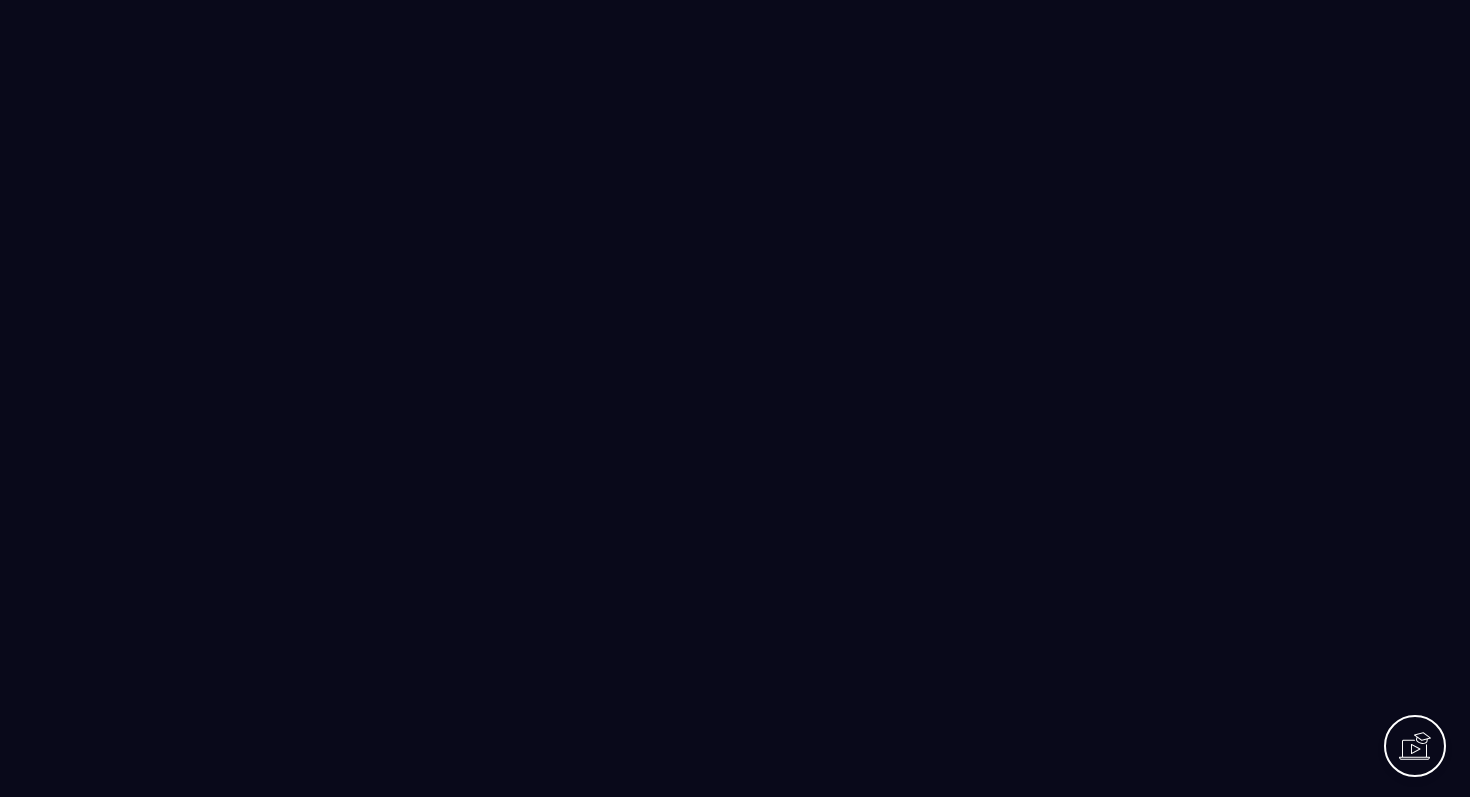 scroll, scrollTop: 0, scrollLeft: 0, axis: both 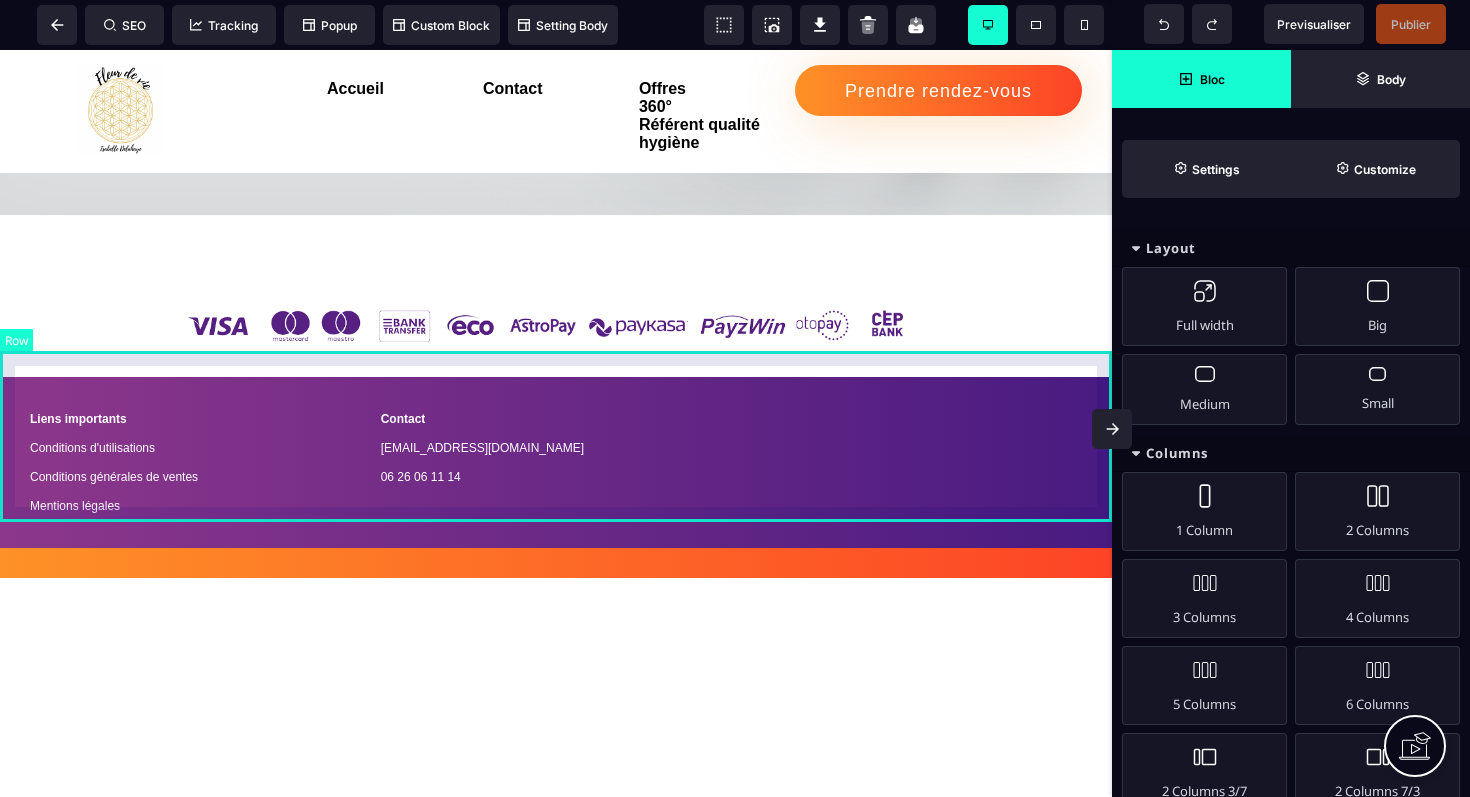 click on "Liens importants Conditions d'utilisations Conditions générales de ventes Mentions légales Contact [EMAIL_ADDRESS][DOMAIN_NAME] 06 26 06 11 14" at bounding box center (556, 462) 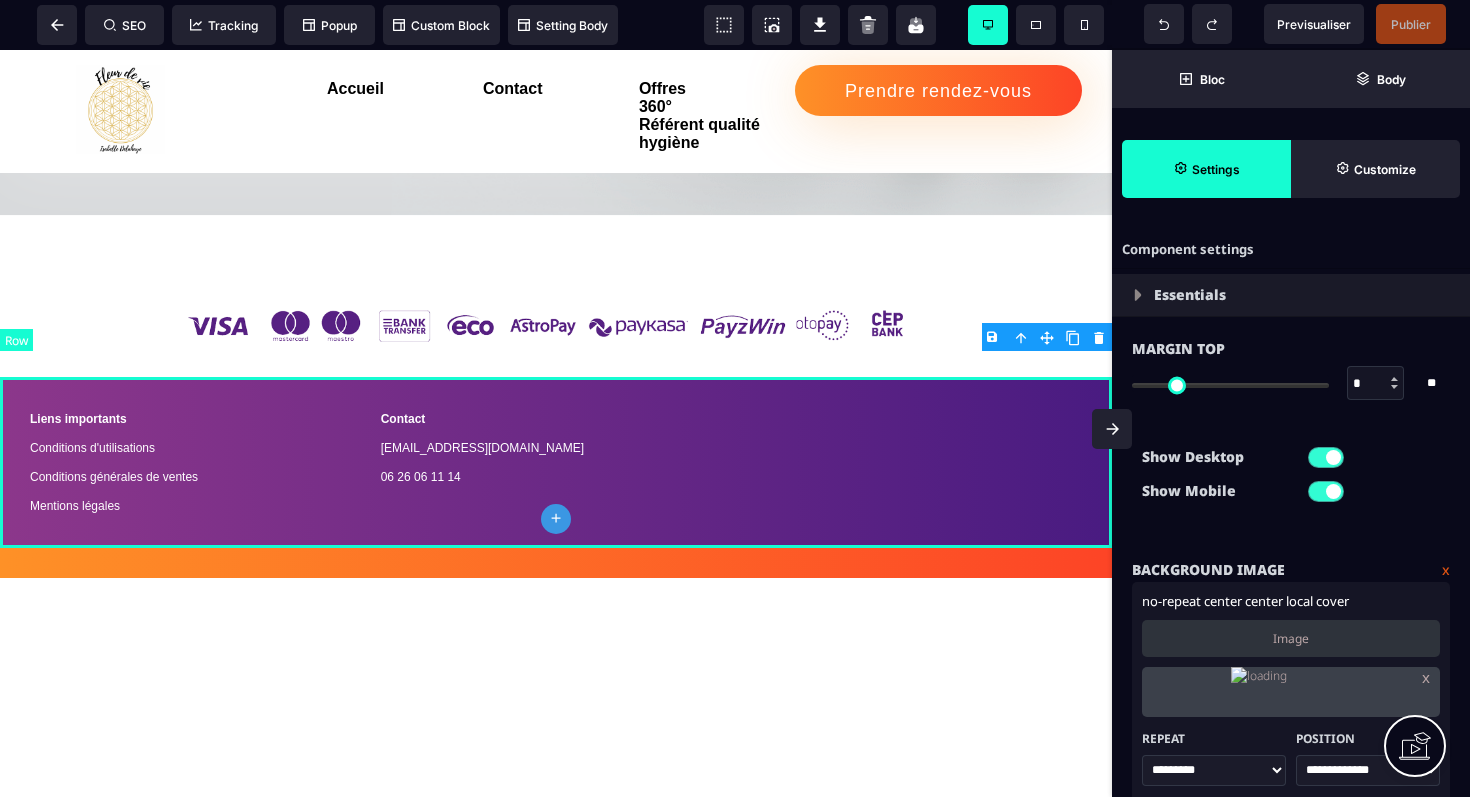 type on "*" 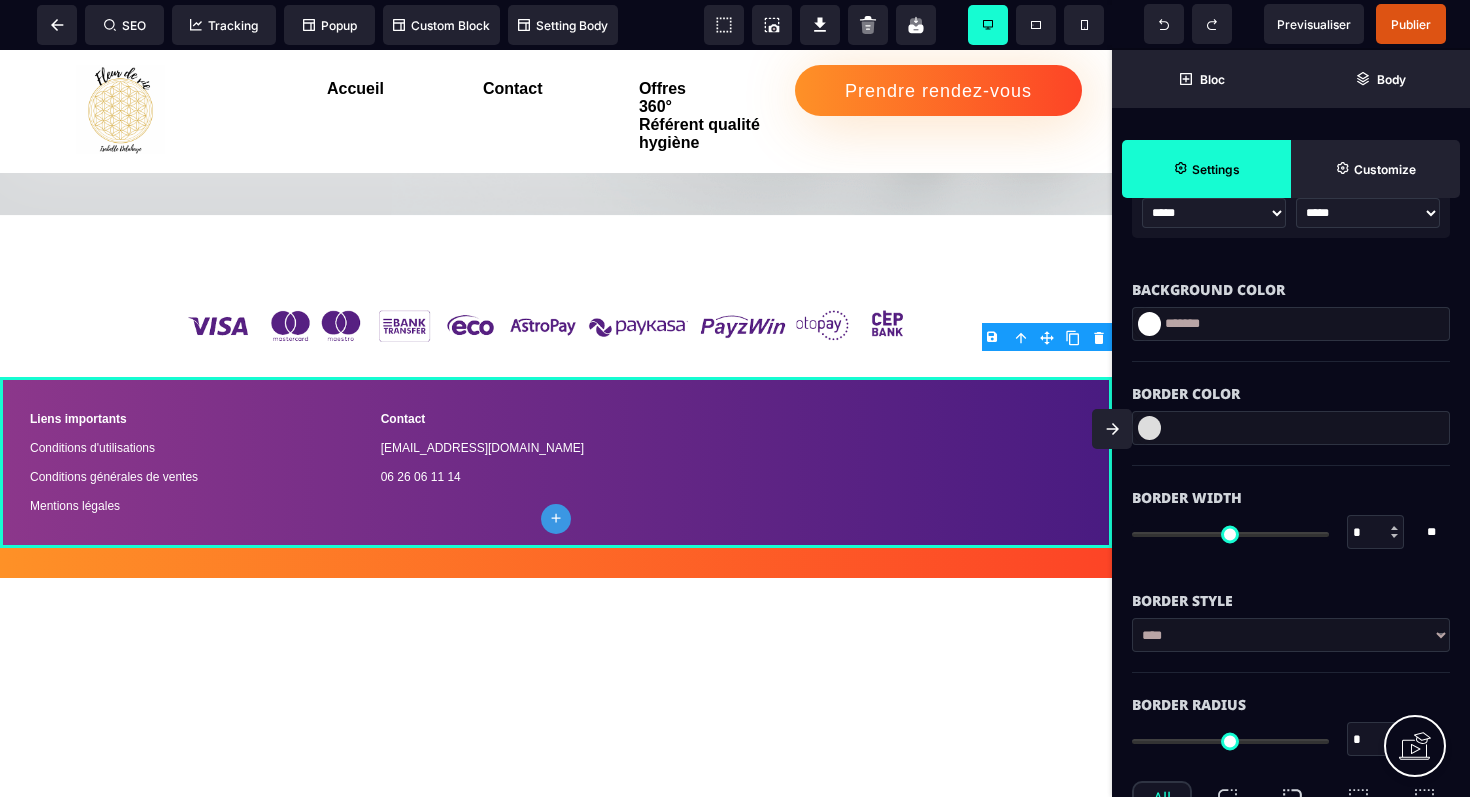 scroll, scrollTop: 632, scrollLeft: 0, axis: vertical 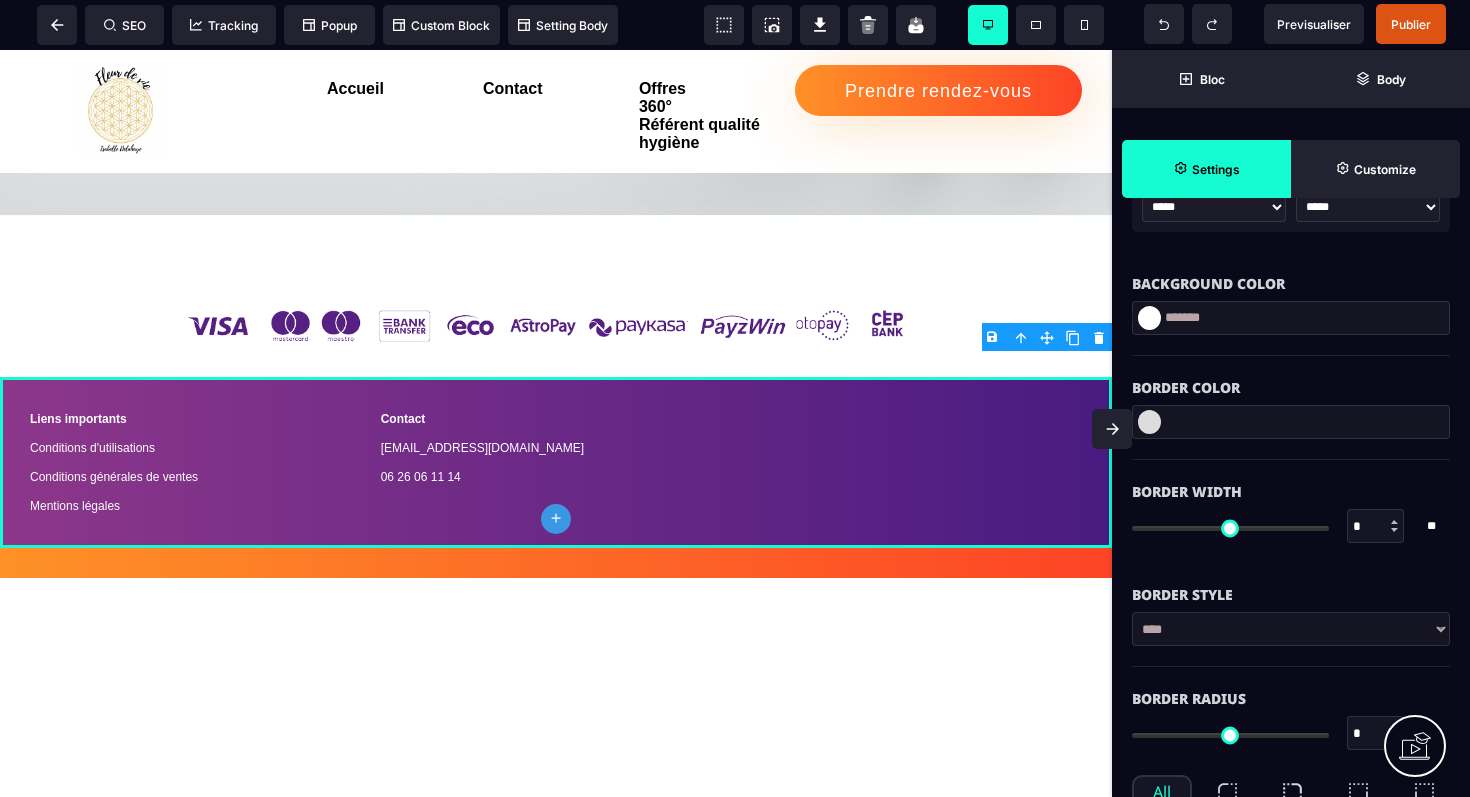 click on "*******" at bounding box center (1291, 318) 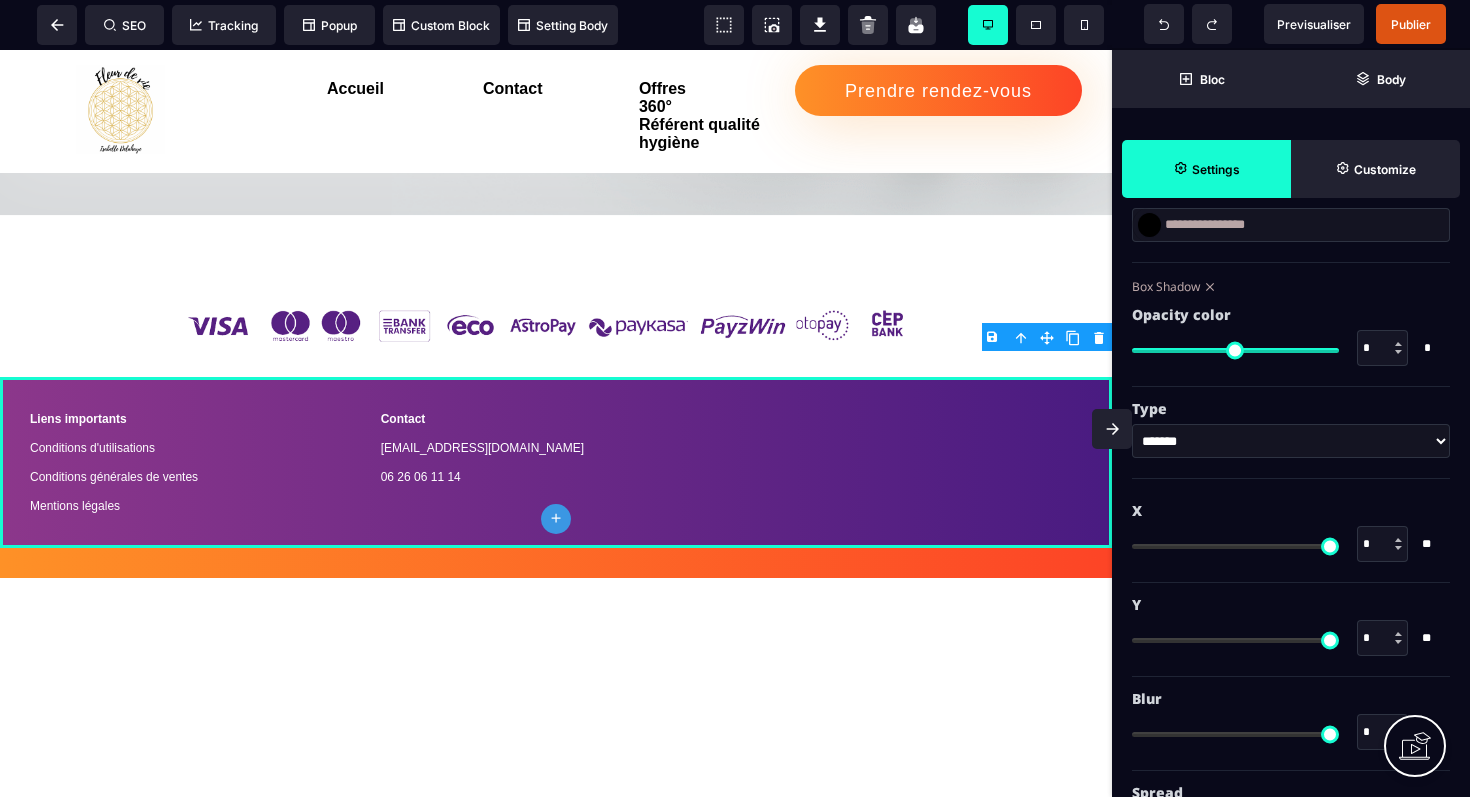scroll, scrollTop: 2643, scrollLeft: 0, axis: vertical 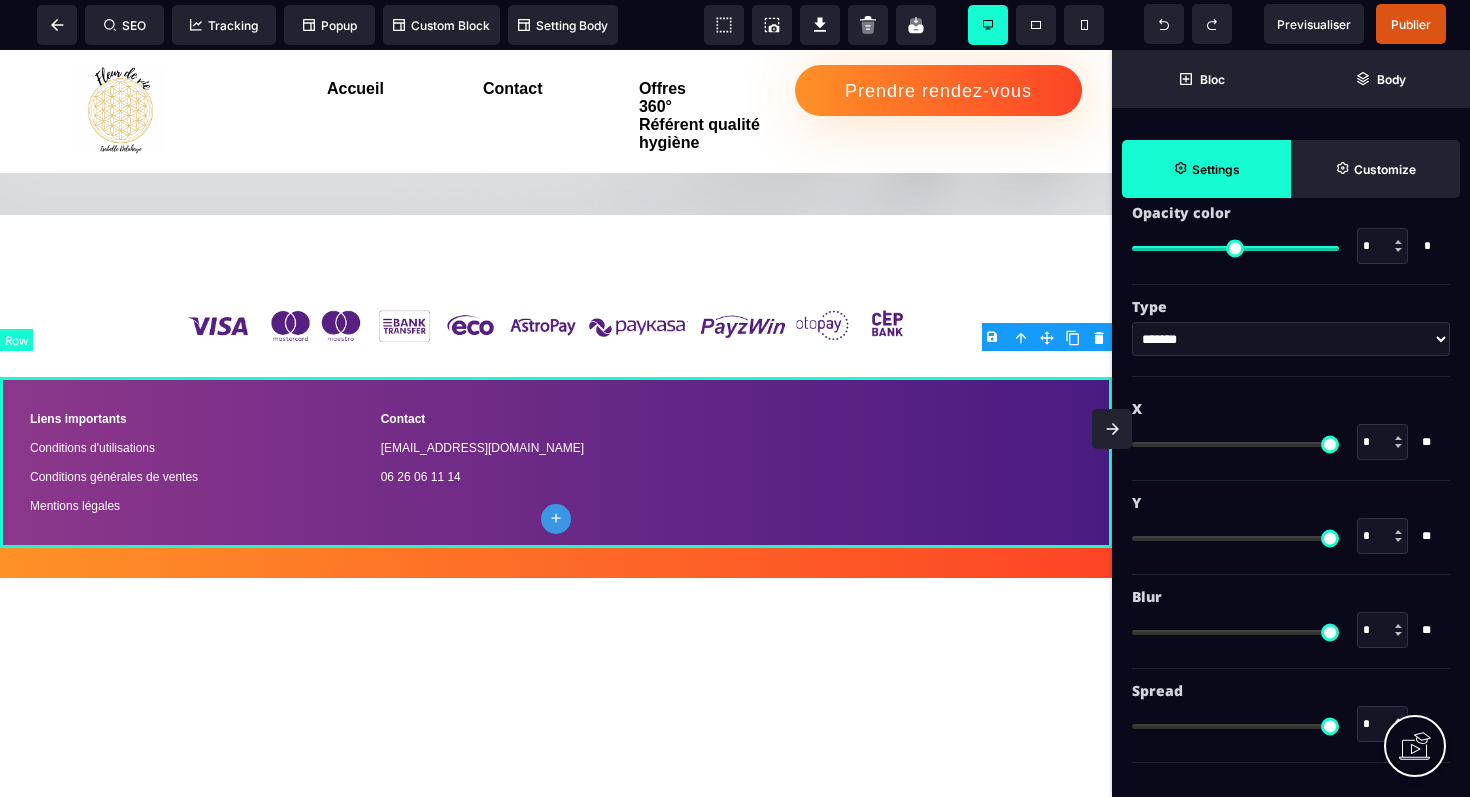 click on "Liens importants Conditions d'utilisations Conditions générales de ventes Mentions légales Contact [EMAIL_ADDRESS][DOMAIN_NAME] 06 26 06 11 14" at bounding box center (556, 462) 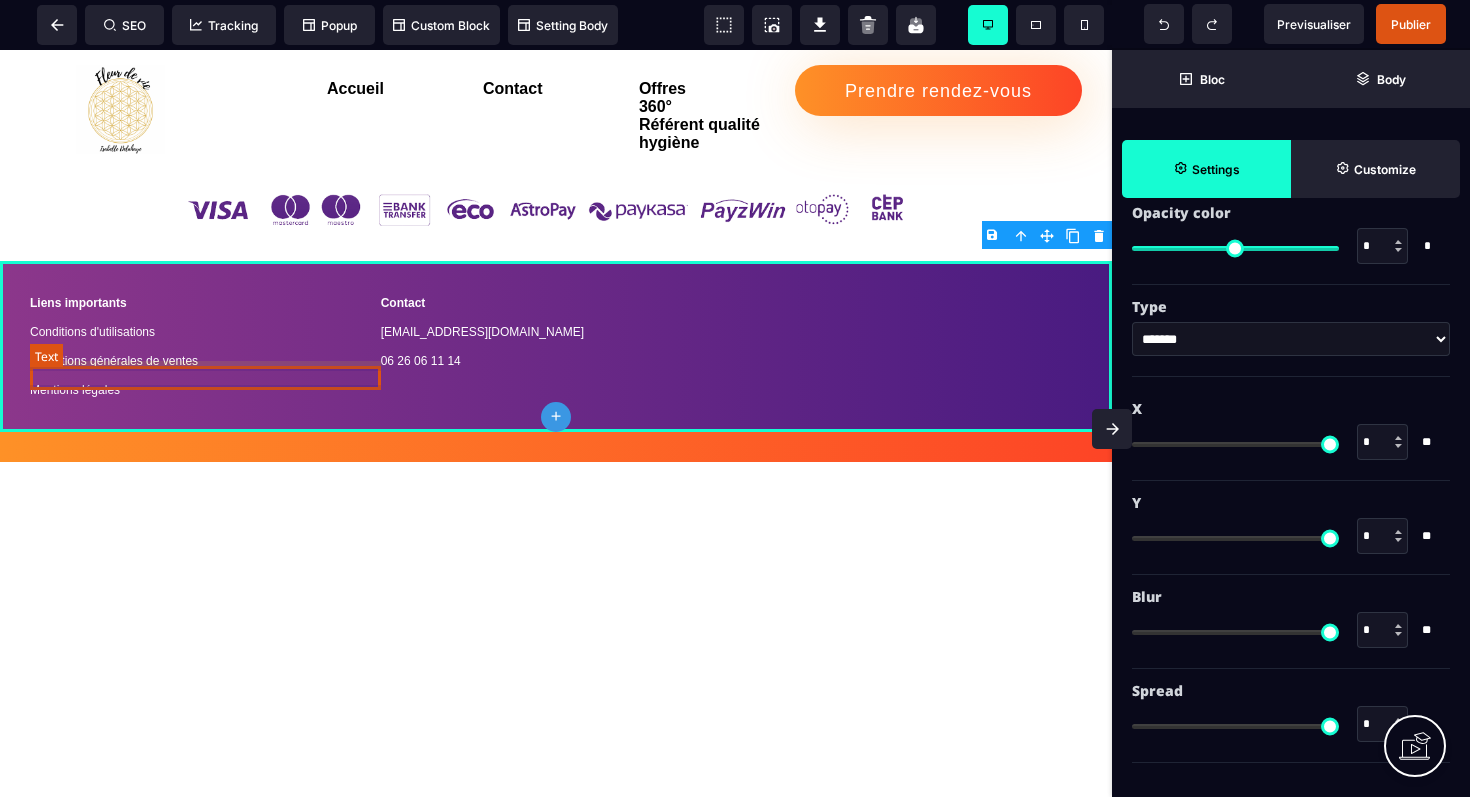 scroll, scrollTop: 3697, scrollLeft: 0, axis: vertical 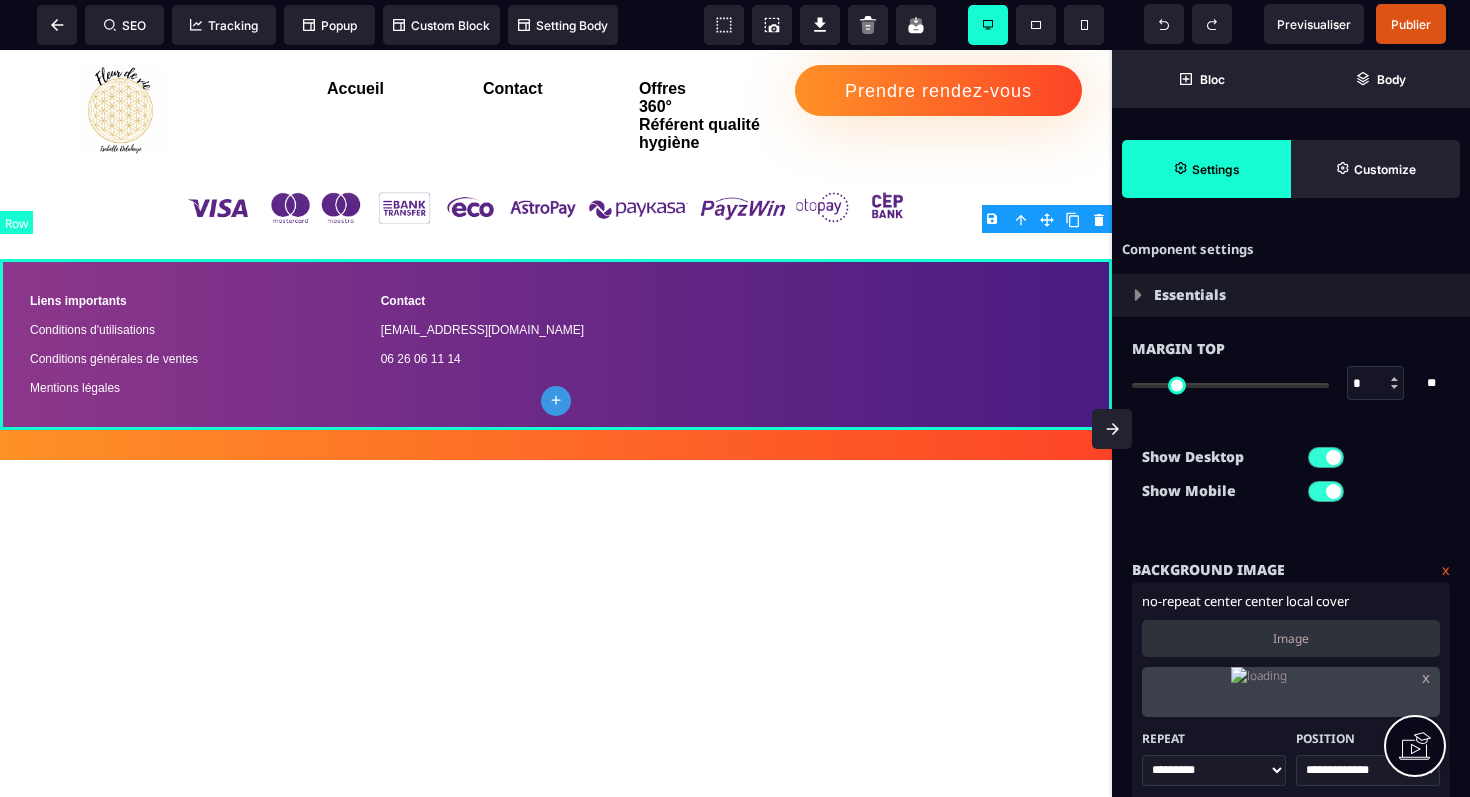 click on "Liens importants Conditions d'utilisations Conditions générales de ventes Mentions légales Contact [EMAIL_ADDRESS][DOMAIN_NAME] 06 26 06 11 14" at bounding box center (556, 344) 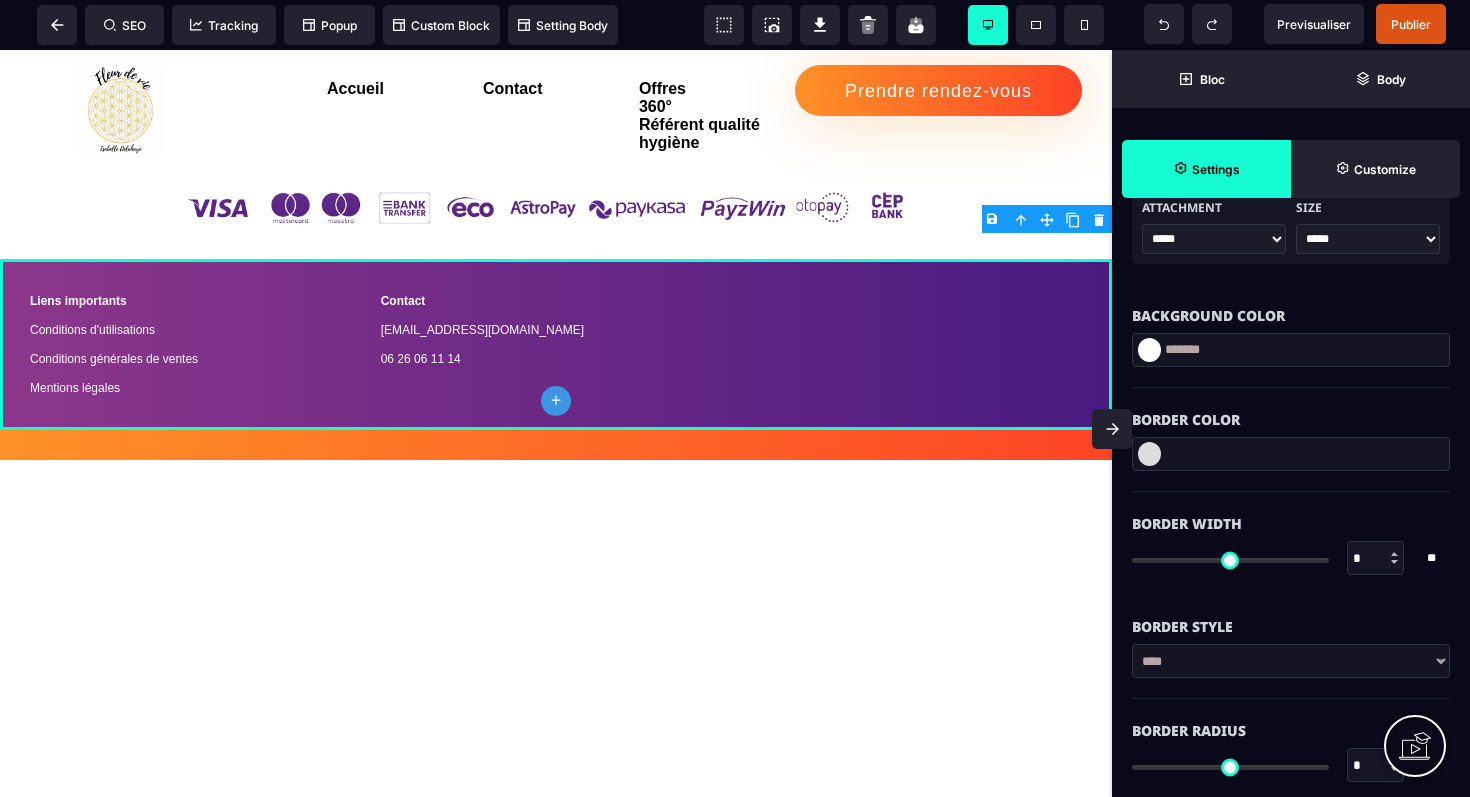 scroll, scrollTop: 613, scrollLeft: 0, axis: vertical 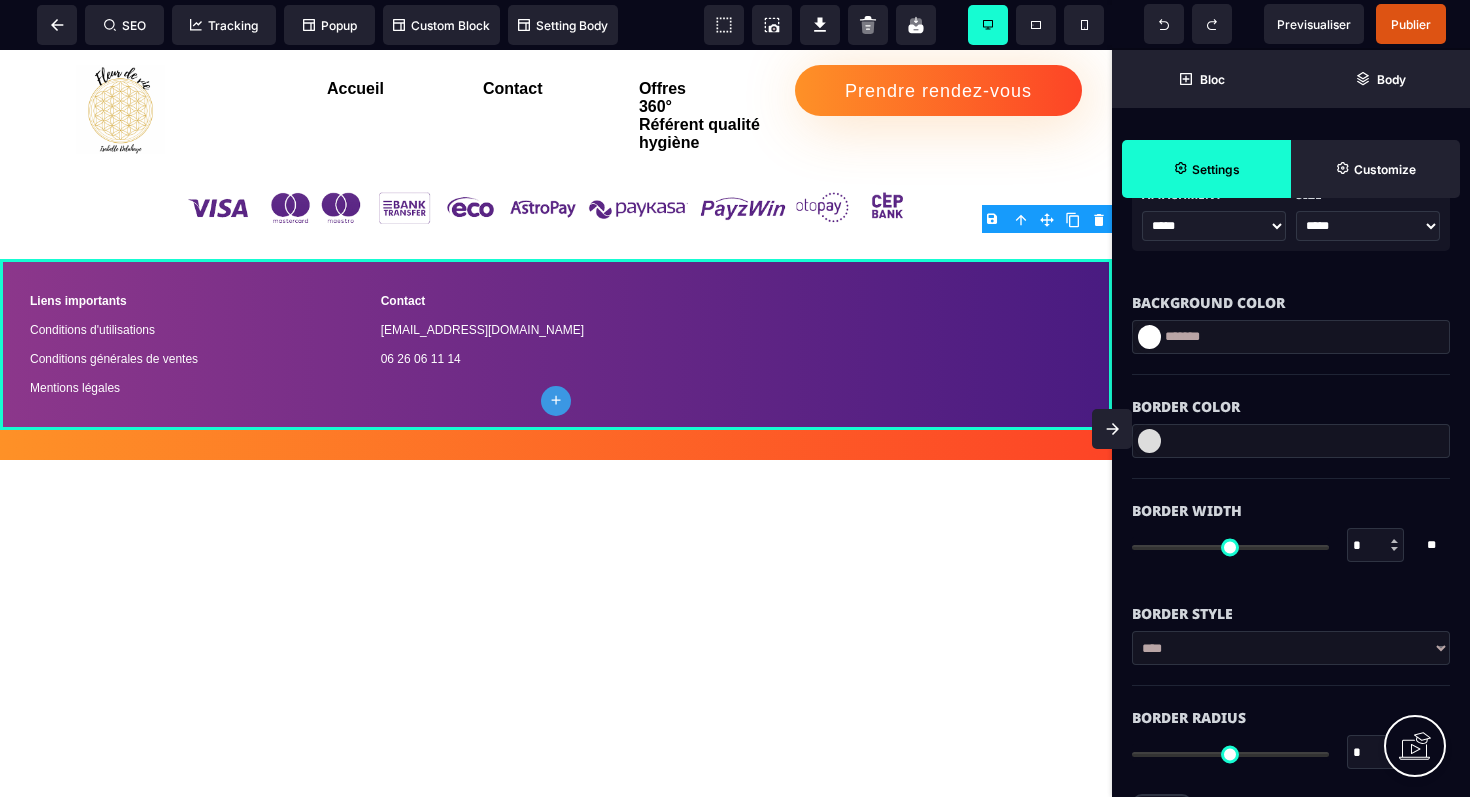 click at bounding box center [1149, 441] 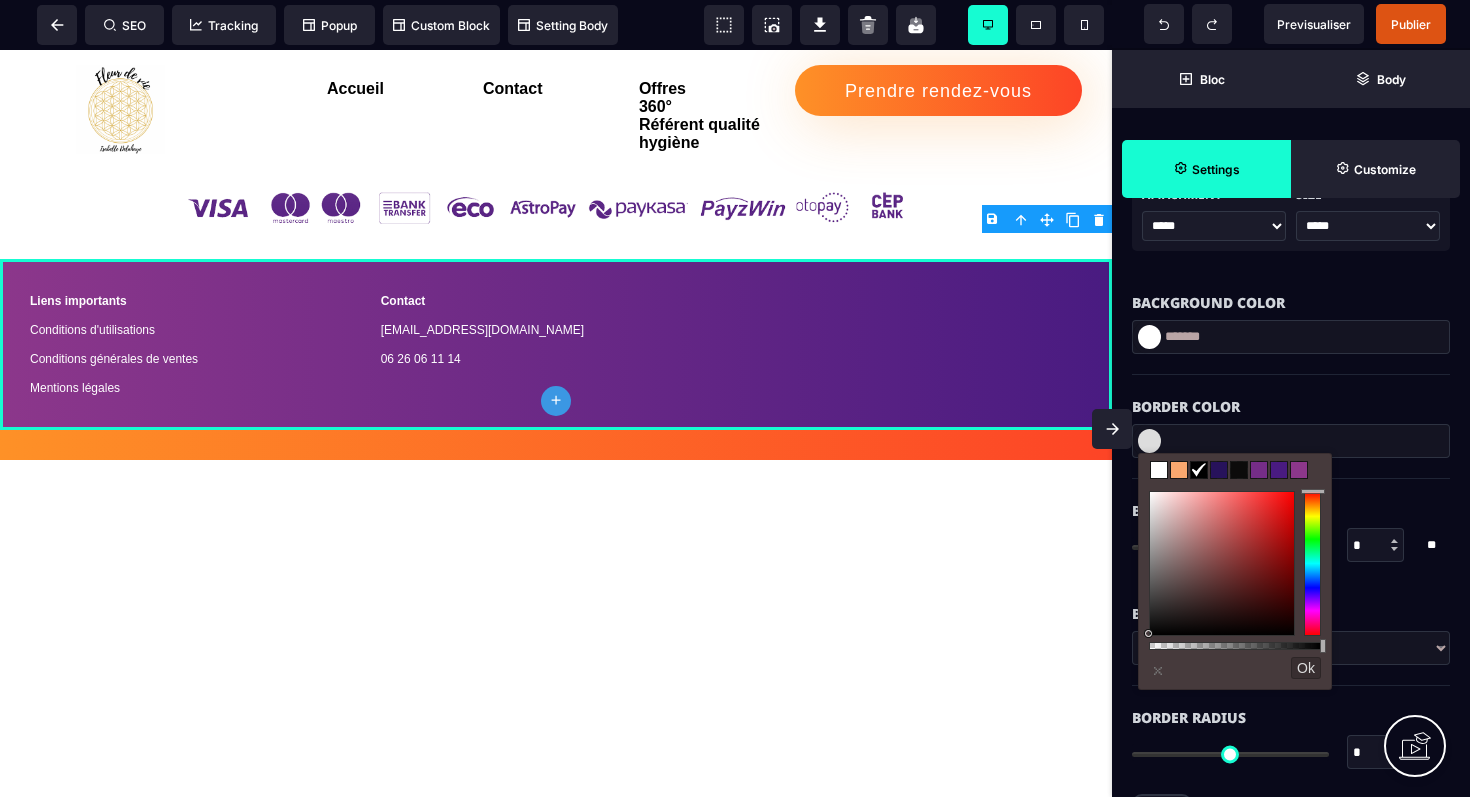 click at bounding box center [1219, 470] 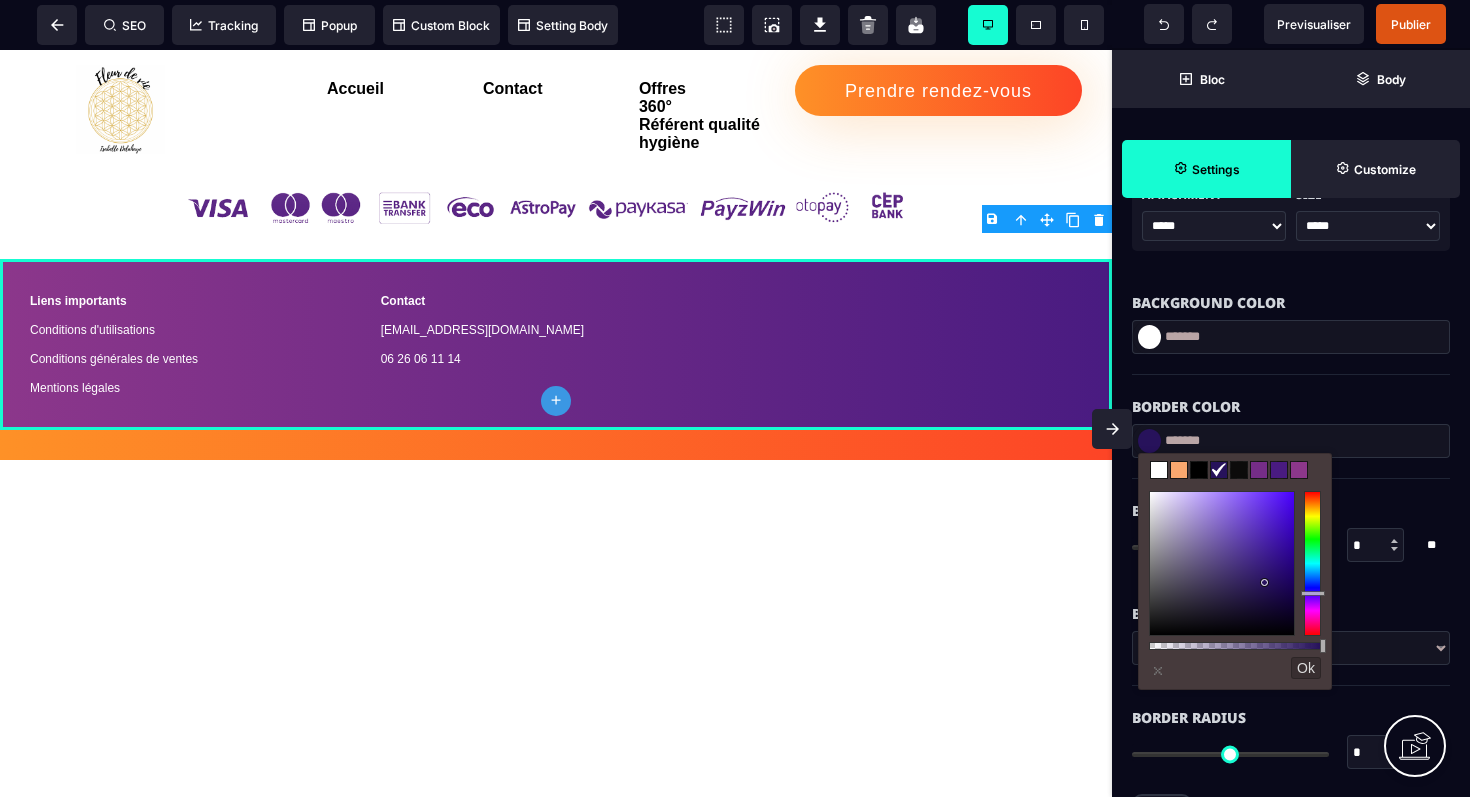 click at bounding box center (1159, 470) 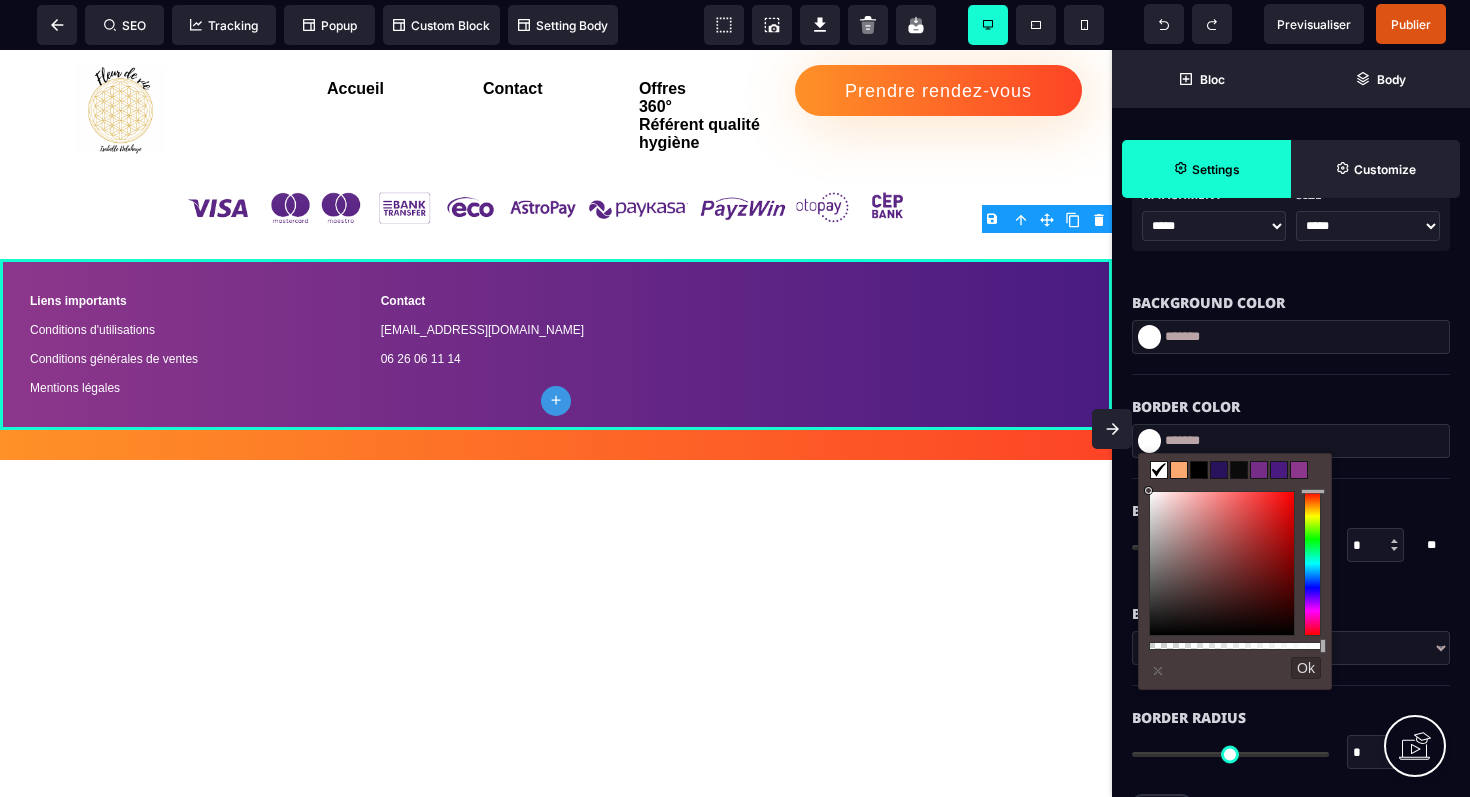 click on "Border Color" at bounding box center (1291, 397) 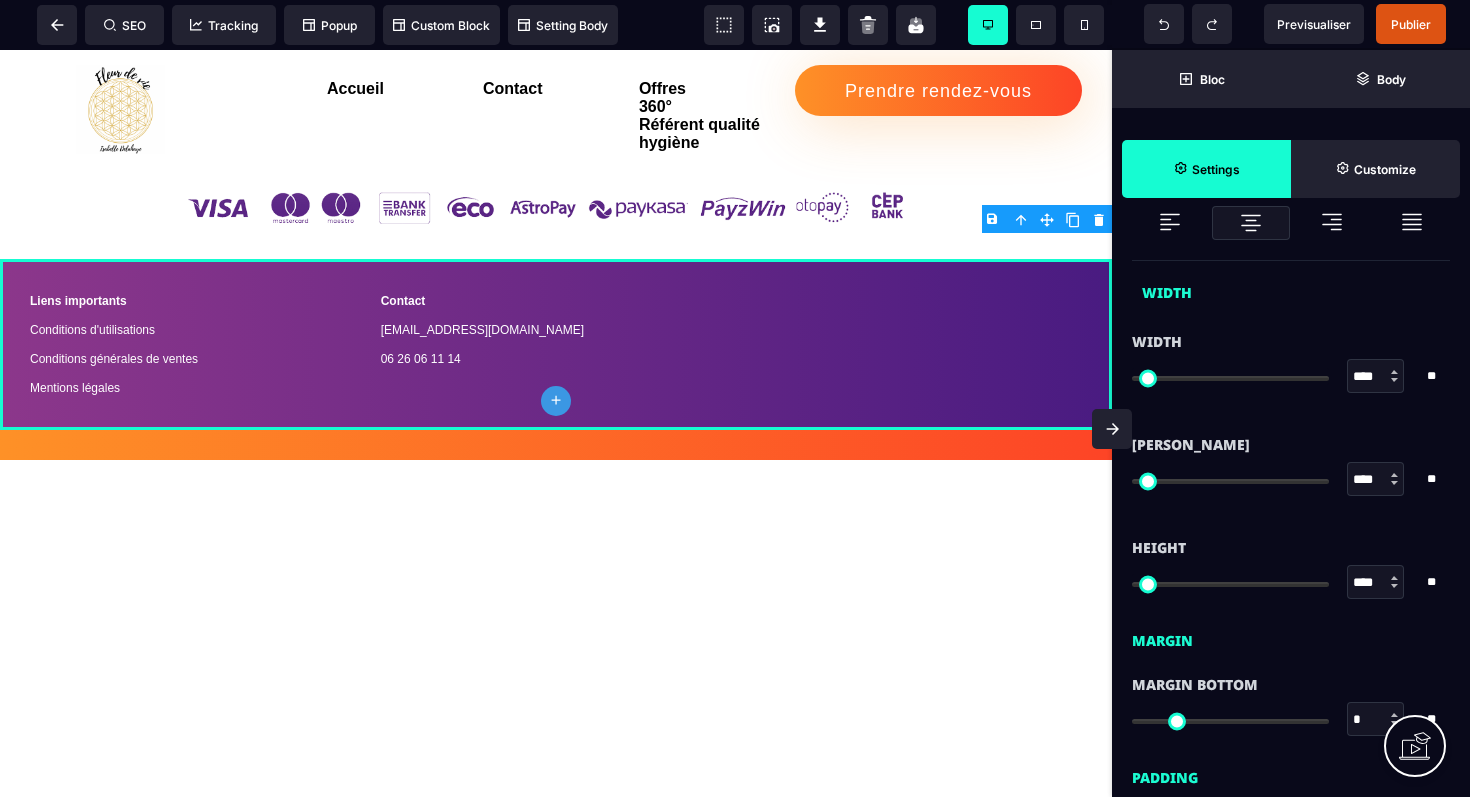 scroll, scrollTop: 1458, scrollLeft: 0, axis: vertical 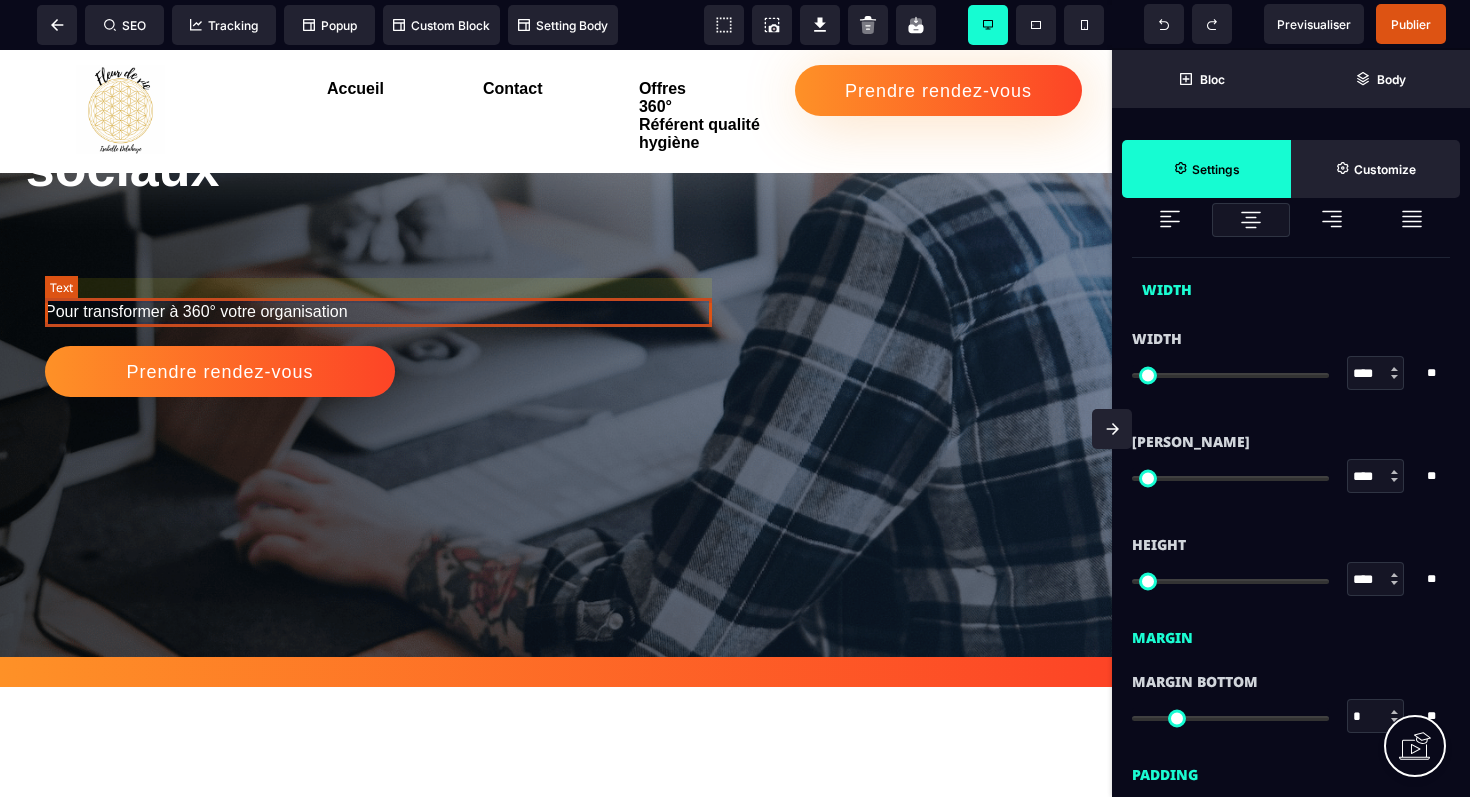 click on "Pour transformer à 360° votre organisation" at bounding box center (378, 312) 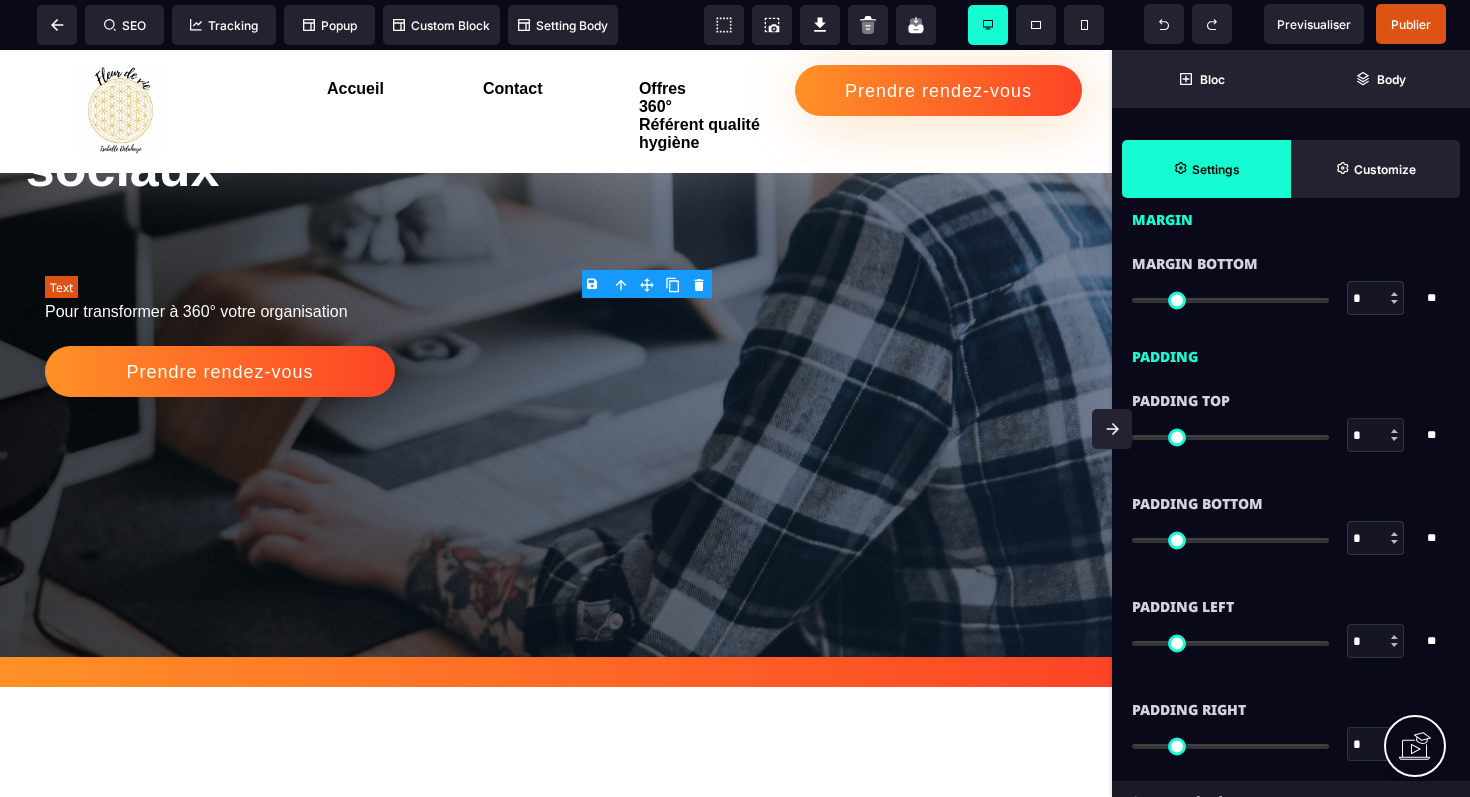scroll, scrollTop: 0, scrollLeft: 0, axis: both 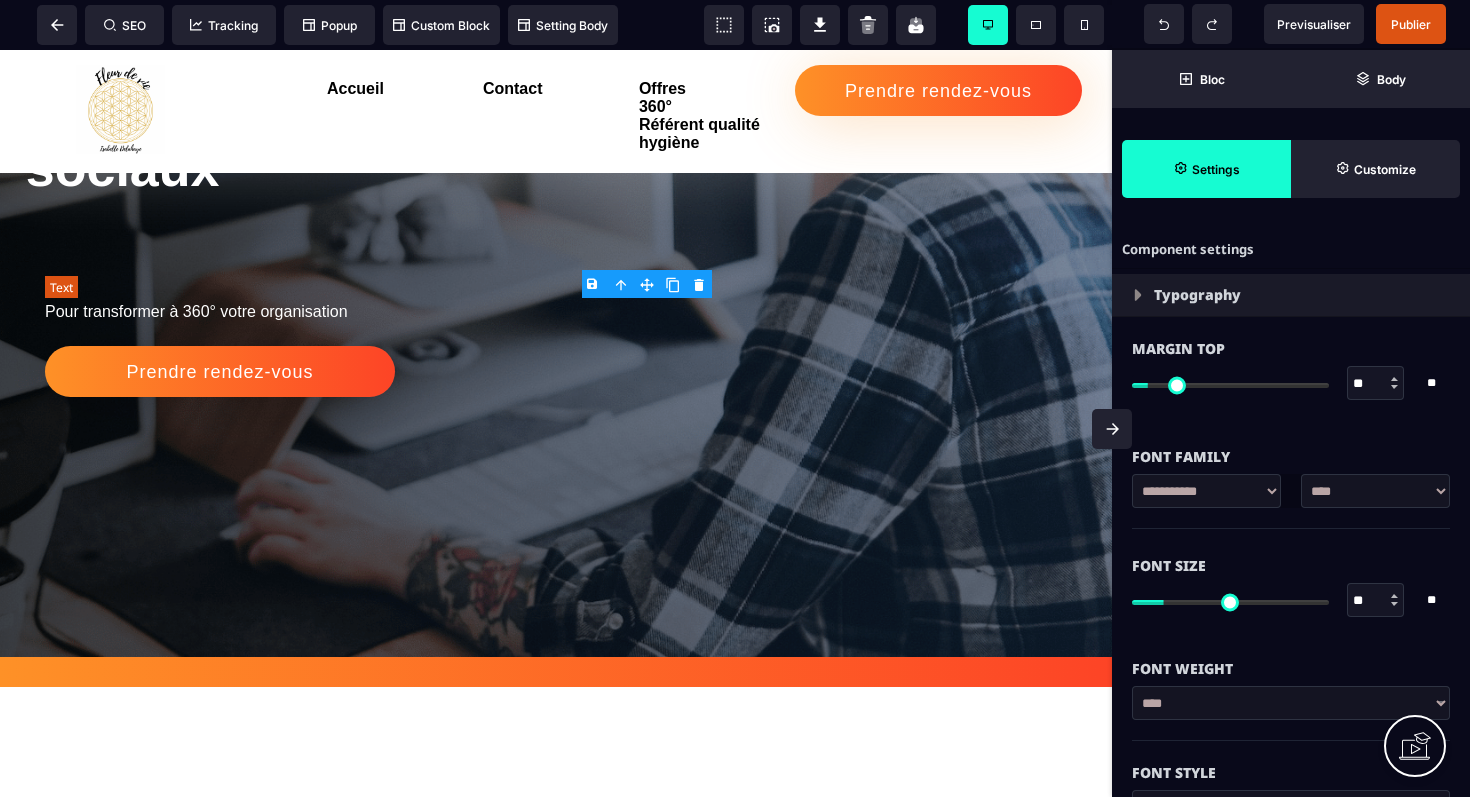 type on "*" 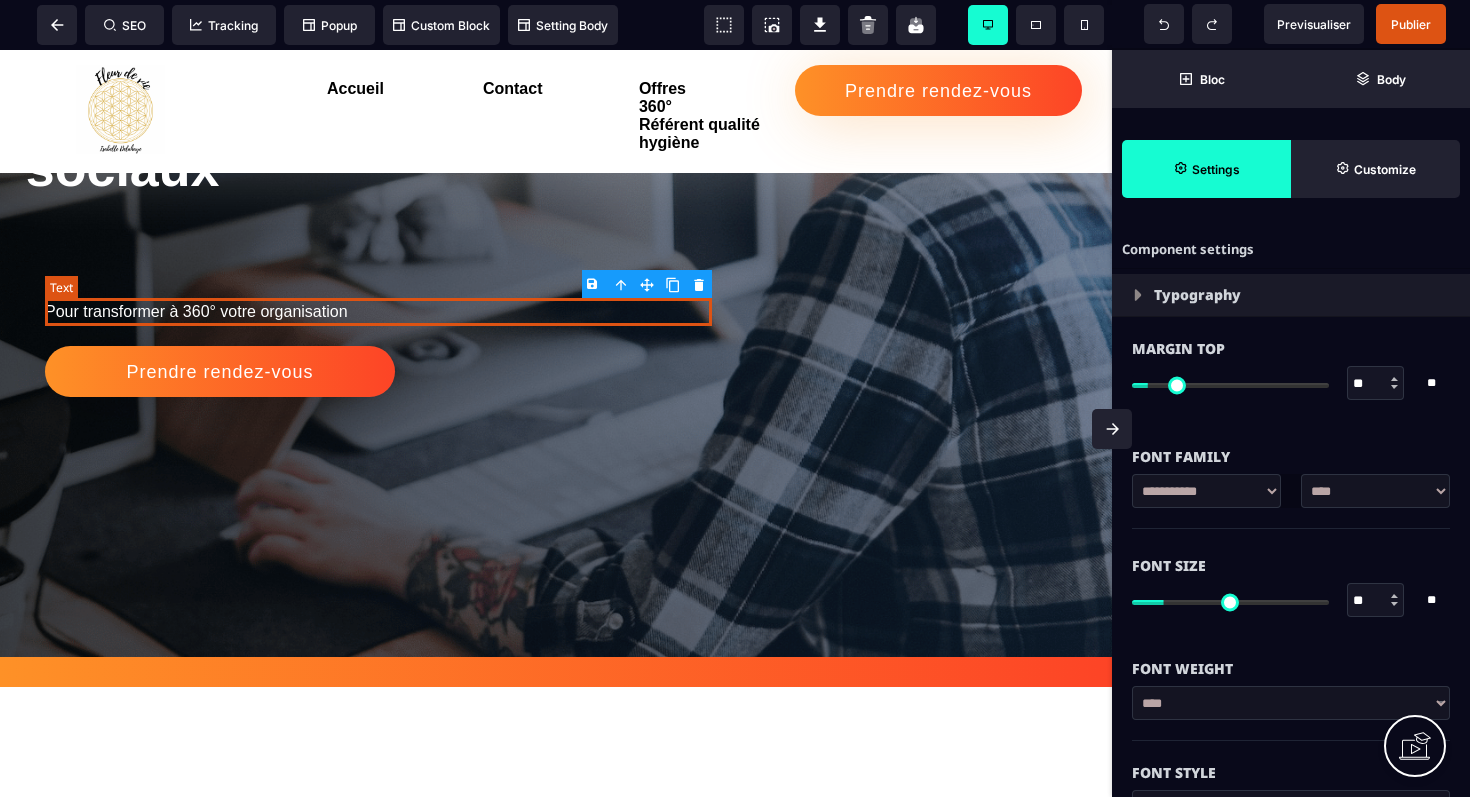 click on "Pour transformer à 360° votre organisation" at bounding box center [378, 312] 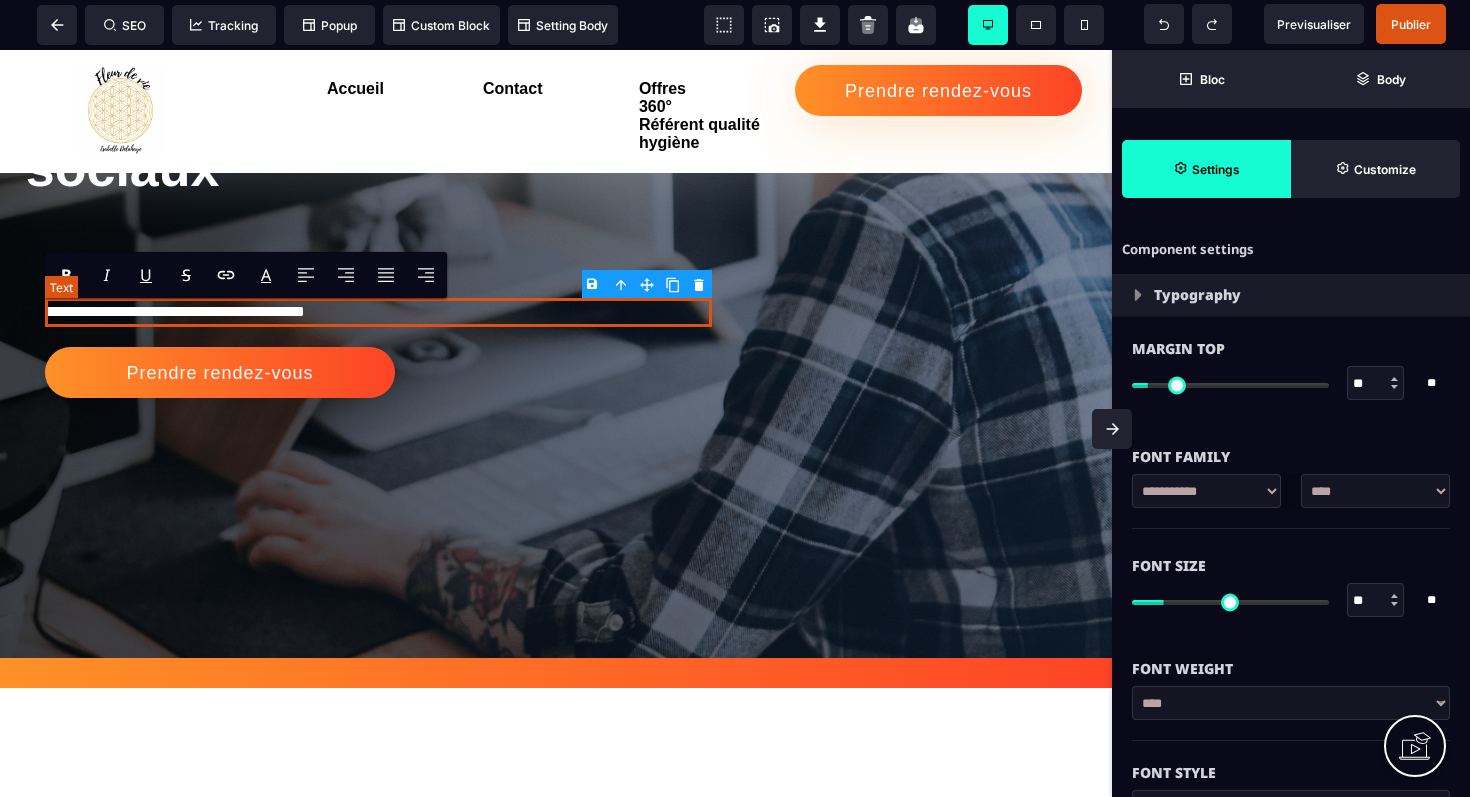 click on "**********" at bounding box center (378, 312) 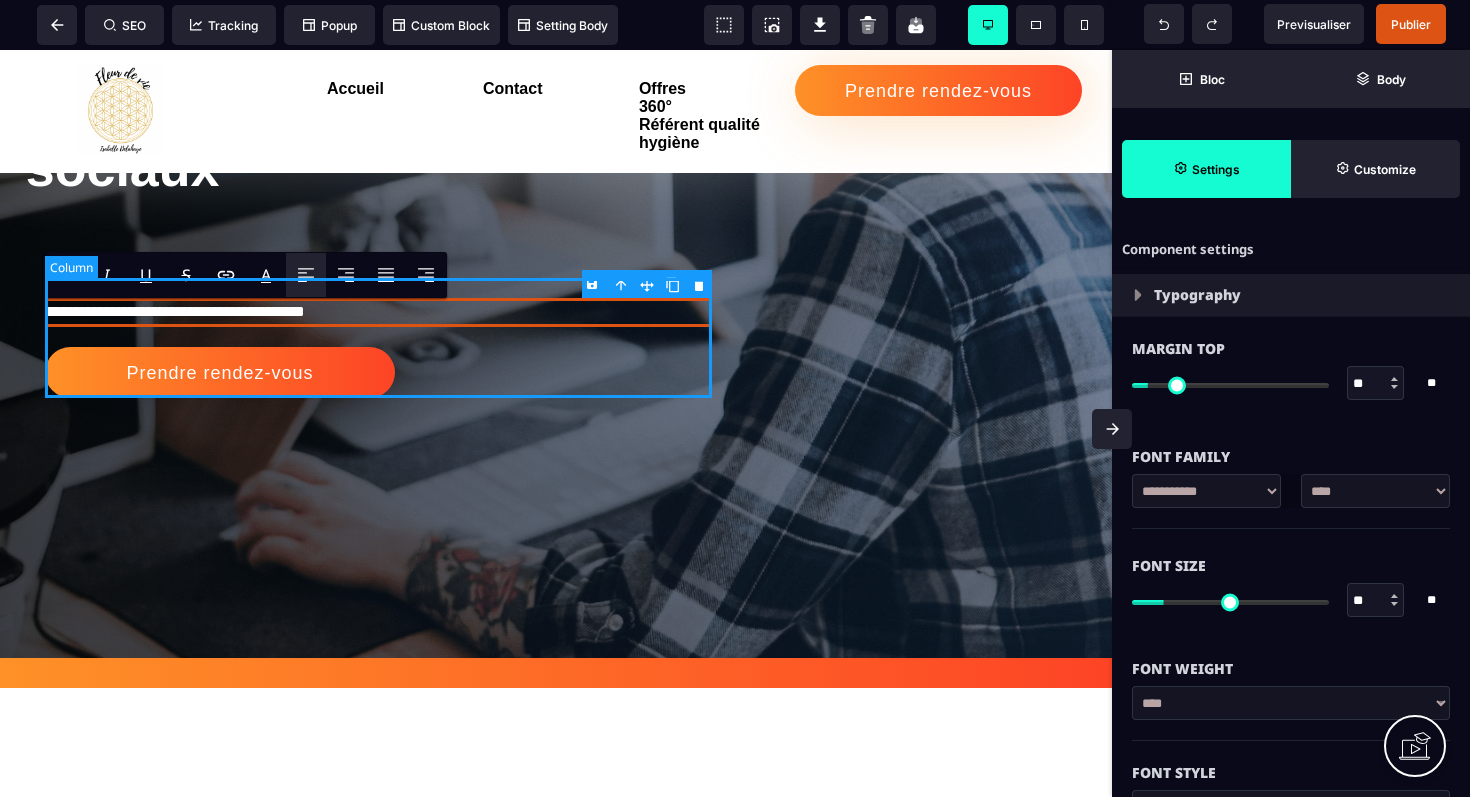 type 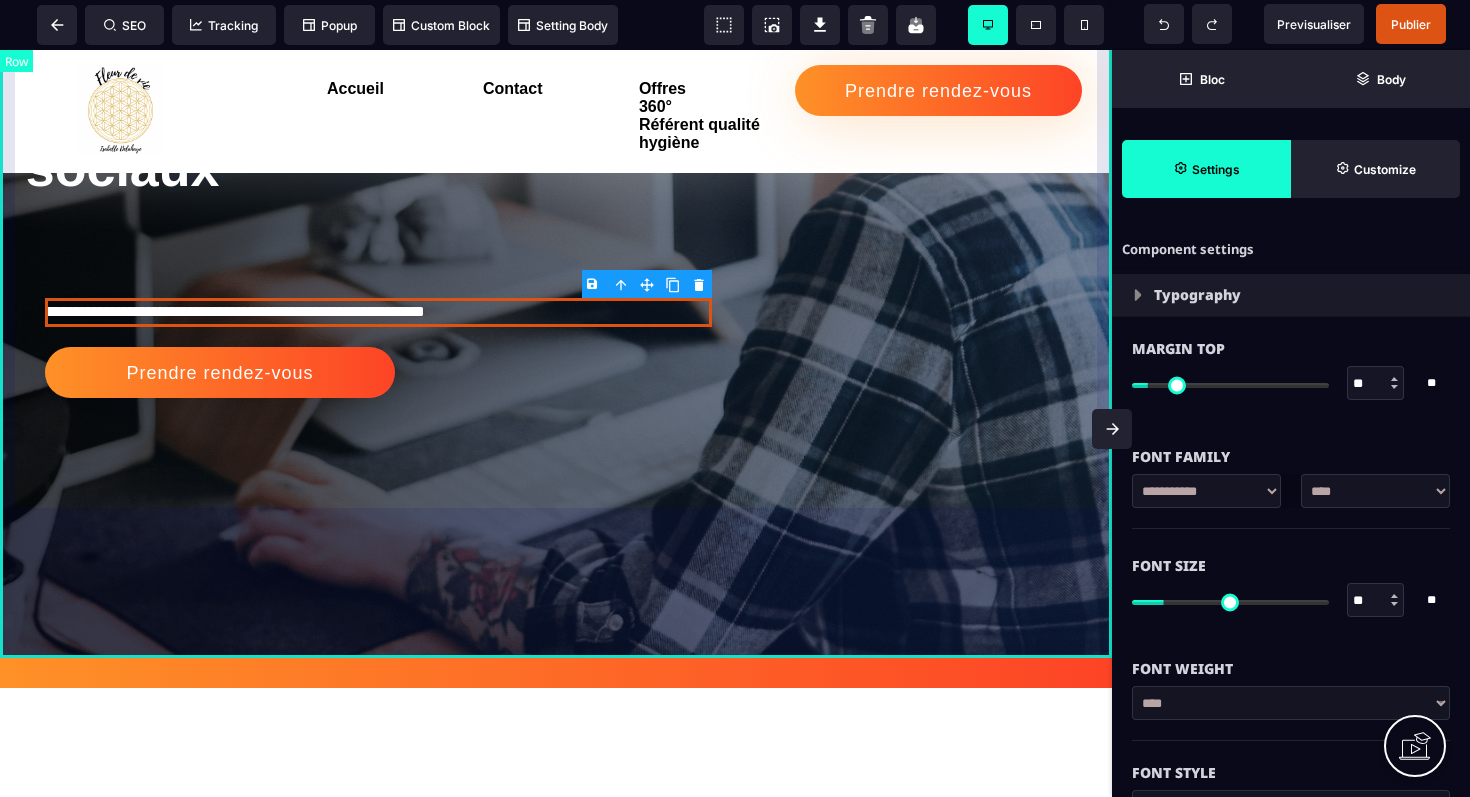 click on "**********" at bounding box center [556, 178] 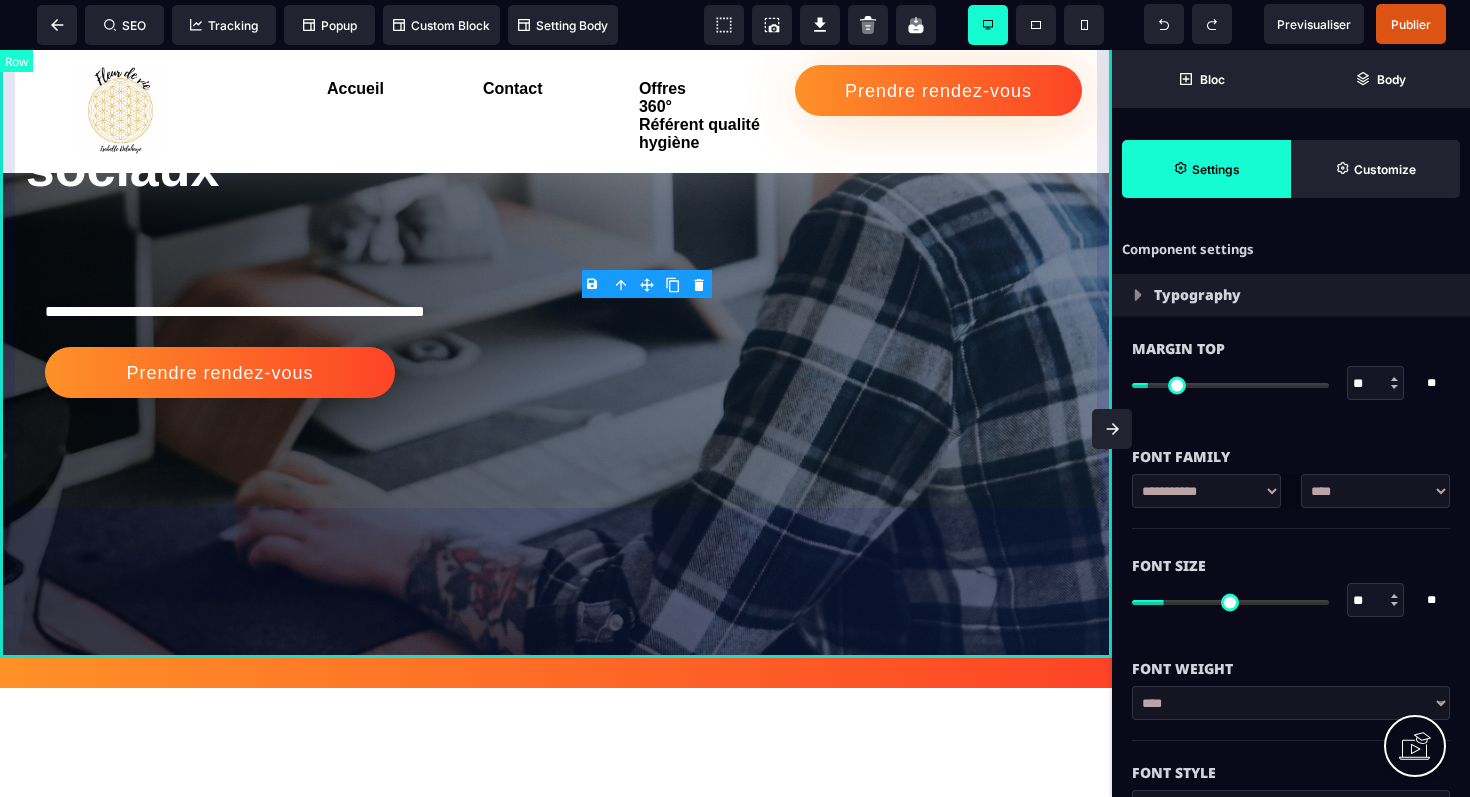 select on "*********" 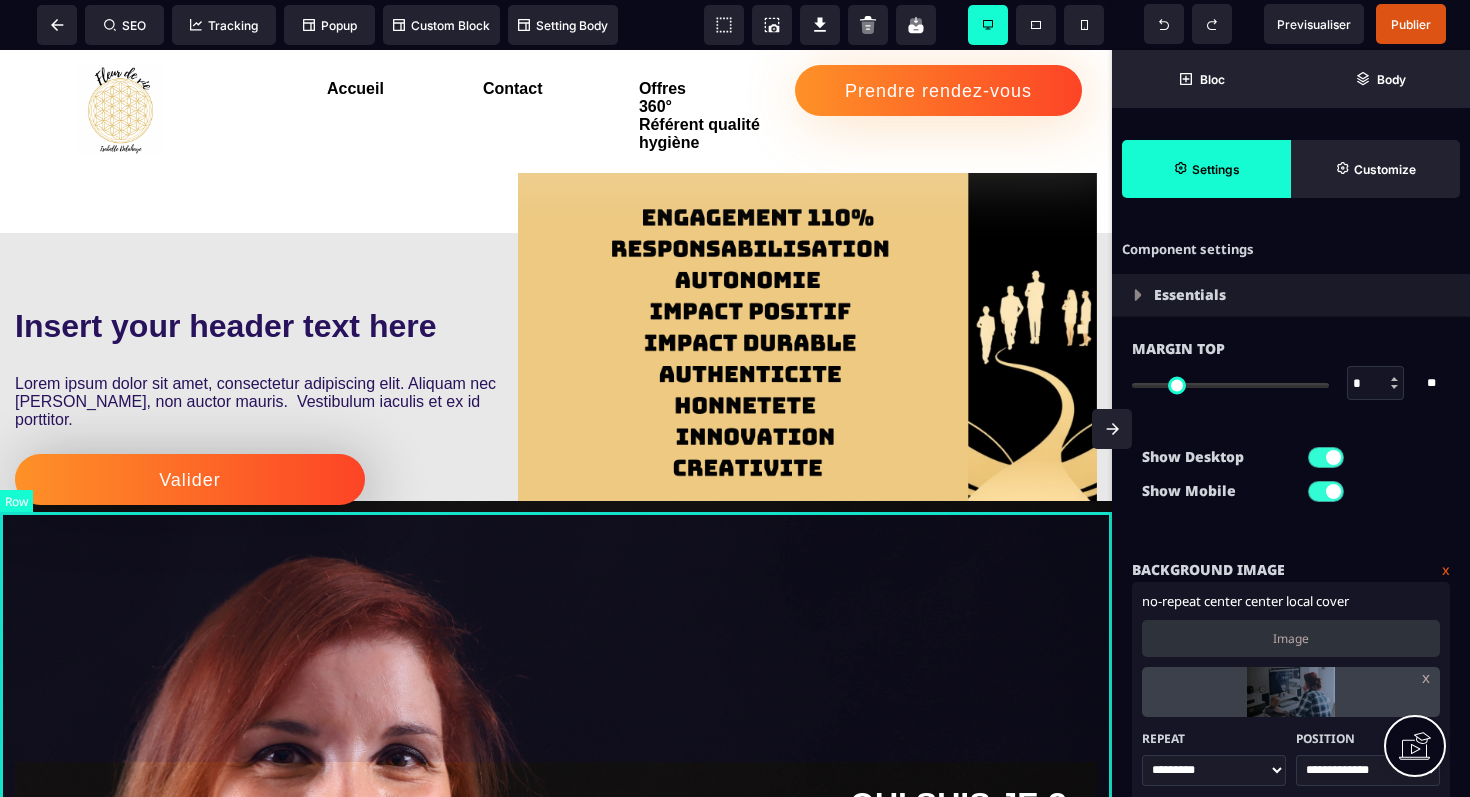 scroll, scrollTop: 1682, scrollLeft: 0, axis: vertical 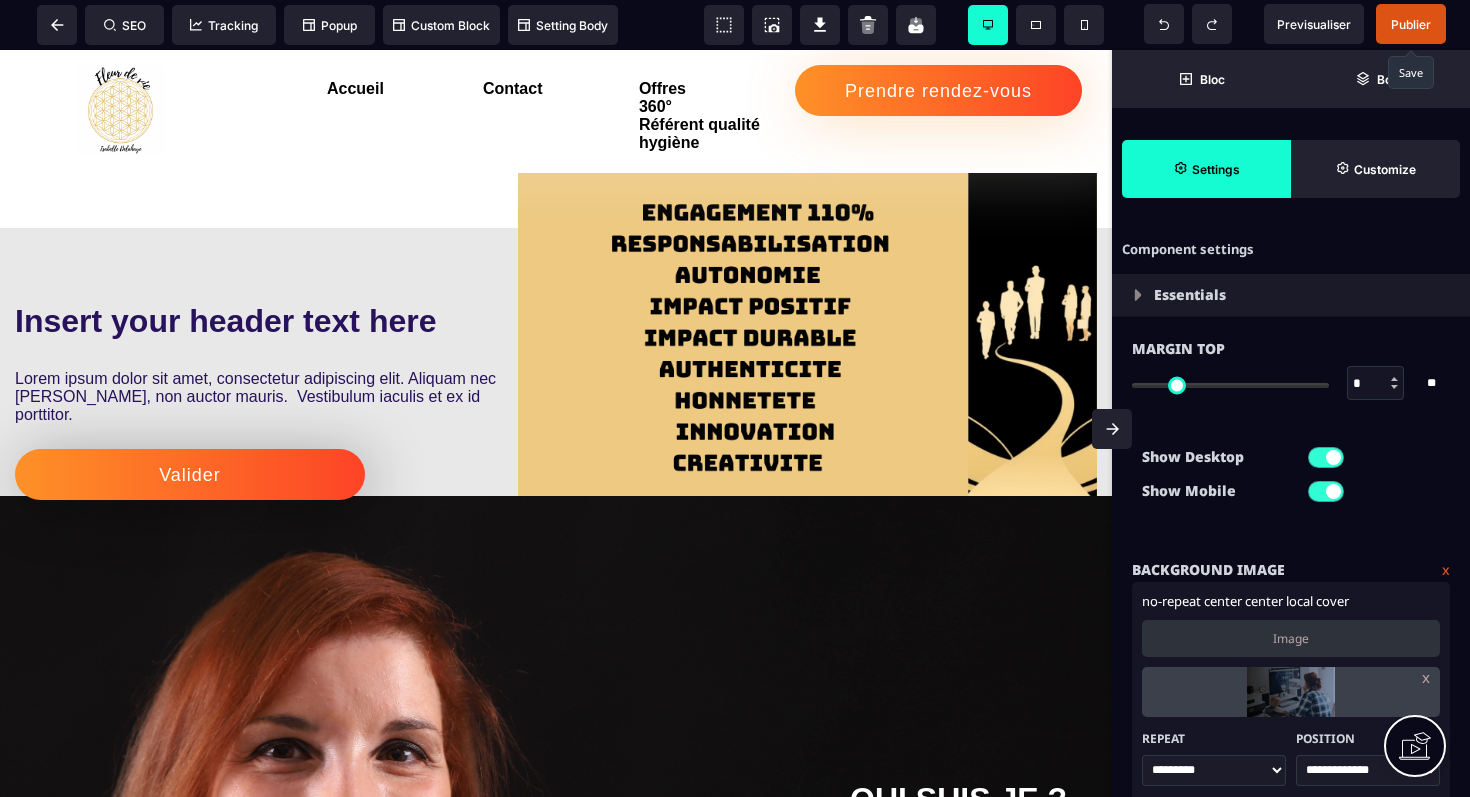 click on "Publier" at bounding box center (1411, 24) 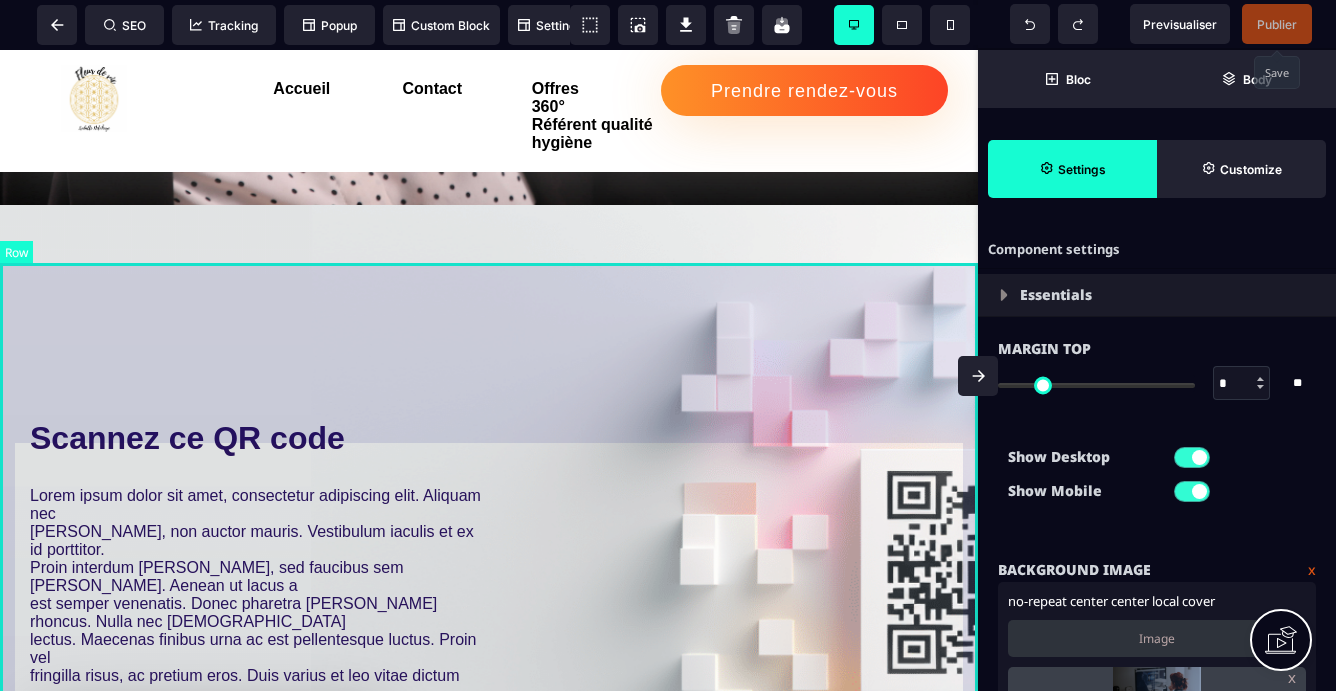 scroll, scrollTop: 2908, scrollLeft: 0, axis: vertical 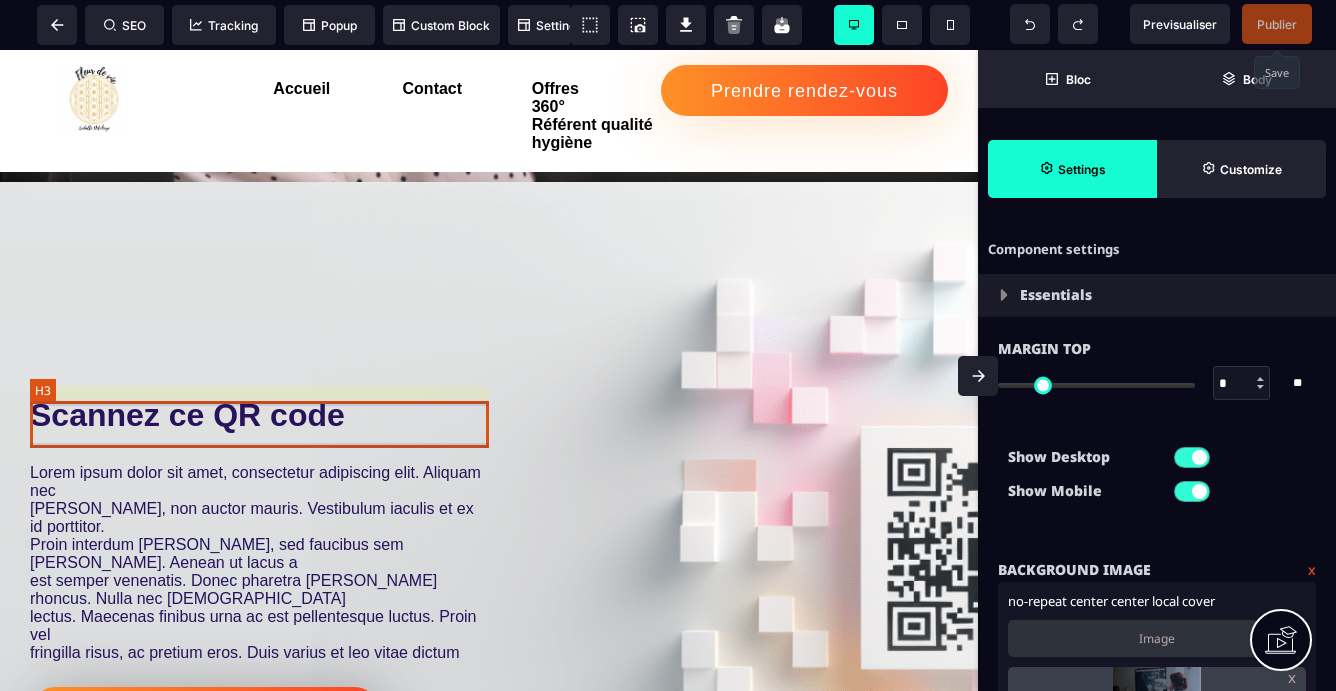click on "Scannez ce QR code" at bounding box center (259, 415) 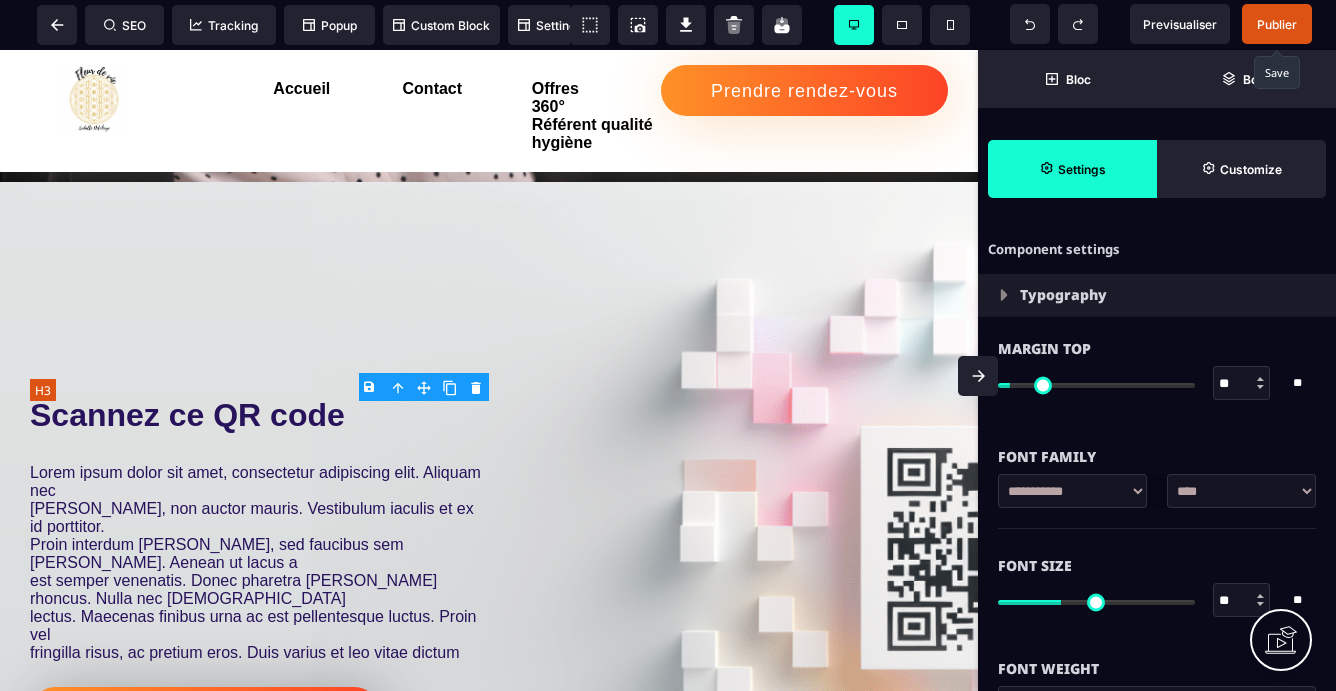 type on "***" 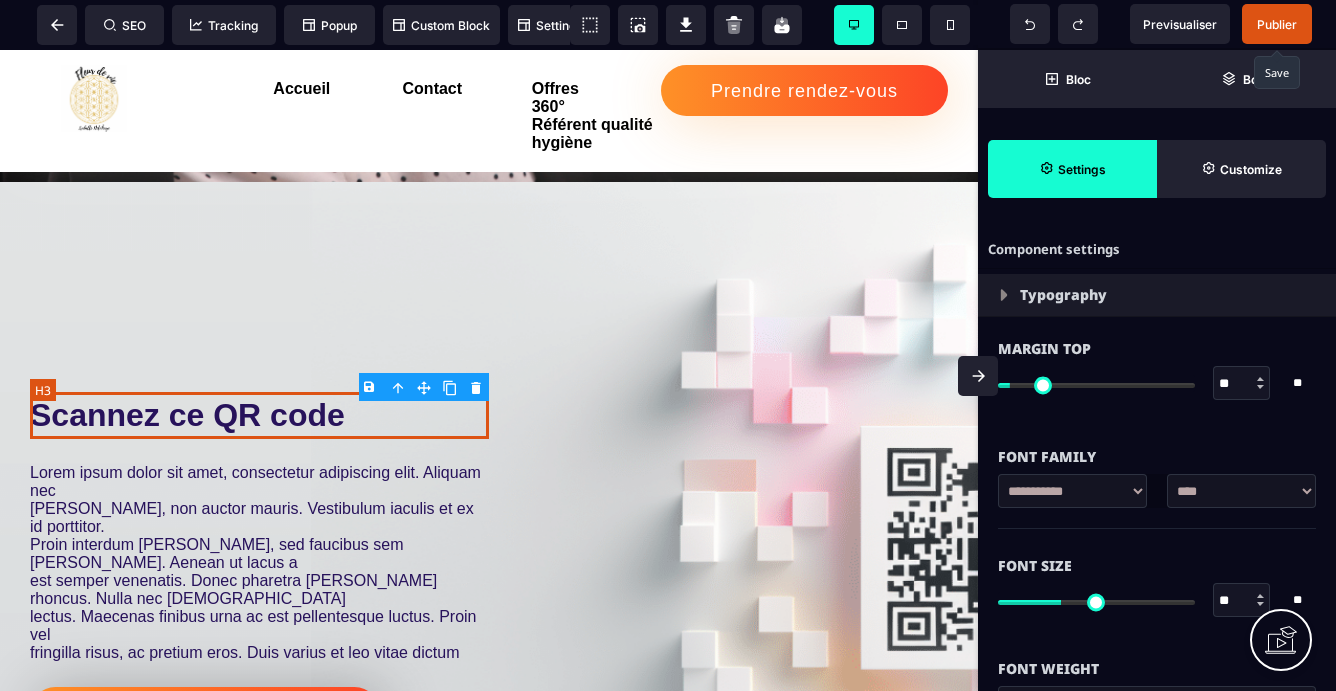 click on "Scannez ce QR code" at bounding box center (259, 415) 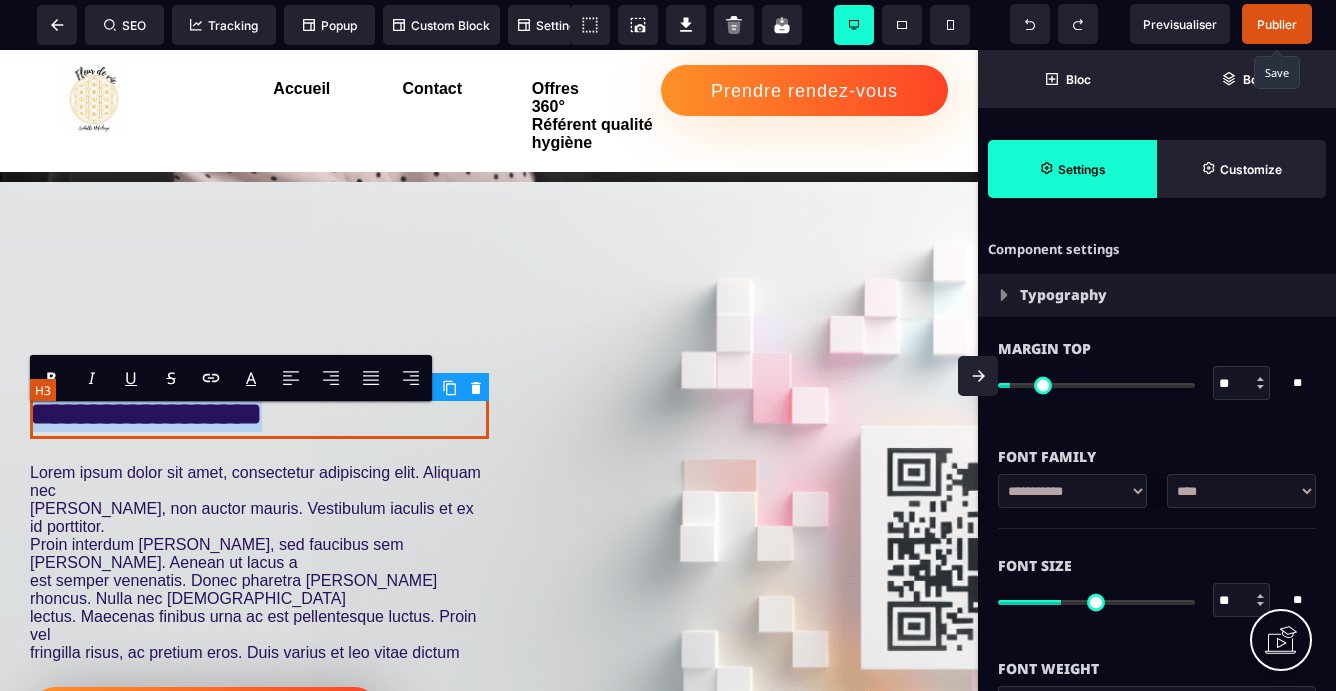drag, startPoint x: 344, startPoint y: 419, endPoint x: 62, endPoint y: 405, distance: 282.3473 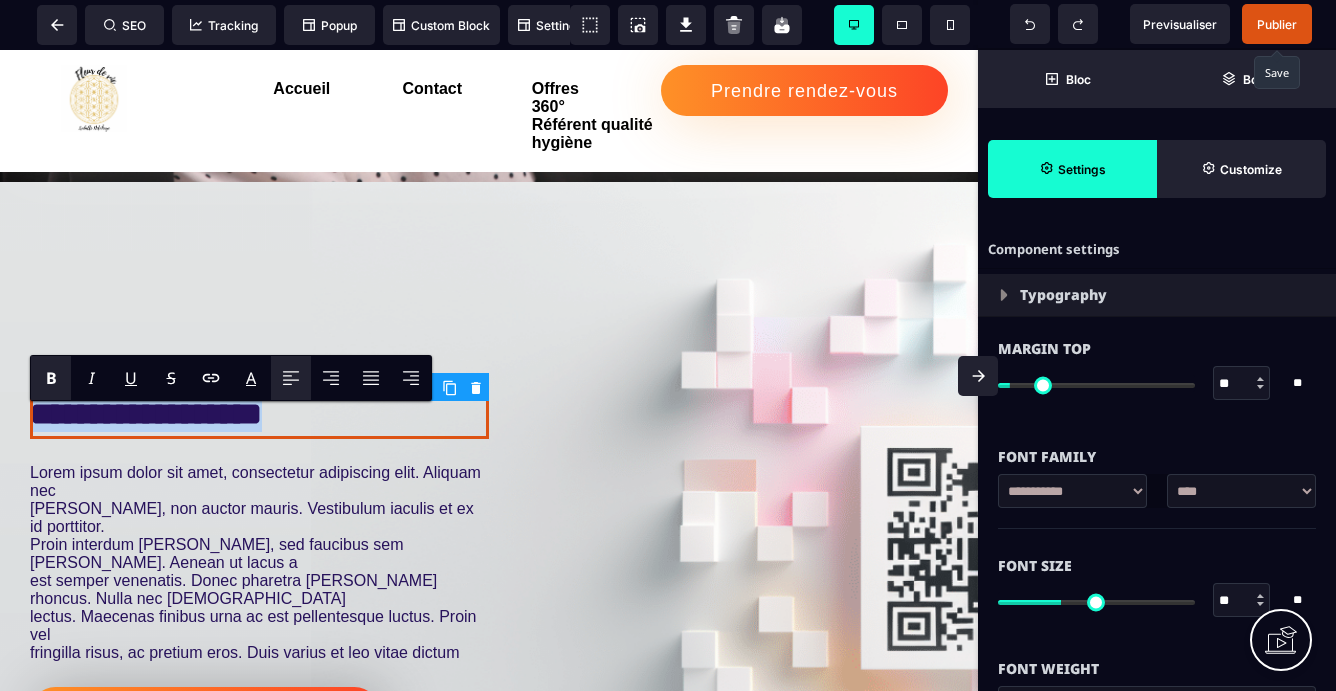 type 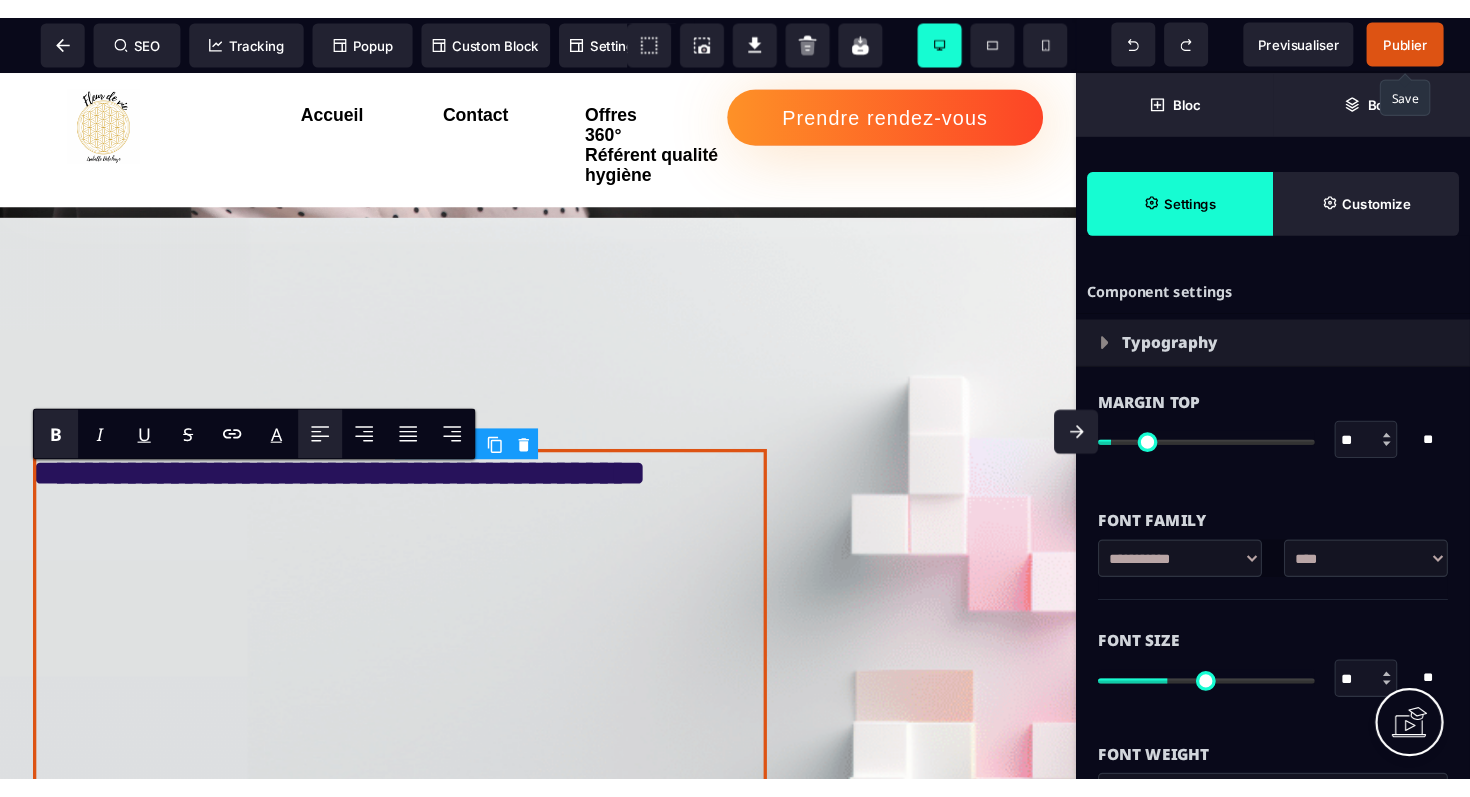 scroll, scrollTop: 3109, scrollLeft: 0, axis: vertical 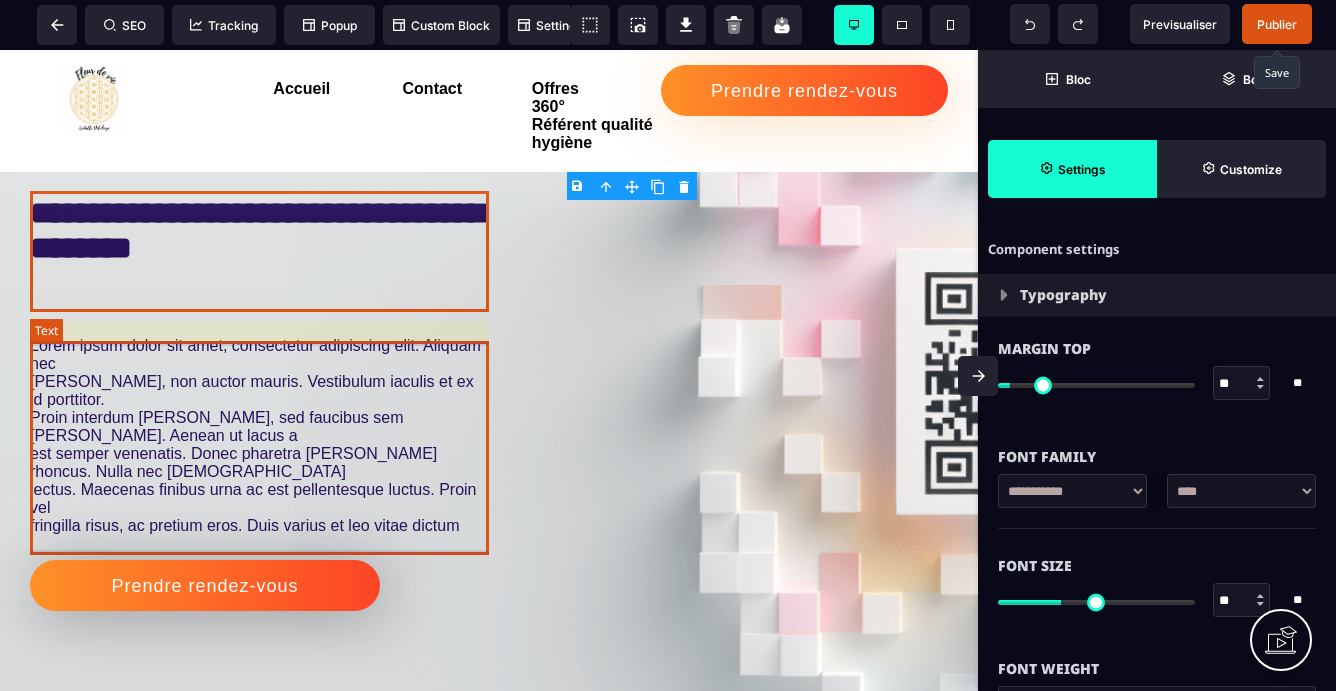 click on "Lorem ipsum dolor sit amet, consectetur adipiscing elit. Aliquam nec  [PERSON_NAME] nisi, non auctor mauris. Vestibulum iaculis et ex id porttitor.  Proin interdum mauris eros, sed faucibus sem [PERSON_NAME]. Aenean ut lacus a  est semper venenatis. Donec pharetra [PERSON_NAME] rhoncus. Nulla nec [DEMOGRAPHIC_DATA]  lectus. Maecenas finibus urna ac est pellentesque luctus. Proin vel  fringilla risus, ac pretium eros. Duis varius et [PERSON_NAME] vitae dictum" at bounding box center [259, 436] 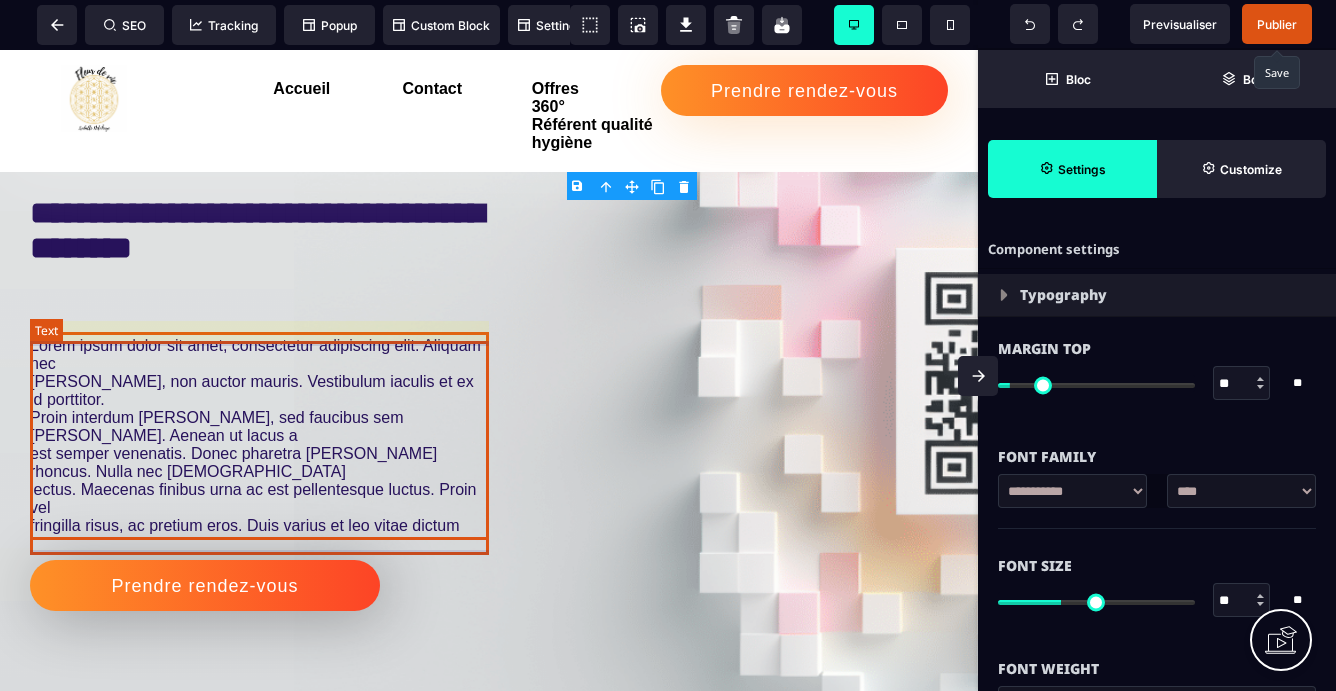 select on "***" 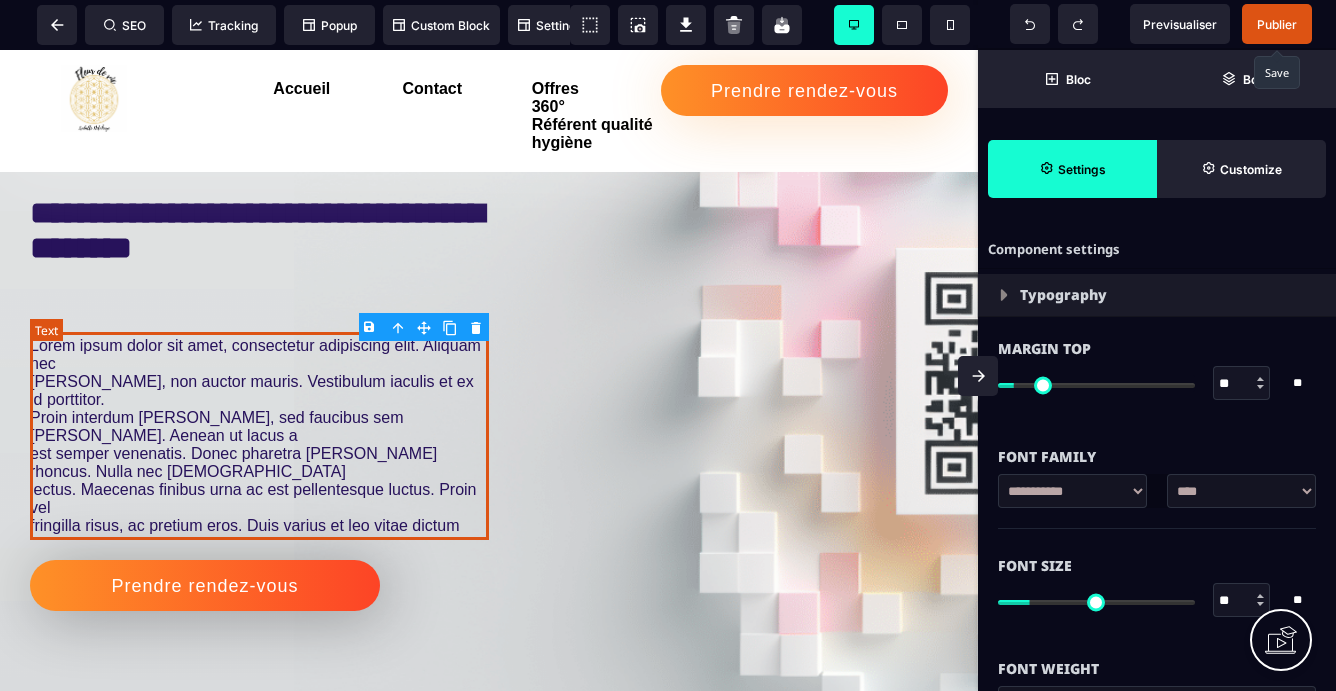 click on "Lorem ipsum dolor sit amet, consectetur adipiscing elit. Aliquam nec  [PERSON_NAME] nisi, non auctor mauris. Vestibulum iaculis et ex id porttitor.  Proin interdum mauris eros, sed faucibus sem [PERSON_NAME]. Aenean ut lacus a  est semper venenatis. Donec pharetra [PERSON_NAME] rhoncus. Nulla nec [DEMOGRAPHIC_DATA]  lectus. Maecenas finibus urna ac est pellentesque luctus. Proin vel  fringilla risus, ac pretium eros. Duis varius et [PERSON_NAME] vitae dictum" at bounding box center (259, 436) 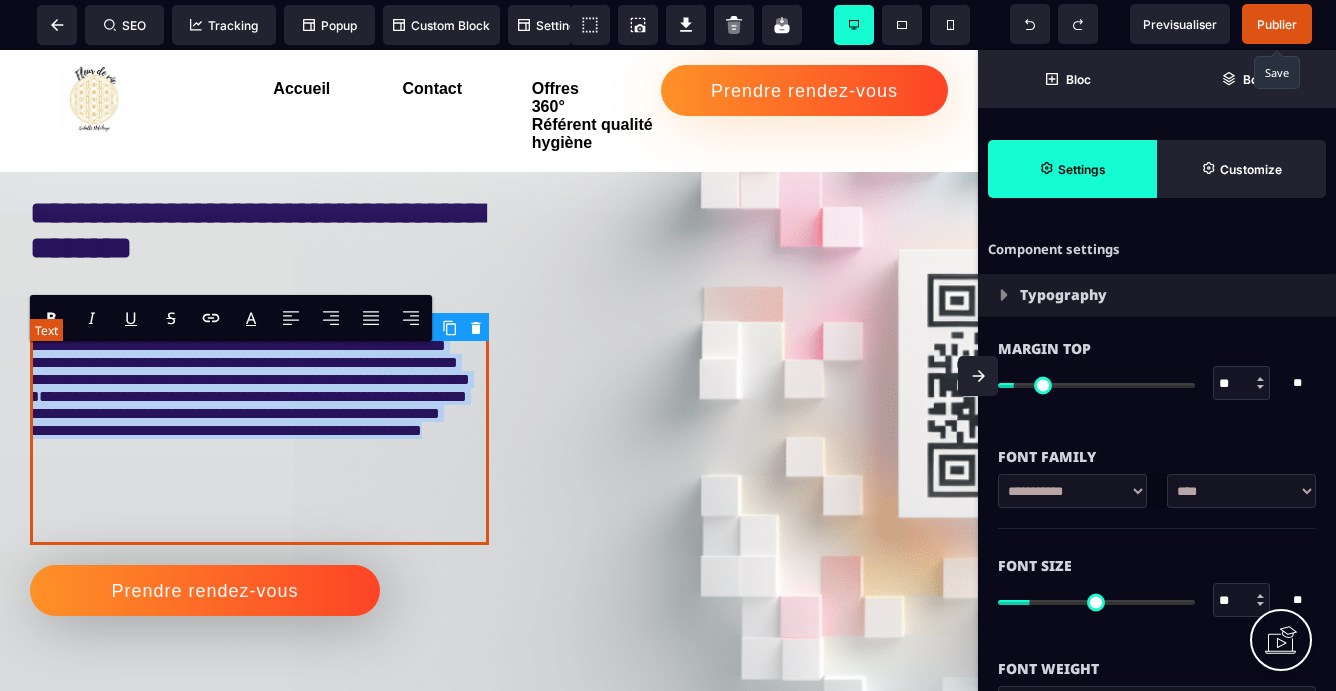 drag, startPoint x: 461, startPoint y: 537, endPoint x: 33, endPoint y: 351, distance: 466.66904 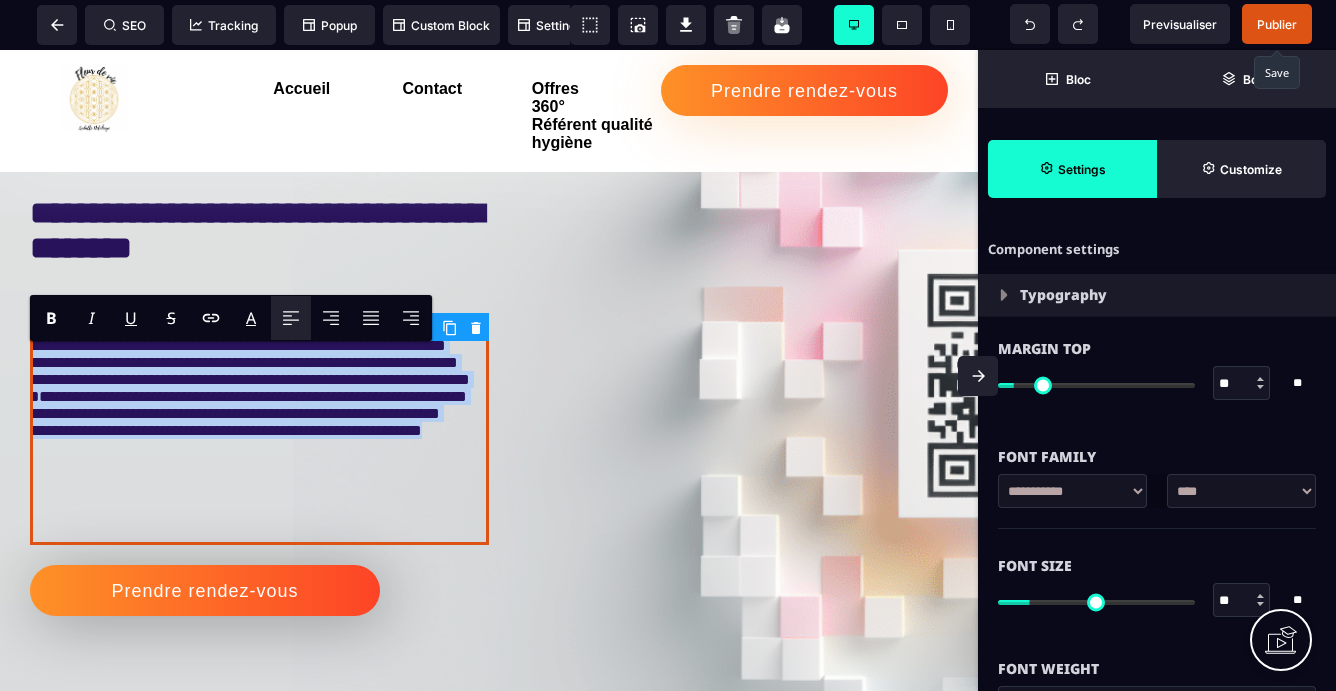 type 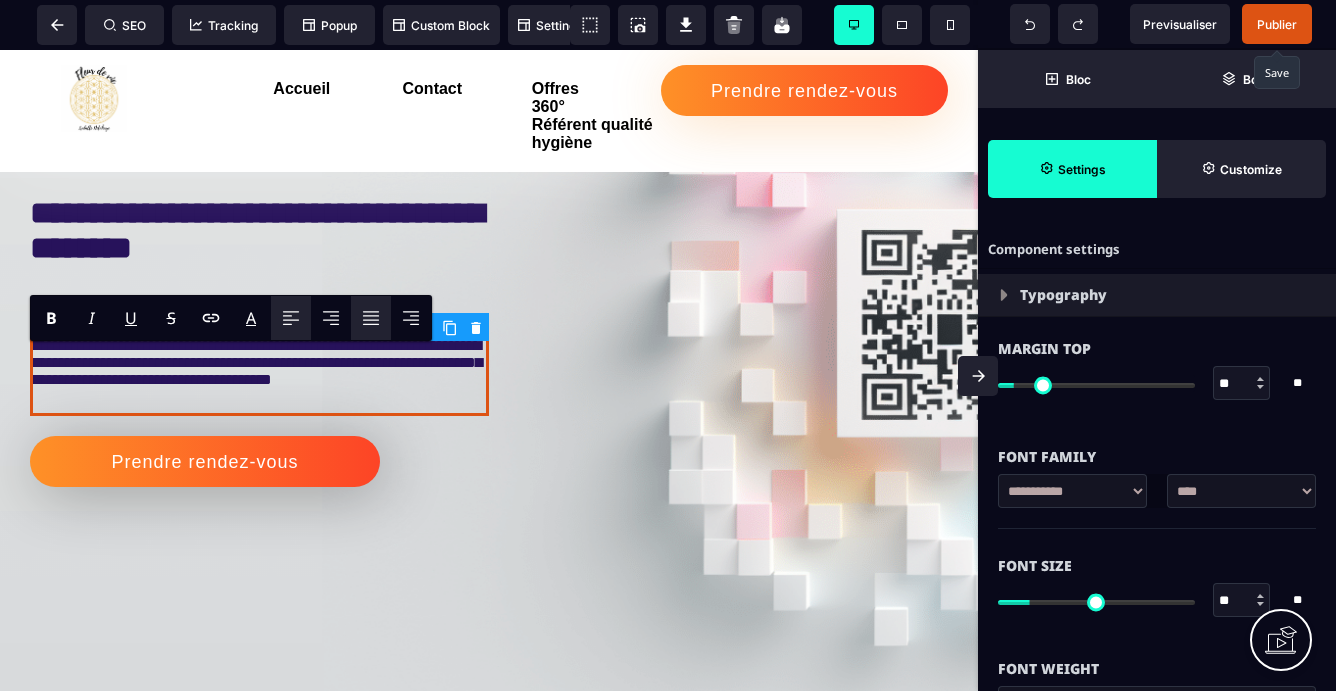 click 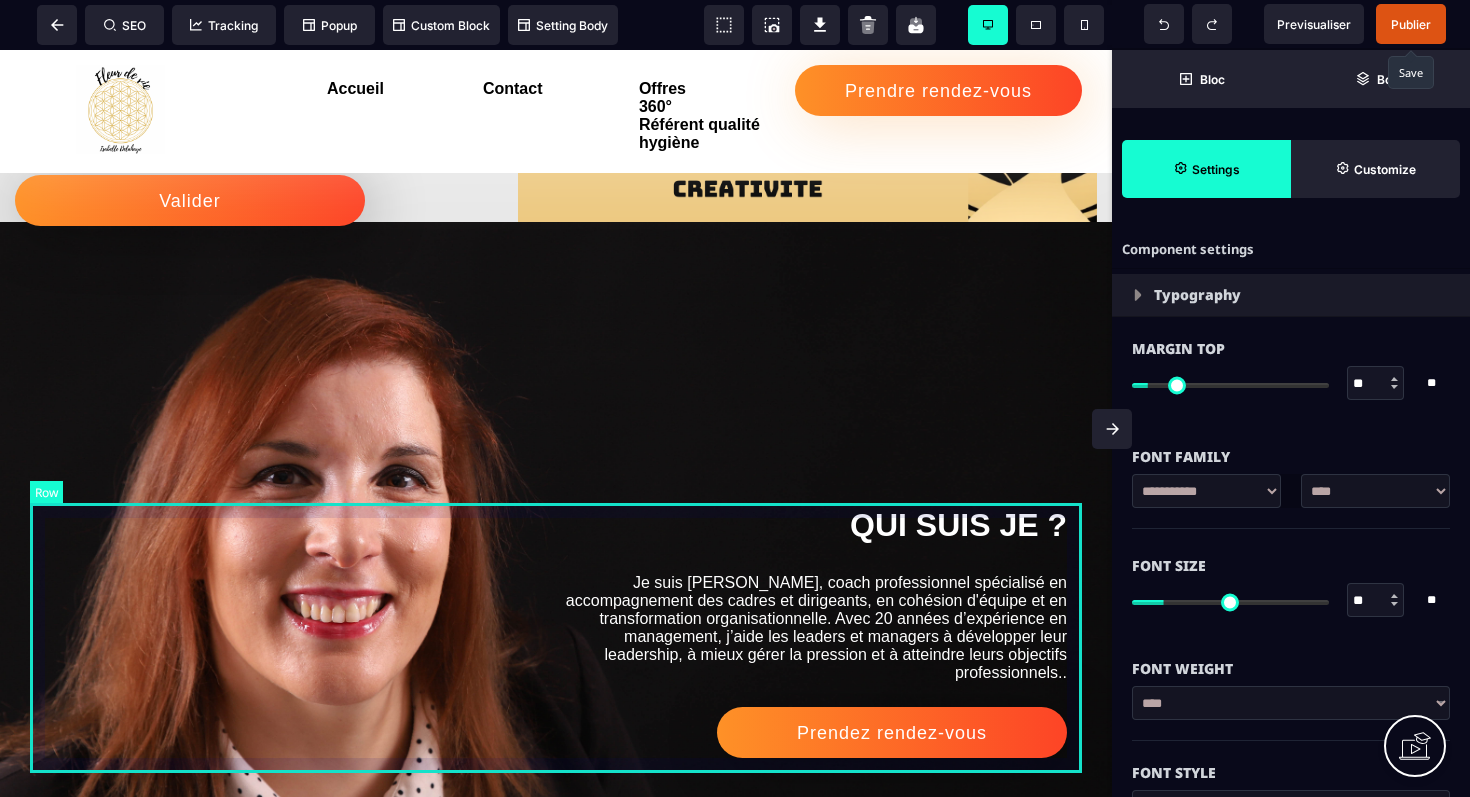 scroll, scrollTop: 1967, scrollLeft: 0, axis: vertical 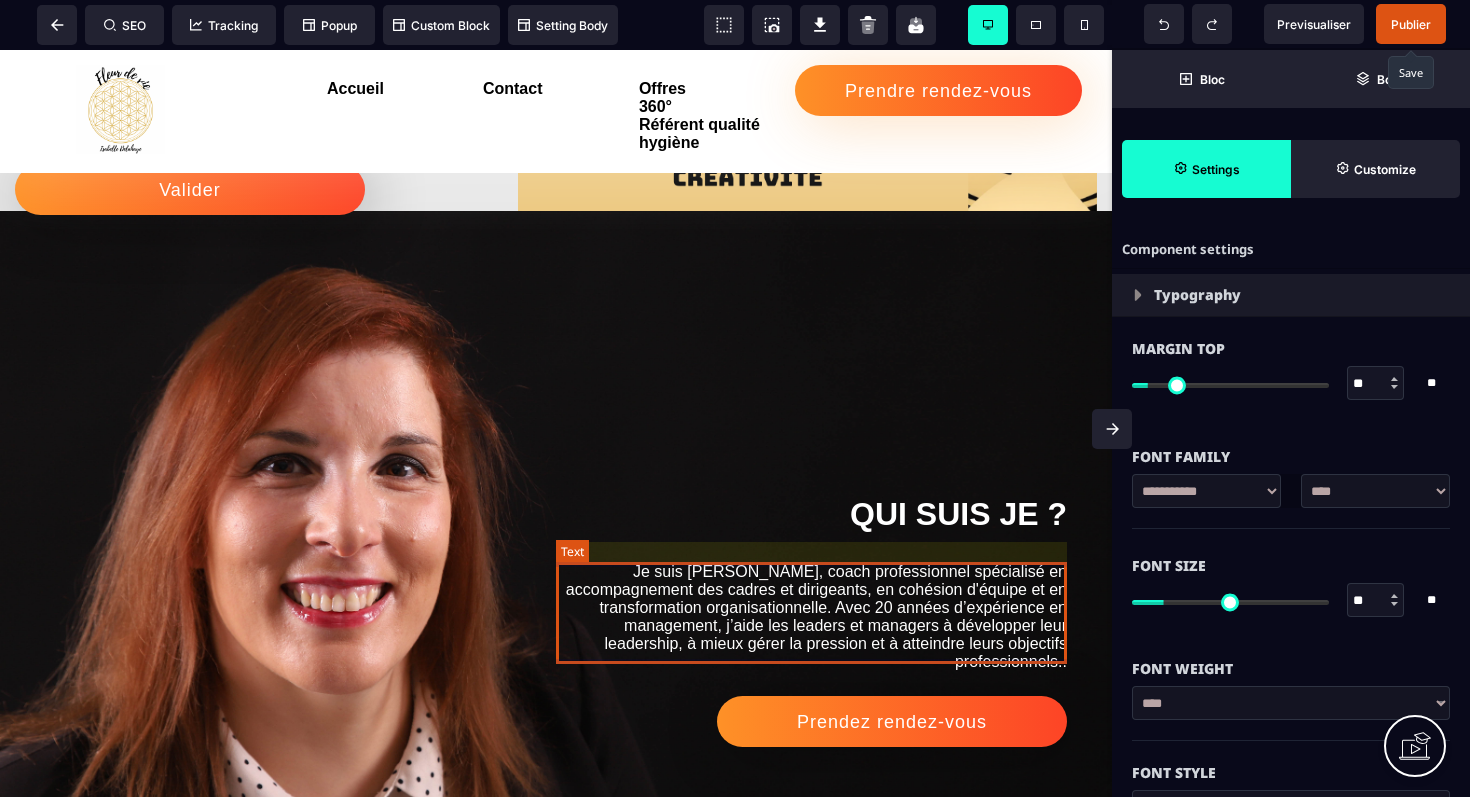 click on "Je suis [PERSON_NAME], coach professionnel spécialisé en accompagnement des cadres et dirigeants, en cohésion d'équipe et en transformation organisationnelle. Avec 20 années d’expérience en management, j’aide les leaders et managers à développer leur leadership, à mieux gérer la pression et à atteindre leurs objectifs professionnels.." at bounding box center [811, 617] 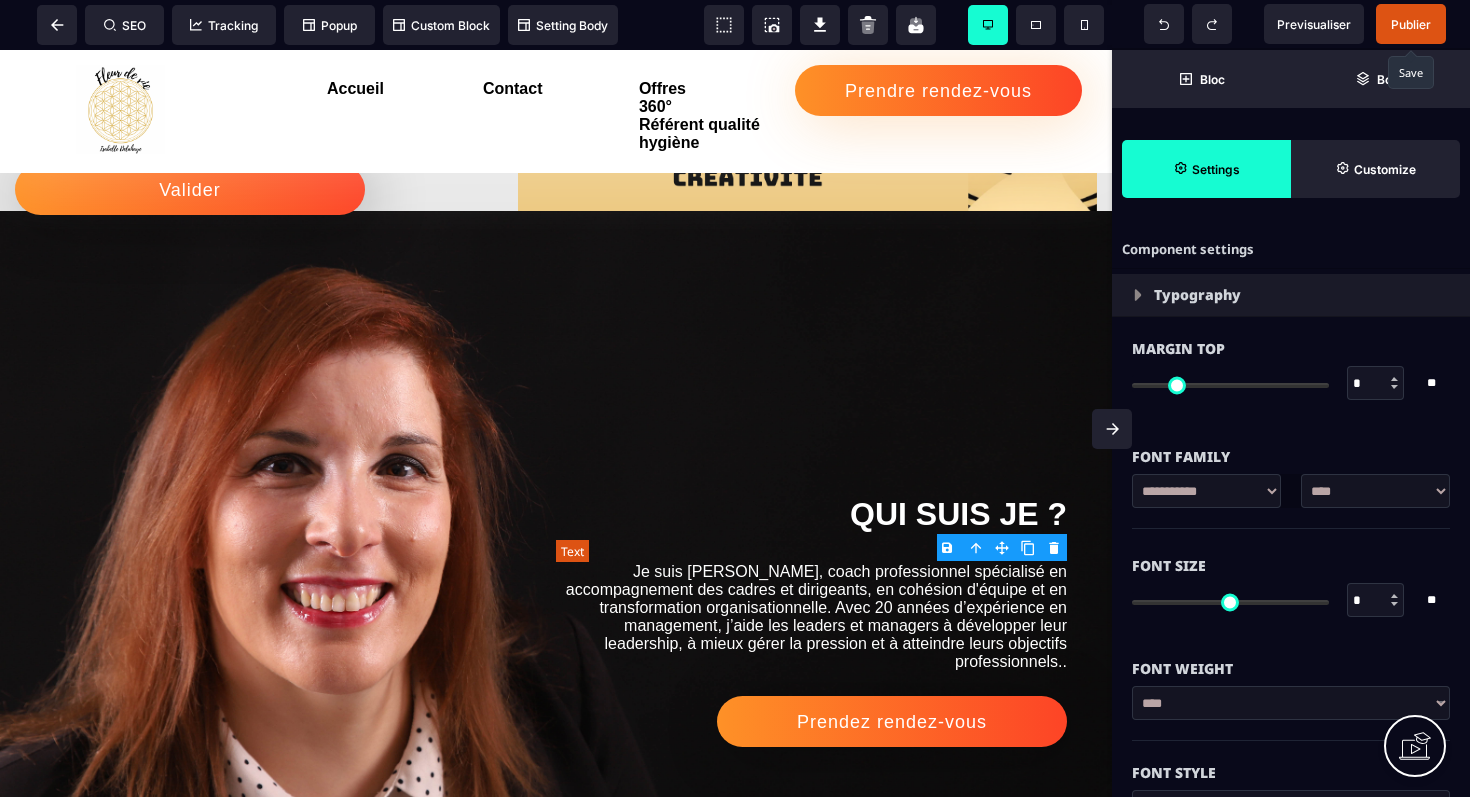 type on "**" 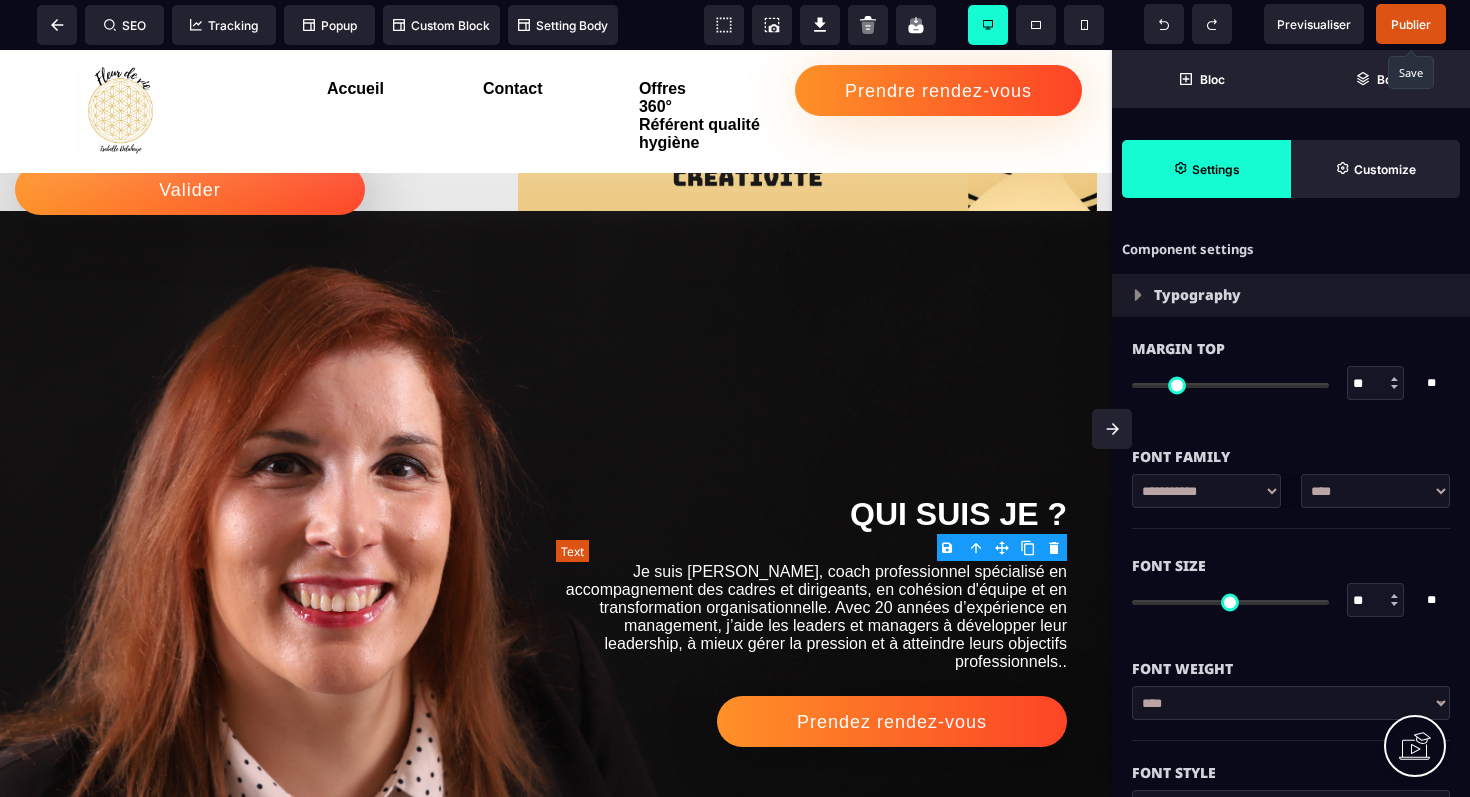 type on "*" 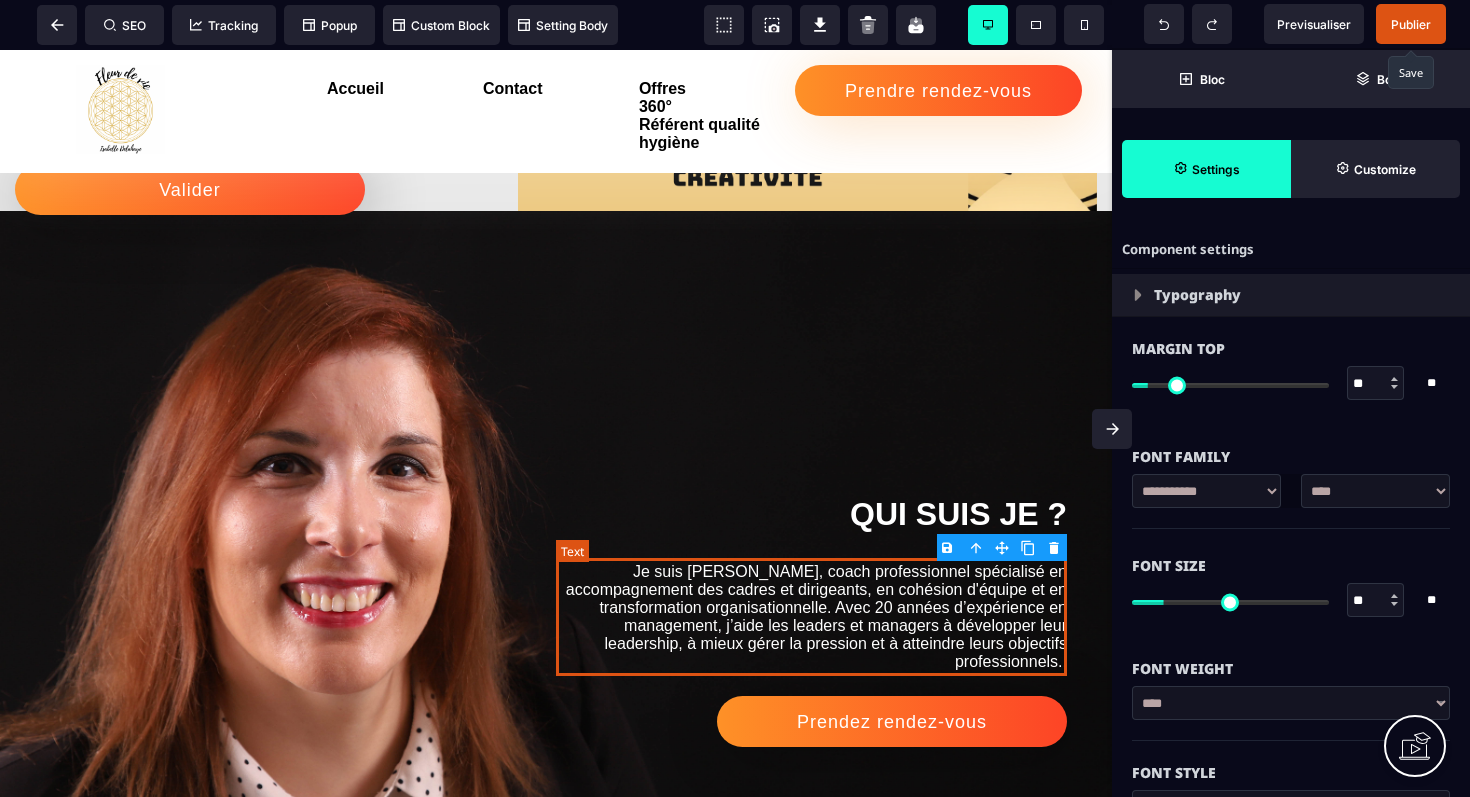 click on "Je suis [PERSON_NAME], coach professionnel spécialisé en accompagnement des cadres et dirigeants, en cohésion d'équipe et en transformation organisationnelle. Avec 20 années d’expérience en management, j’aide les leaders et managers à développer leur leadership, à mieux gérer la pression et à atteindre leurs objectifs professionnels.." at bounding box center [811, 617] 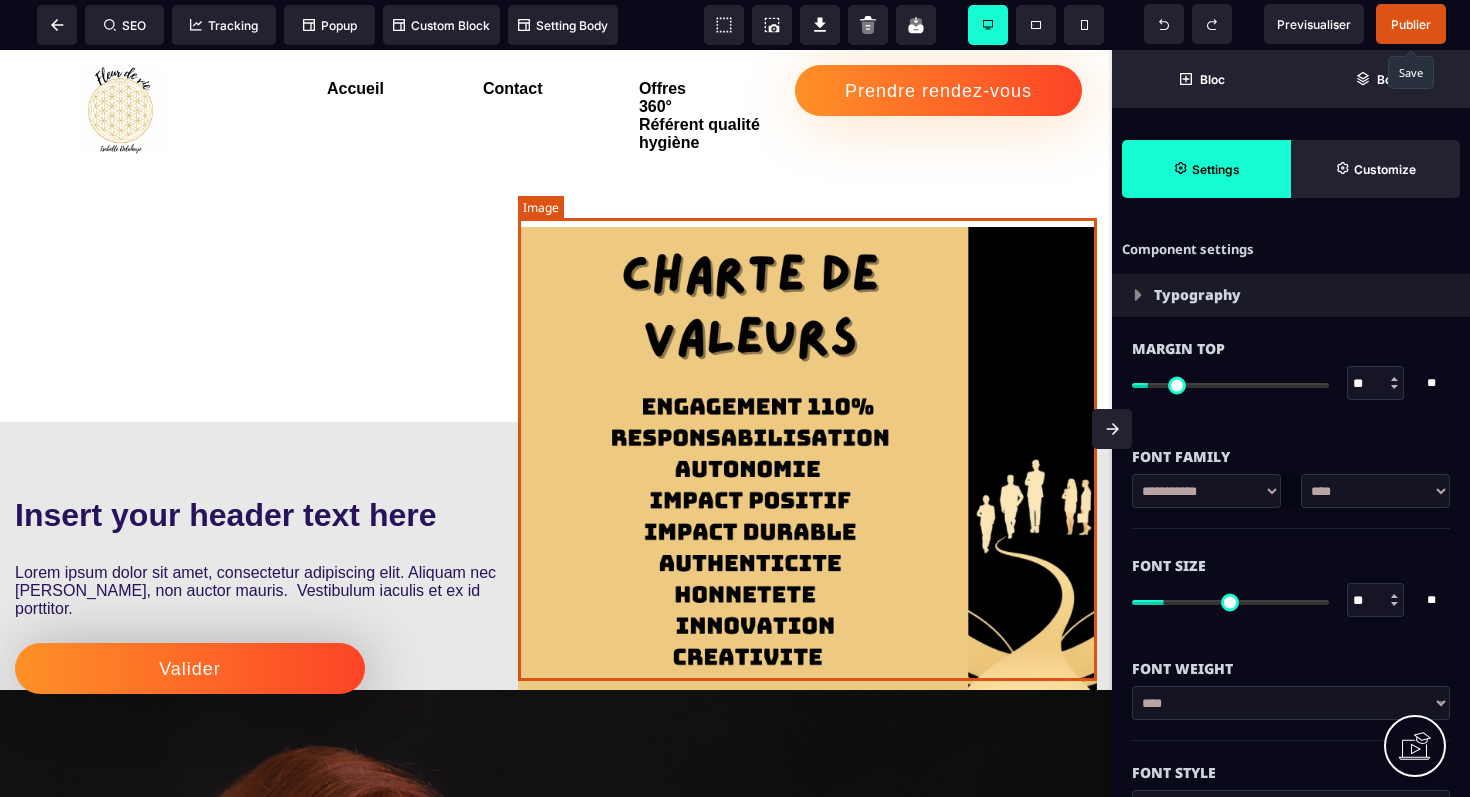 scroll, scrollTop: 1481, scrollLeft: 0, axis: vertical 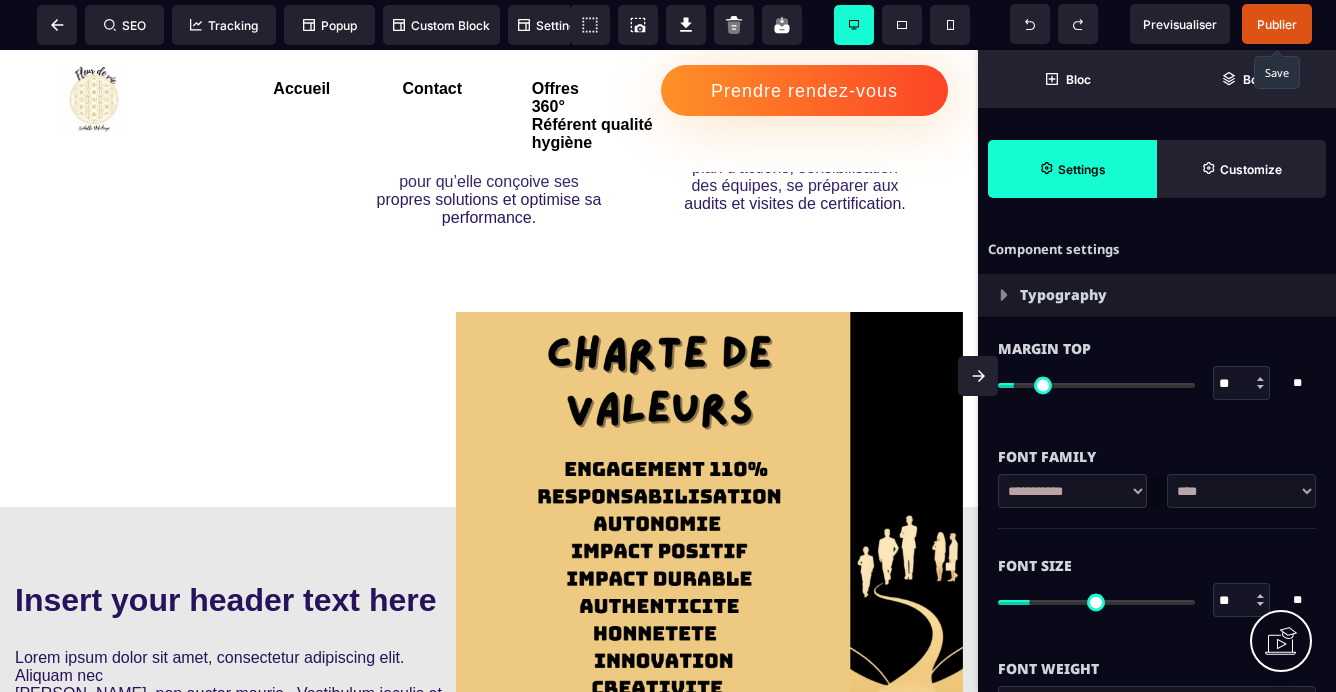 click on "Publier" at bounding box center [1277, 24] 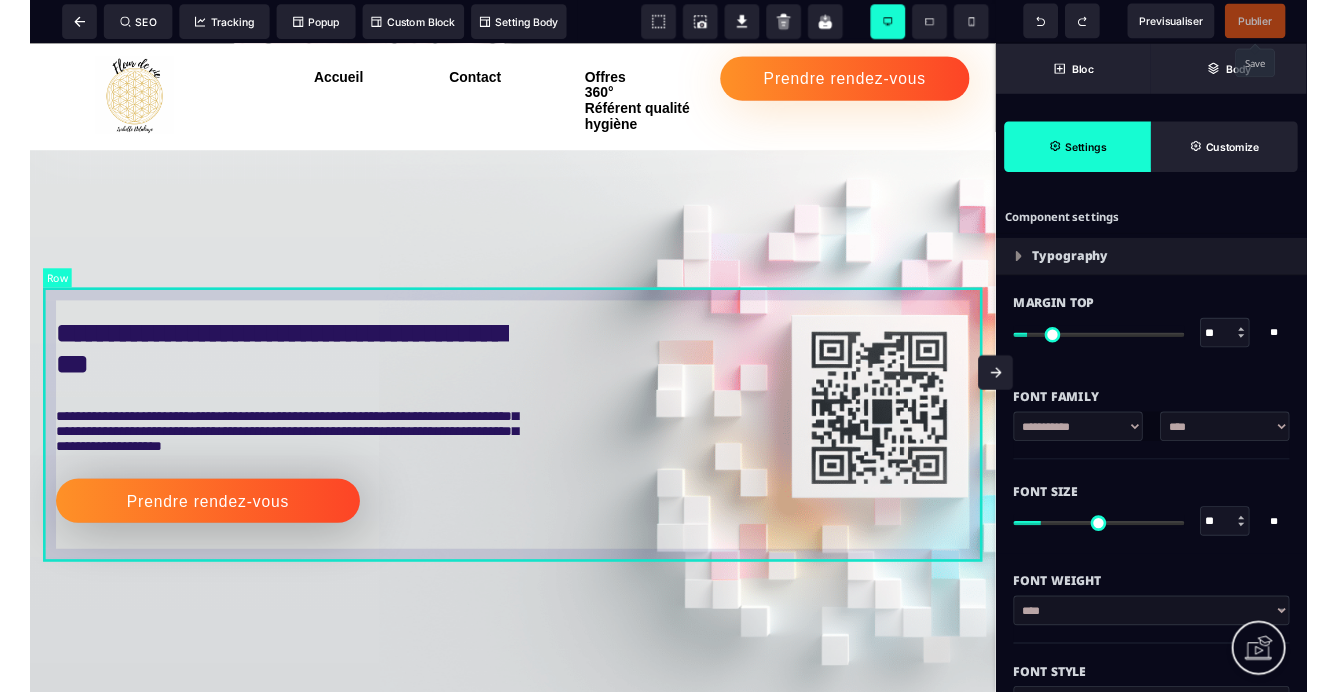 scroll, scrollTop: 2813, scrollLeft: 0, axis: vertical 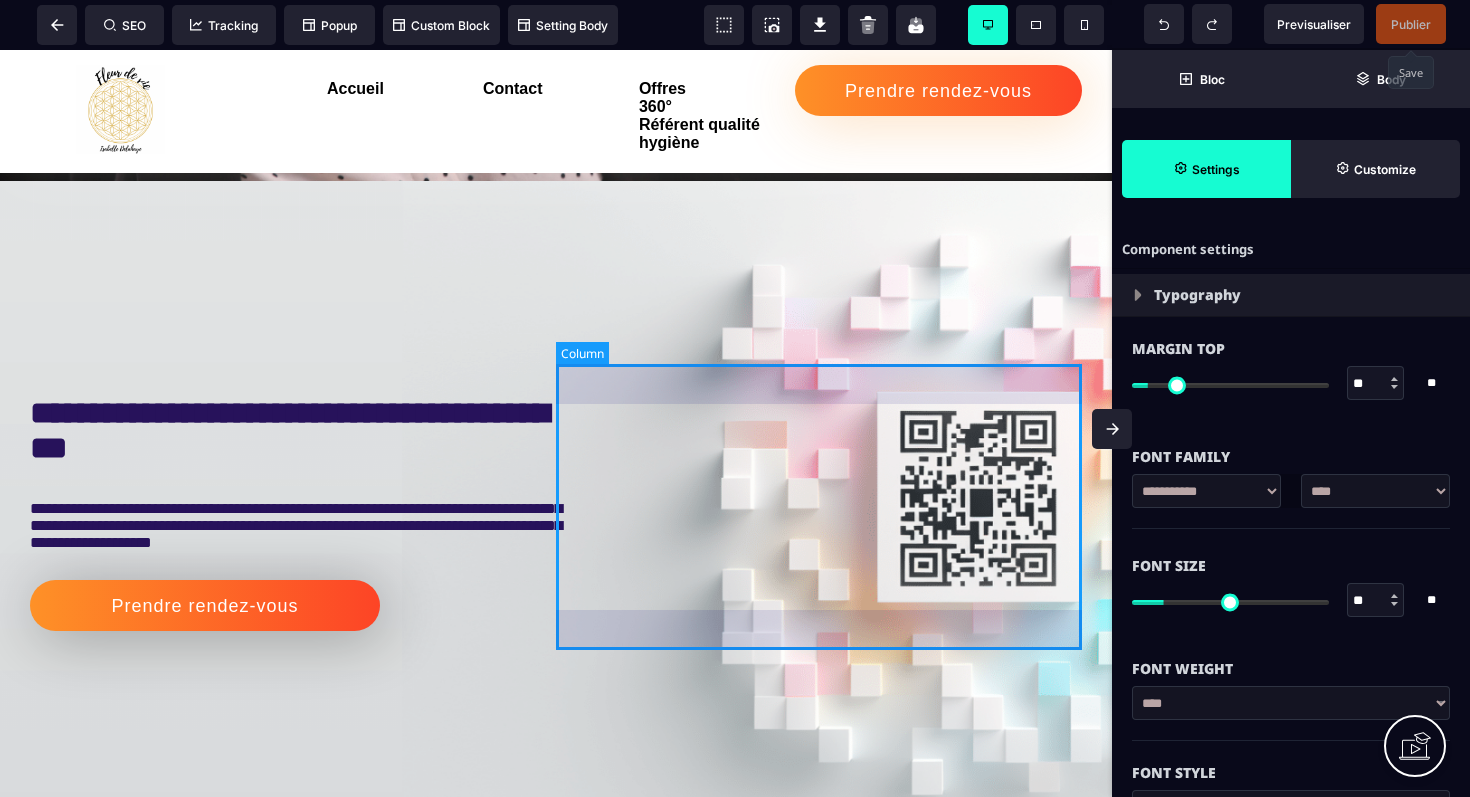 click at bounding box center (819, 519) 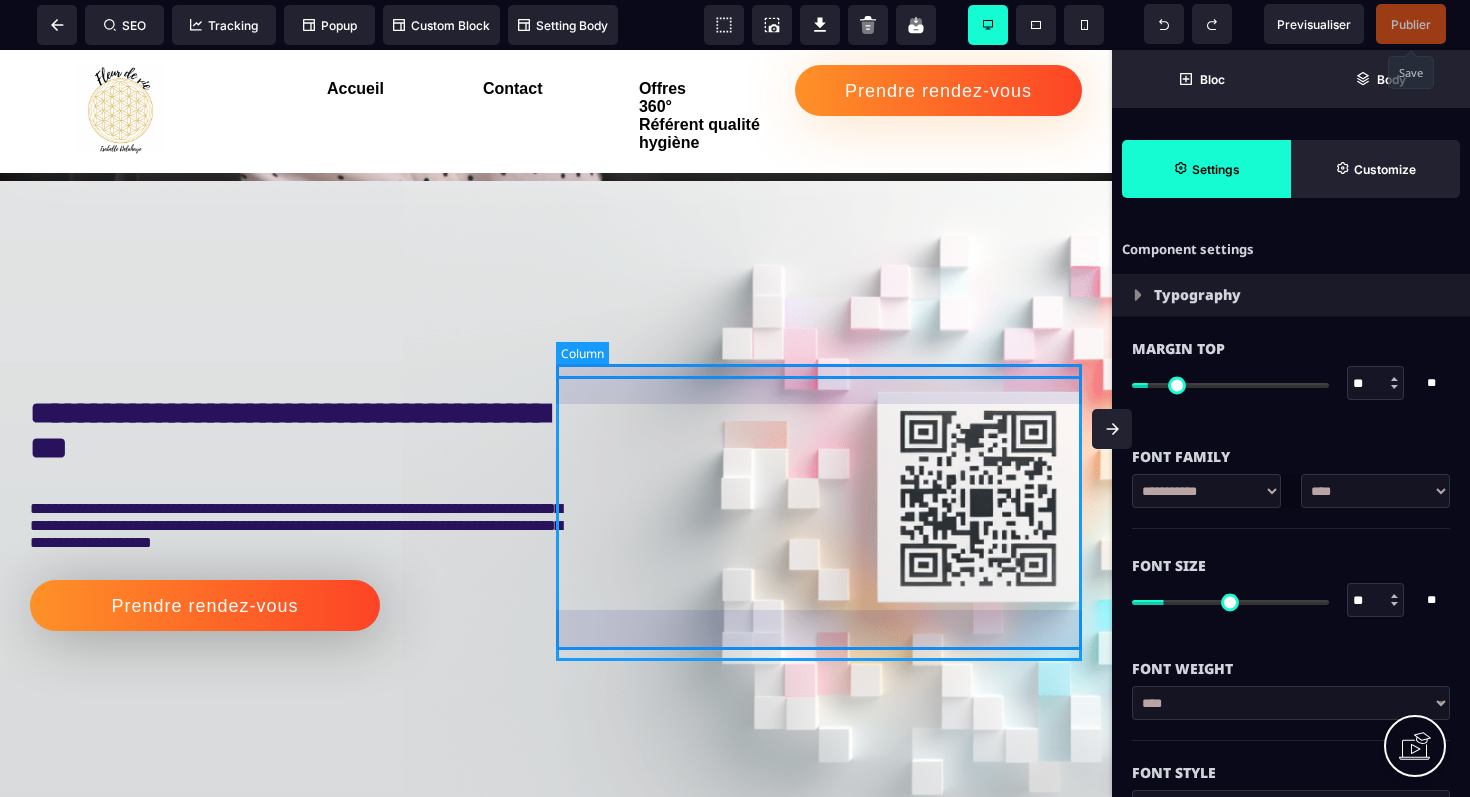 select on "**" 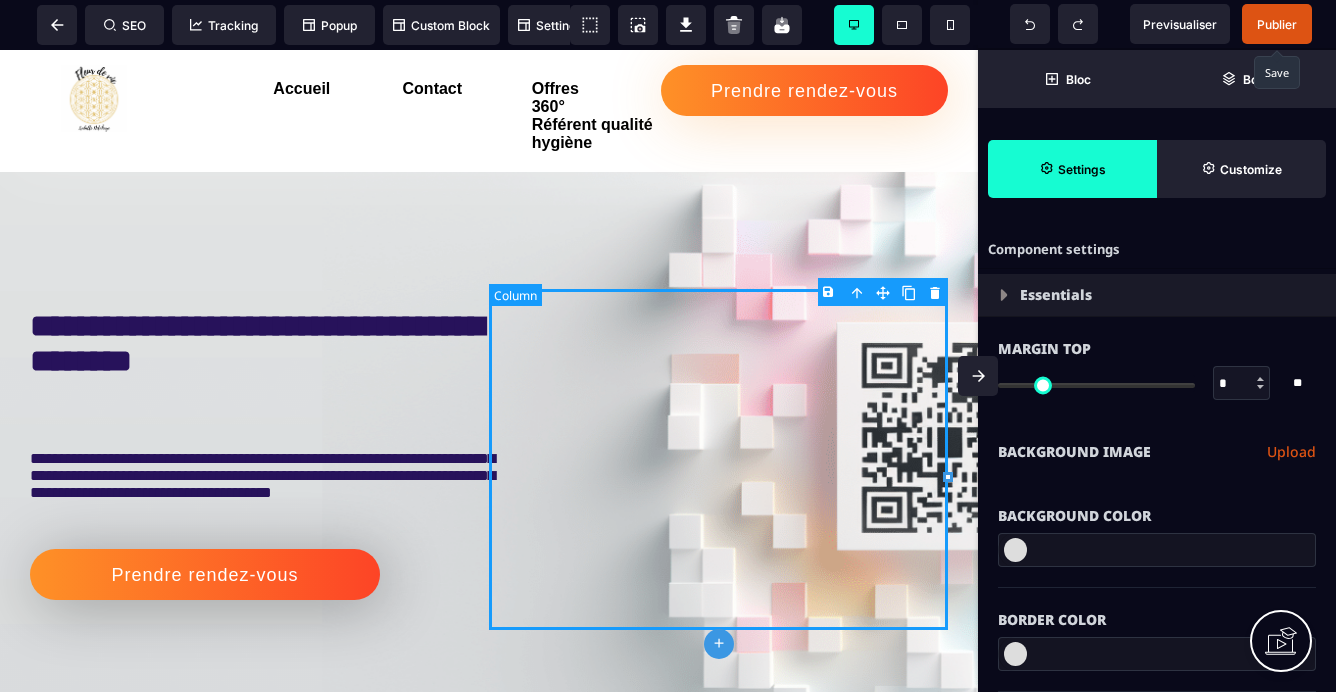 scroll, scrollTop: 3020, scrollLeft: 0, axis: vertical 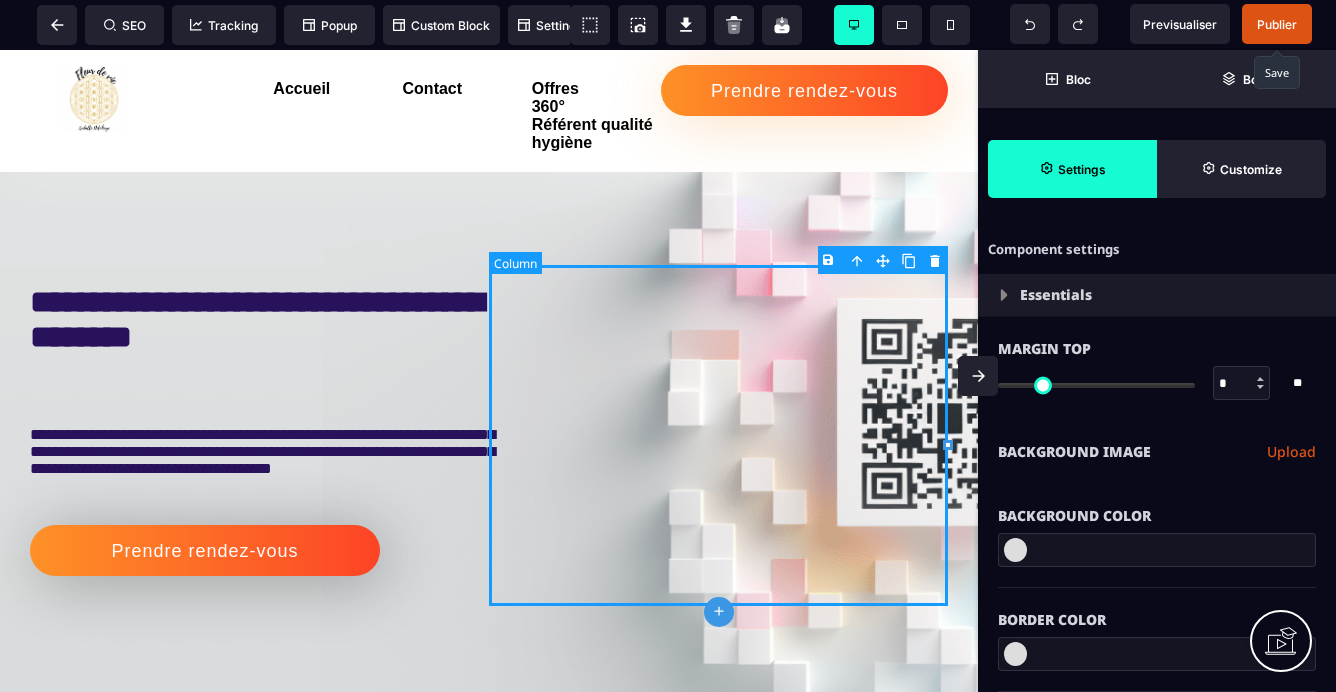 click at bounding box center [718, 435] 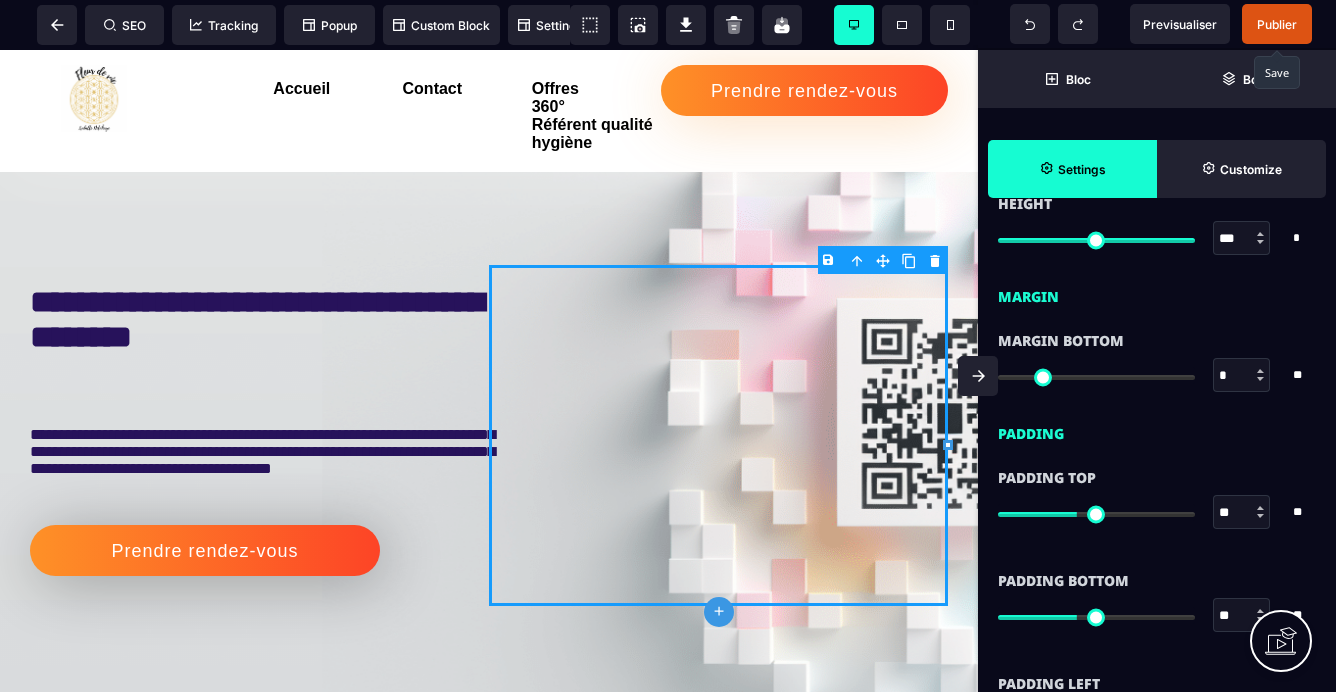 scroll, scrollTop: 1441, scrollLeft: 0, axis: vertical 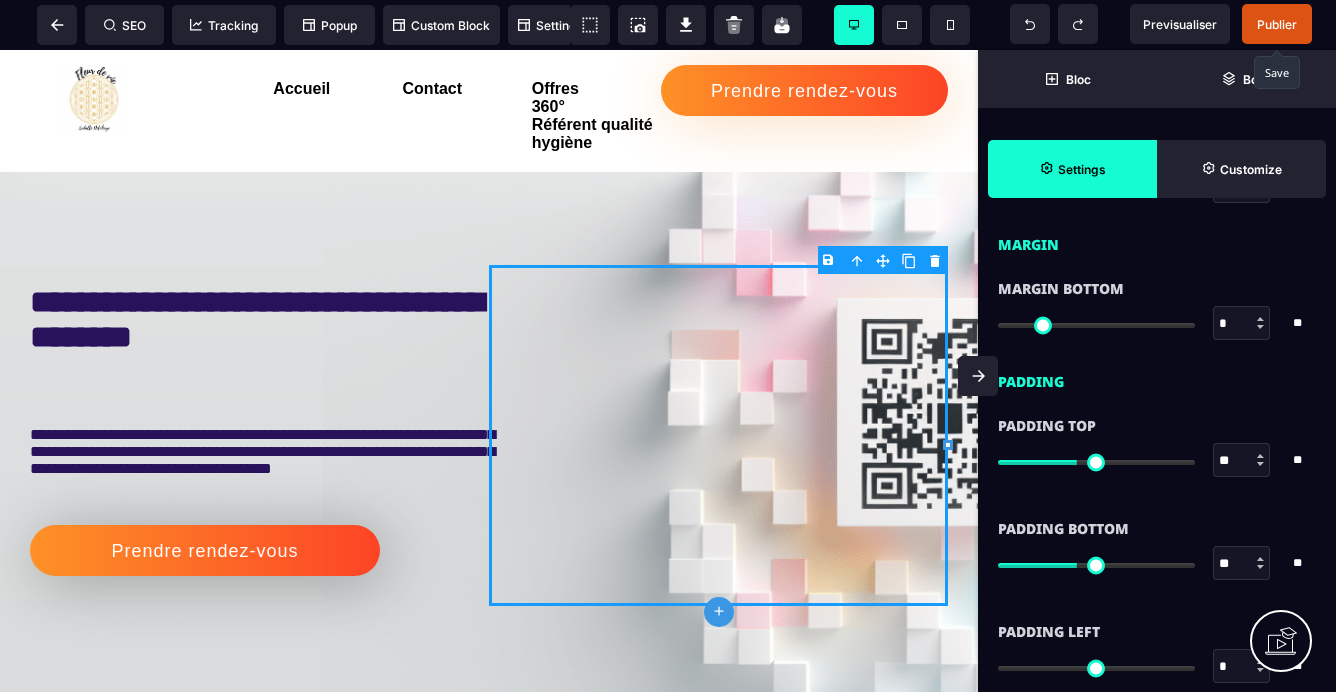 click on "B I U S
A *******
plus
[GEOGRAPHIC_DATA]
SEO" at bounding box center [668, 346] 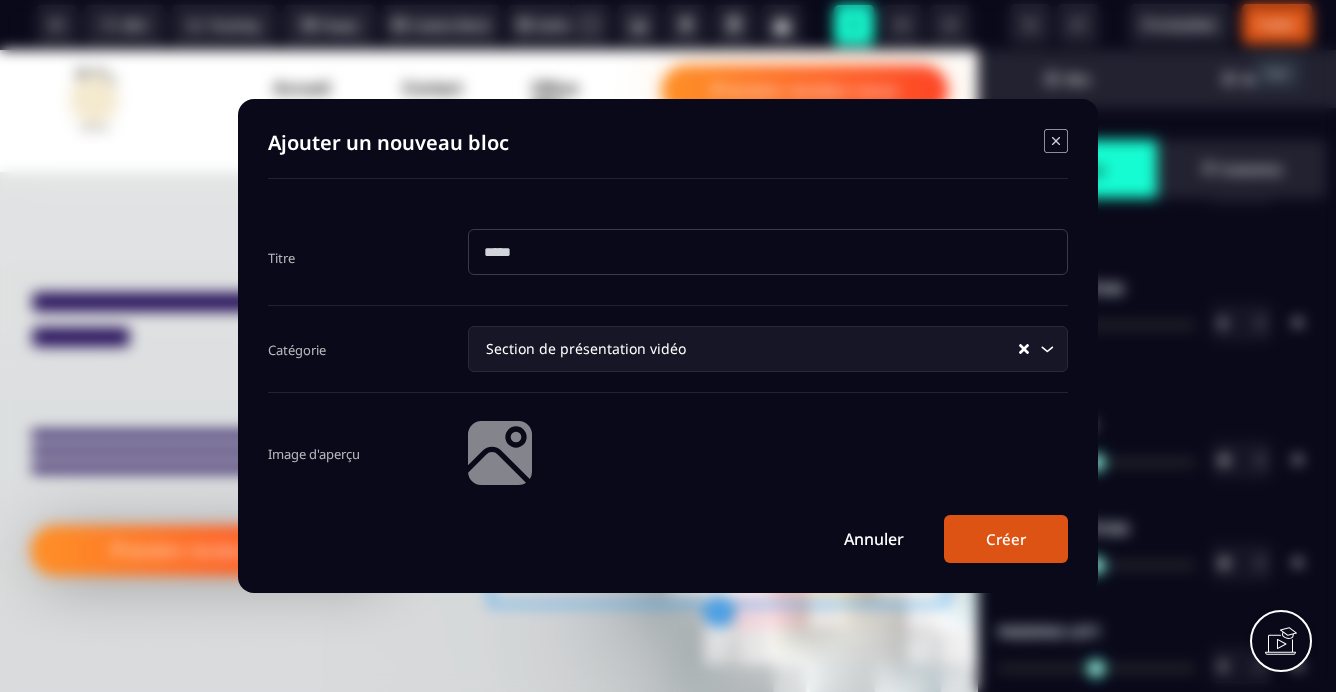 click on "Annuler" at bounding box center (874, 539) 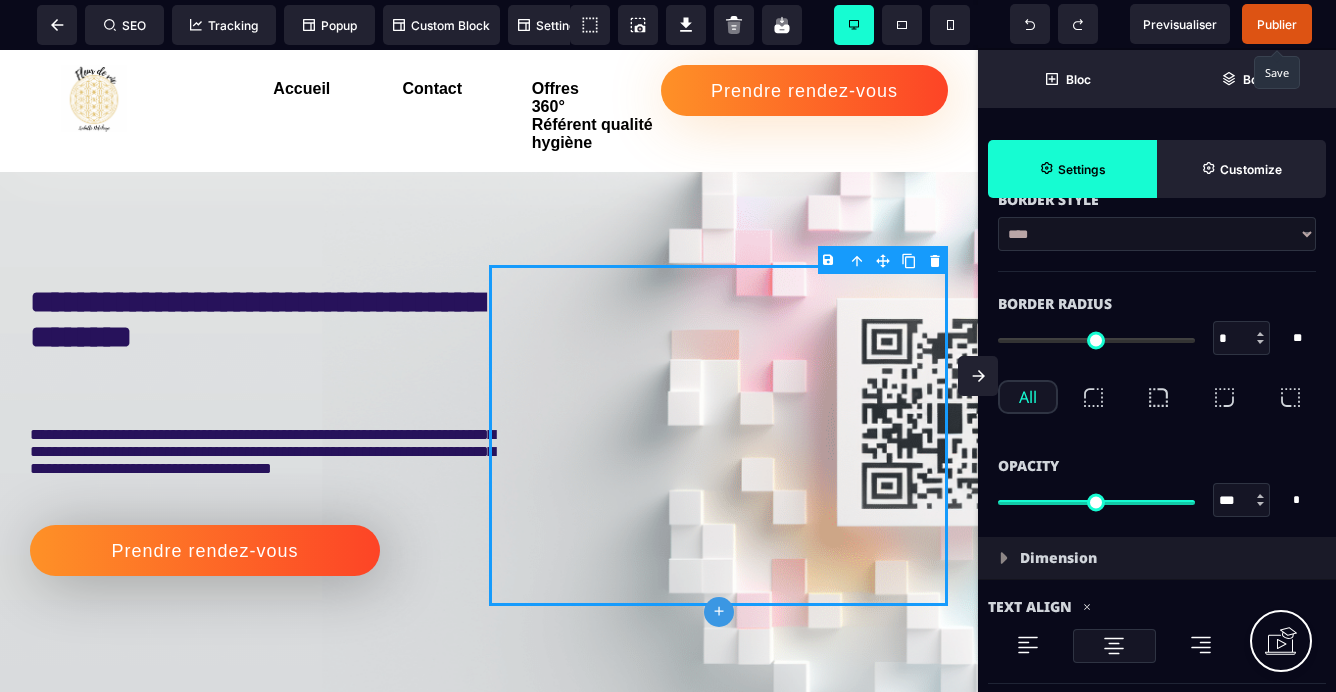 scroll, scrollTop: 0, scrollLeft: 0, axis: both 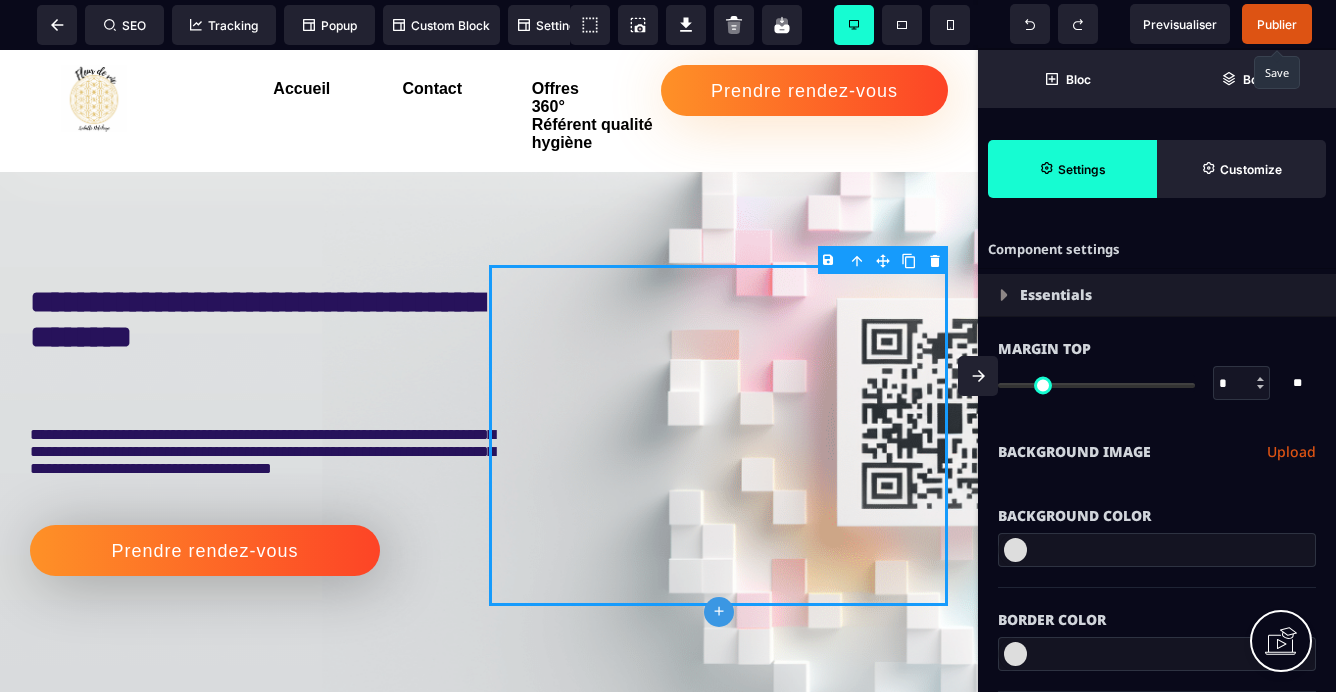 click at bounding box center [1004, 295] 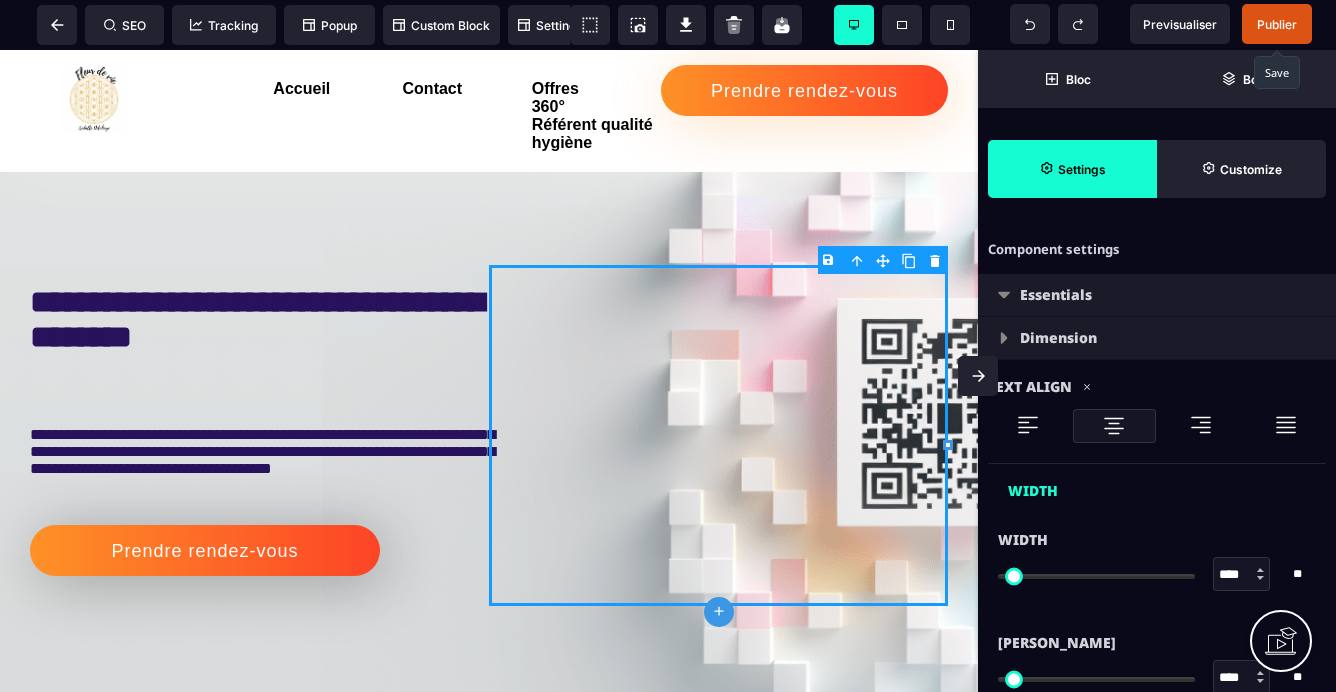 type on "*" 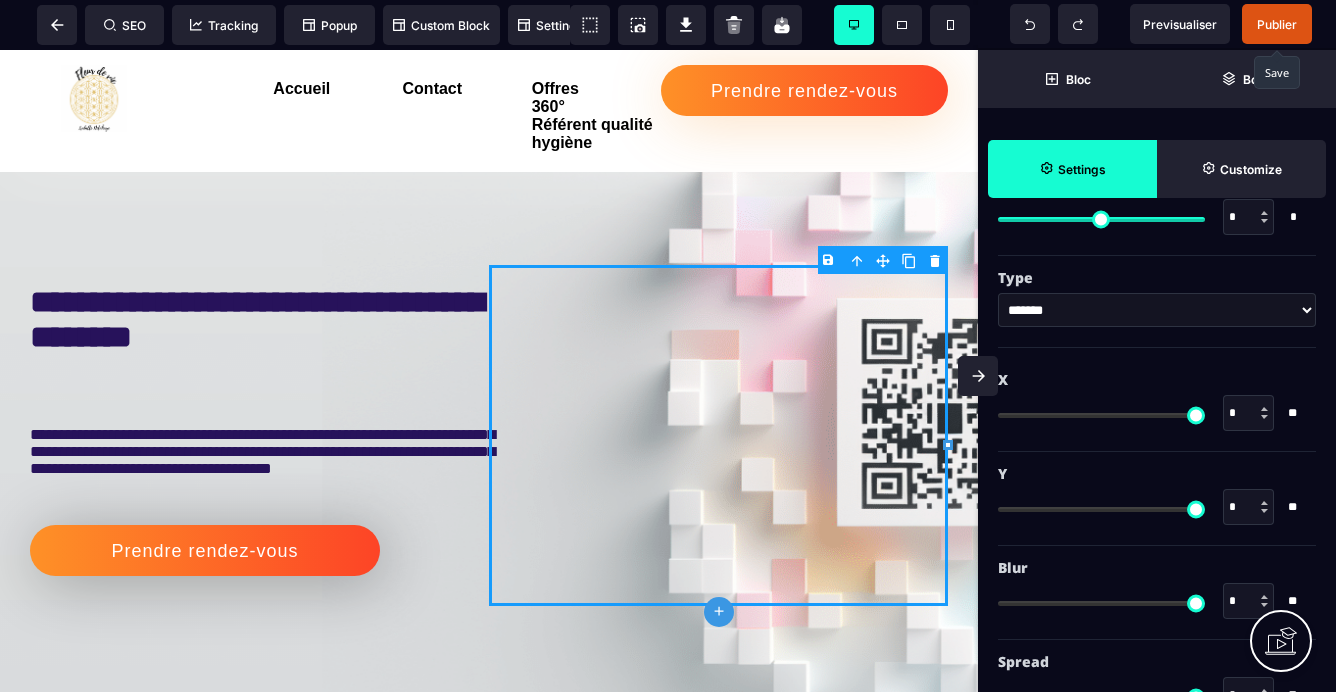scroll, scrollTop: 1491, scrollLeft: 0, axis: vertical 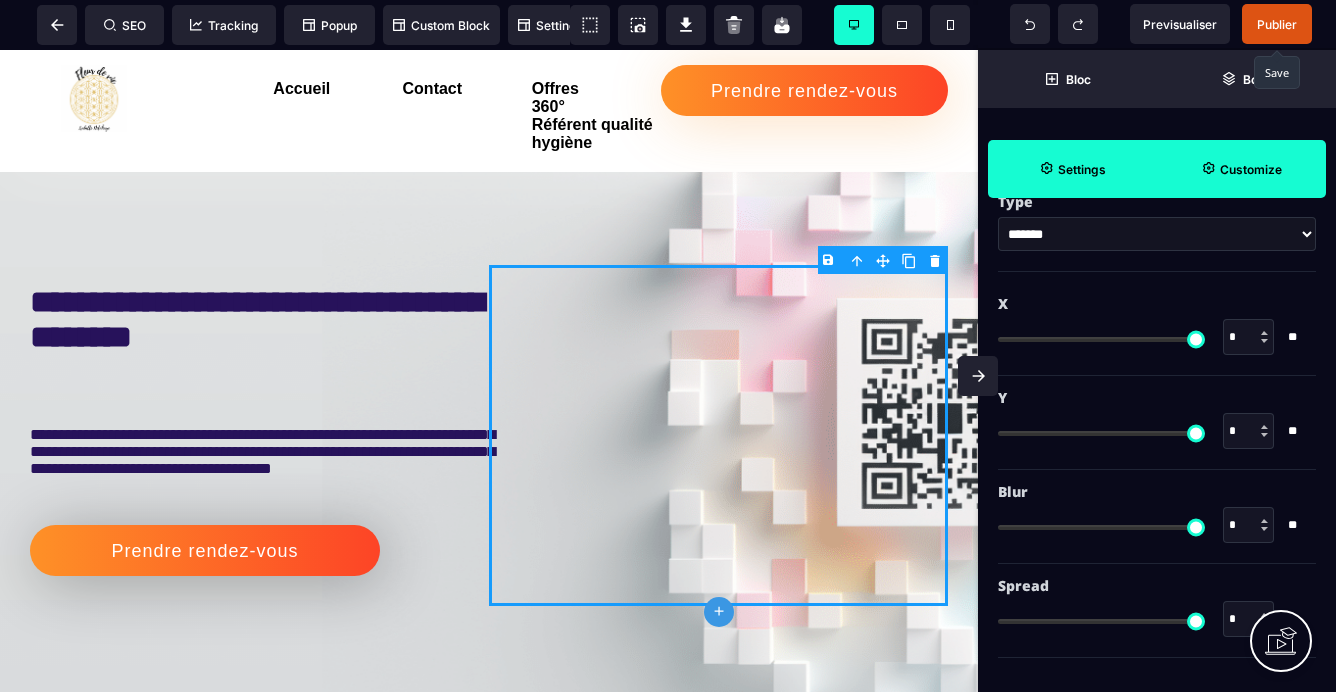 click on "Customize" at bounding box center [1251, 169] 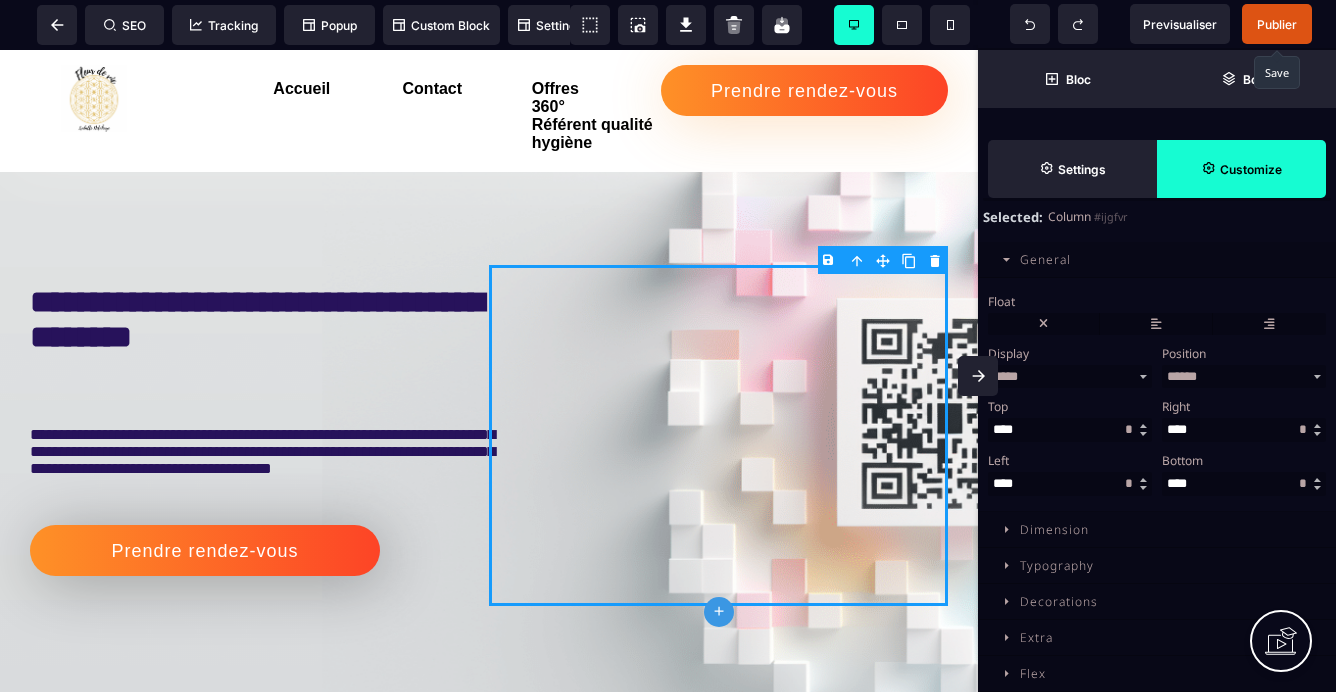 scroll, scrollTop: 0, scrollLeft: 0, axis: both 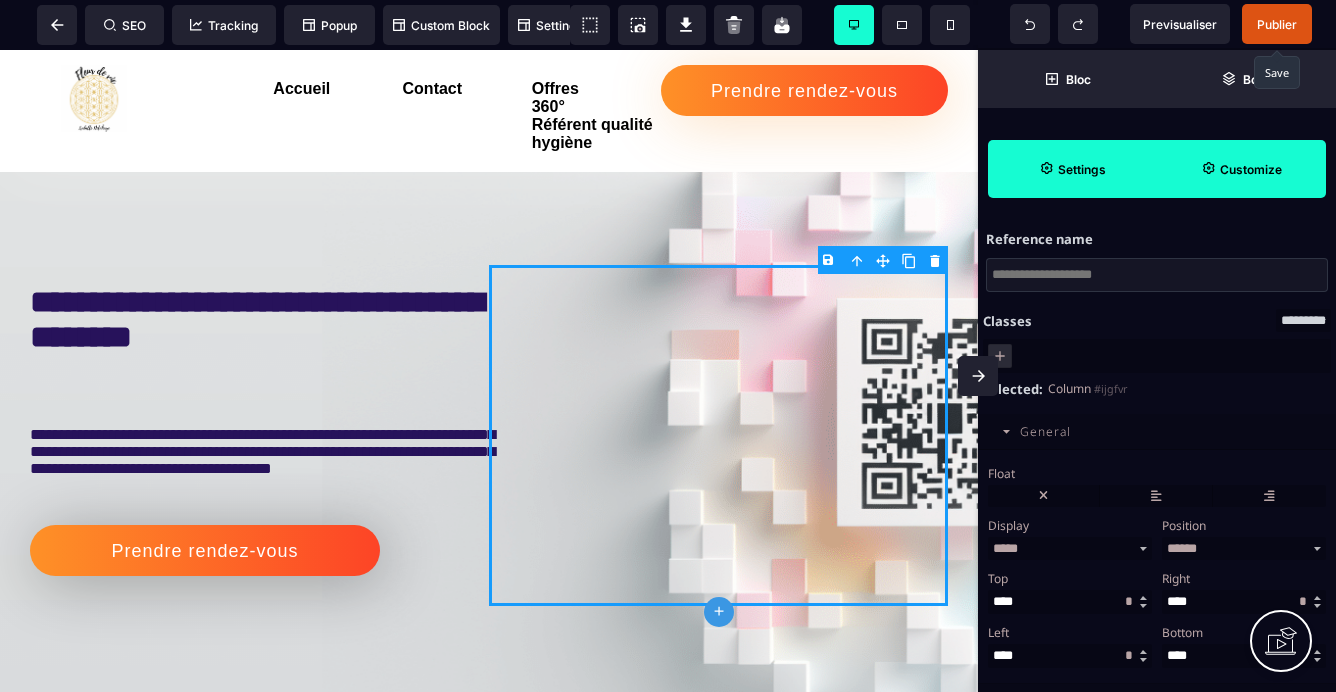 click on "Settings" at bounding box center (1072, 169) 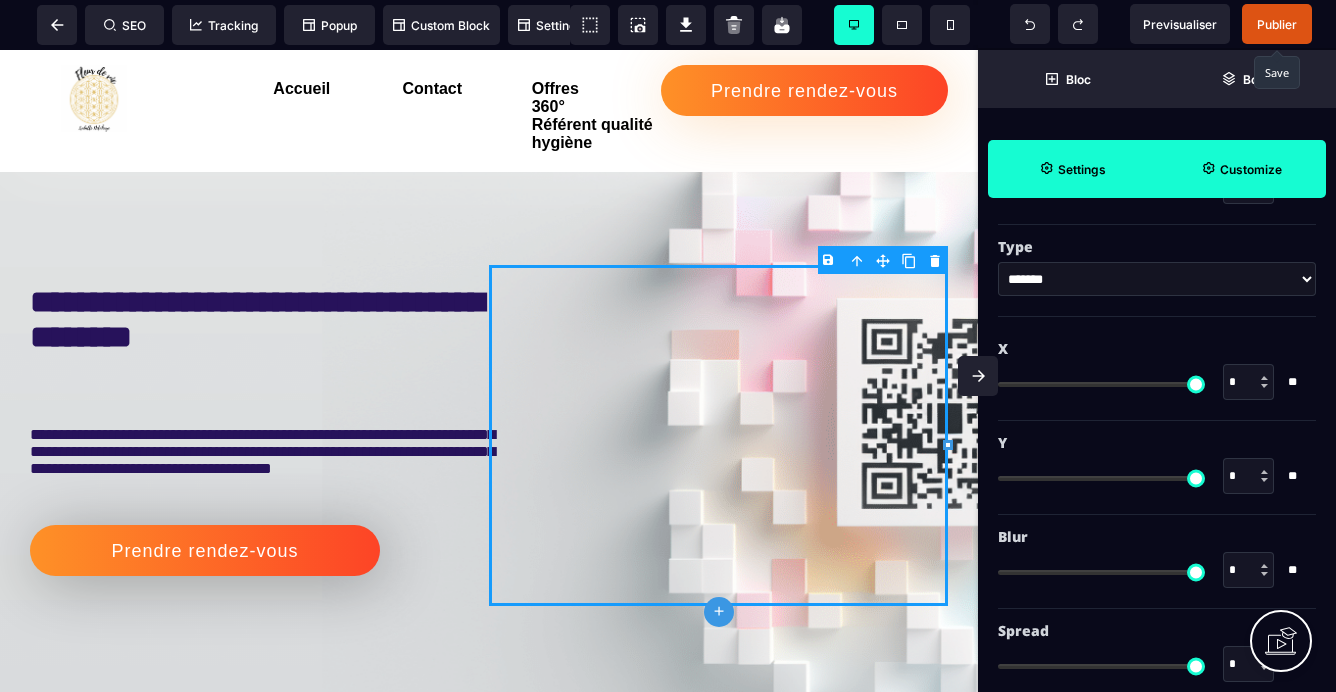 scroll, scrollTop: 1491, scrollLeft: 0, axis: vertical 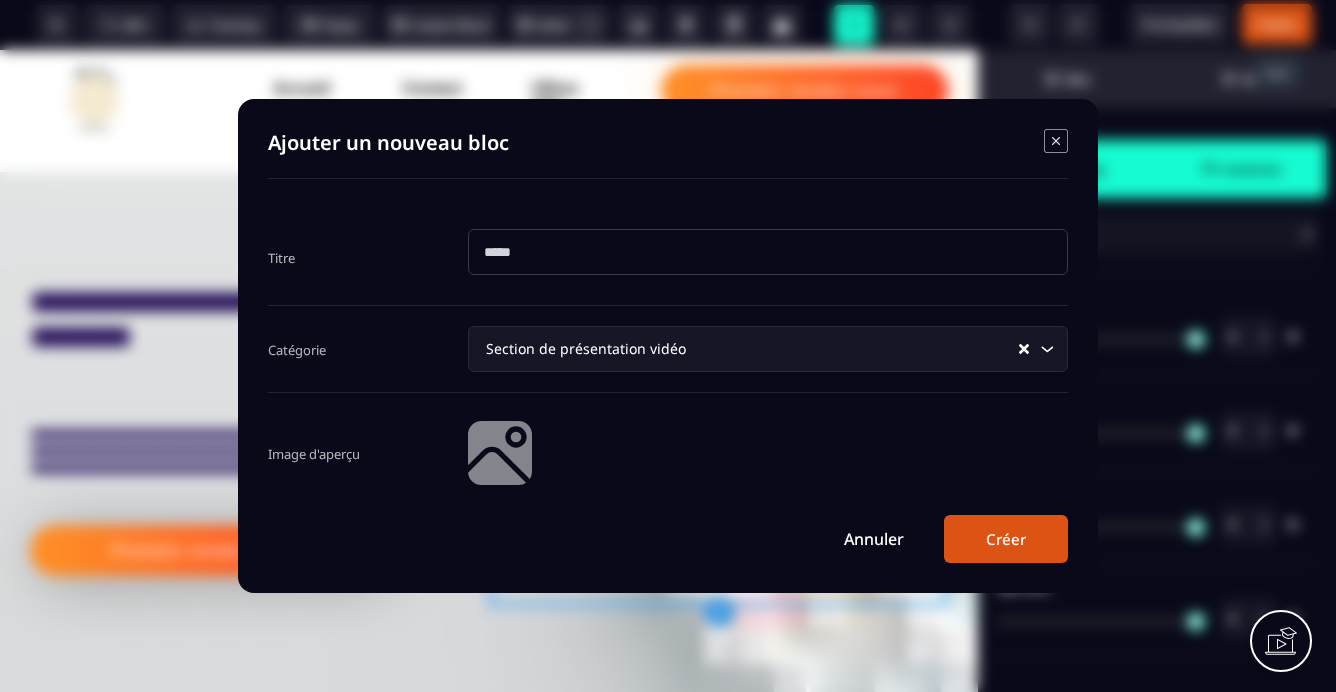 click on "B I U S
A *******
plus
Row
SEO
Big" at bounding box center (668, 346) 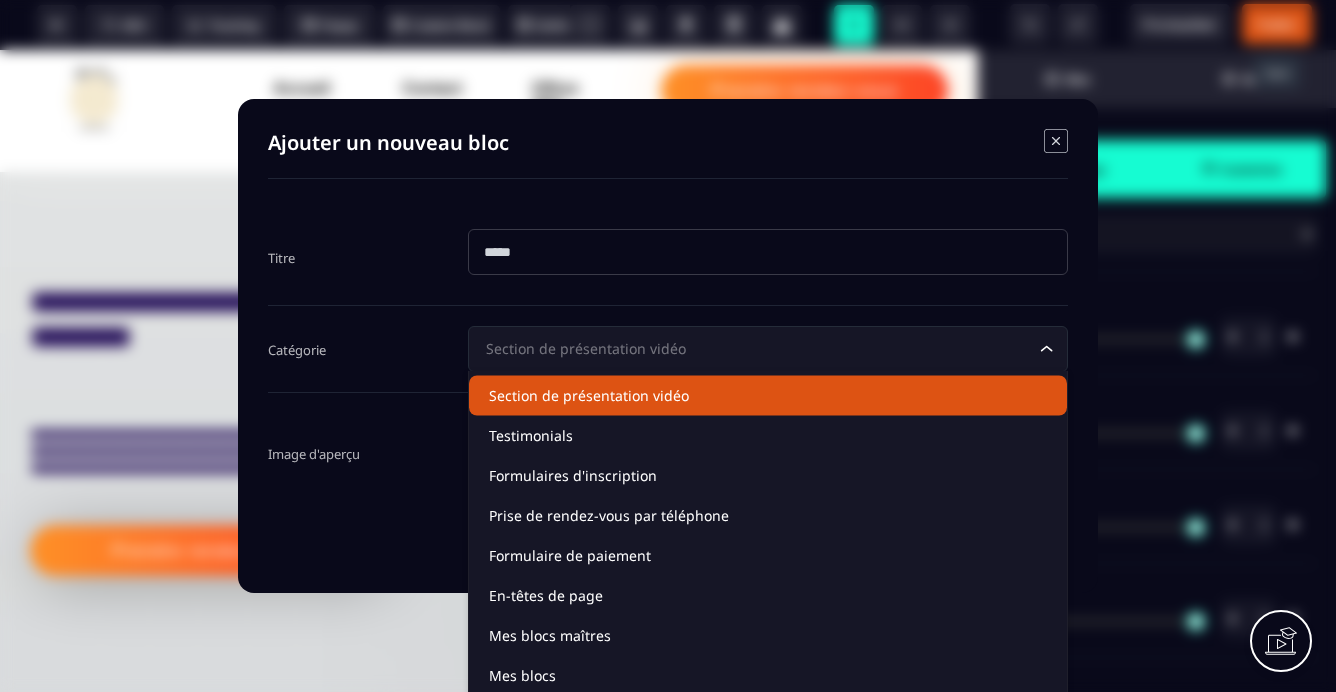 click on "Section de présentation vidéo" at bounding box center (758, 349) 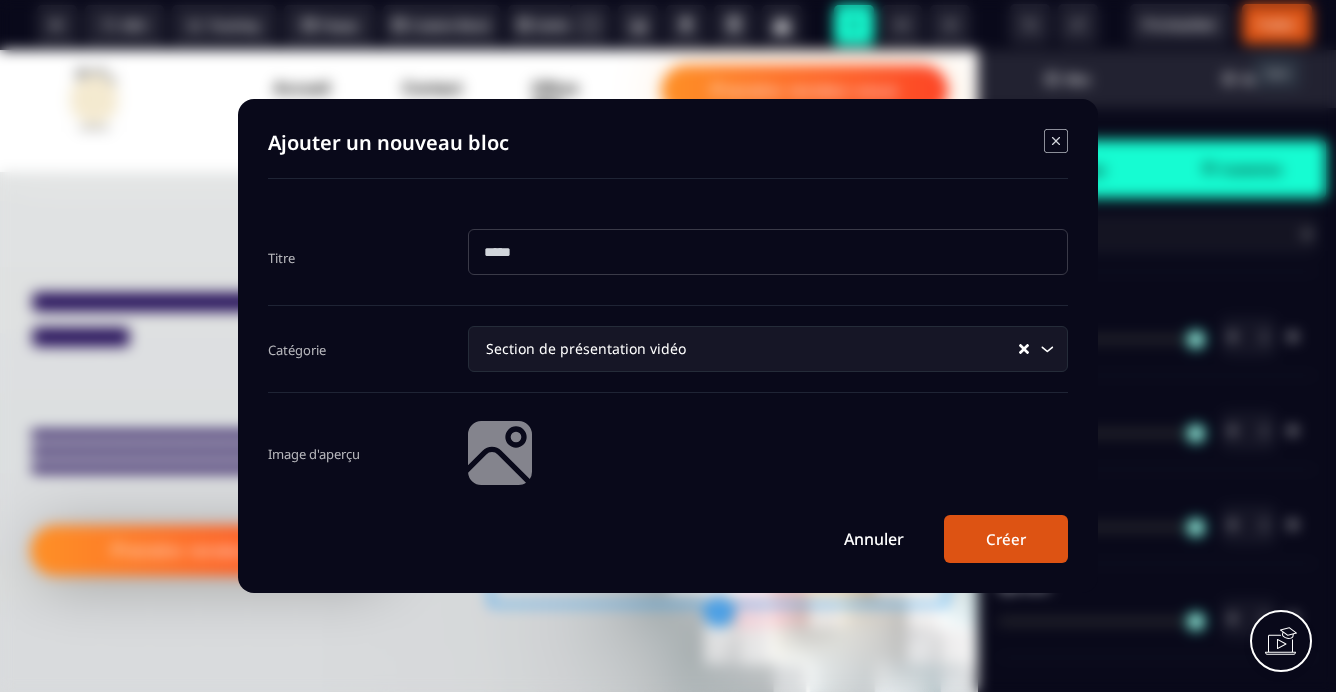 click on "Ajouter un nouveau bloc Titre Catégorie Section de présentation vidéo Loading... Image d'aperçu Annuler Créer" at bounding box center (668, 346) 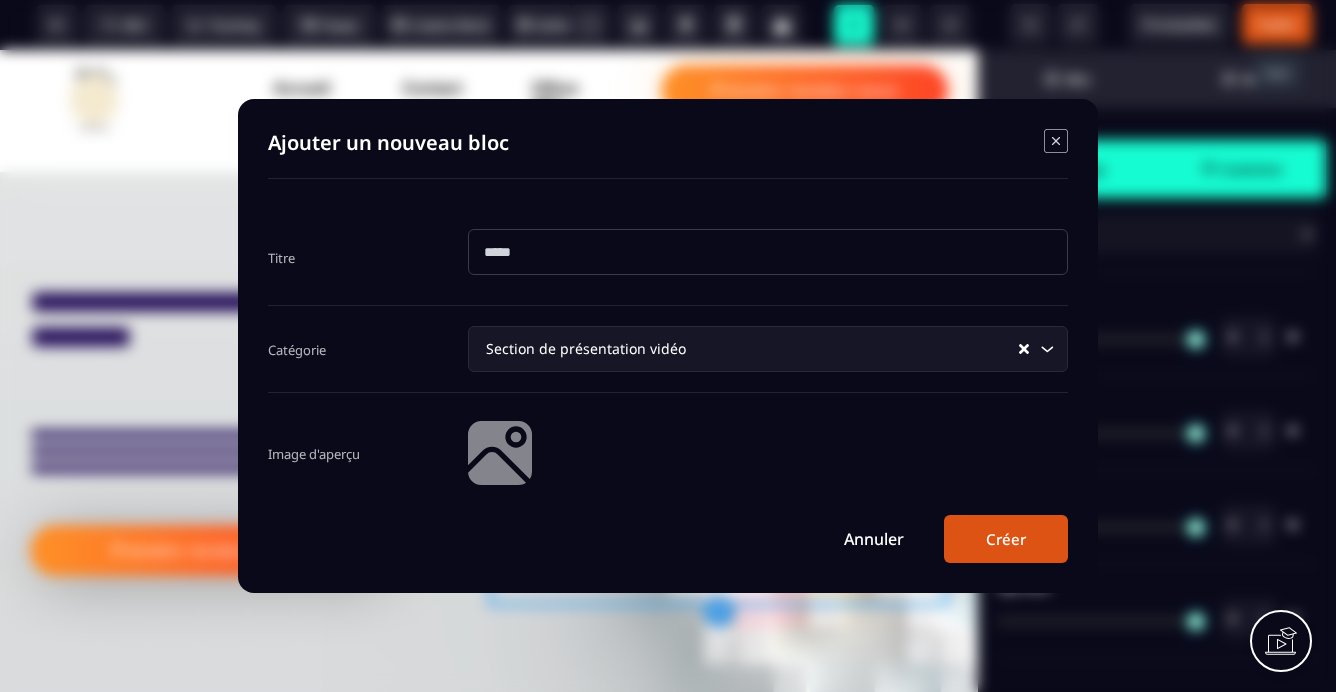 click 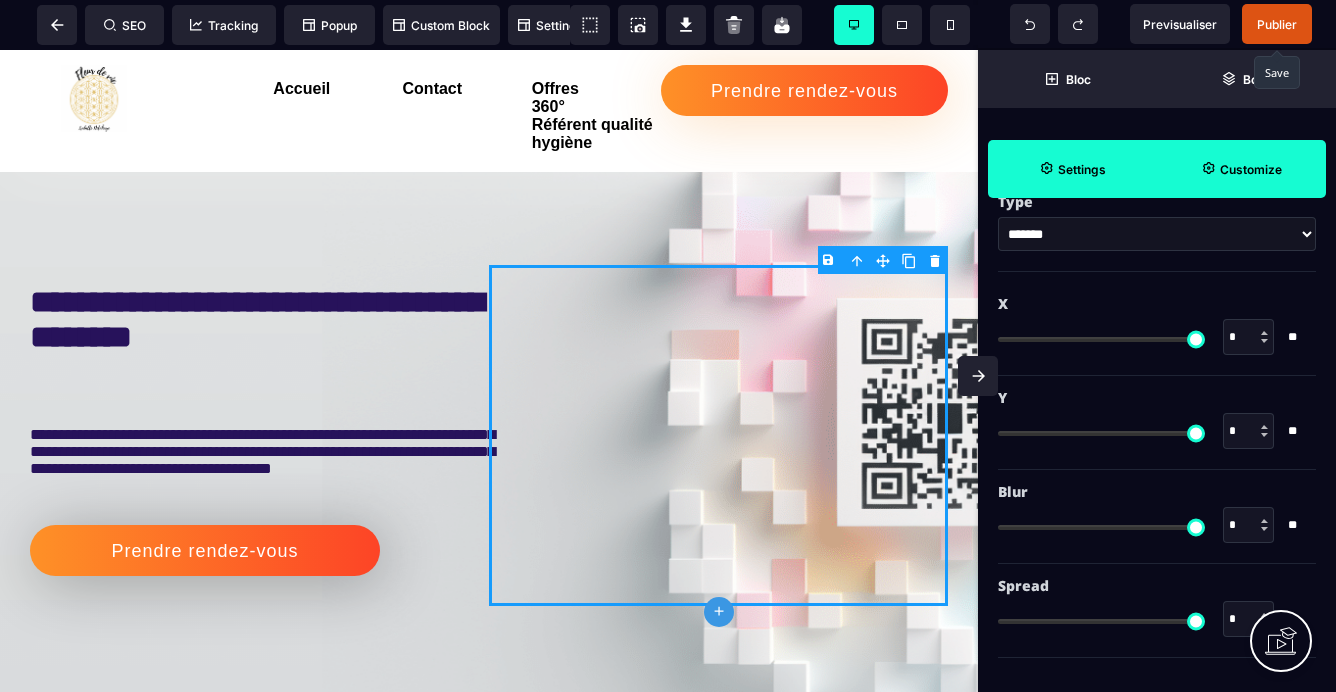 click on "B I U S
A *******
plus
[GEOGRAPHIC_DATA]
SEO" at bounding box center (668, 346) 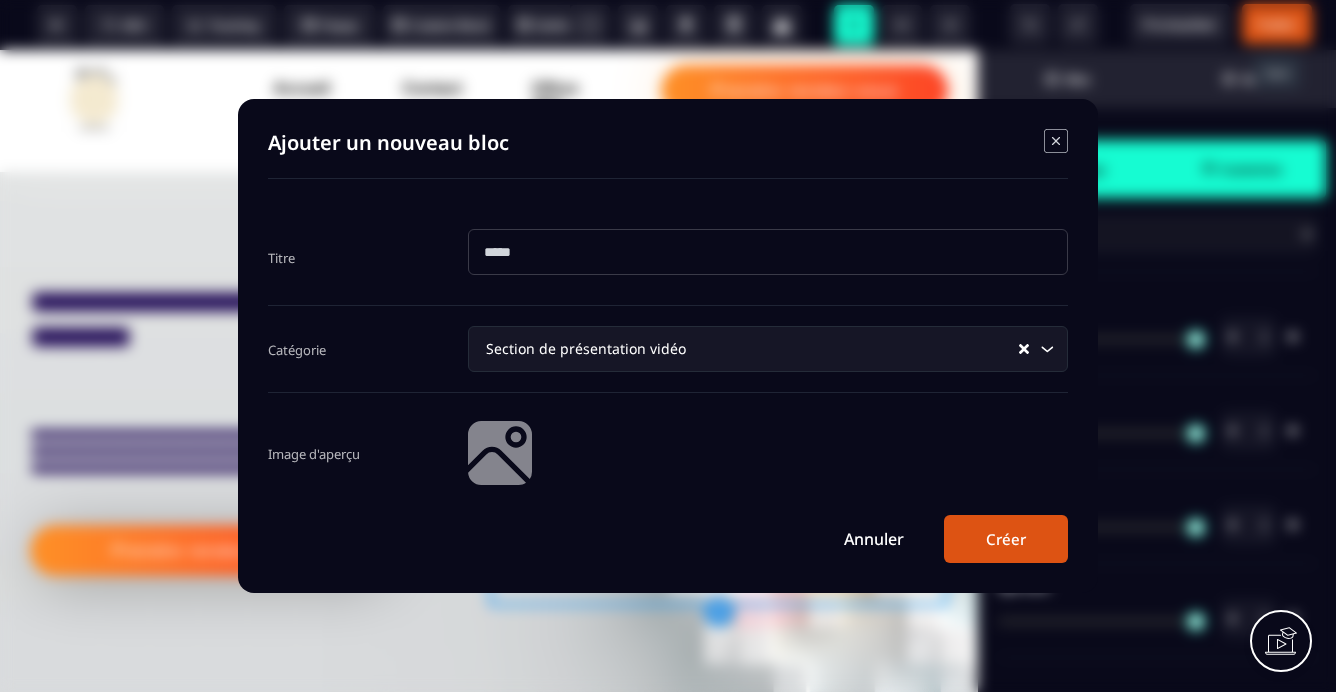 click on "Annuler" at bounding box center [874, 539] 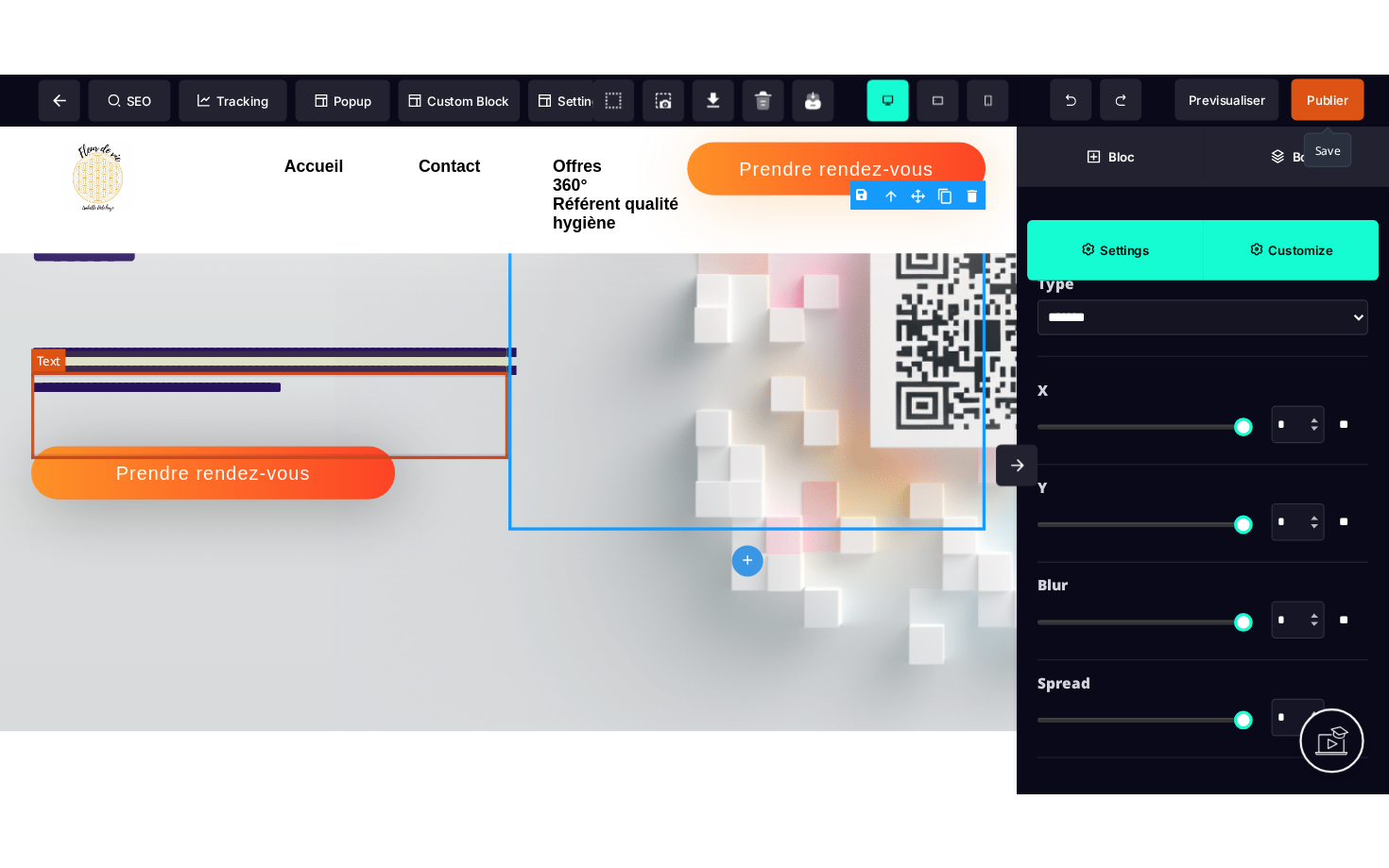 scroll, scrollTop: 3054, scrollLeft: 0, axis: vertical 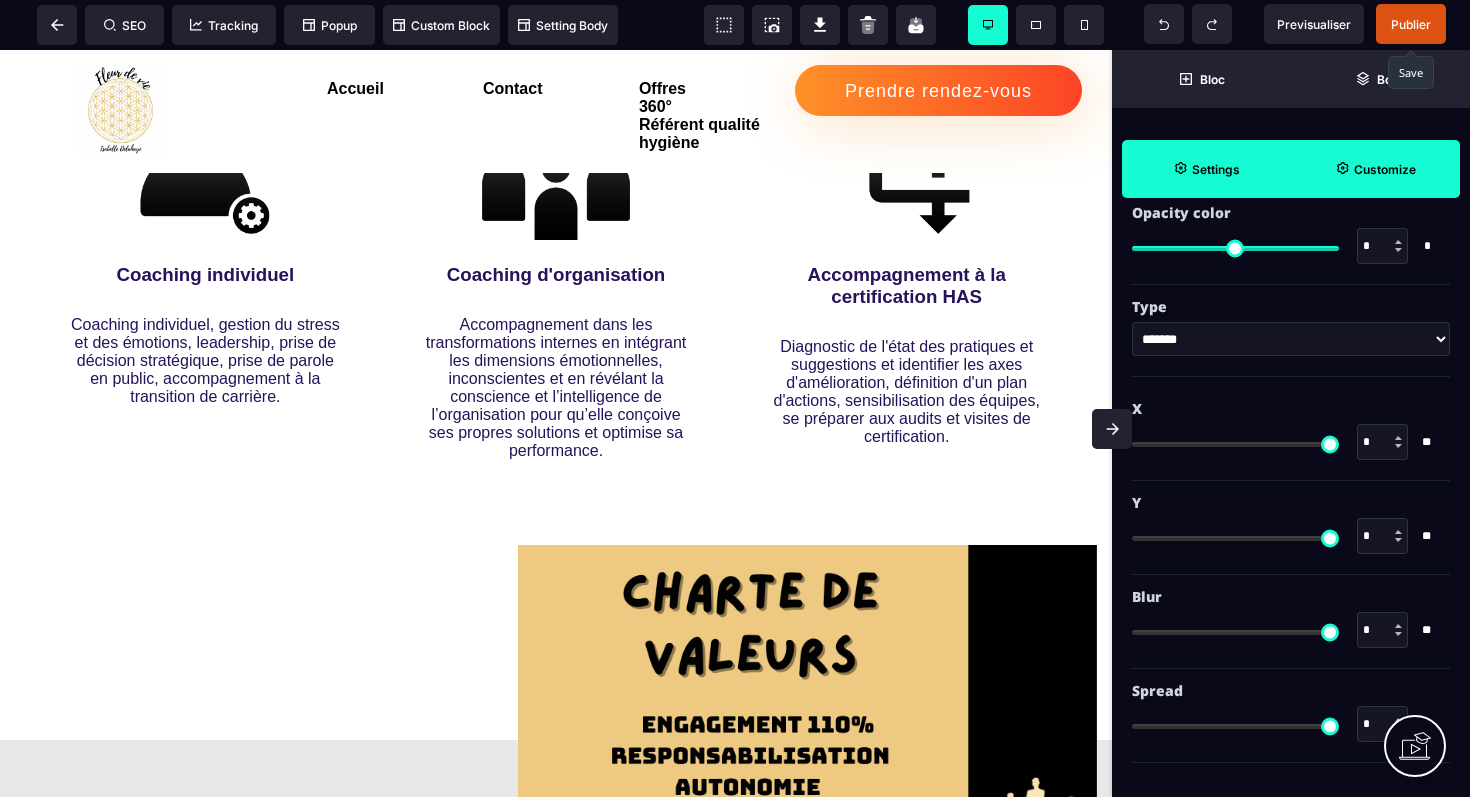 click 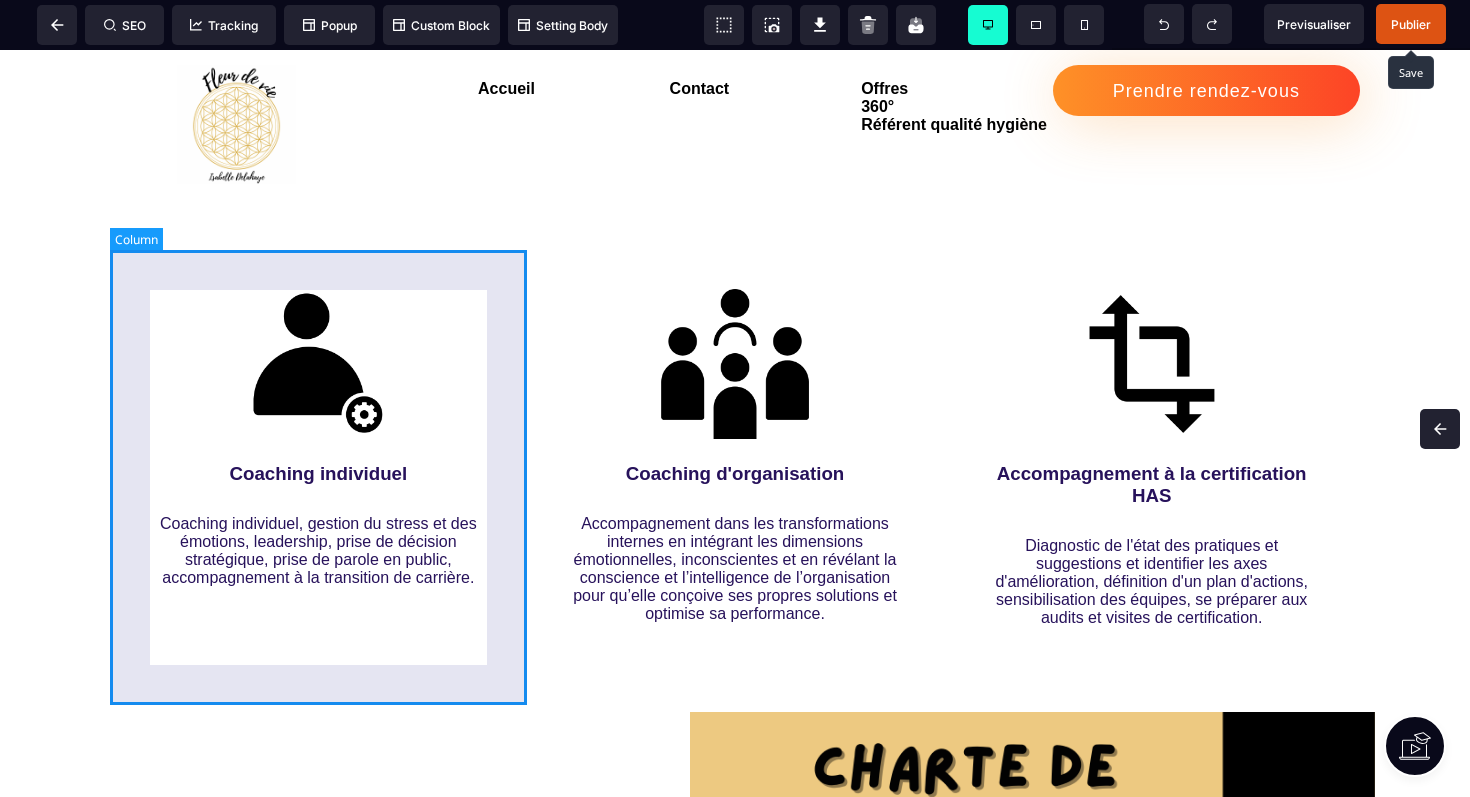 scroll, scrollTop: 850, scrollLeft: 0, axis: vertical 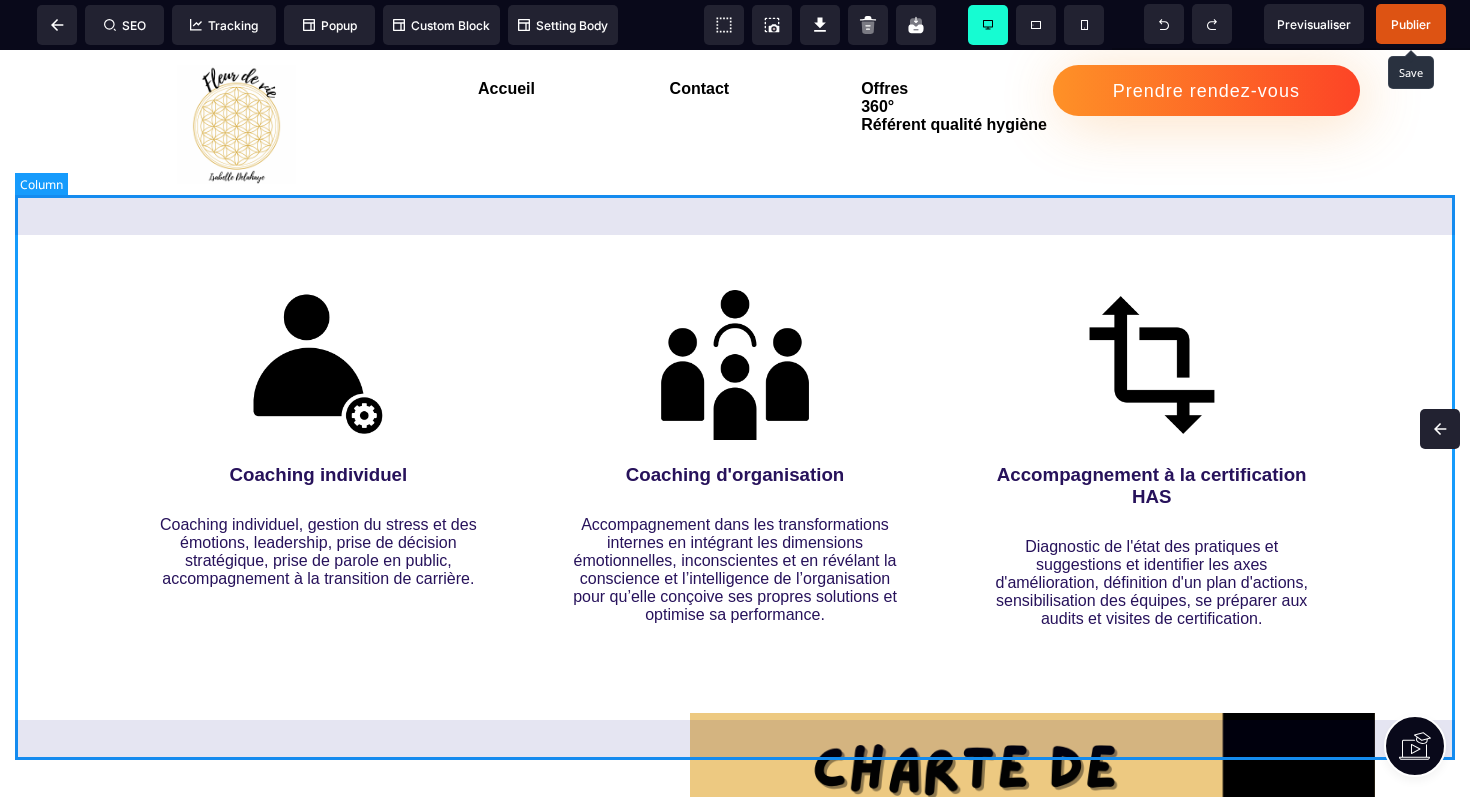 click on "Coaching individuel Coaching individuel, gestion du stress et des émotions, leadership, prise de décision stratégique, prise de parole en public, accompagnement à la transition [PERSON_NAME].    Coaching d'organisation Accompagnement dans les transformations internes en intégrant les dimensions émotionnelles, inconscientes et en révélant la conscience et l’intelligence de l’organisation pour qu’elle conçoive ses propres solutions et optimise sa performance. Accompagnement à la certification HAS Diagnostic de l'état des pratiques et suggestions et identifier les axes d'amélioration, définition d'un plan d'actions, sensibilisation des équipes, se préparer aux audits et visites de certification." at bounding box center (735, 476) 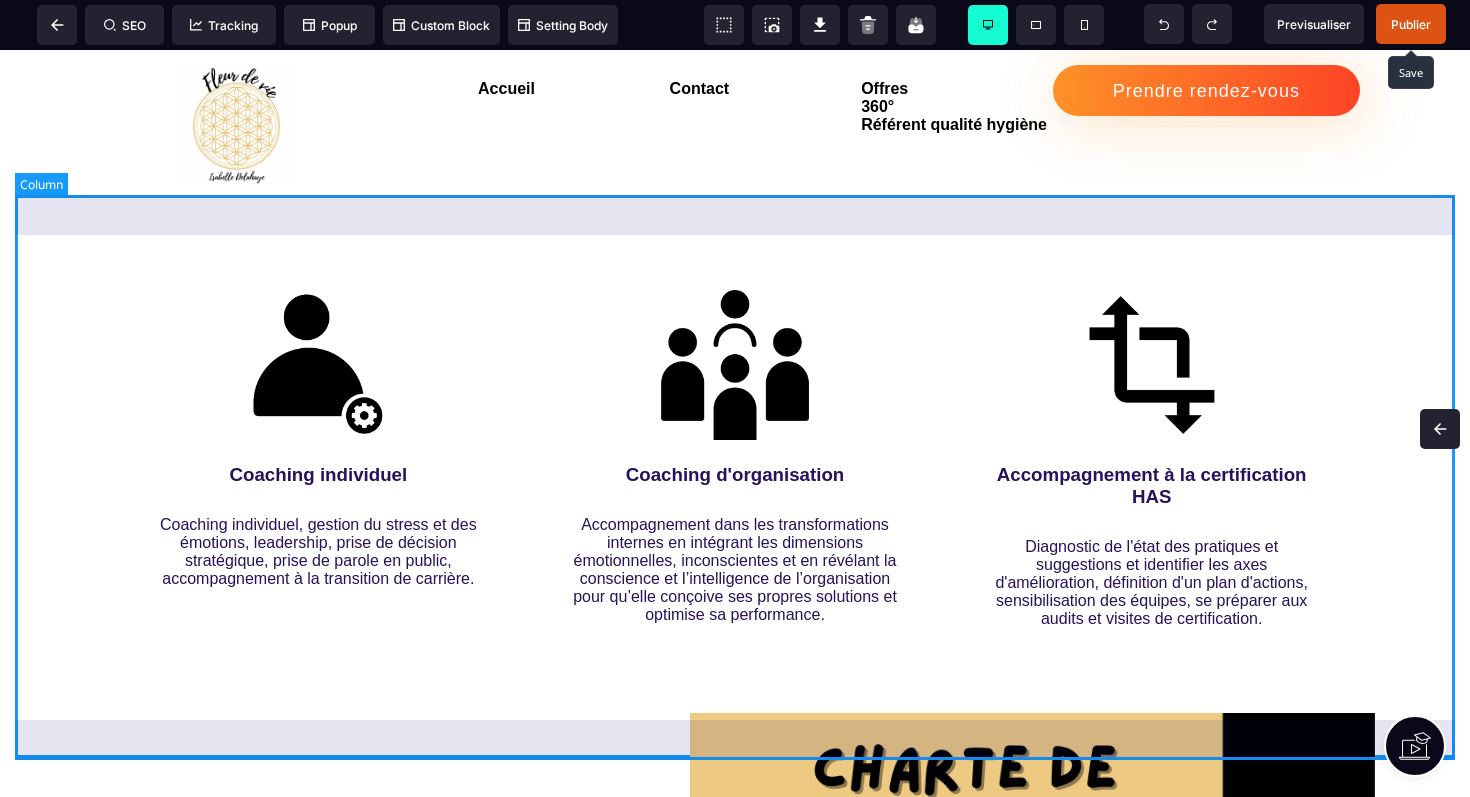 select on "**" 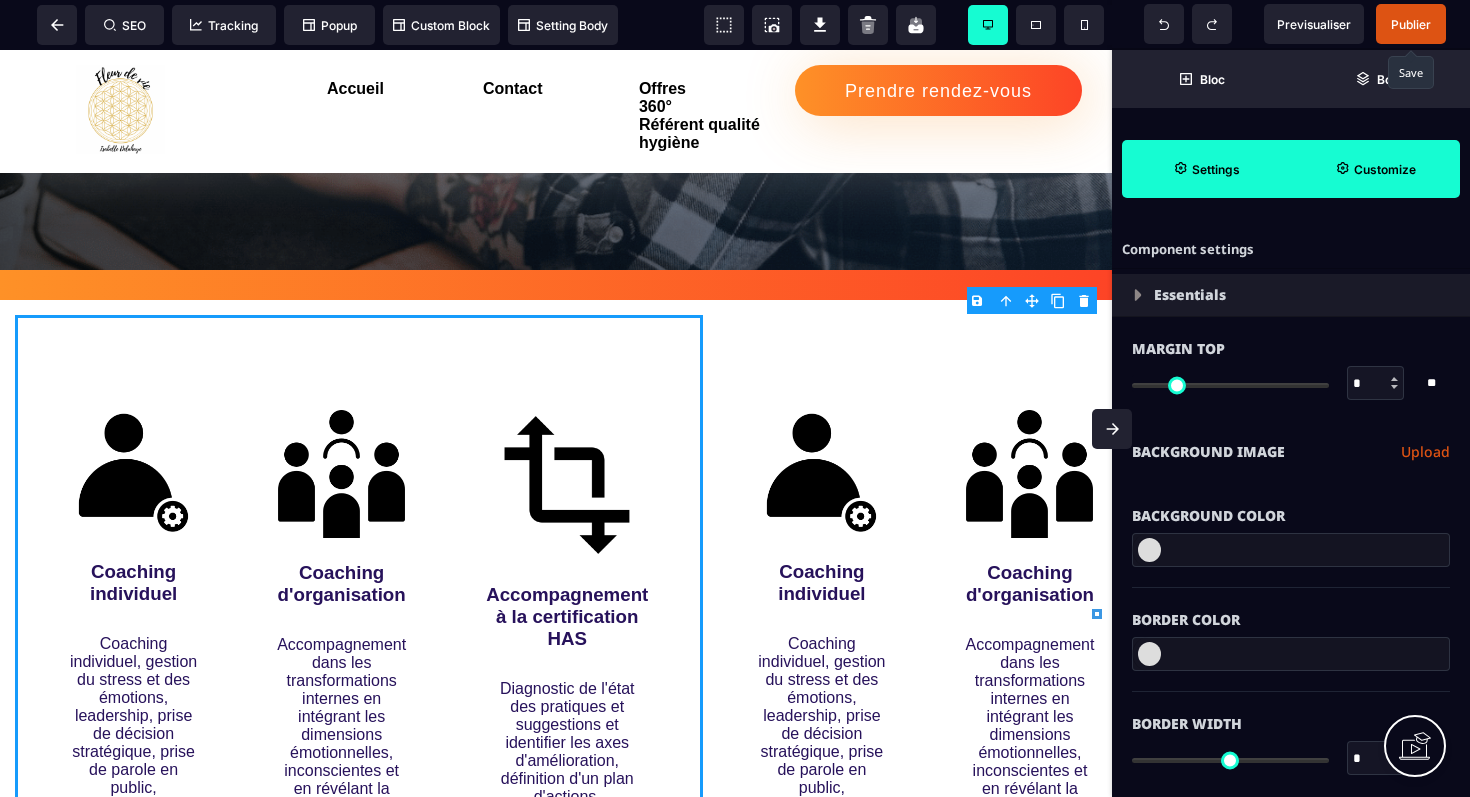 select on "**" 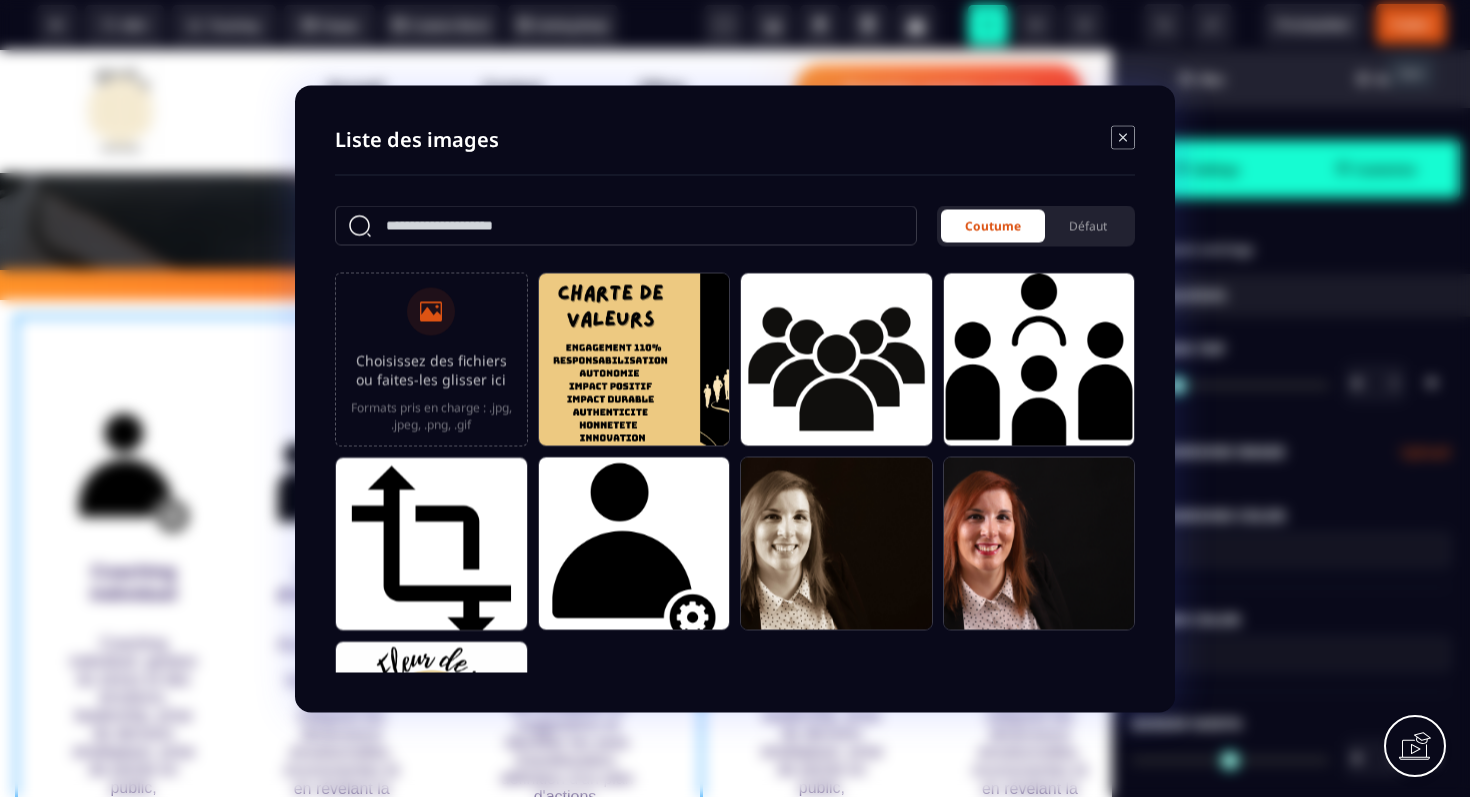 click 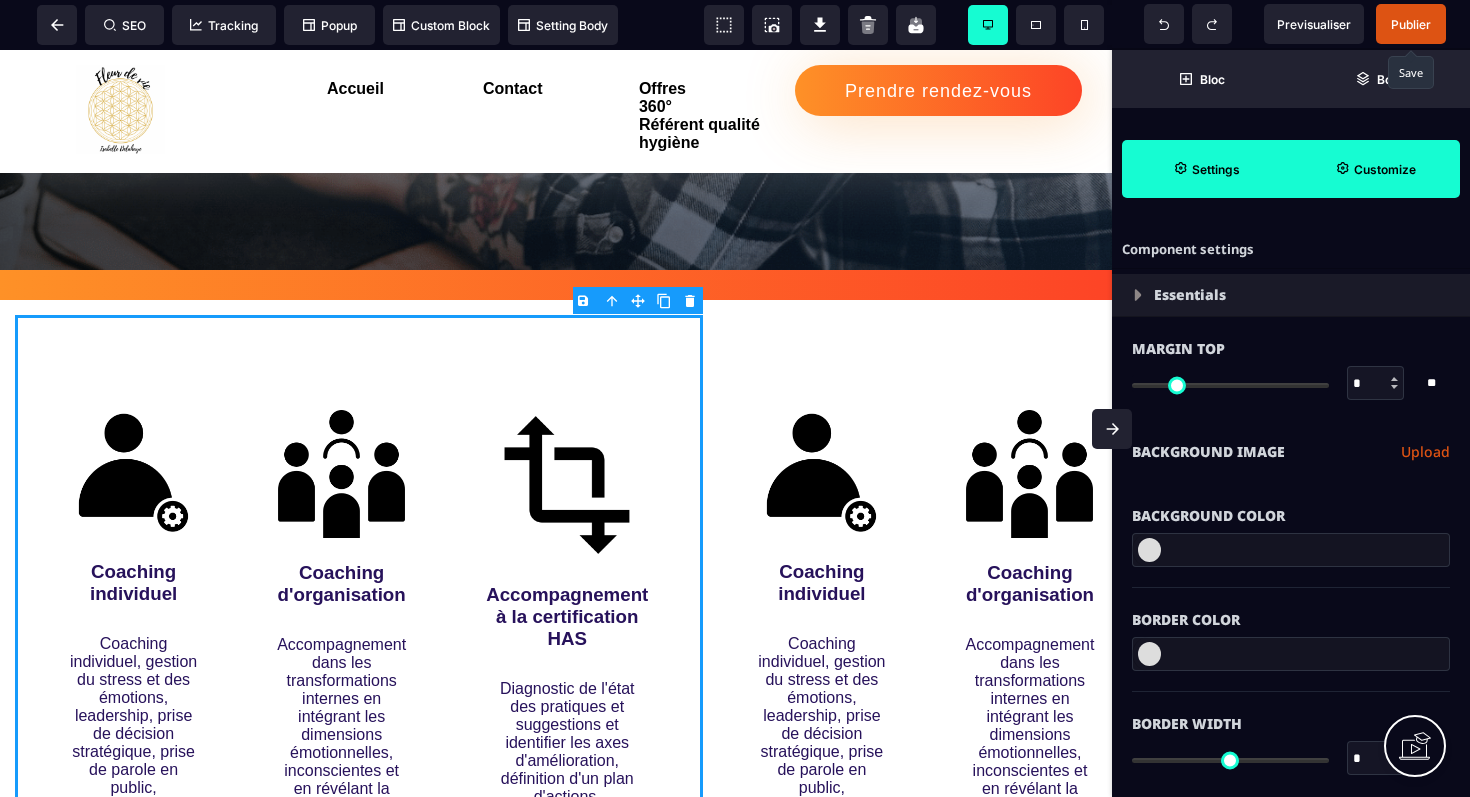 click 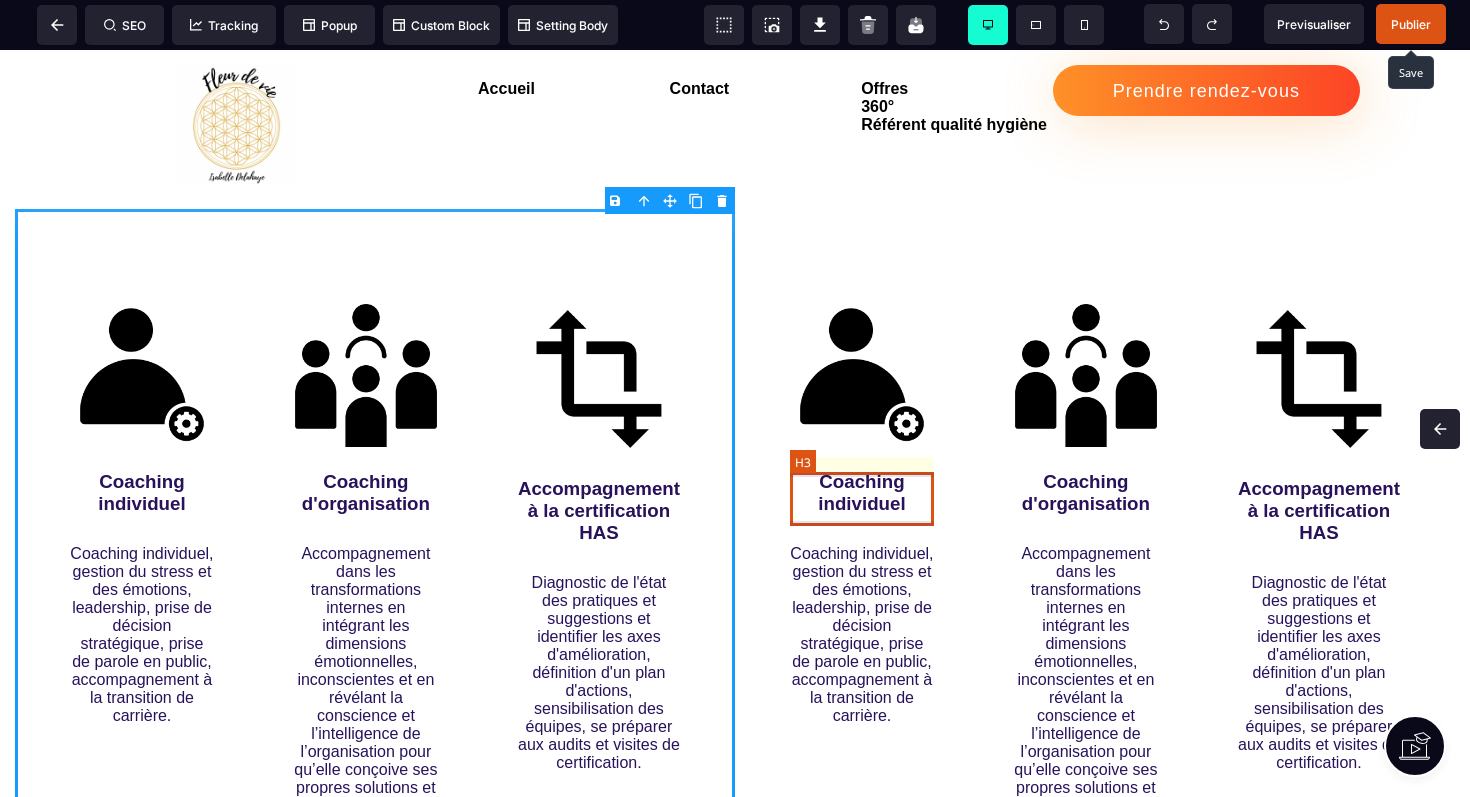 scroll, scrollTop: 839, scrollLeft: 0, axis: vertical 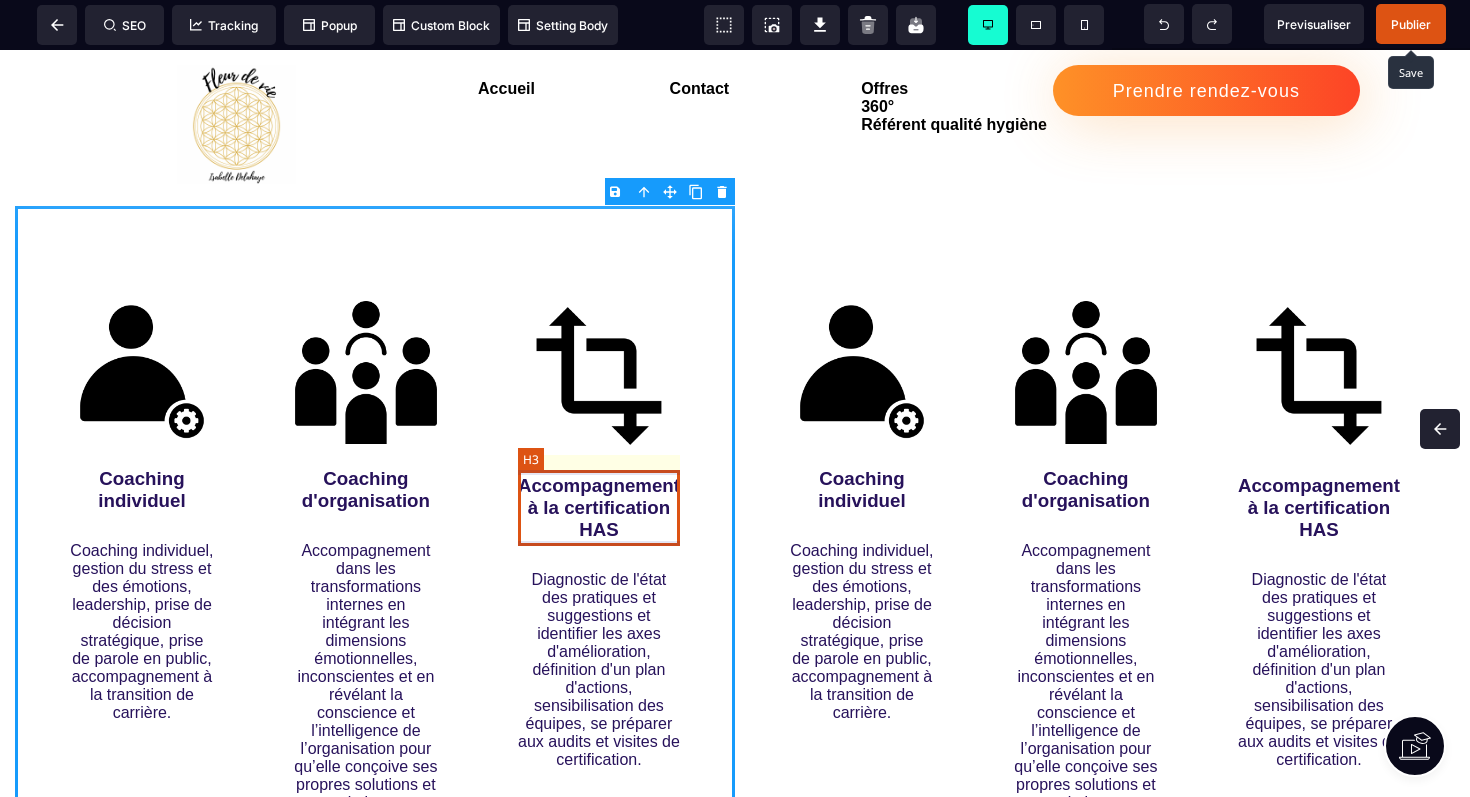 click on "Accompagnement à la certification HAS" at bounding box center (599, 508) 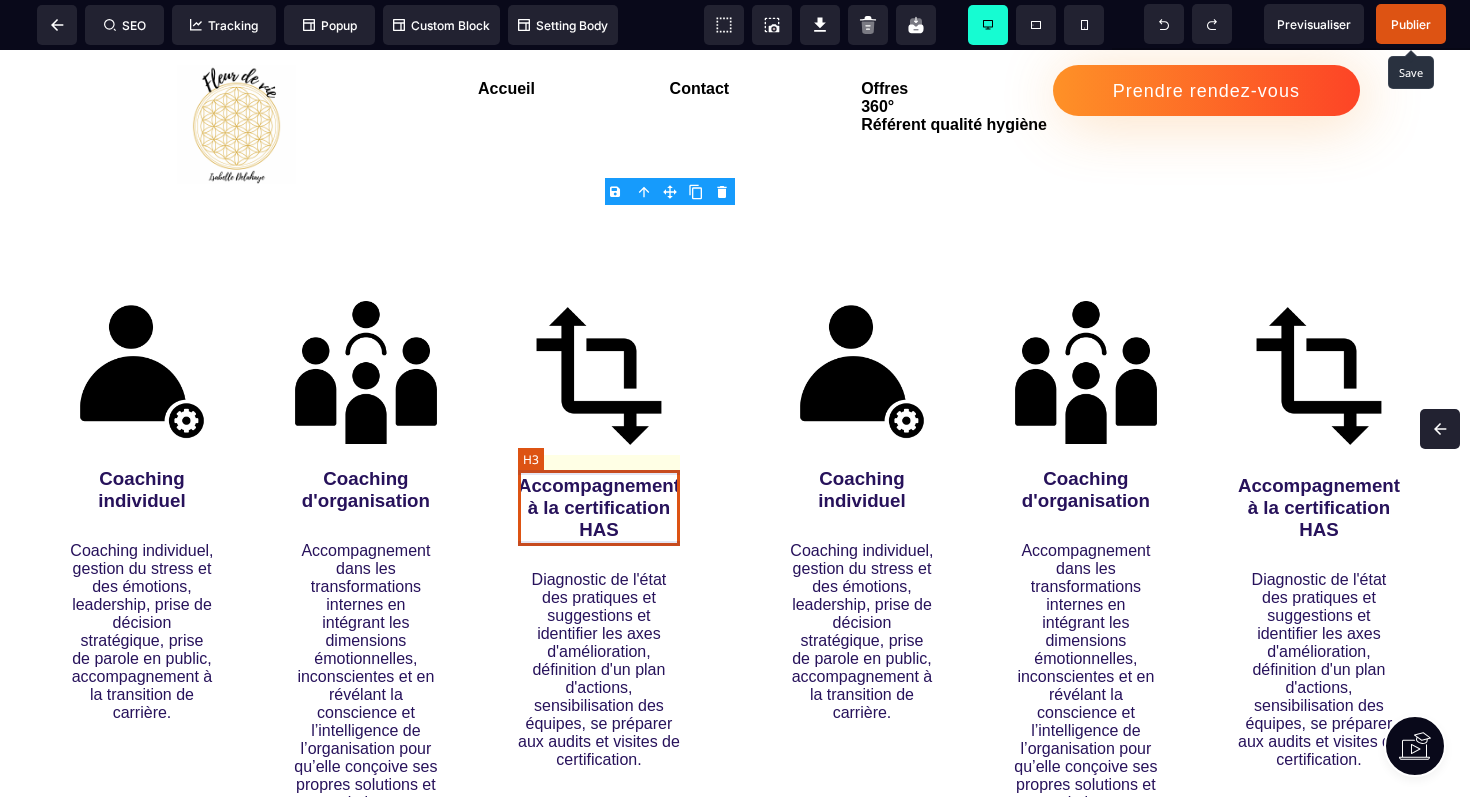 select on "***" 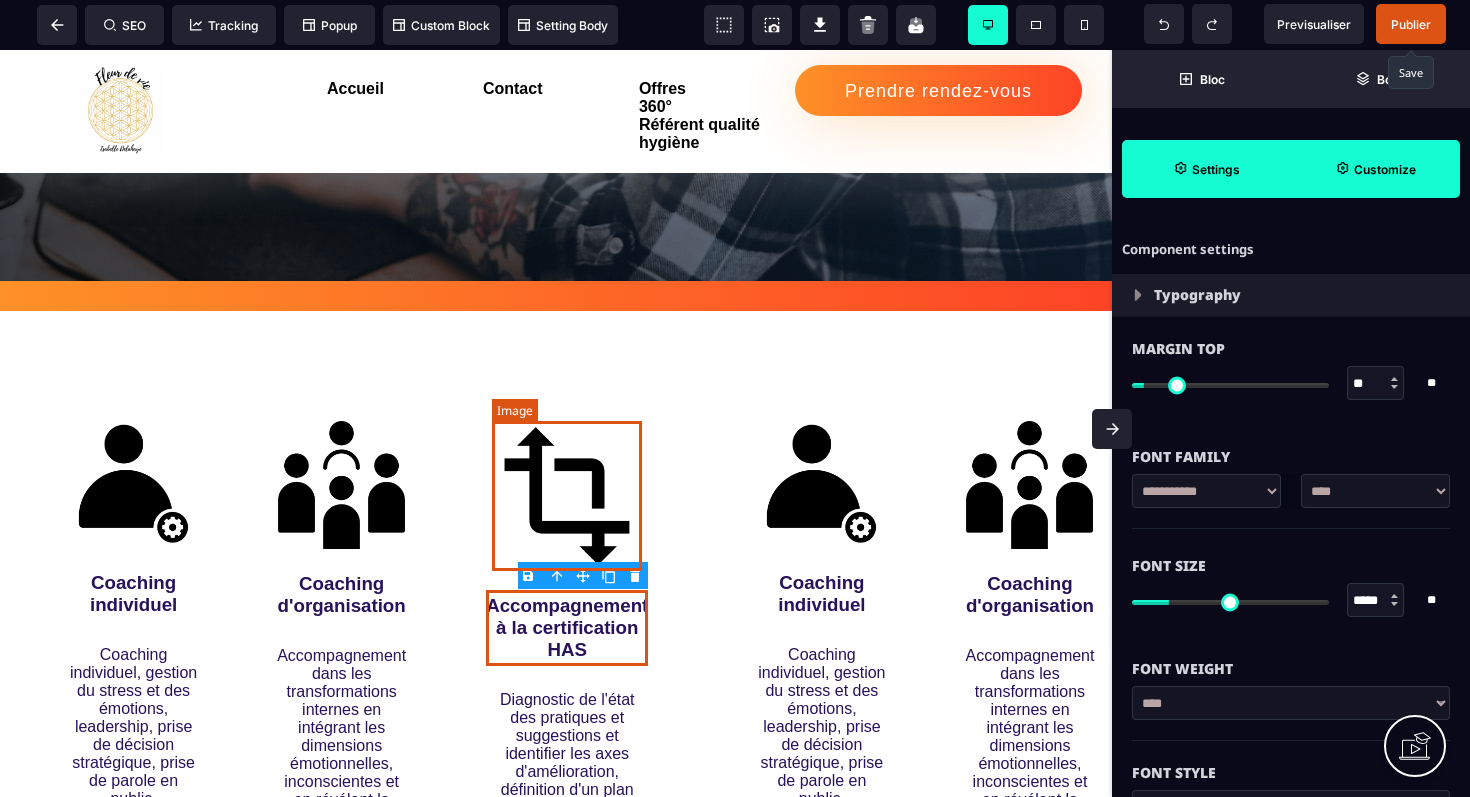 click at bounding box center [567, 496] 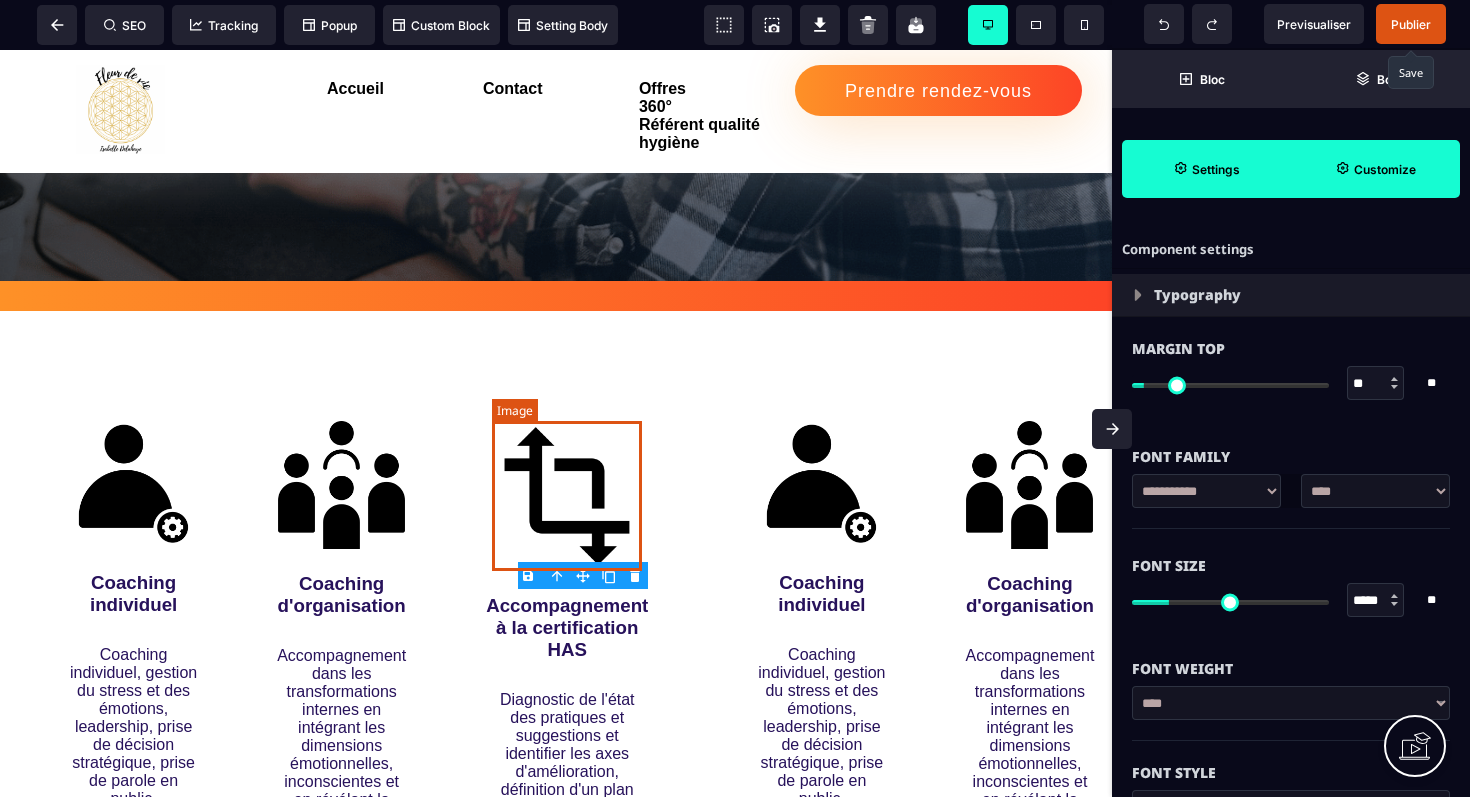 select 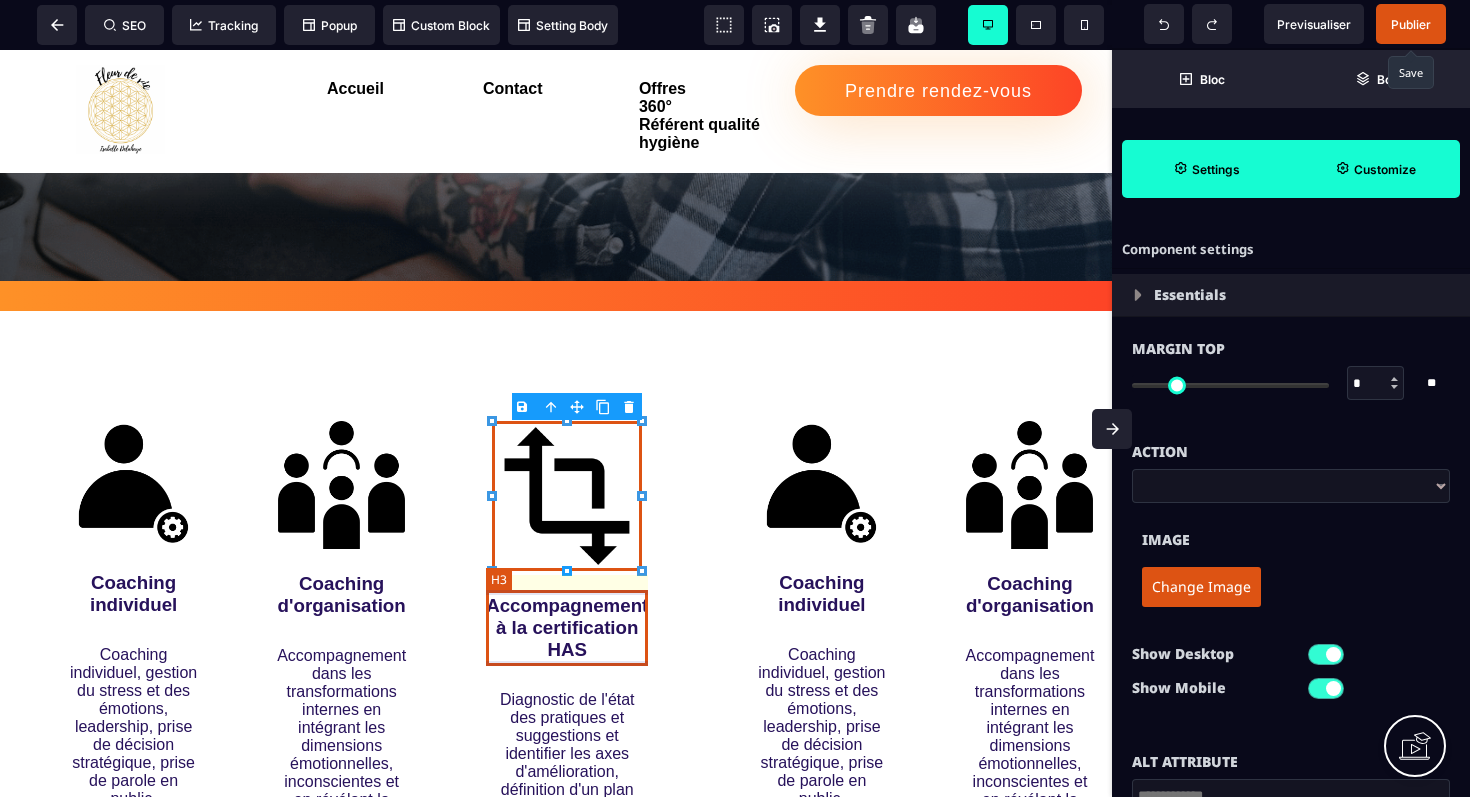 click on "Accompagnement à la certification HAS" at bounding box center (567, 628) 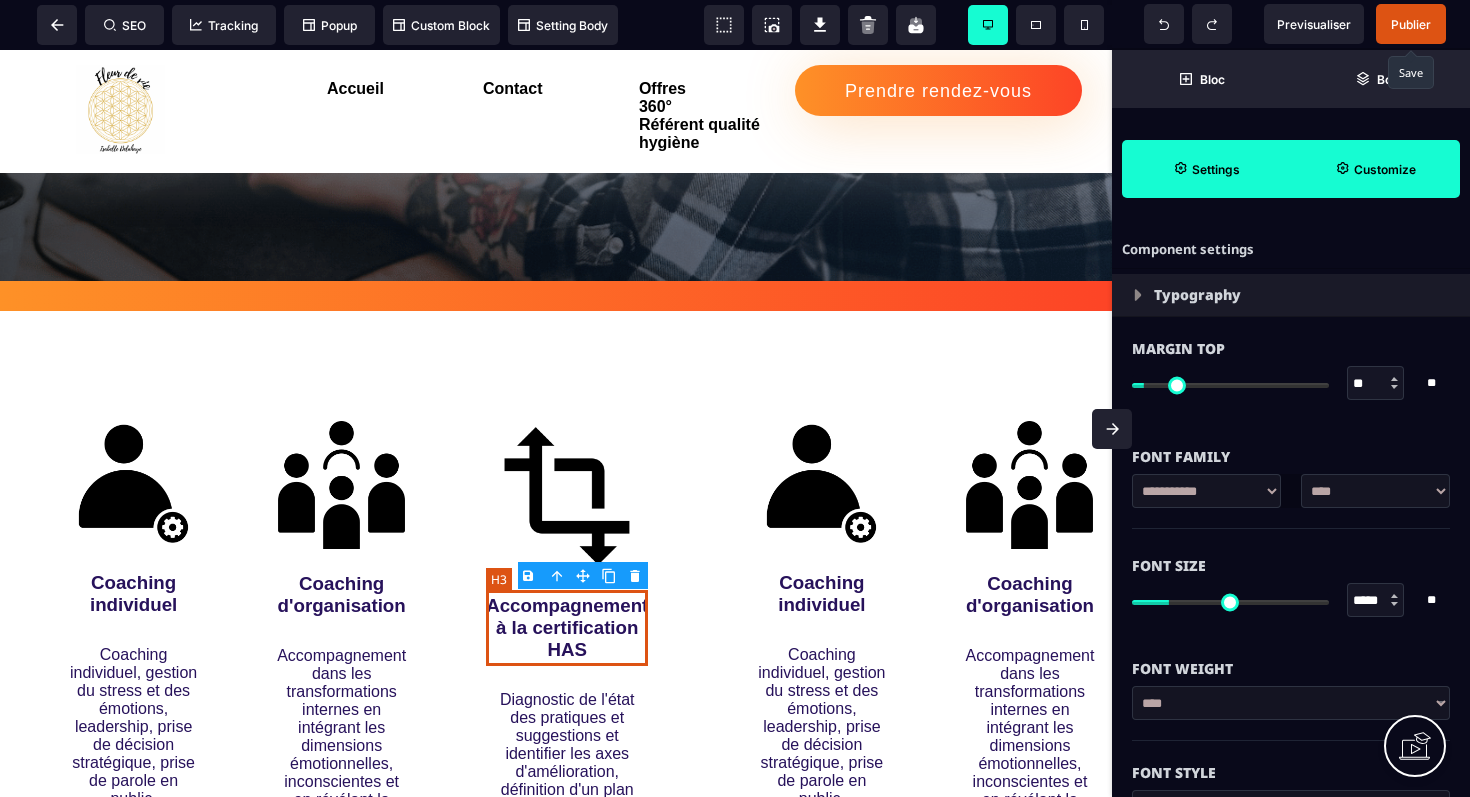 click on "Accompagnement à la certification HAS" at bounding box center [567, 628] 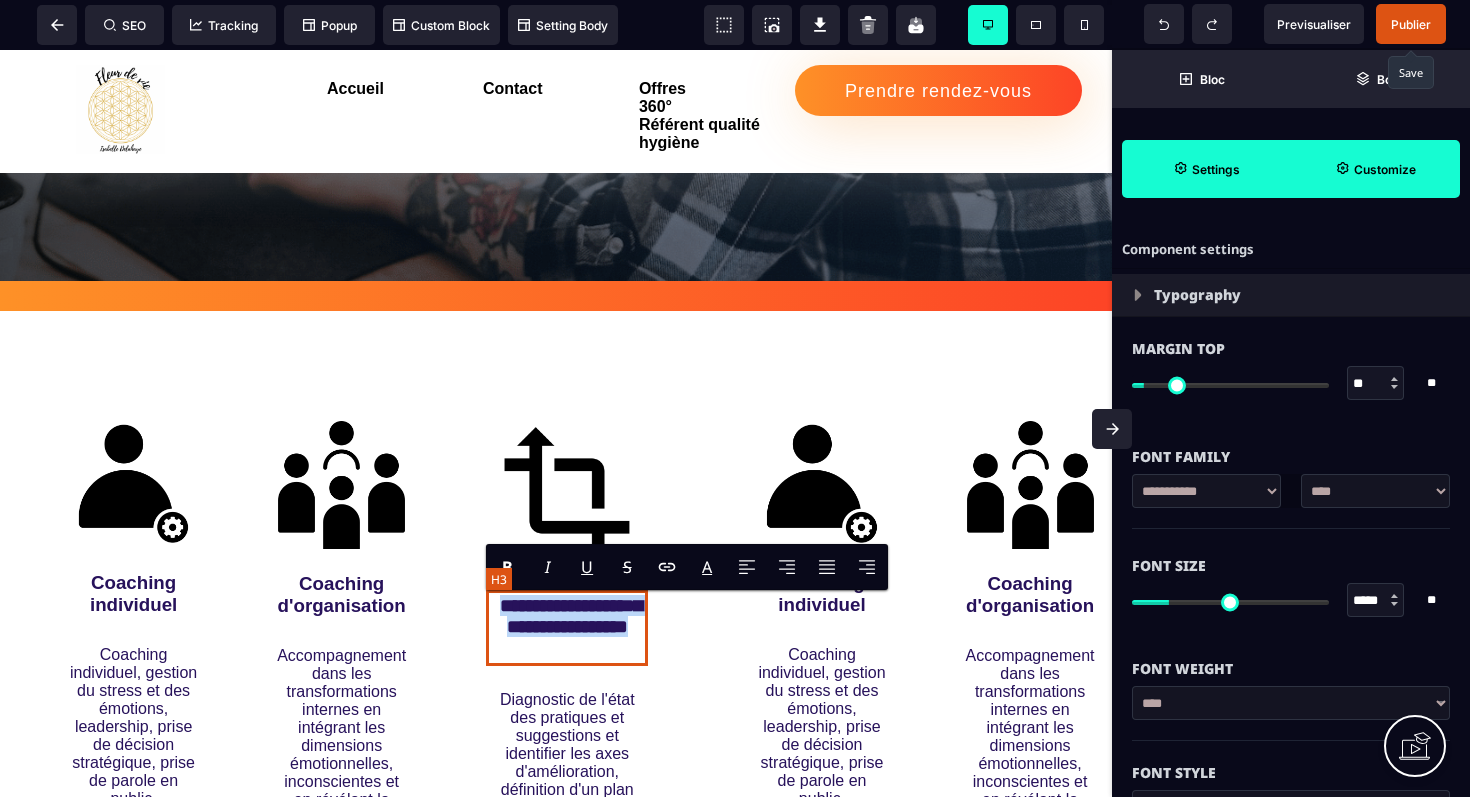 drag, startPoint x: 591, startPoint y: 645, endPoint x: 491, endPoint y: 608, distance: 106.62551 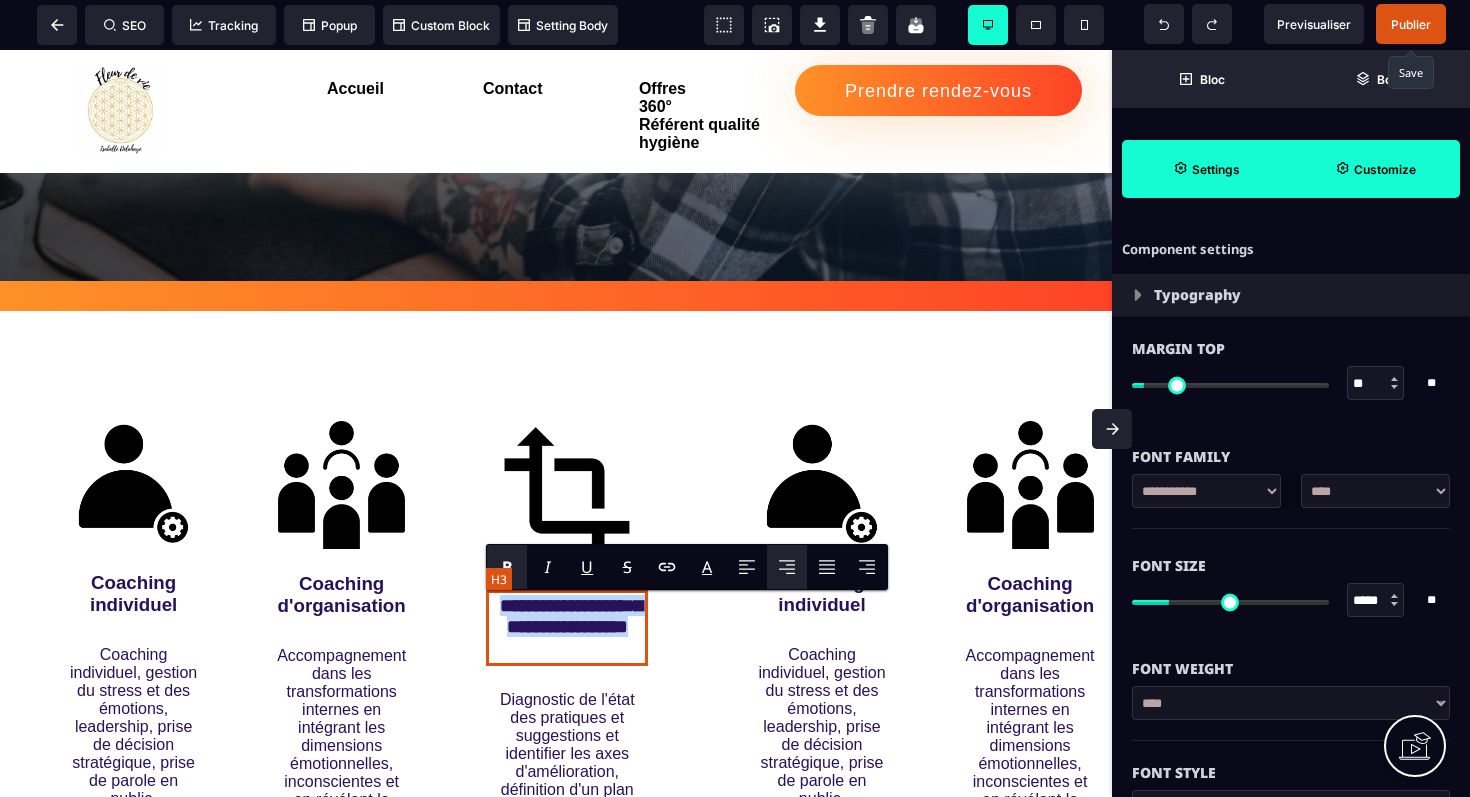 type 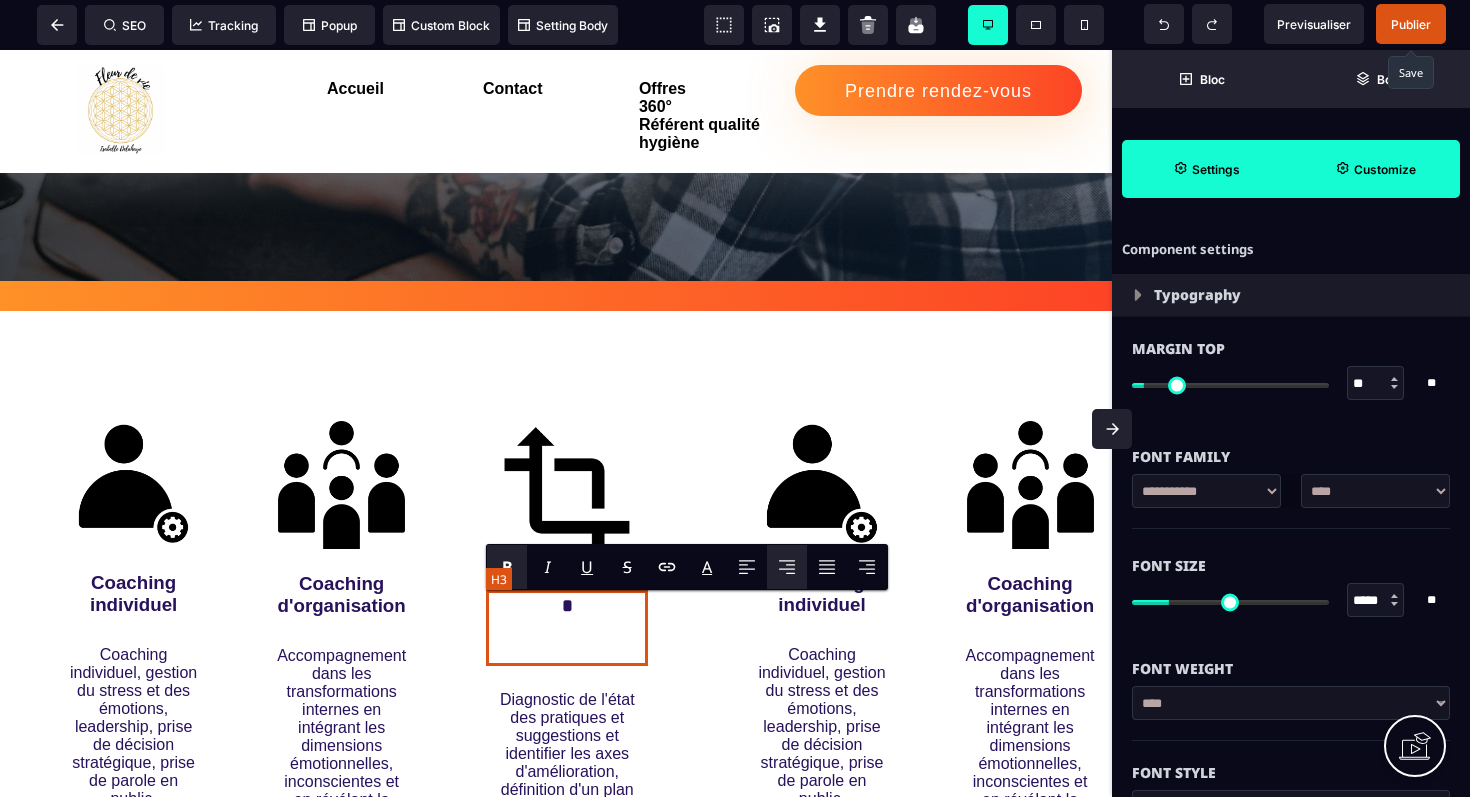 scroll, scrollTop: 792, scrollLeft: 0, axis: vertical 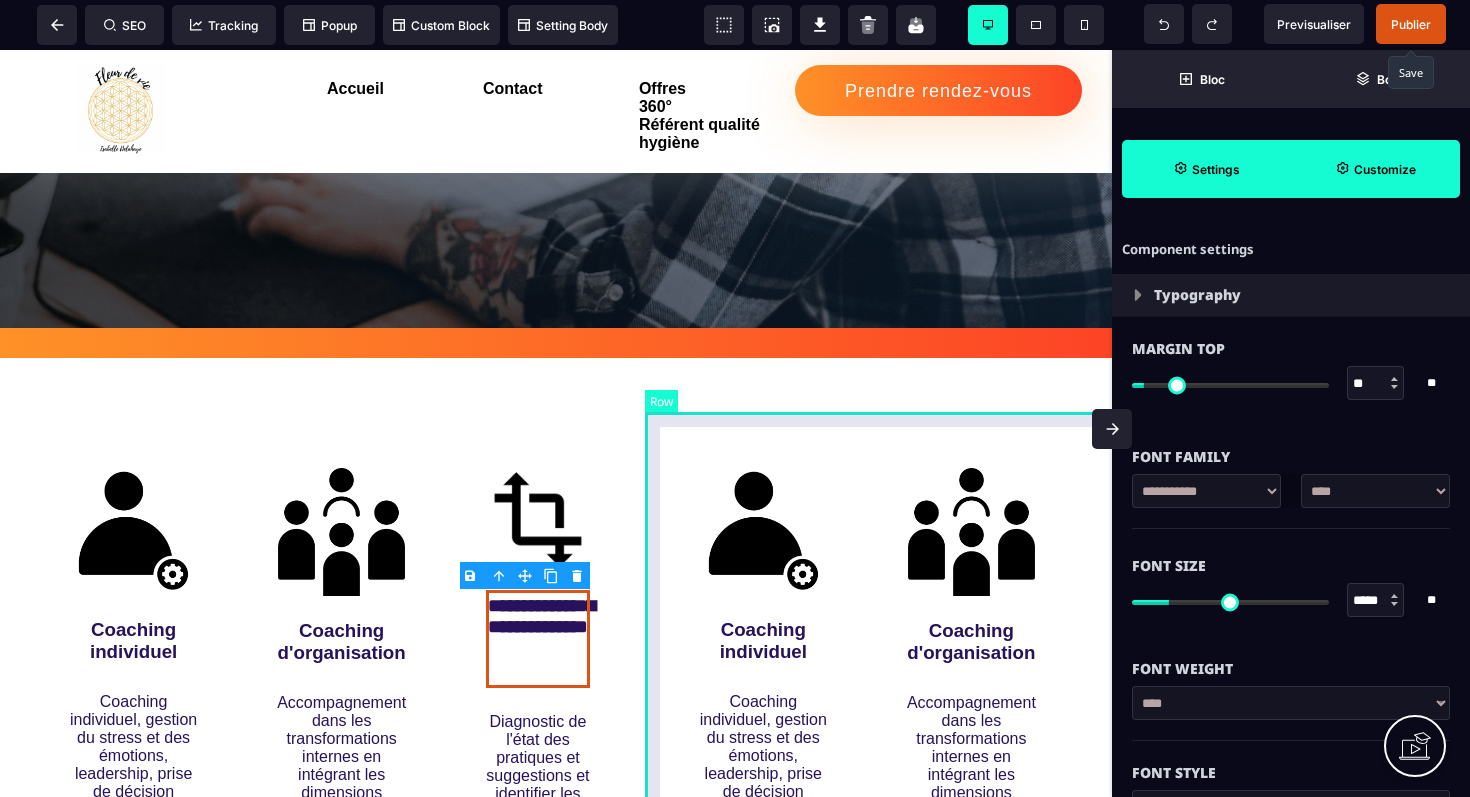 click on "Coaching individuel Coaching individuel, gestion du stress et des émotions, leadership, prise de décision stratégique, prise de parole en public, accompagnement à la transition [PERSON_NAME].    Coaching d'organisation Accompagnement dans les transformations internes en intégrant les dimensions émotionnelles, inconscientes et en révélant la conscience et l’intelligence de l’organisation pour qu’elle conçoive ses propres solutions et optimise sa performance. Accompagnement à la certification HAS Diagnostic de l'état des pratiques et suggestions et identifier les axes d'amélioration, définition d'un plan d'actions, sensibilisation des équipes, se préparer aux audits et visites de certification." at bounding box center [989, 752] 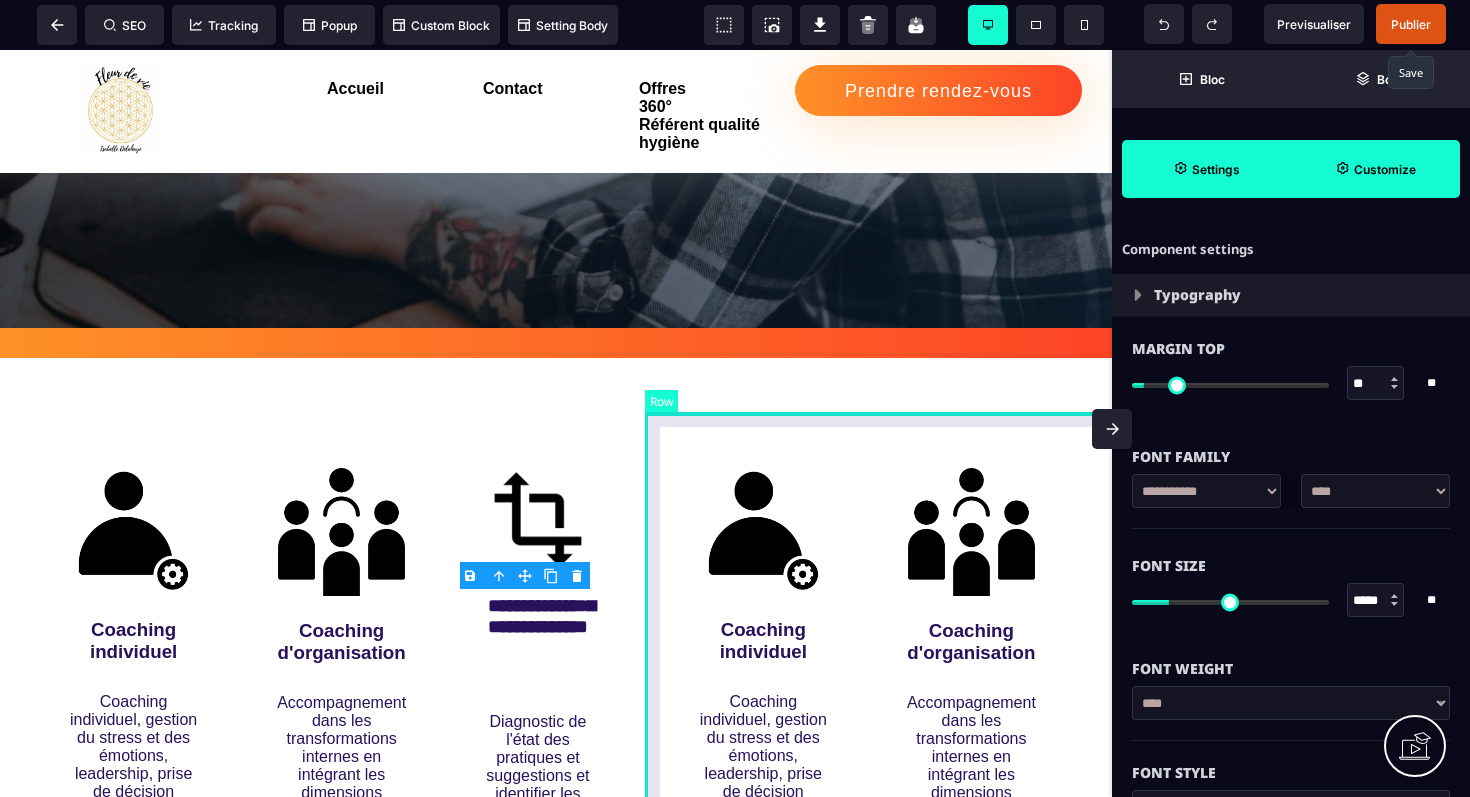 select on "**" 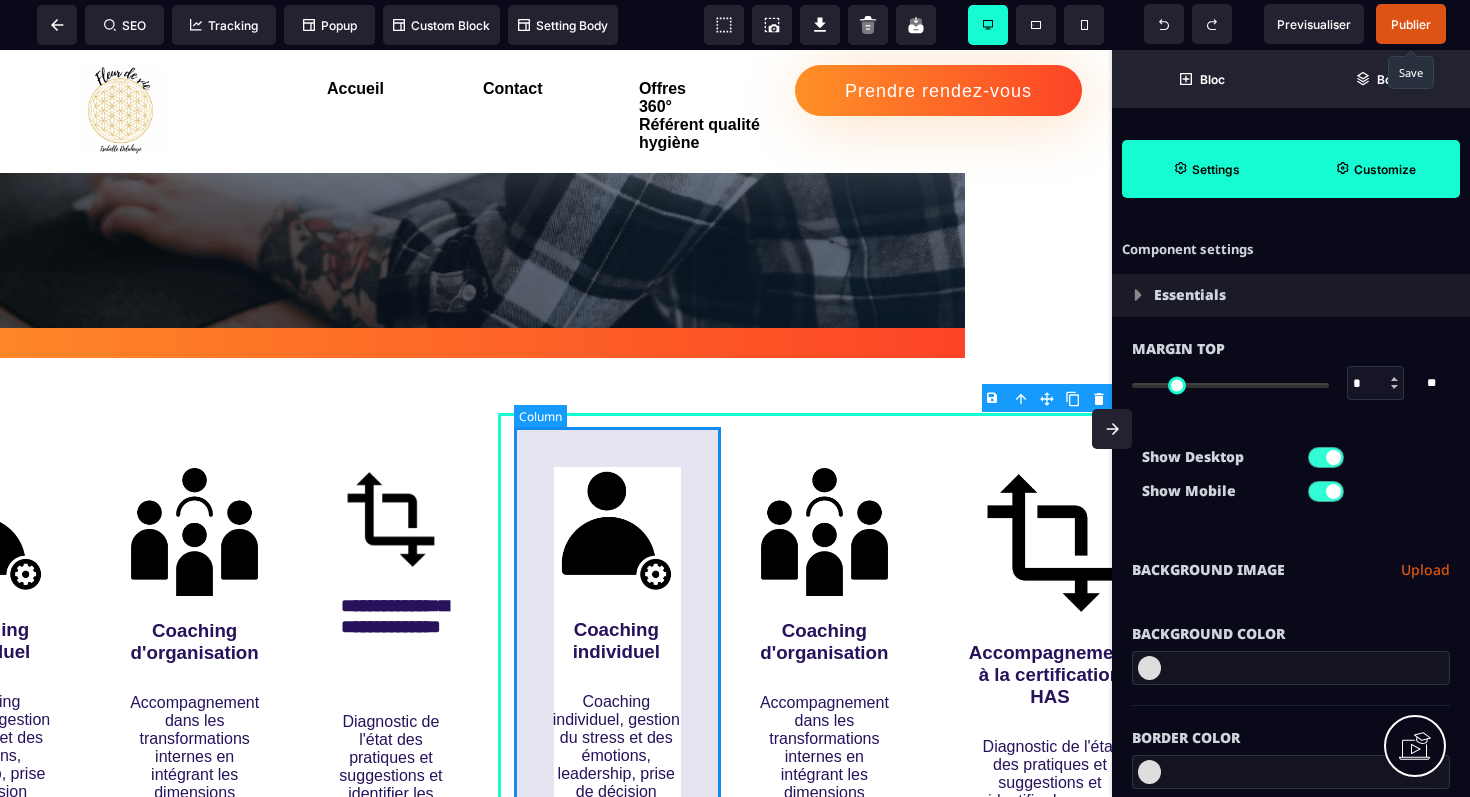 scroll, scrollTop: 792, scrollLeft: 148, axis: both 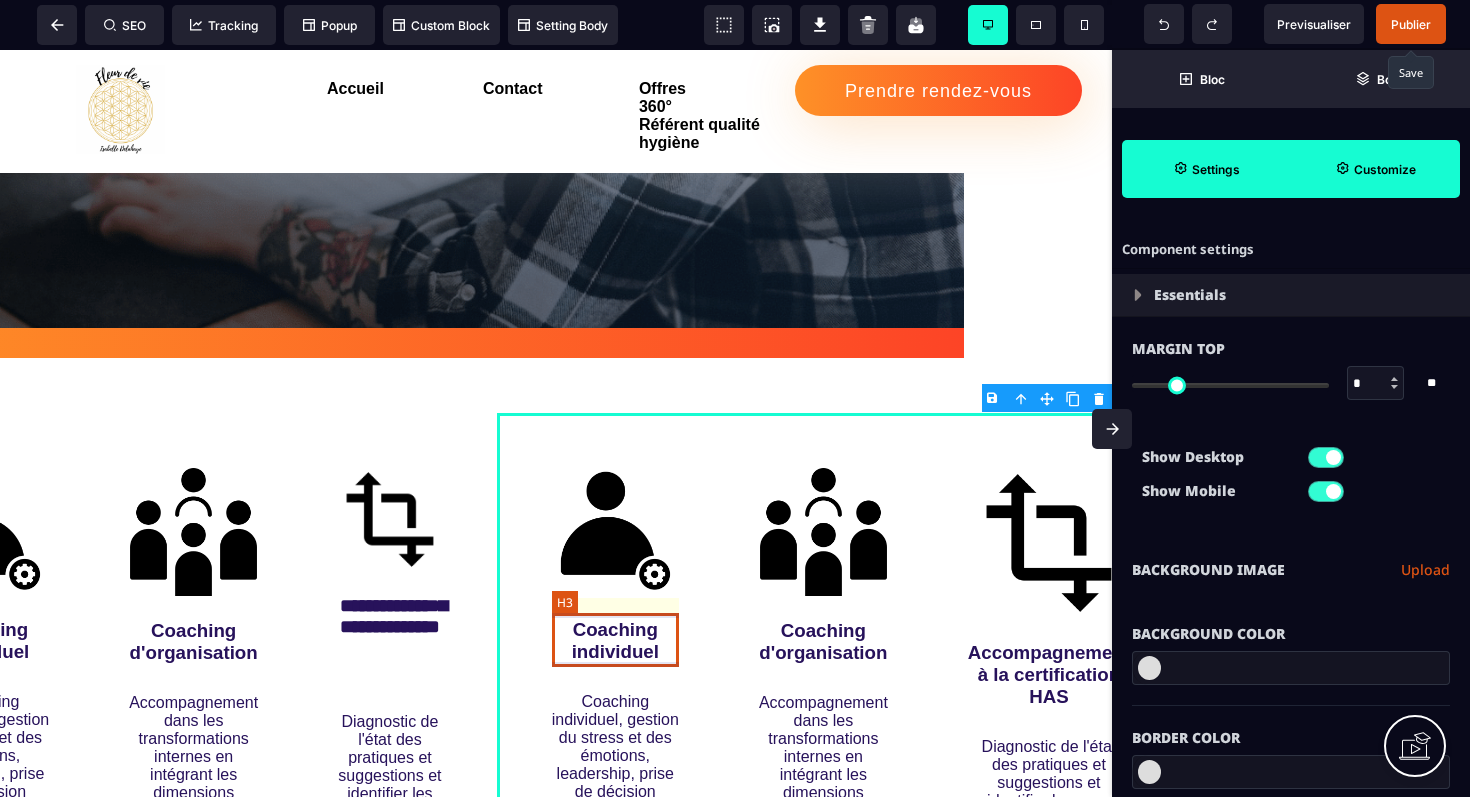 click on "Coaching individuel" at bounding box center (615, 641) 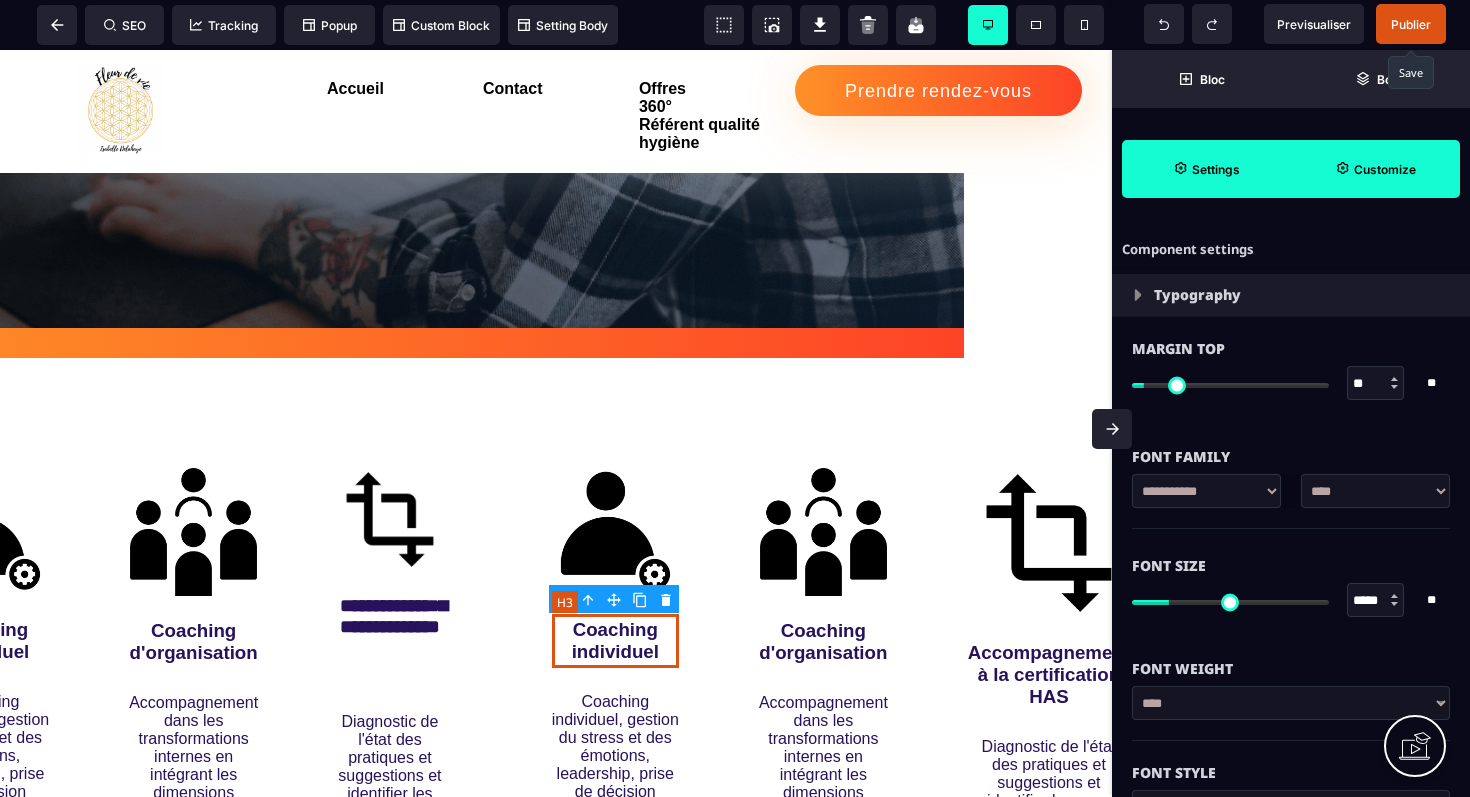 click on "Coaching individuel" at bounding box center (615, 641) 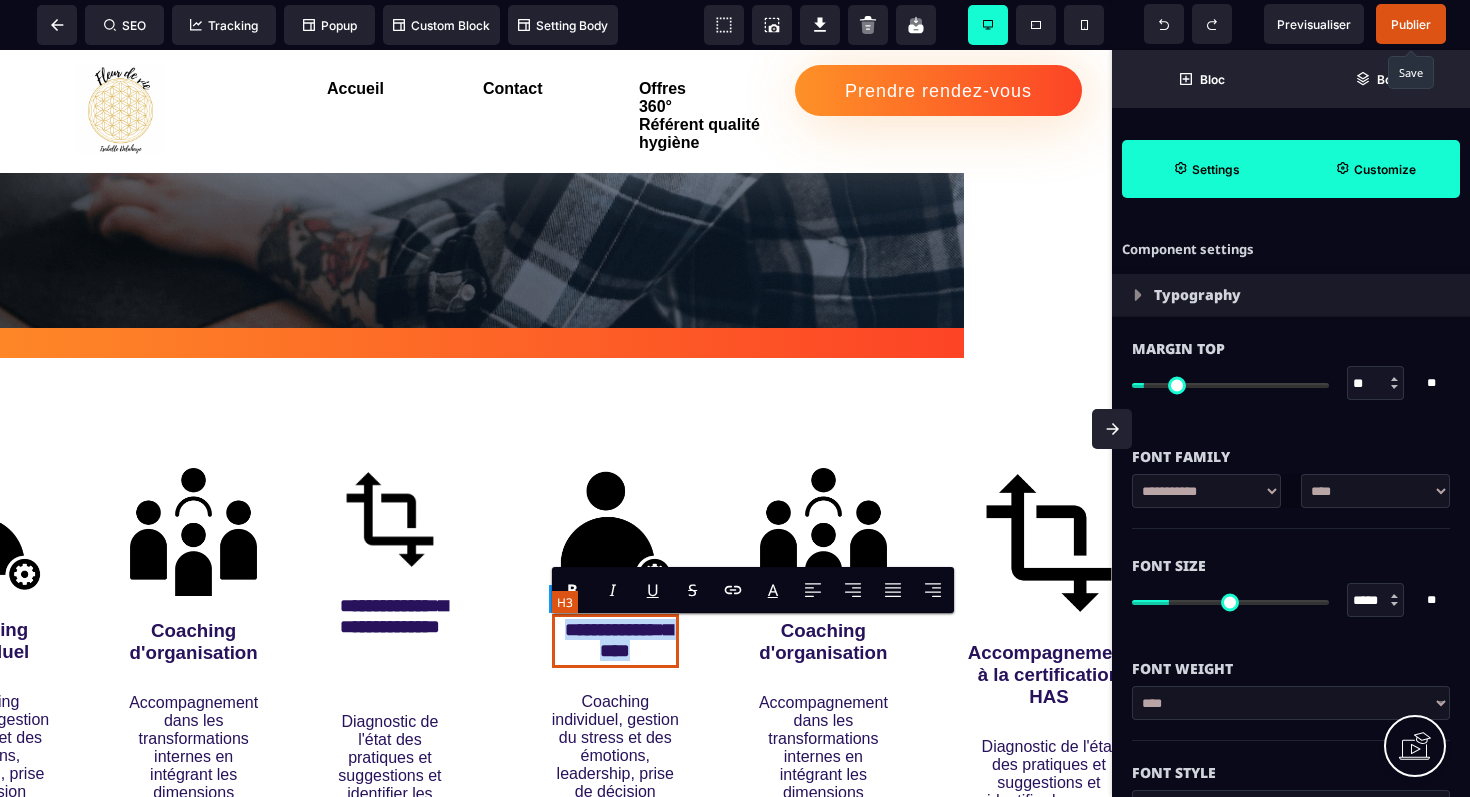 drag, startPoint x: 657, startPoint y: 656, endPoint x: 566, endPoint y: 627, distance: 95.50916 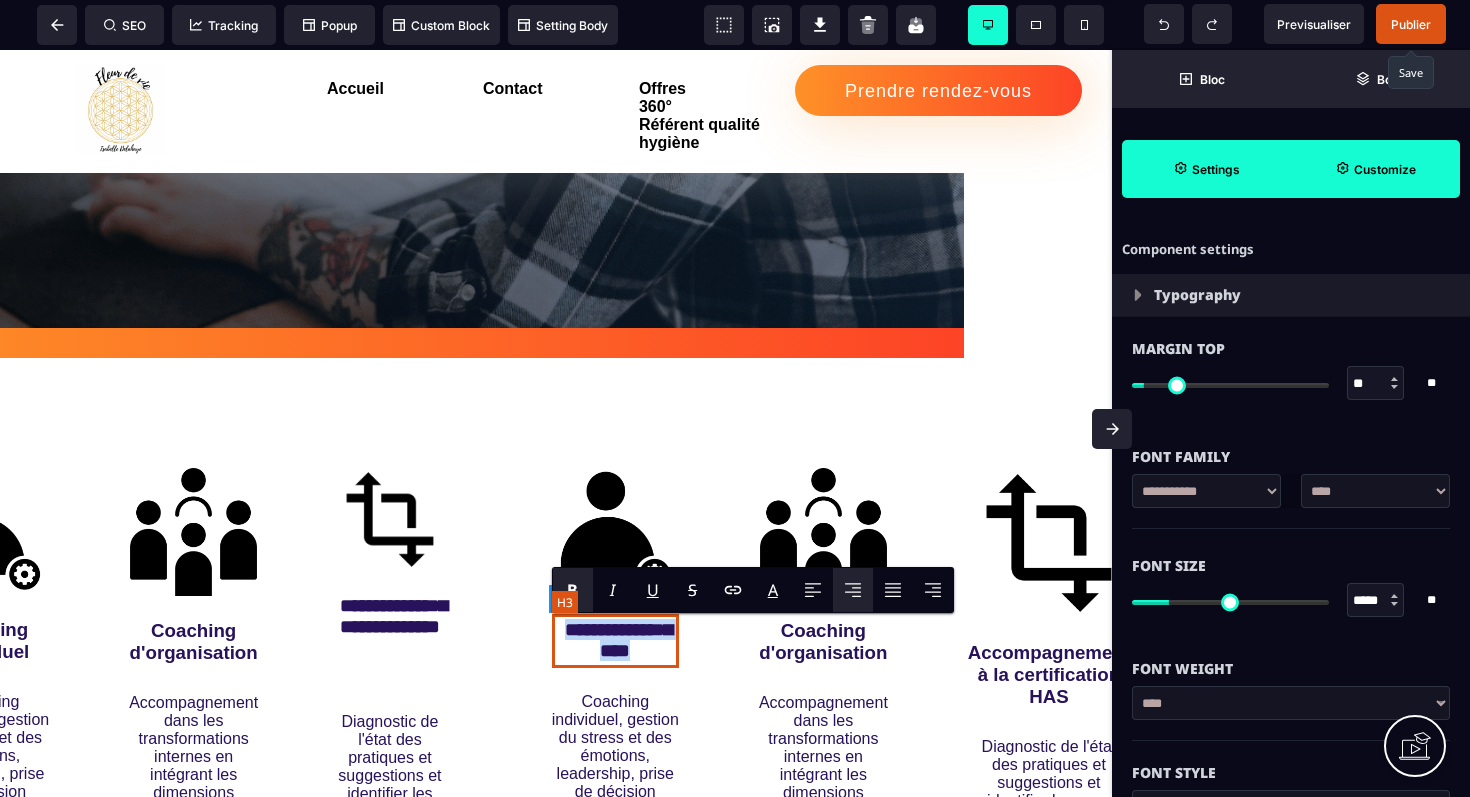 type 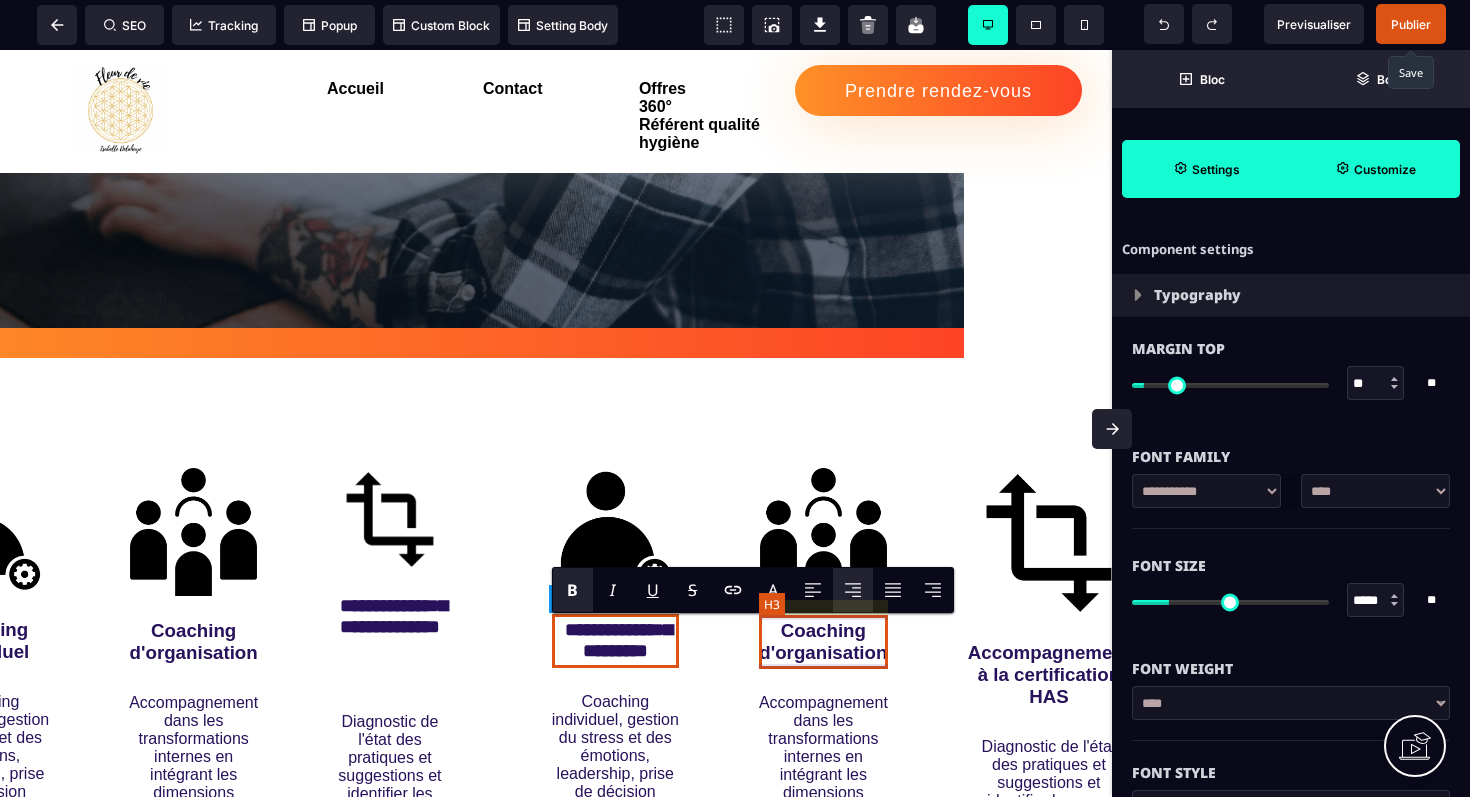 click on "Coaching d'organisation" at bounding box center [823, 642] 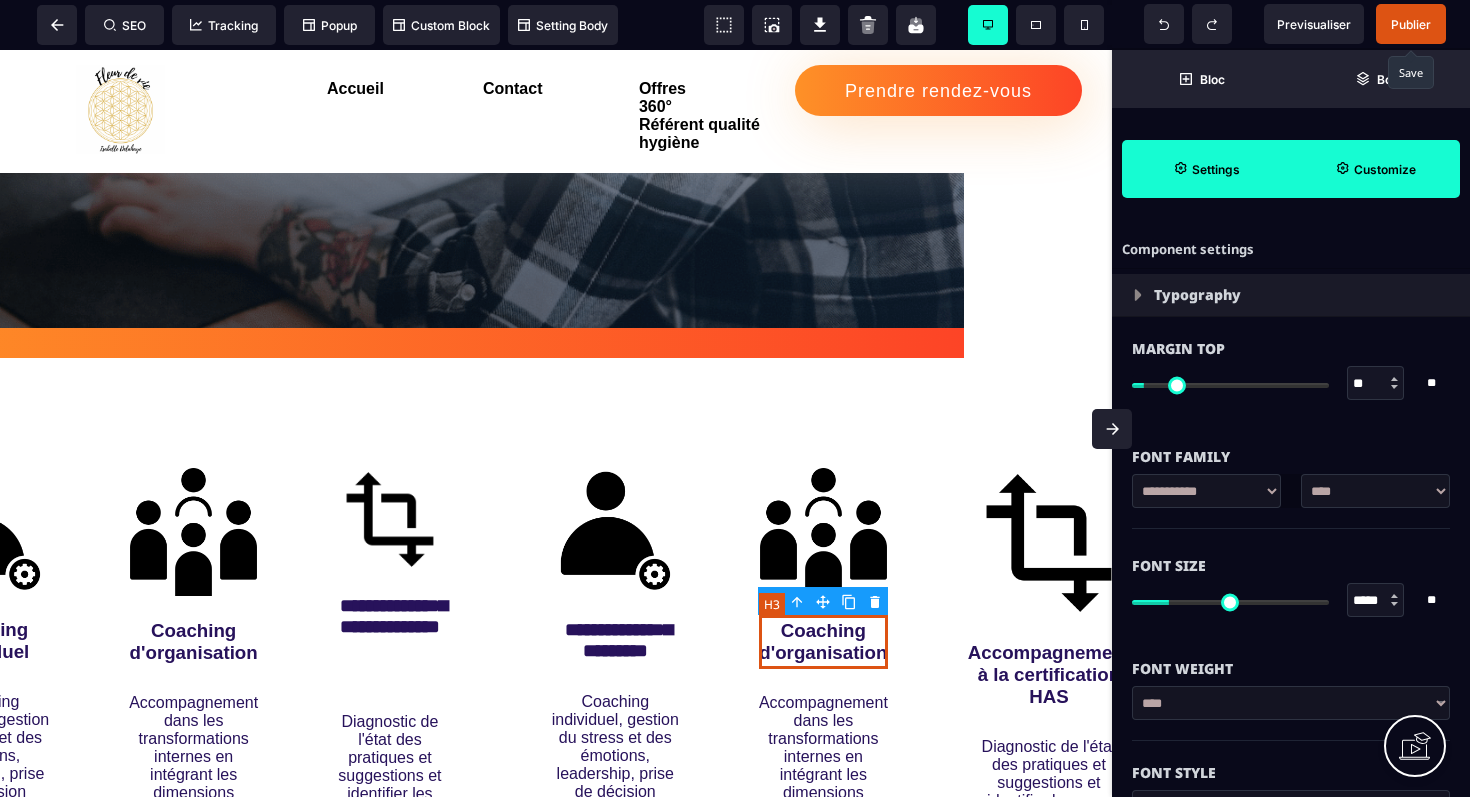 click on "Coaching d'organisation" at bounding box center (823, 642) 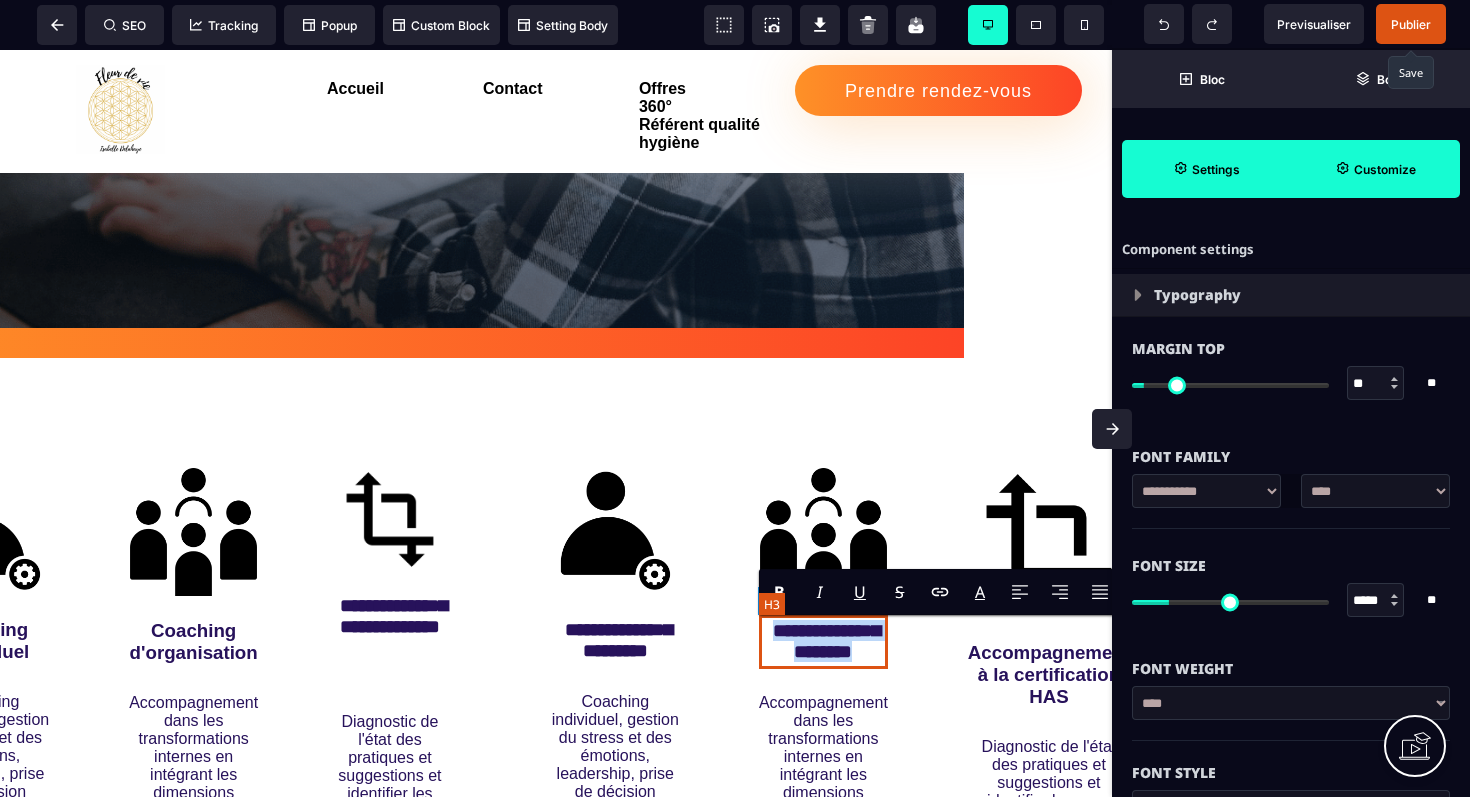 drag, startPoint x: 882, startPoint y: 654, endPoint x: 773, endPoint y: 631, distance: 111.40018 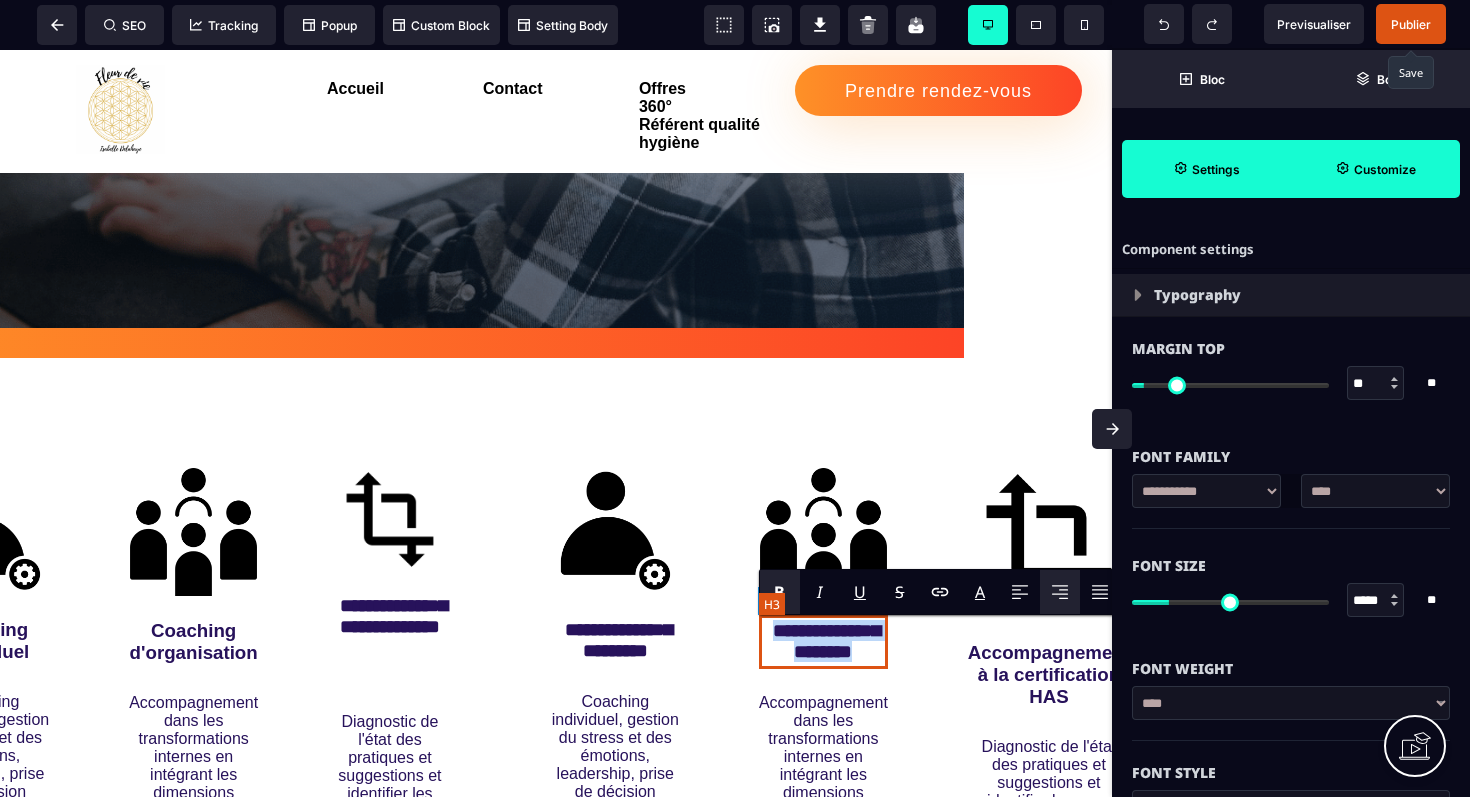 type 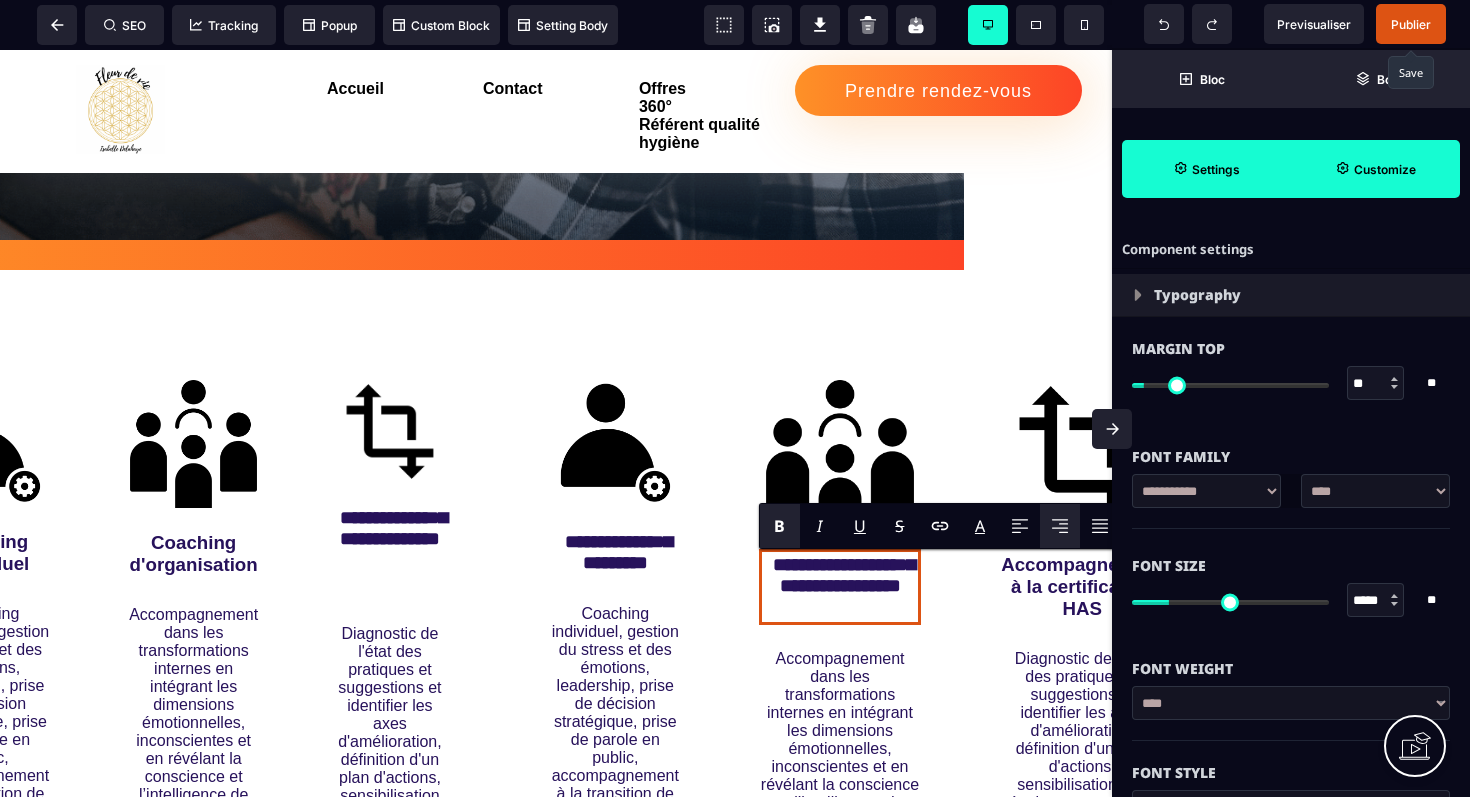 scroll, scrollTop: 887, scrollLeft: 148, axis: both 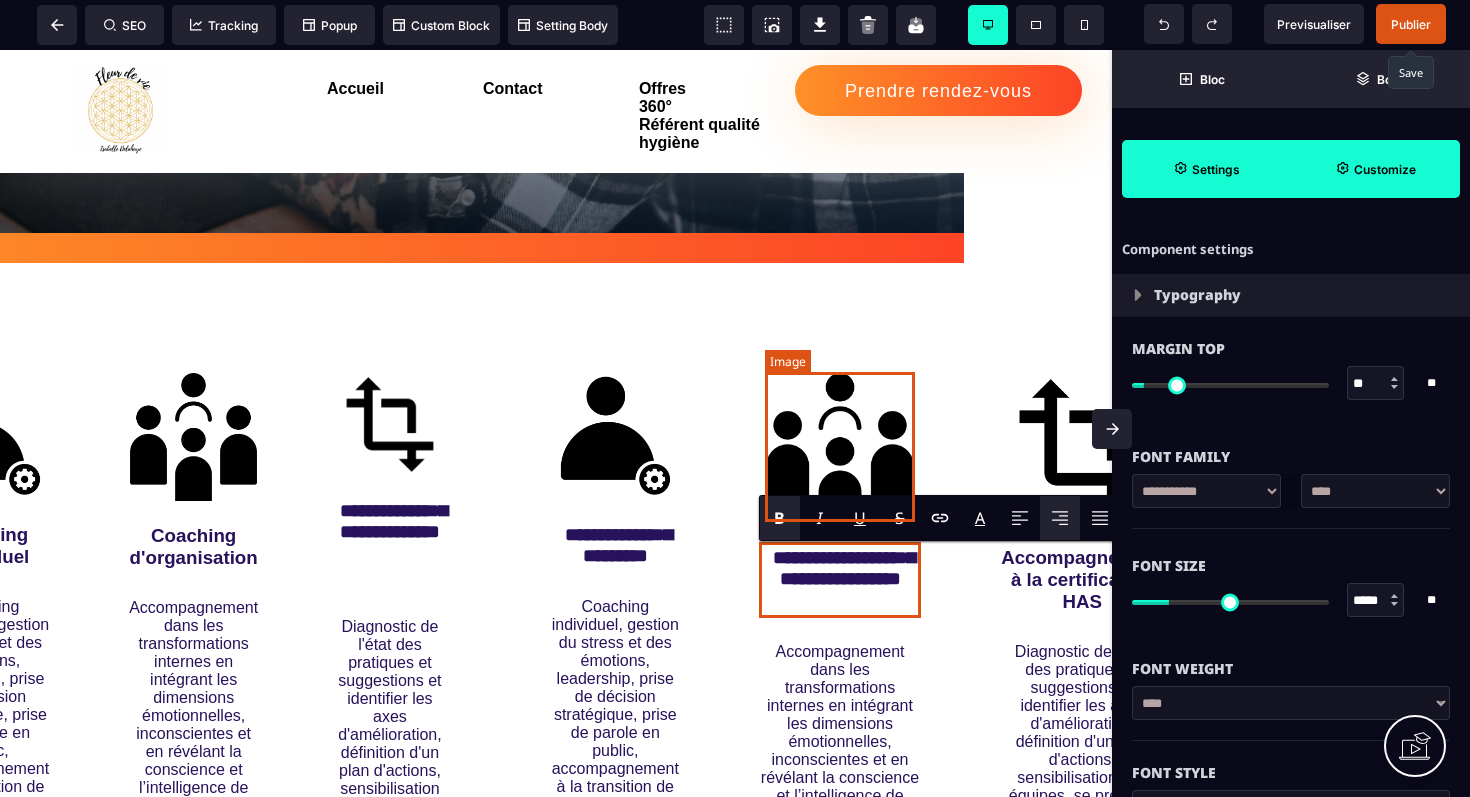 click at bounding box center [840, 448] 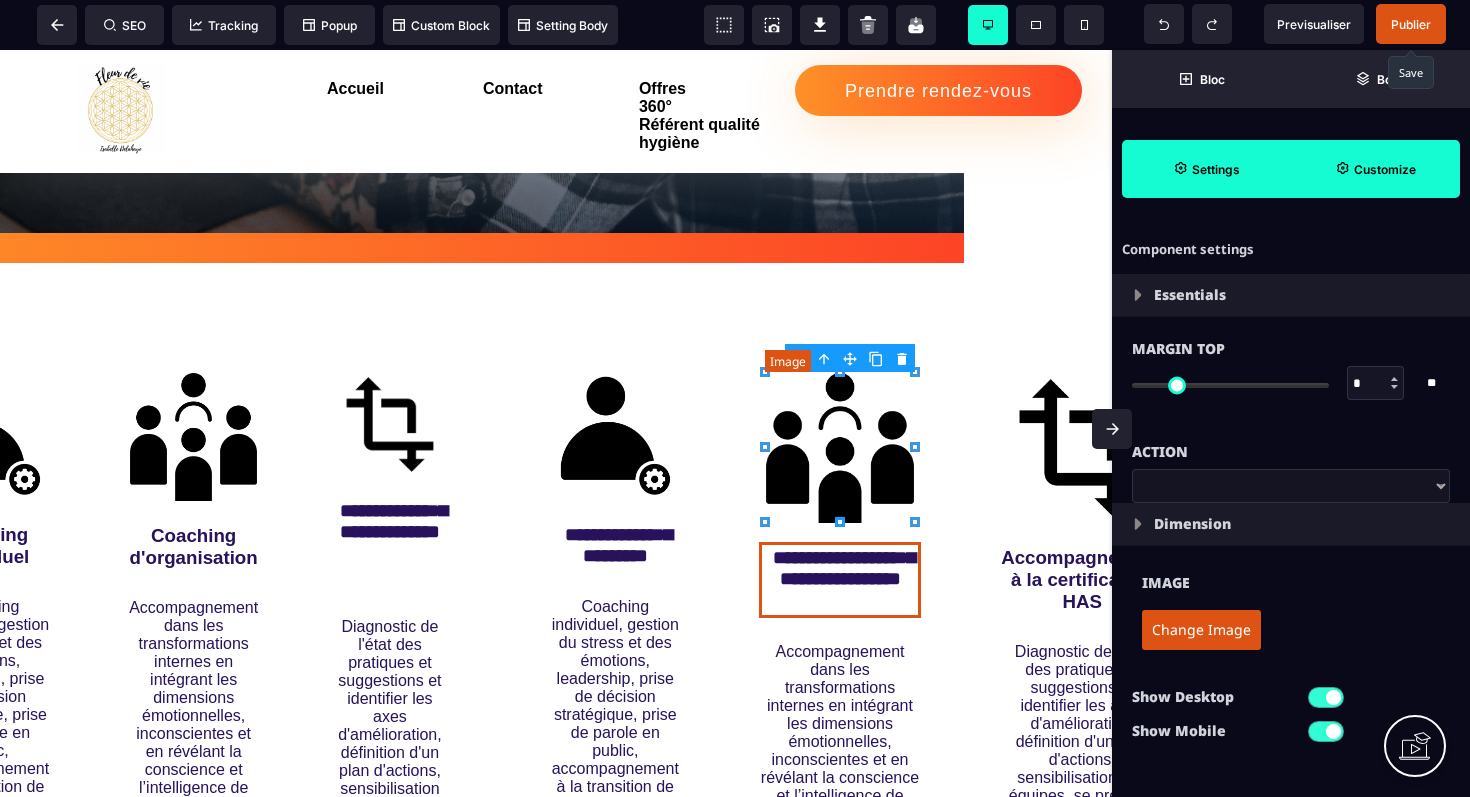 type on "*" 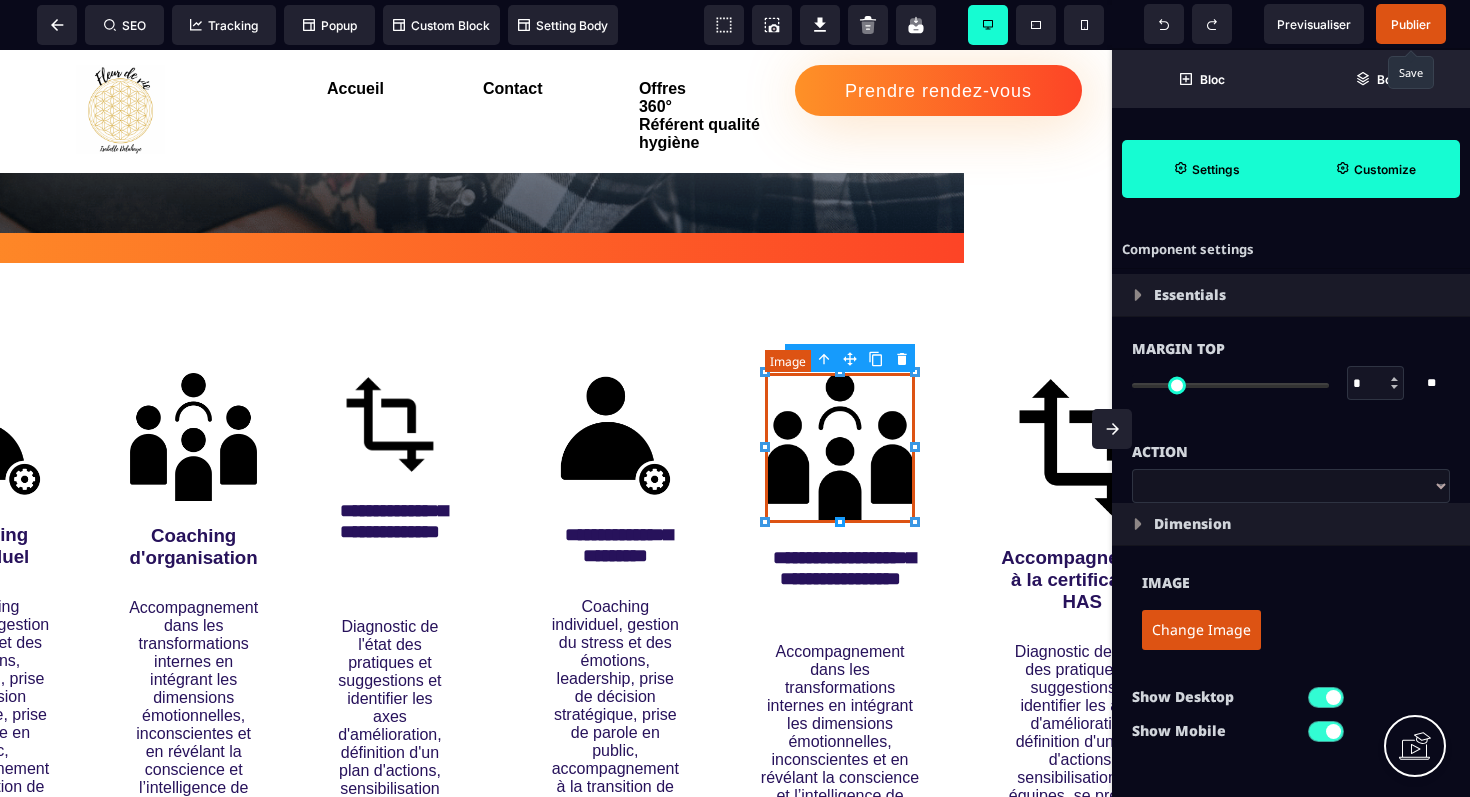 type on "***" 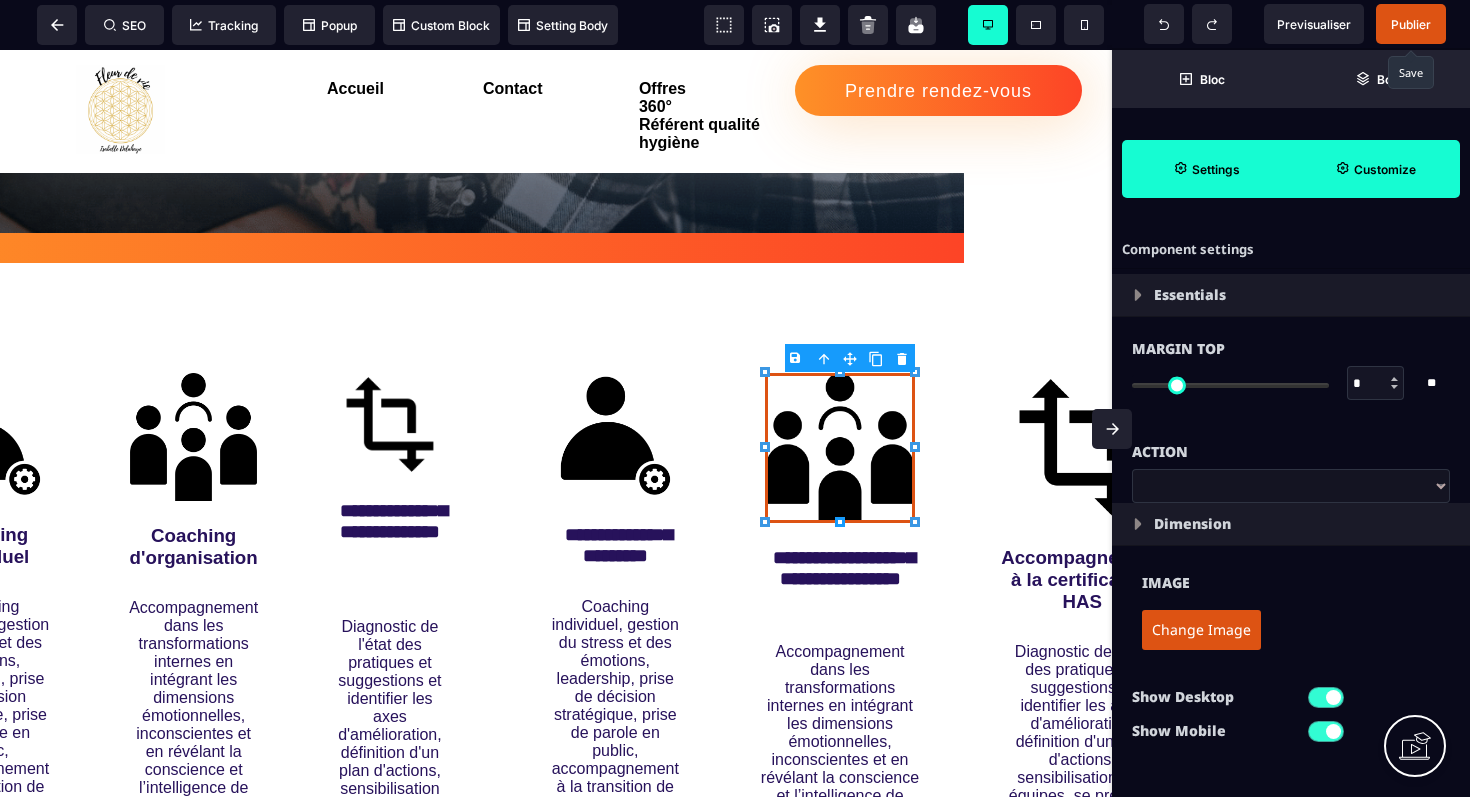 click on "B I U S
A *******
Image
SEO
Tracking
Popup" at bounding box center (735, 398) 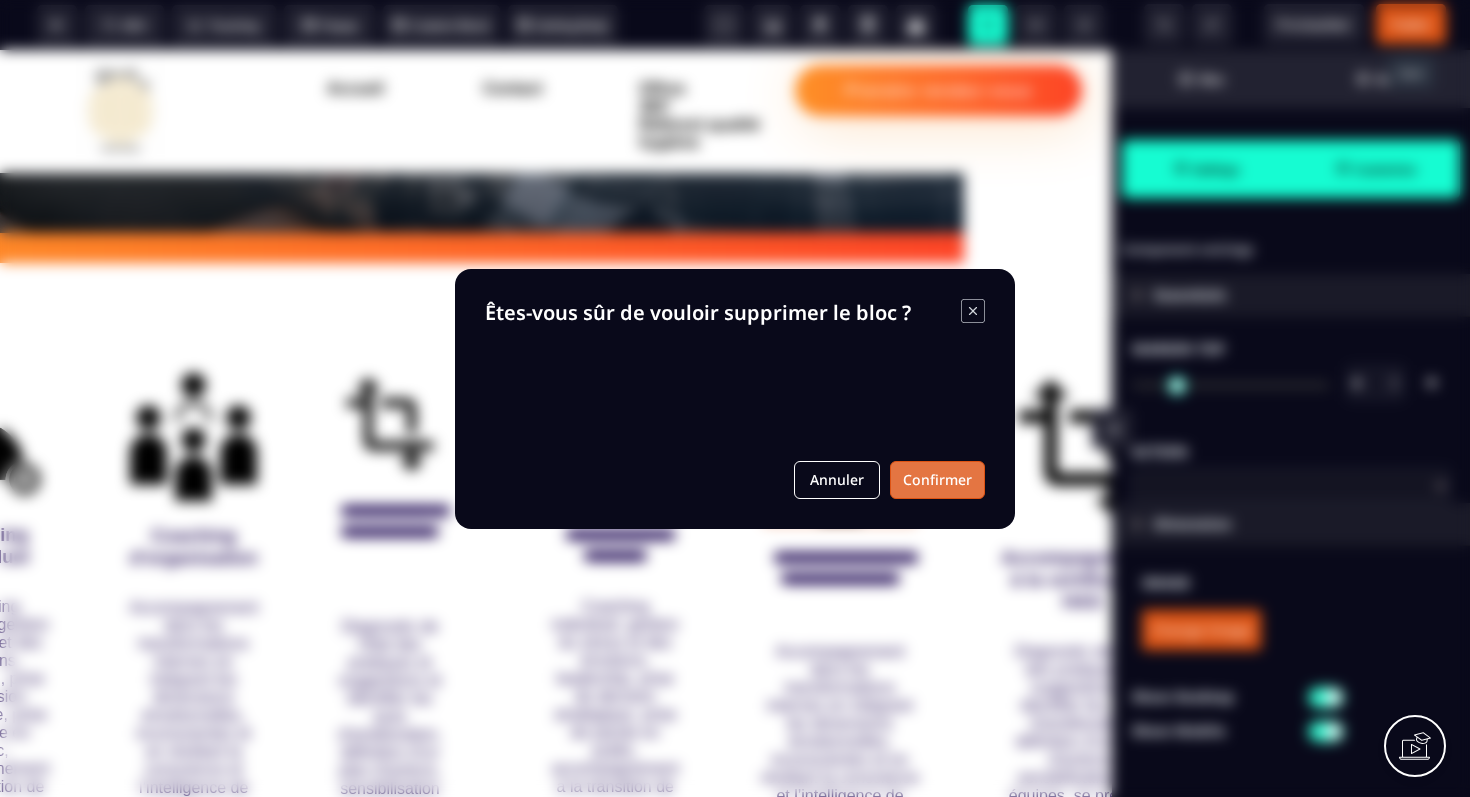 click on "Confirmer" at bounding box center (937, 480) 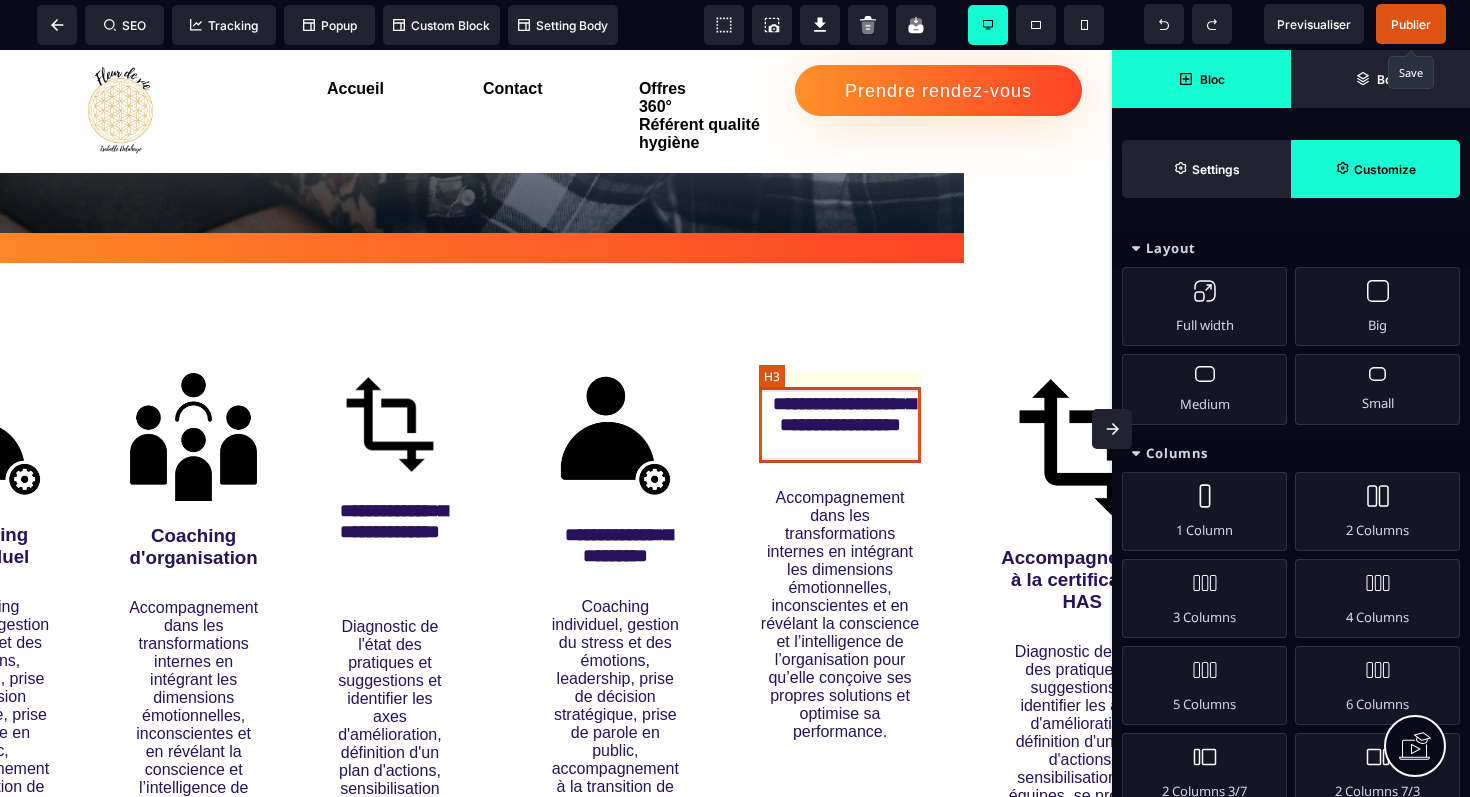 click on "**********" at bounding box center [840, 426] 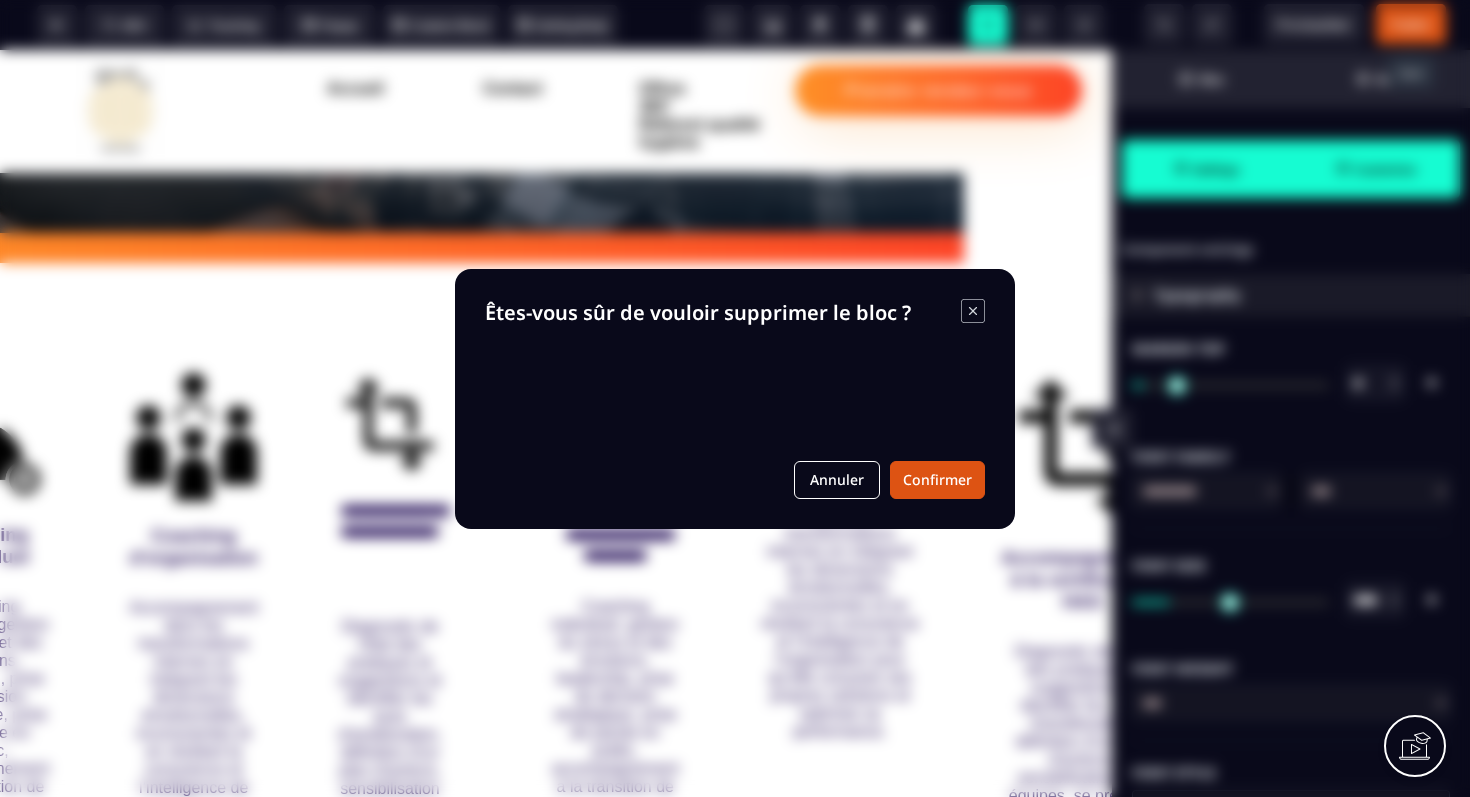 click on "B I U S
A *******
H3
SEO
Tracking
Popup" at bounding box center (735, 398) 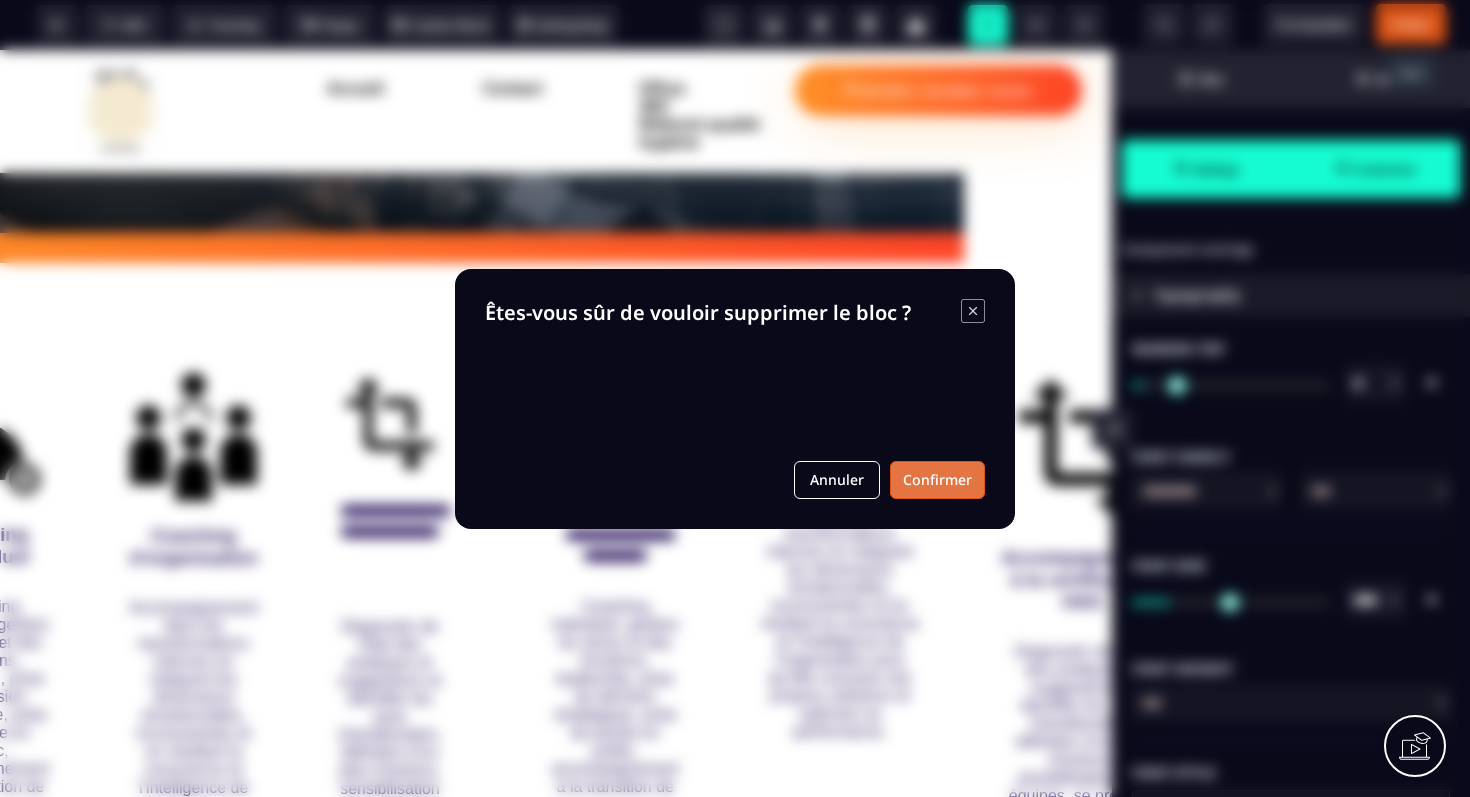 click on "Confirmer" at bounding box center (937, 480) 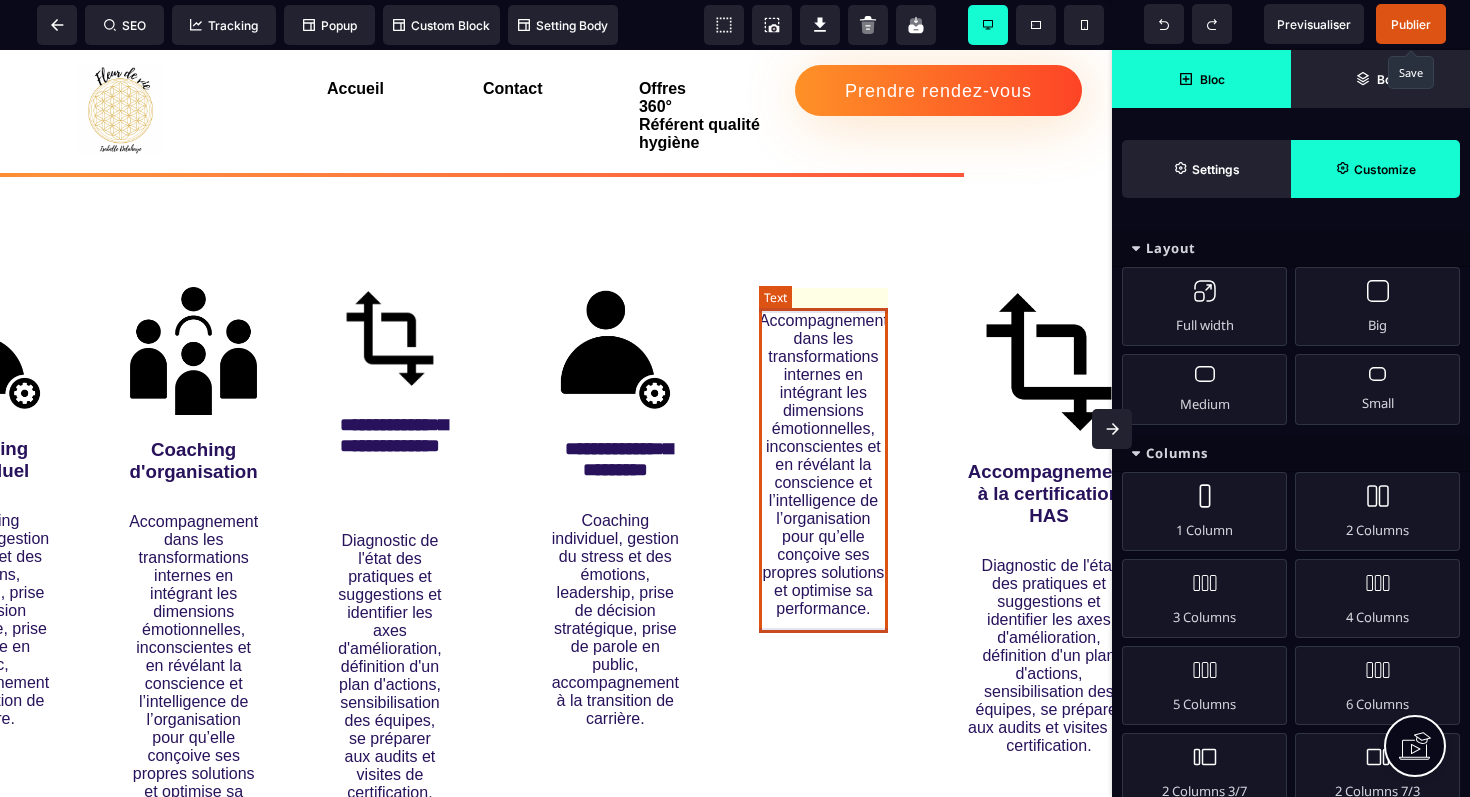 scroll, scrollTop: 975, scrollLeft: 148, axis: both 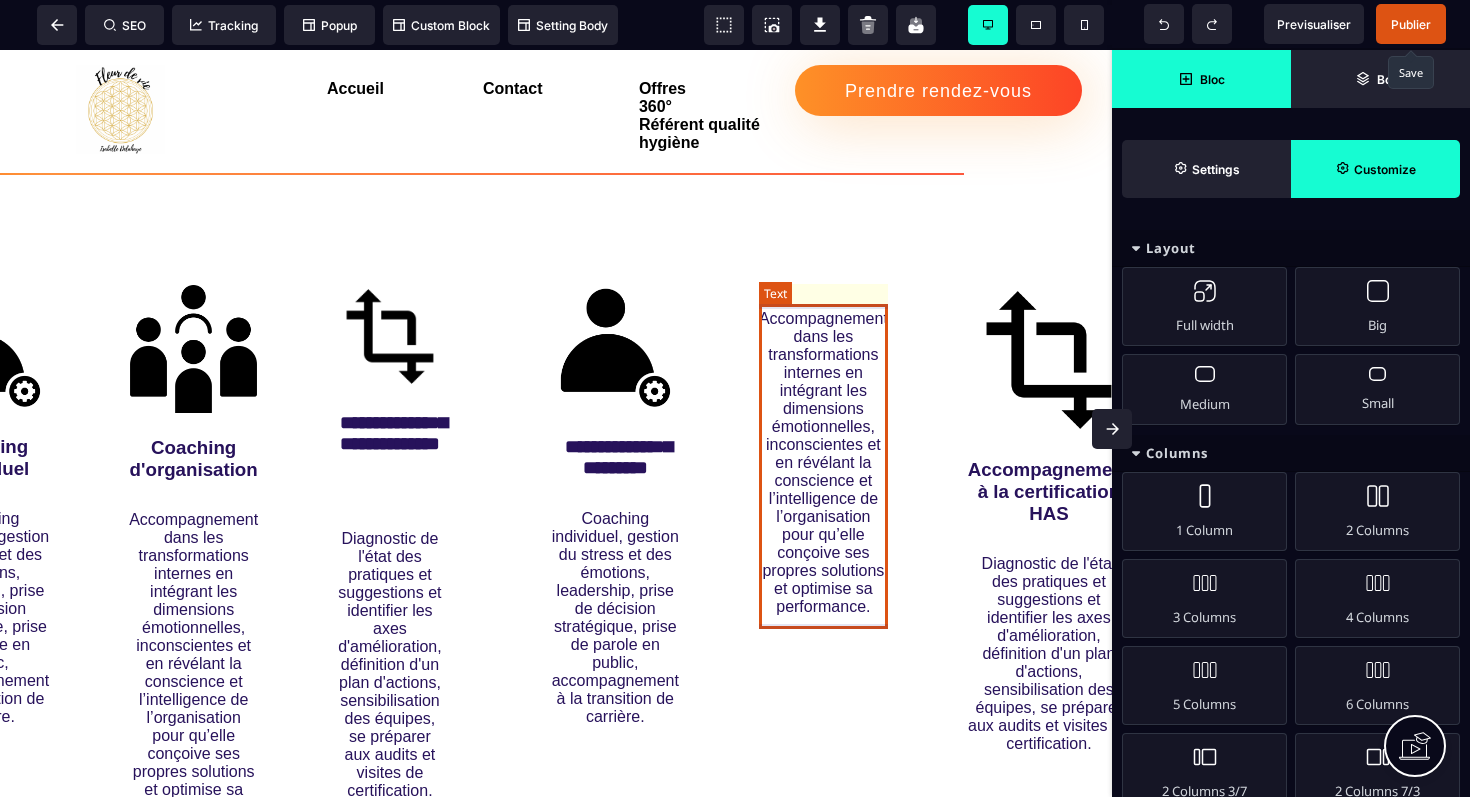 click on "Accompagnement dans les transformations internes en intégrant les dimensions émotionnelles, inconscientes et en révélant la conscience et l’intelligence de l’organisation pour qu’elle conçoive ses propres solutions et optimise sa performance." at bounding box center (823, 463) 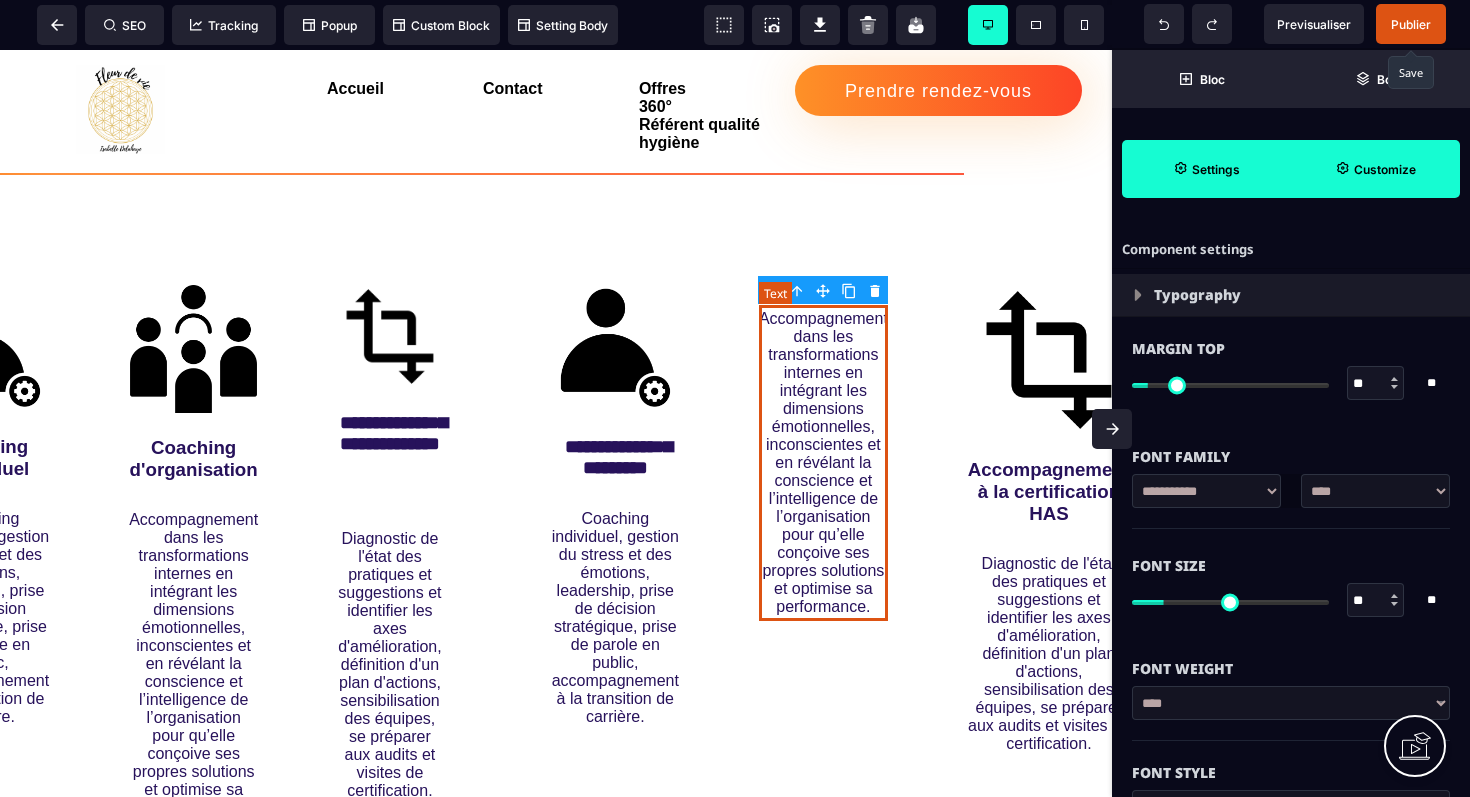 type on "*" 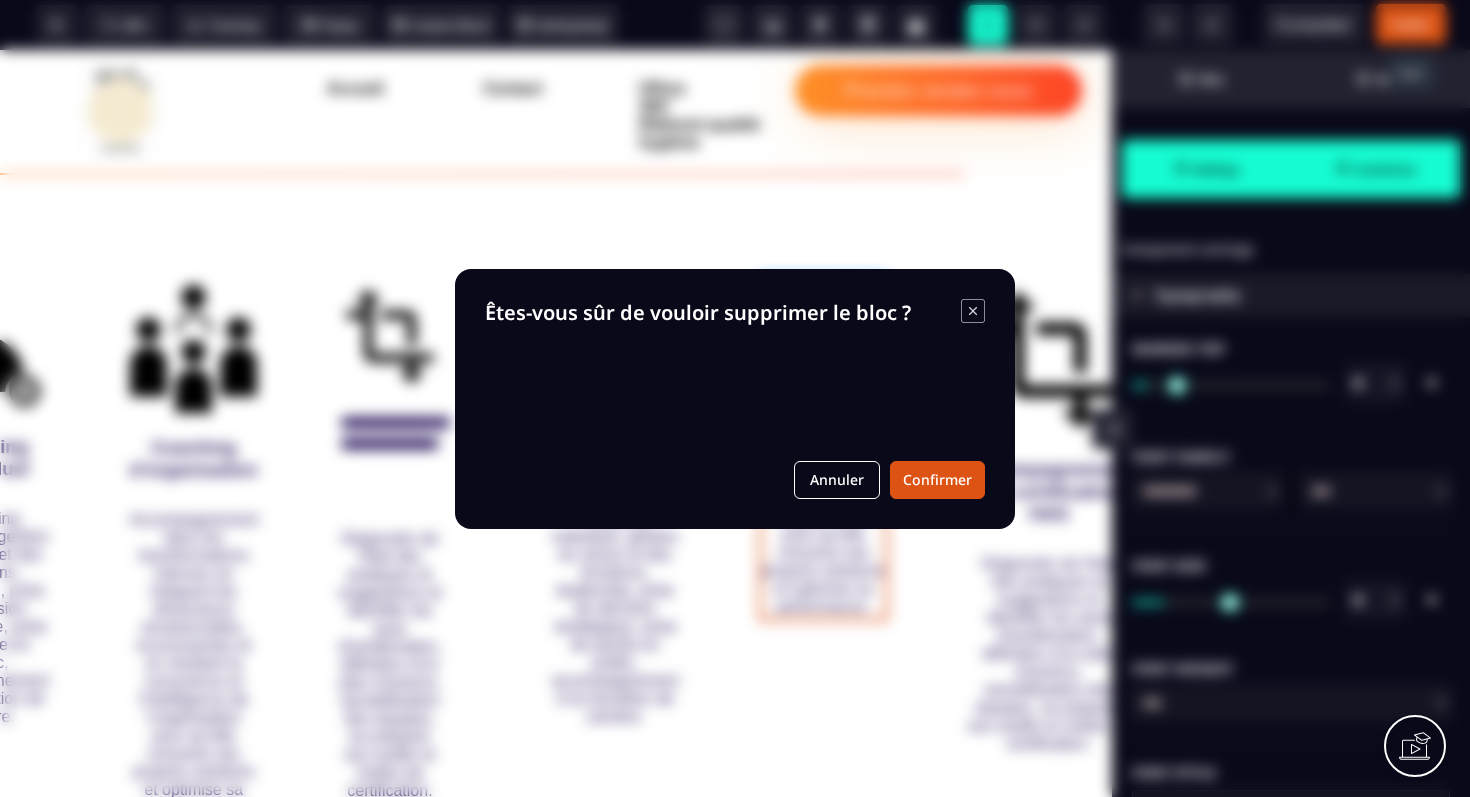 click on "B I U S
A *******
Text
SEO
Tracking
Popup" at bounding box center (735, 398) 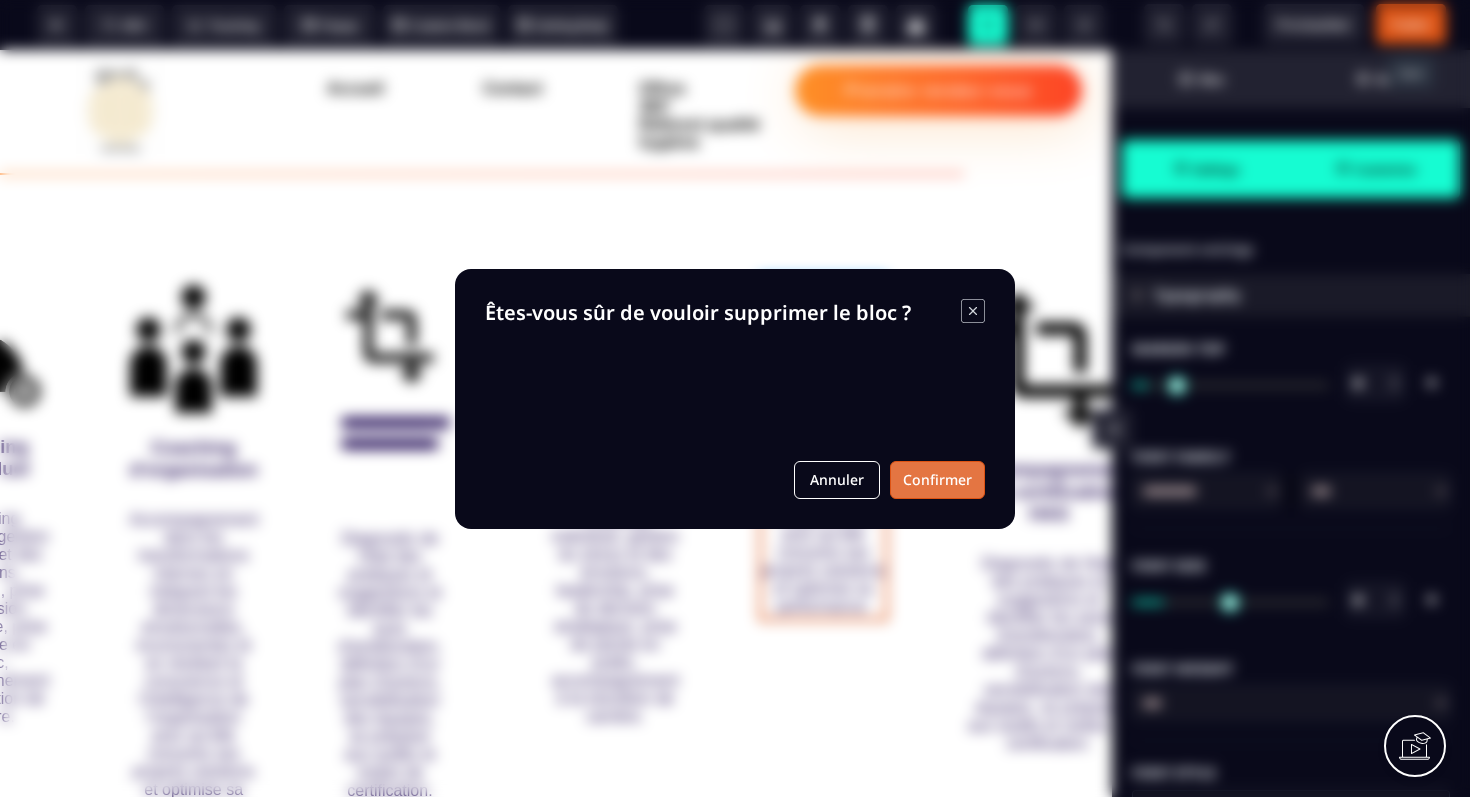 click on "Confirmer" at bounding box center (937, 480) 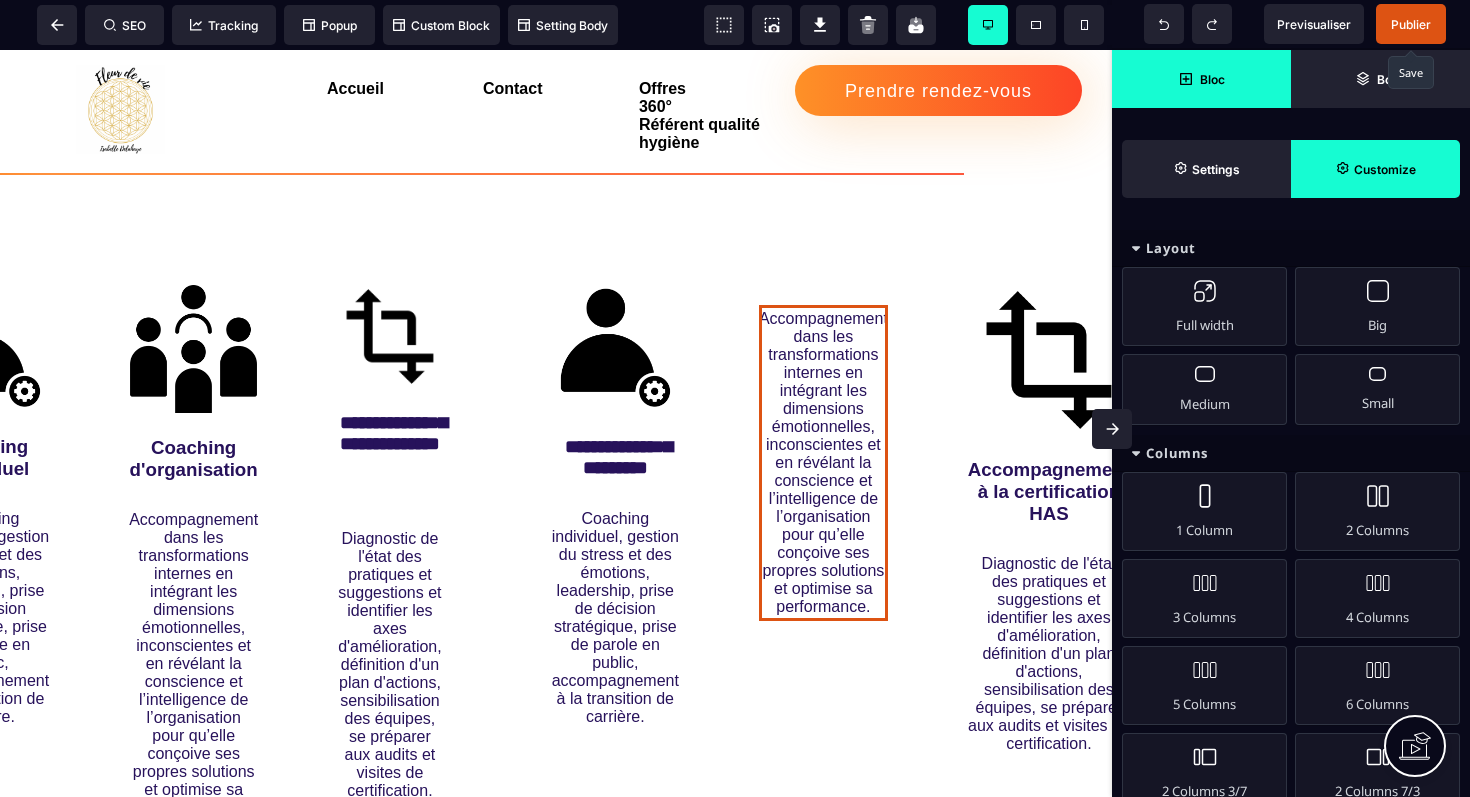 scroll, scrollTop: 975, scrollLeft: 92, axis: both 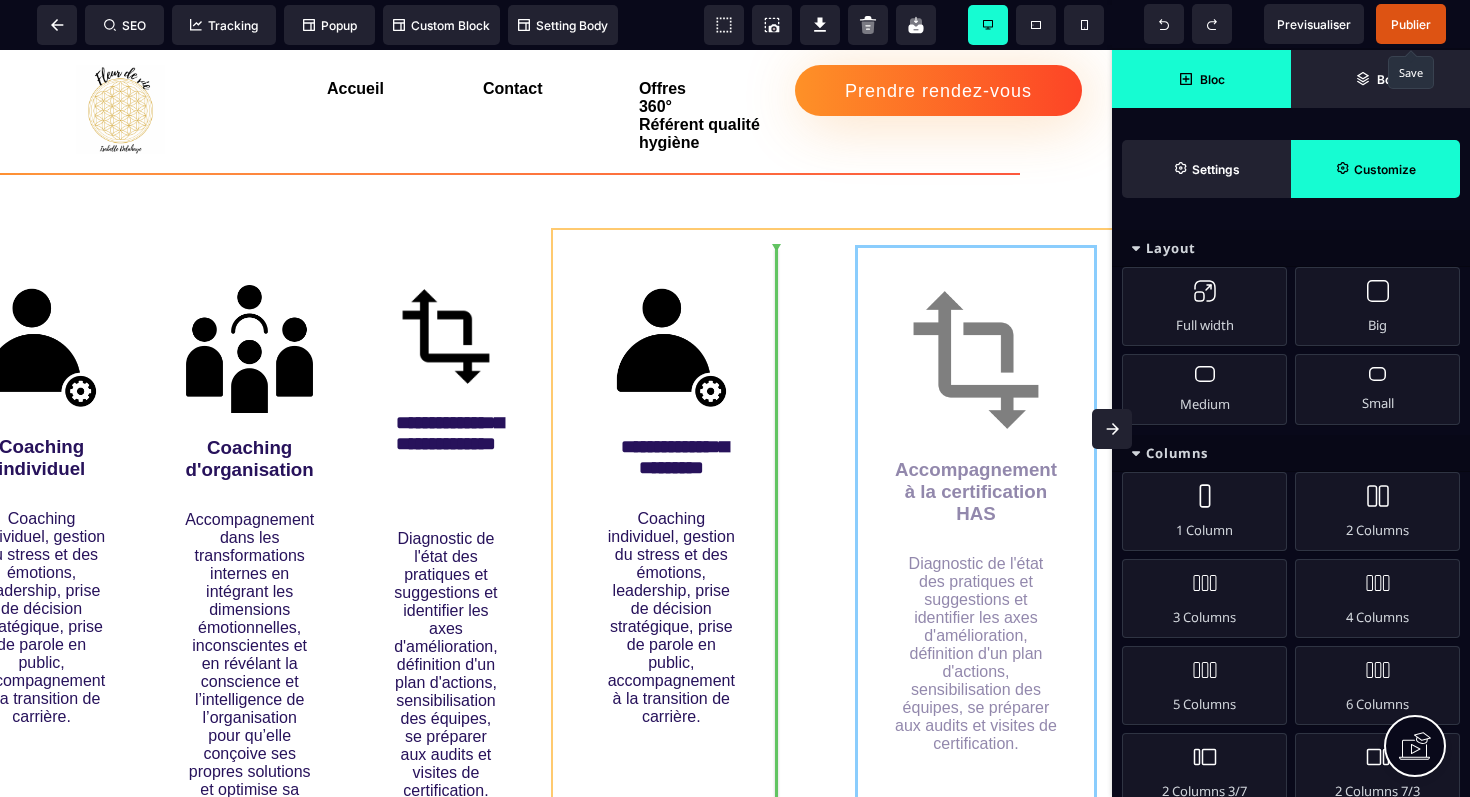 drag, startPoint x: 945, startPoint y: 337, endPoint x: 796, endPoint y: 340, distance: 149.0302 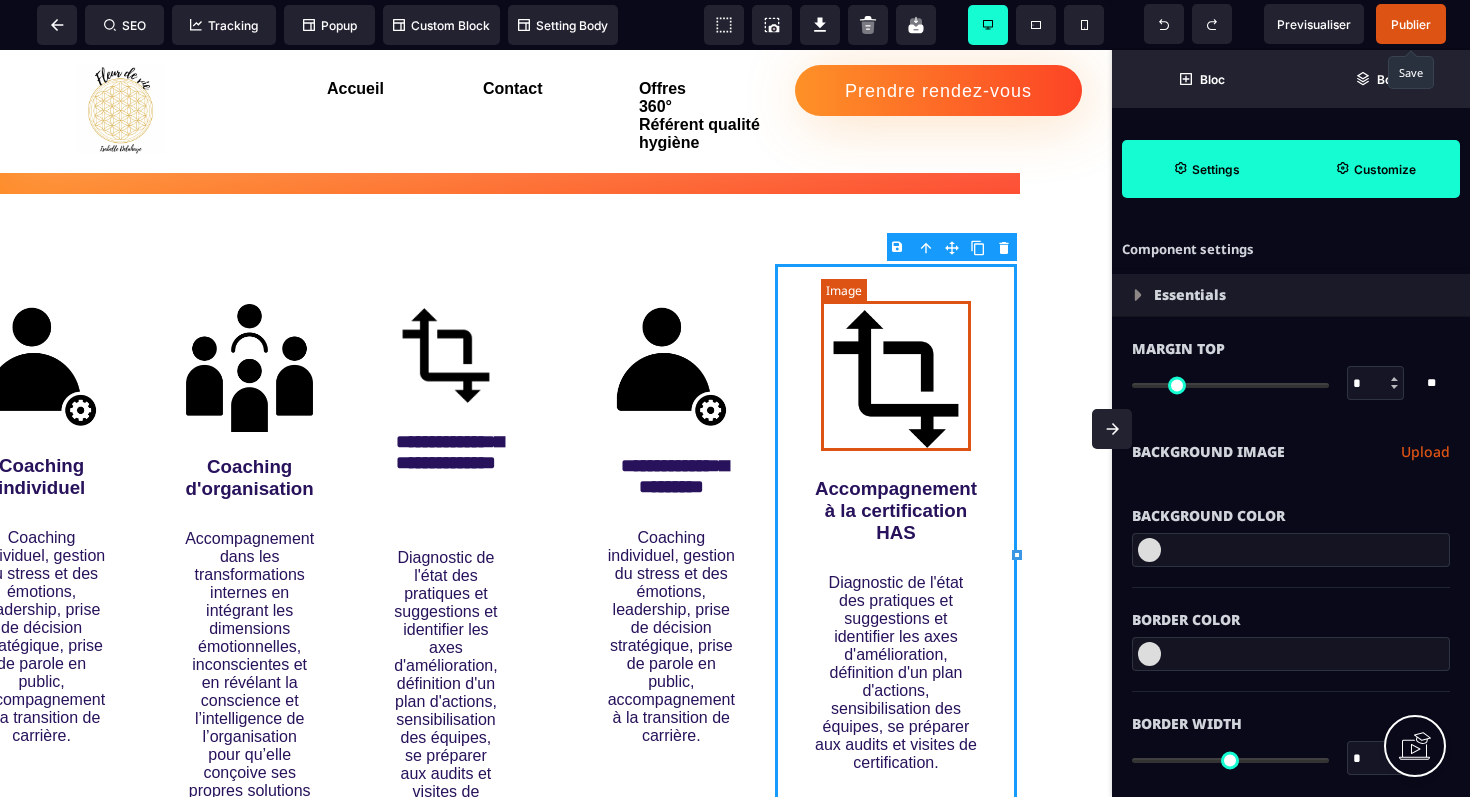 scroll, scrollTop: 960, scrollLeft: 92, axis: both 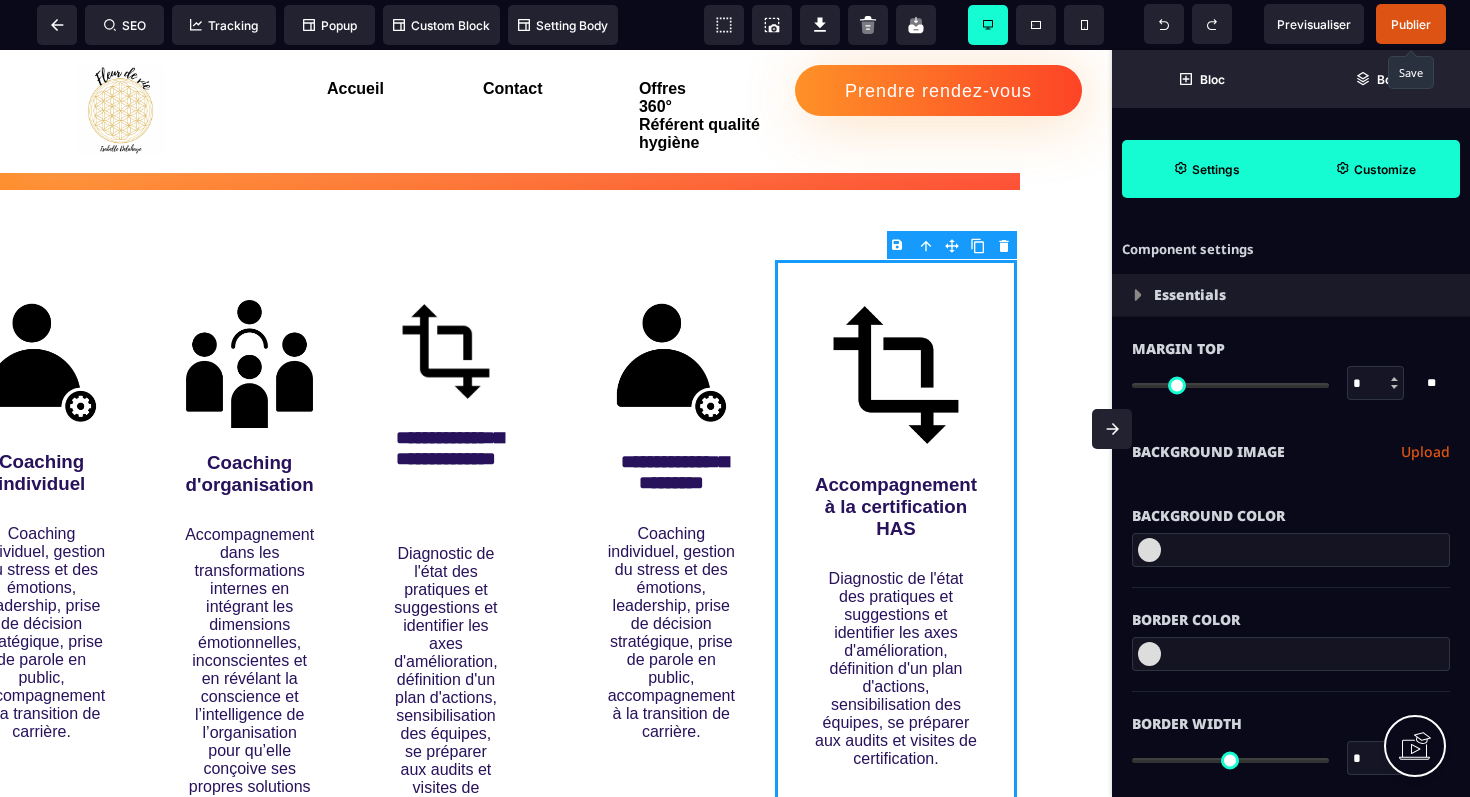 click 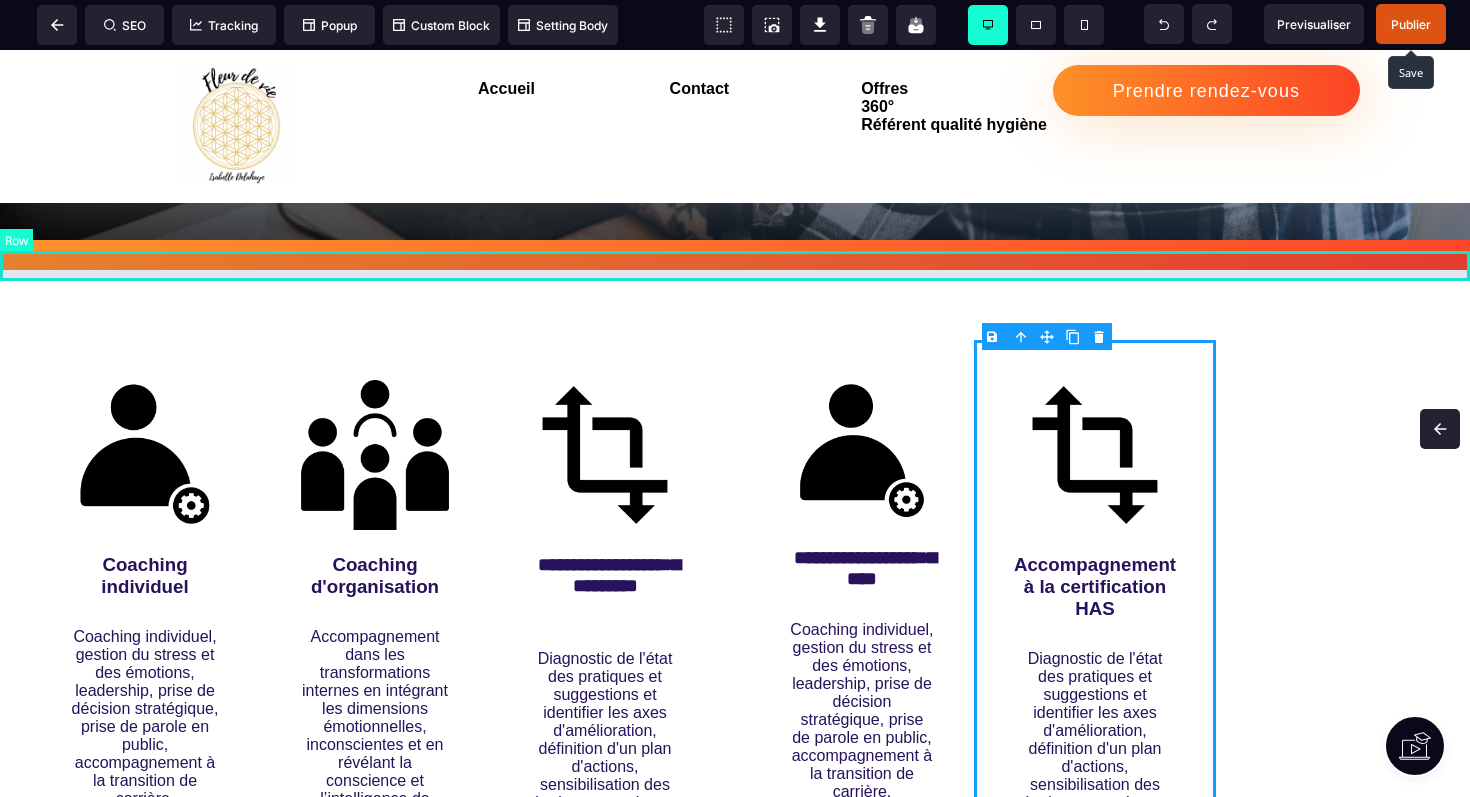 scroll, scrollTop: 817, scrollLeft: 0, axis: vertical 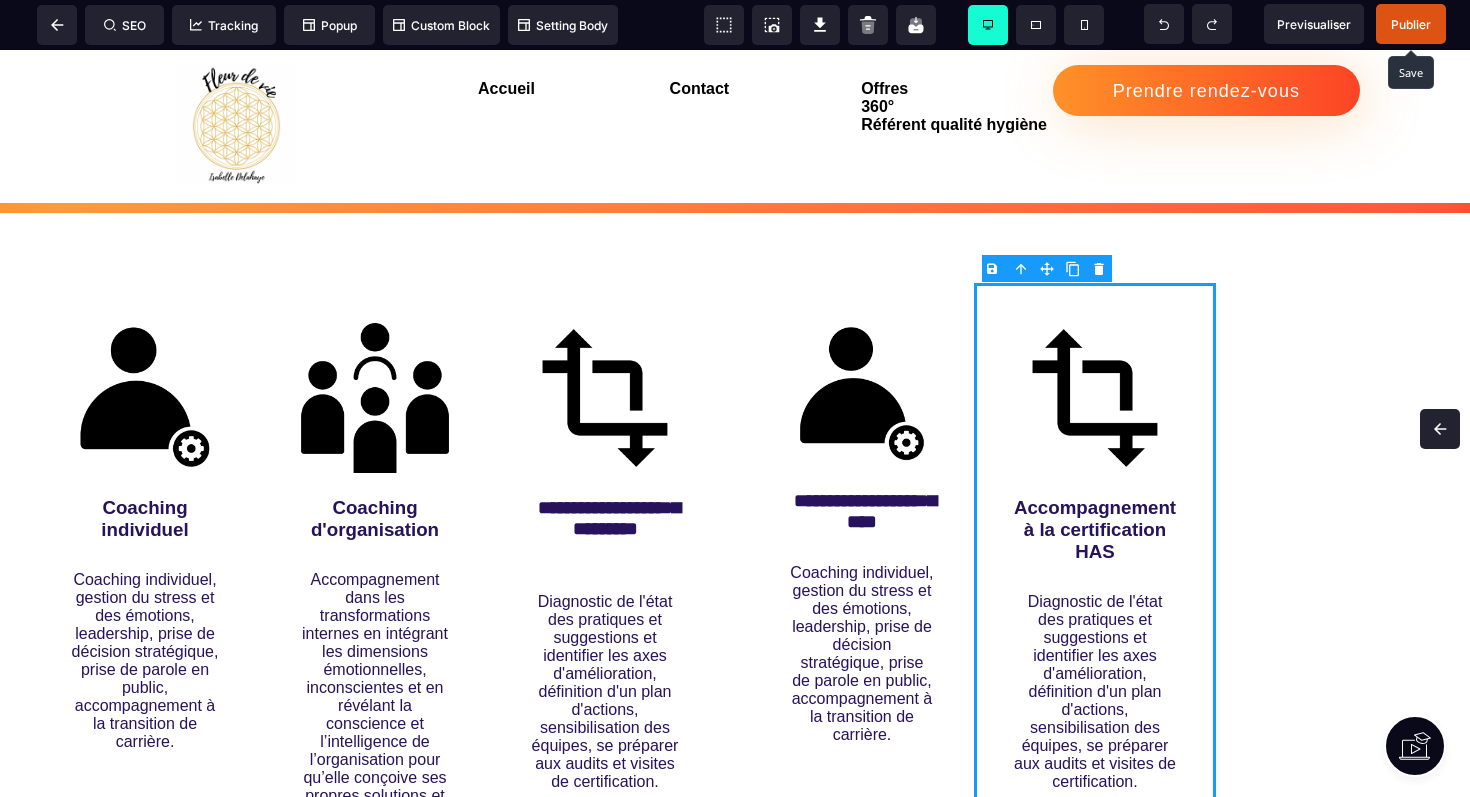 click 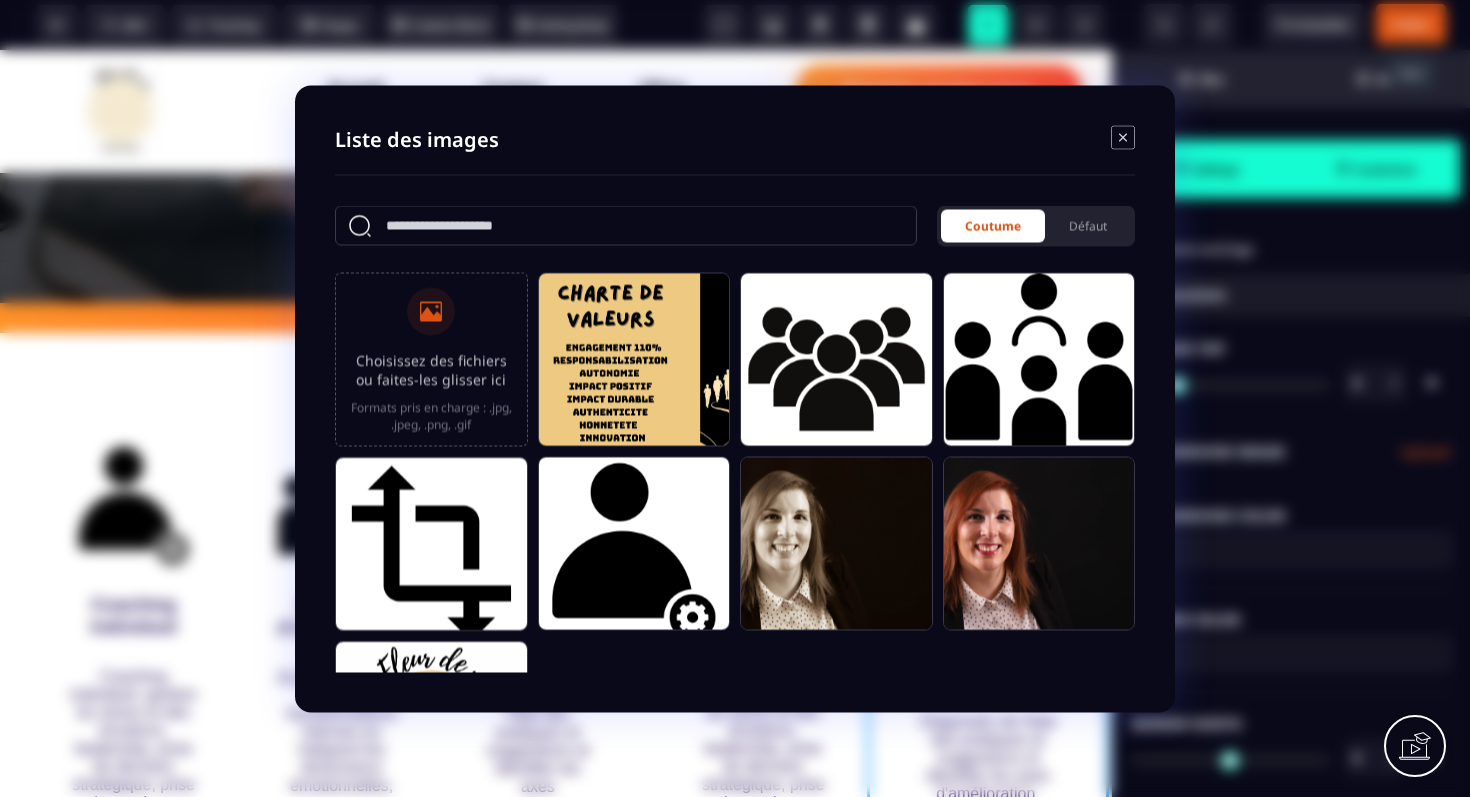 click 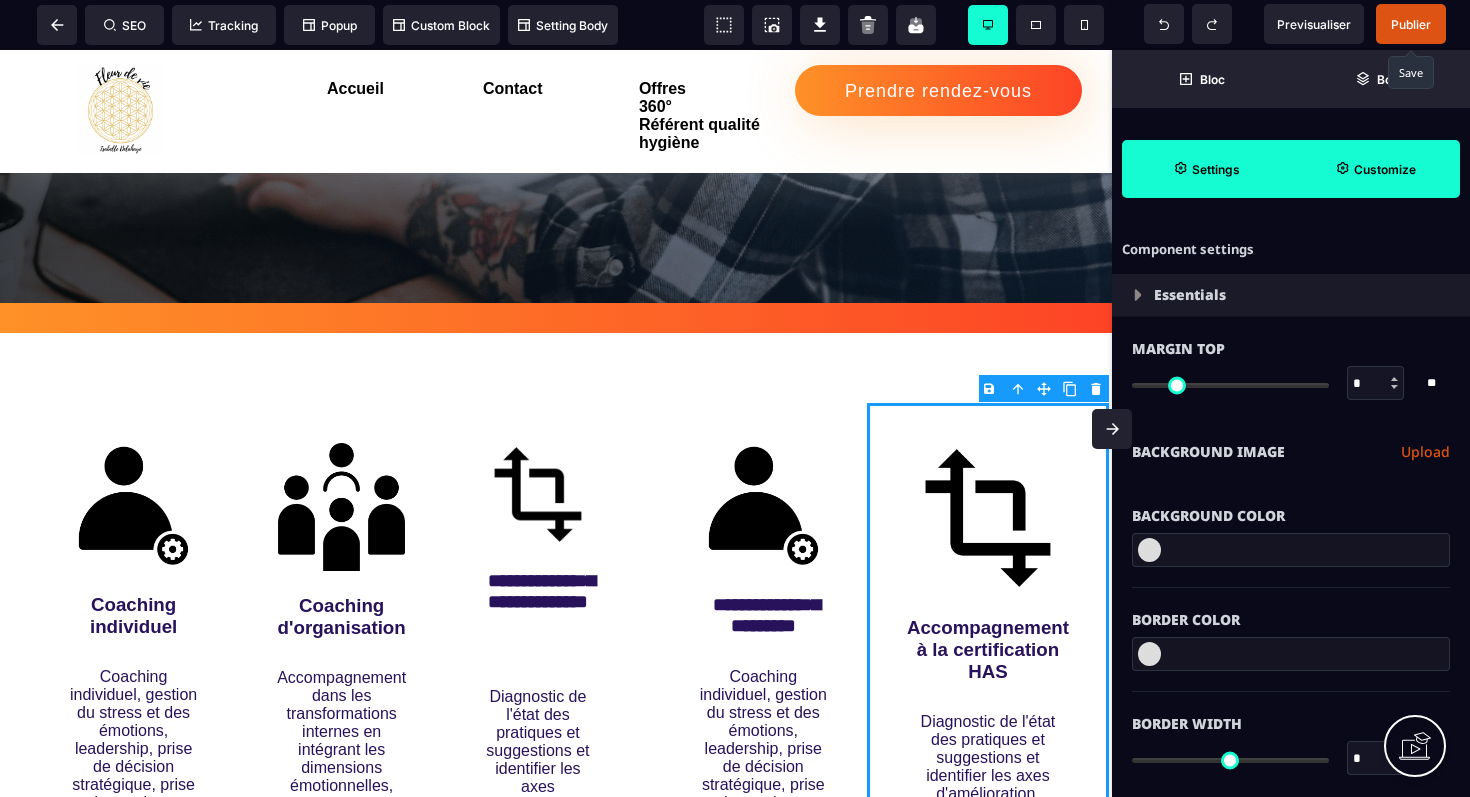click at bounding box center [1112, 429] 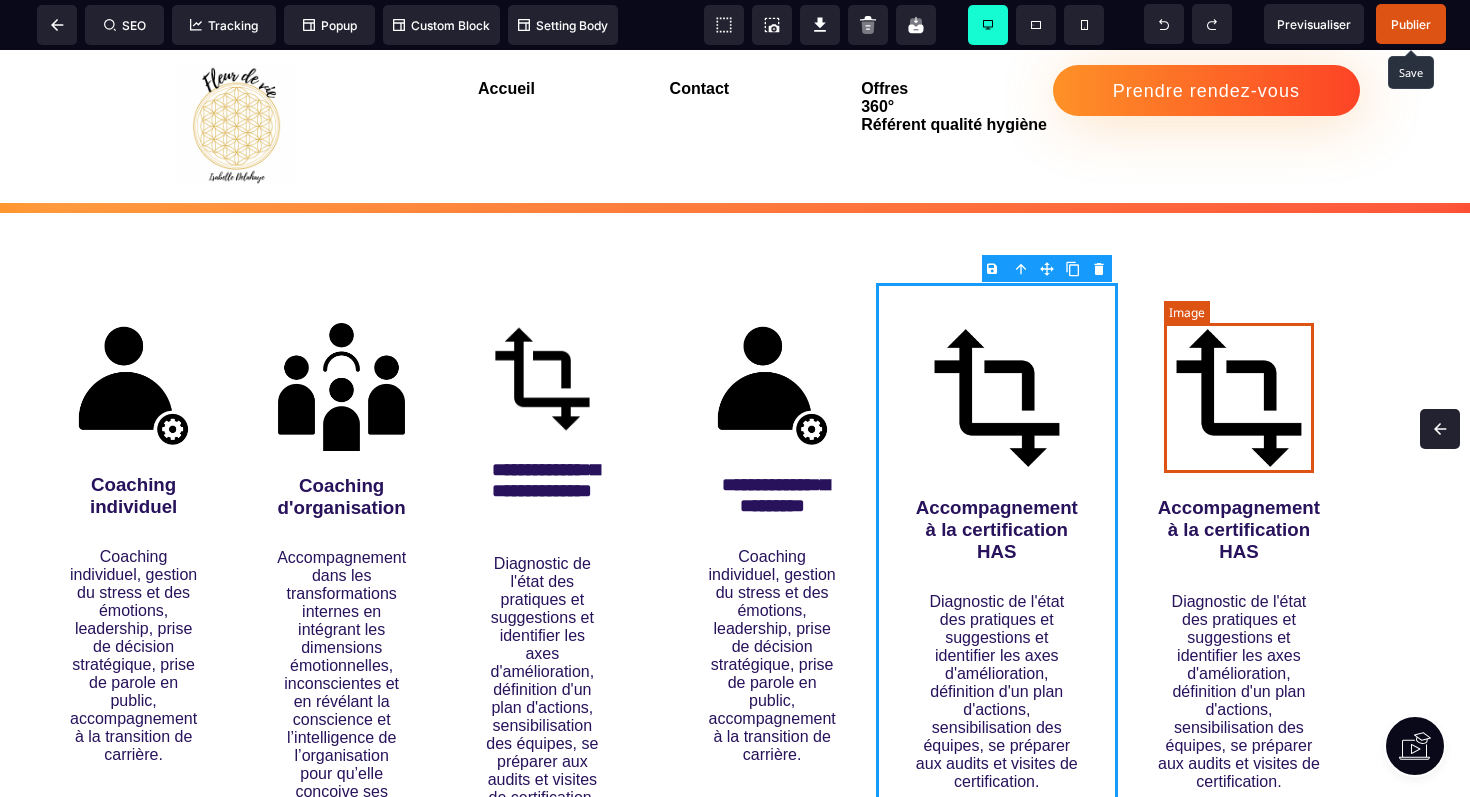 click at bounding box center [1239, 398] 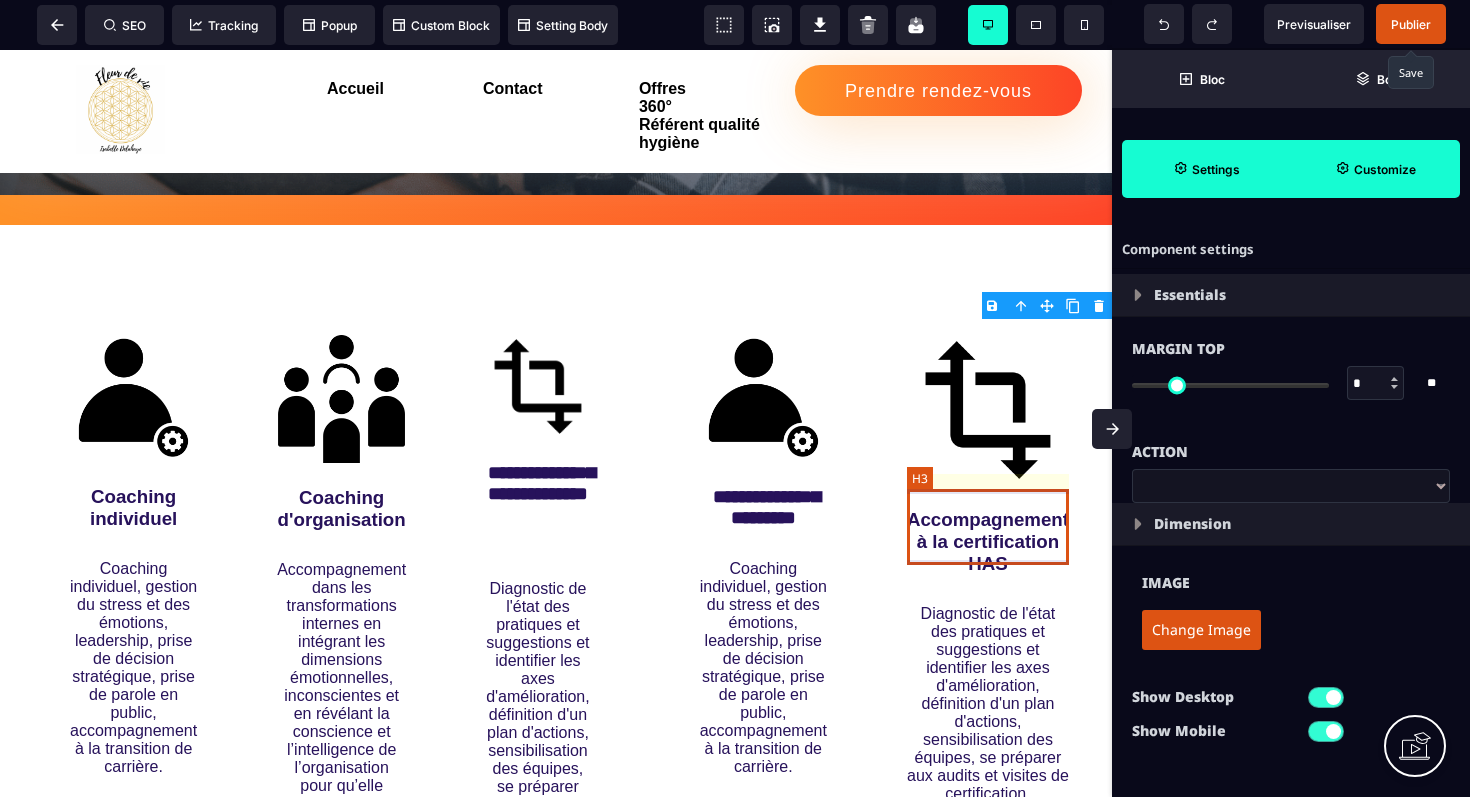 scroll, scrollTop: 940, scrollLeft: 0, axis: vertical 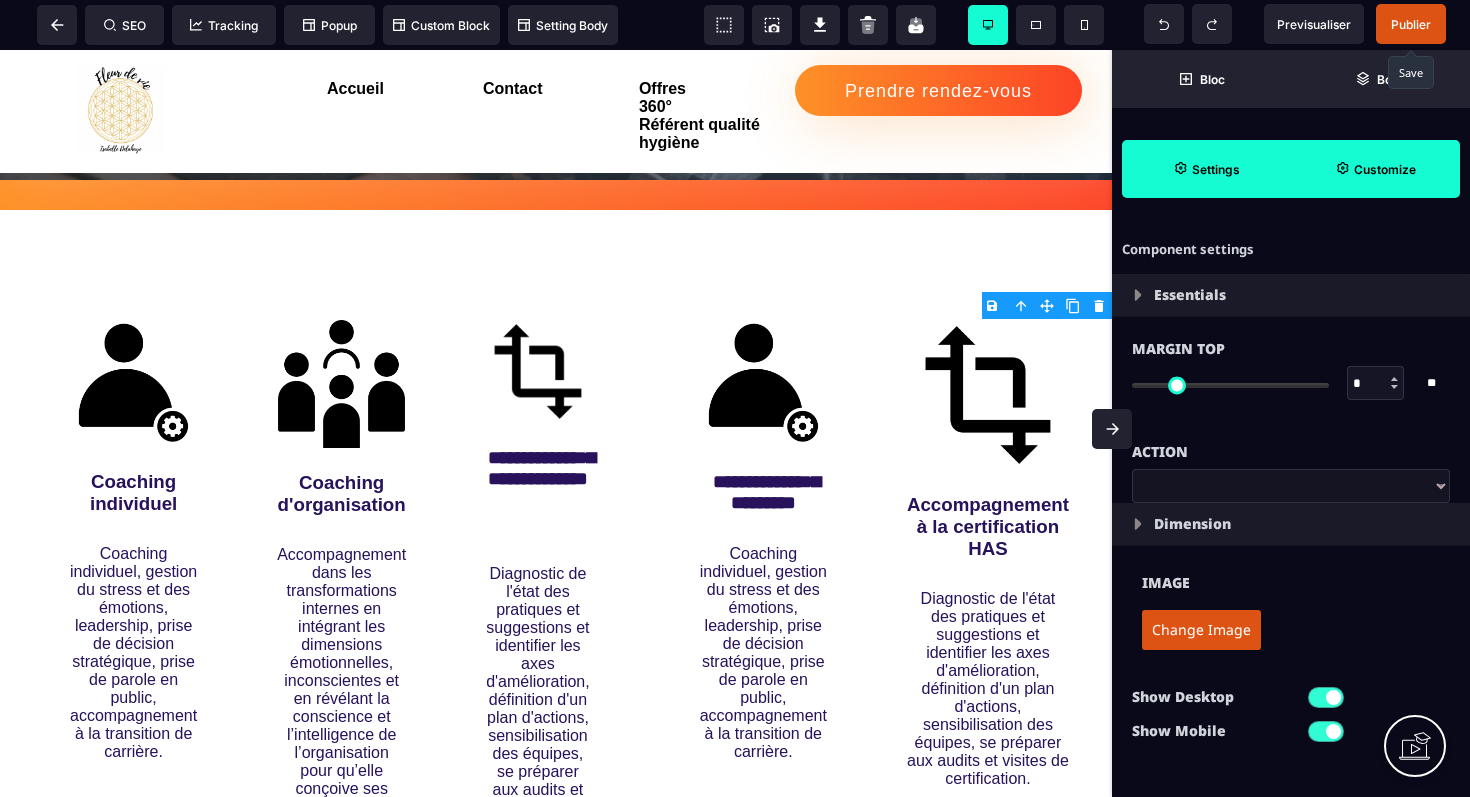 click 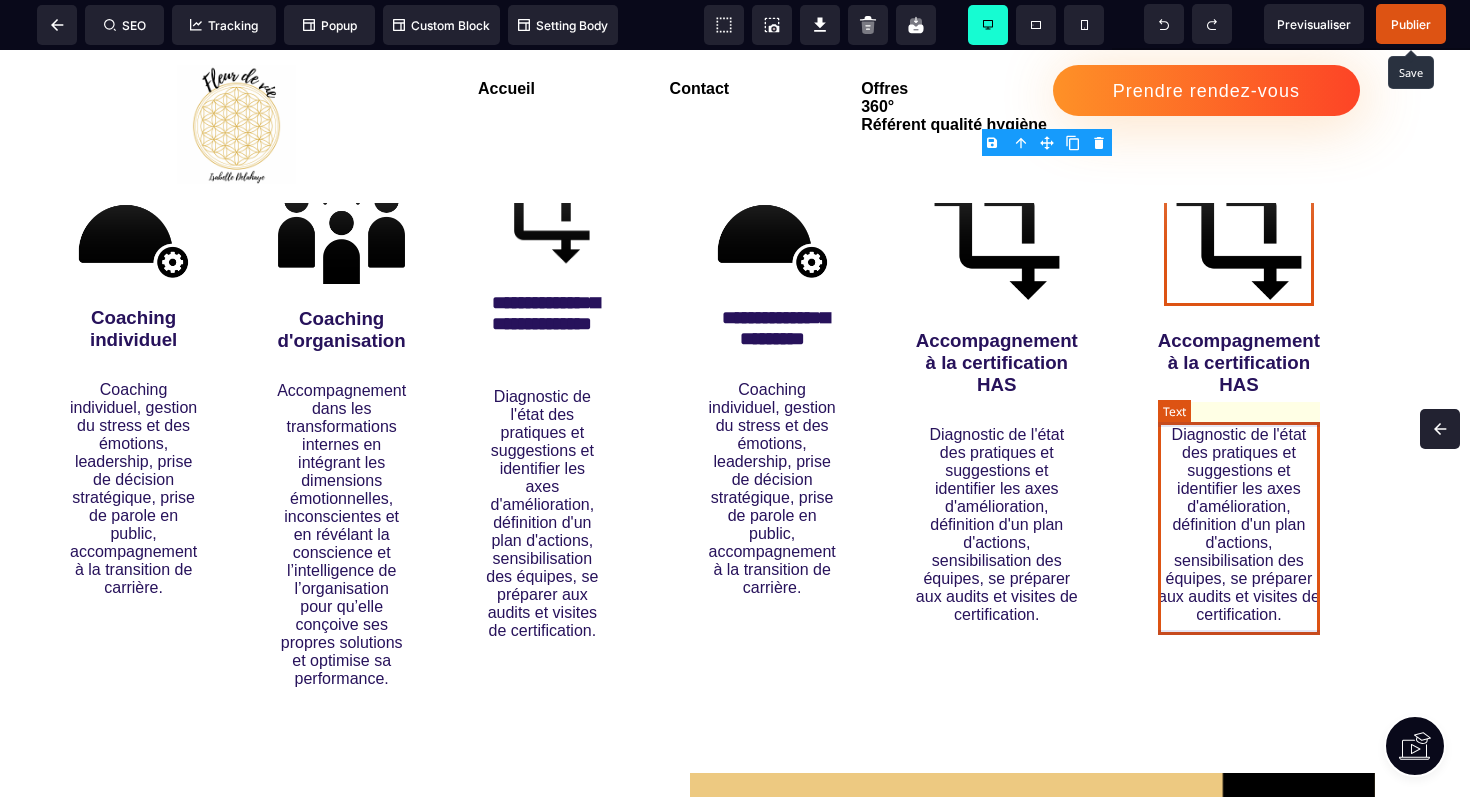 scroll, scrollTop: 983, scrollLeft: 0, axis: vertical 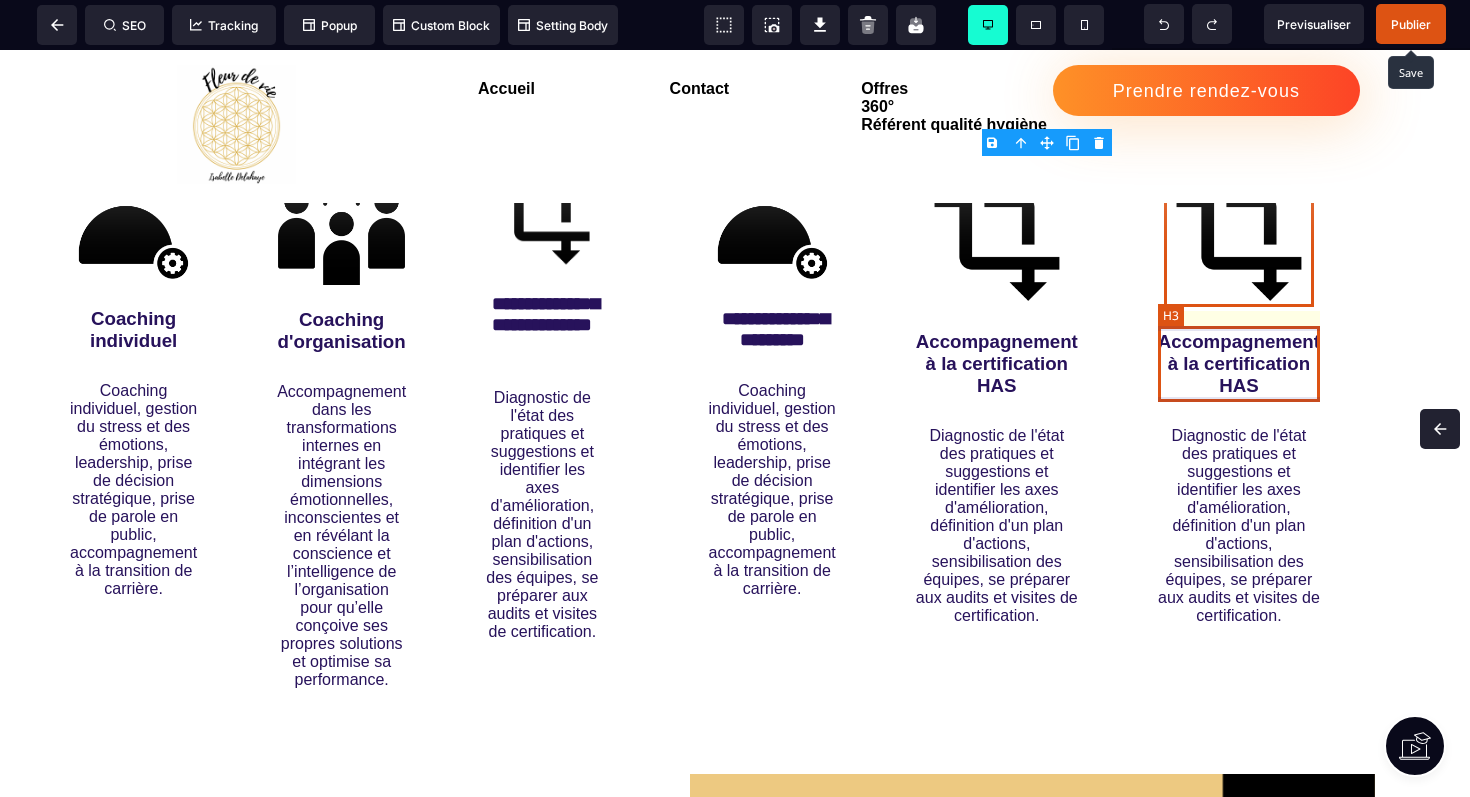 click on "Accompagnement à la certification HAS" at bounding box center [1239, 364] 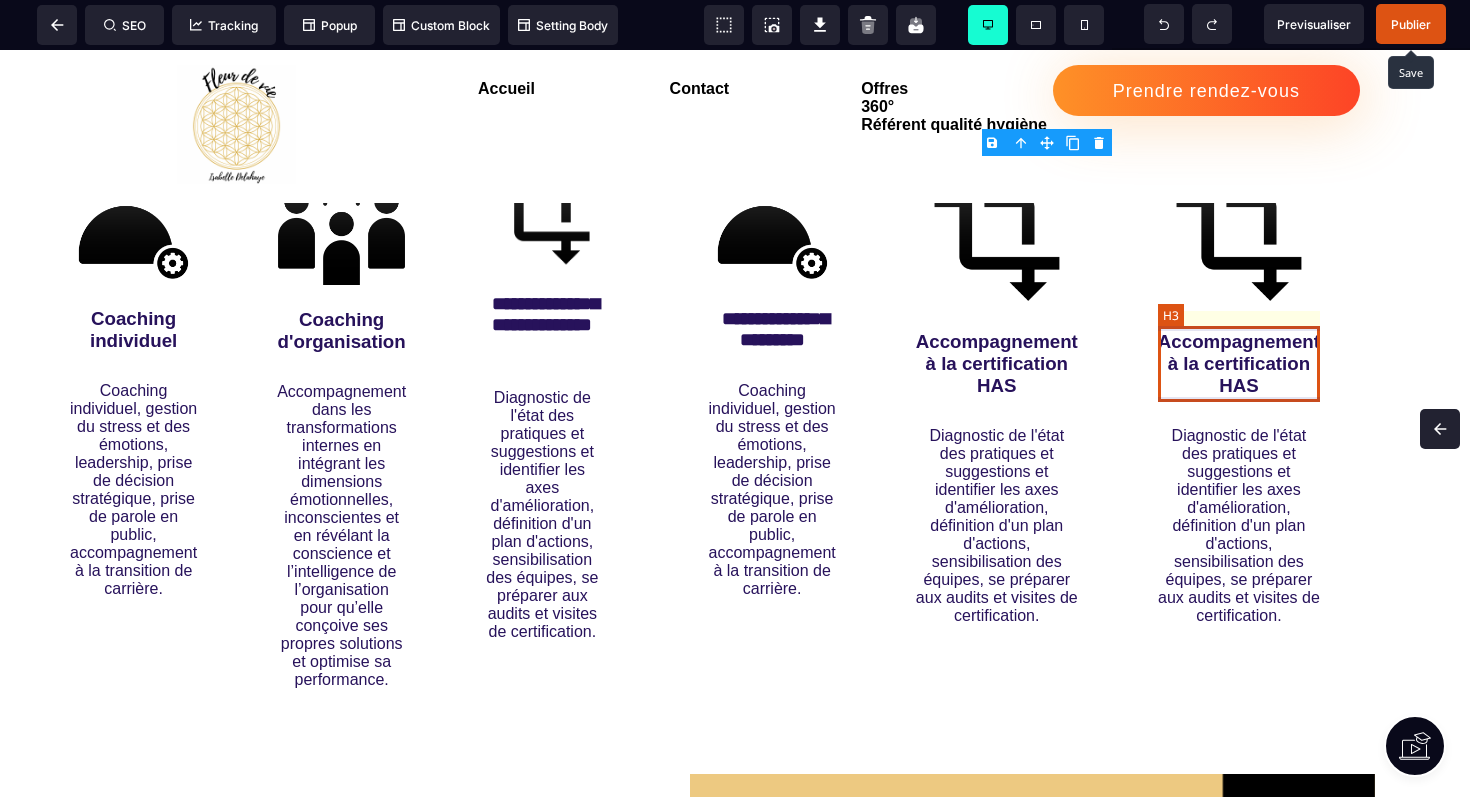 scroll, scrollTop: 1103, scrollLeft: 0, axis: vertical 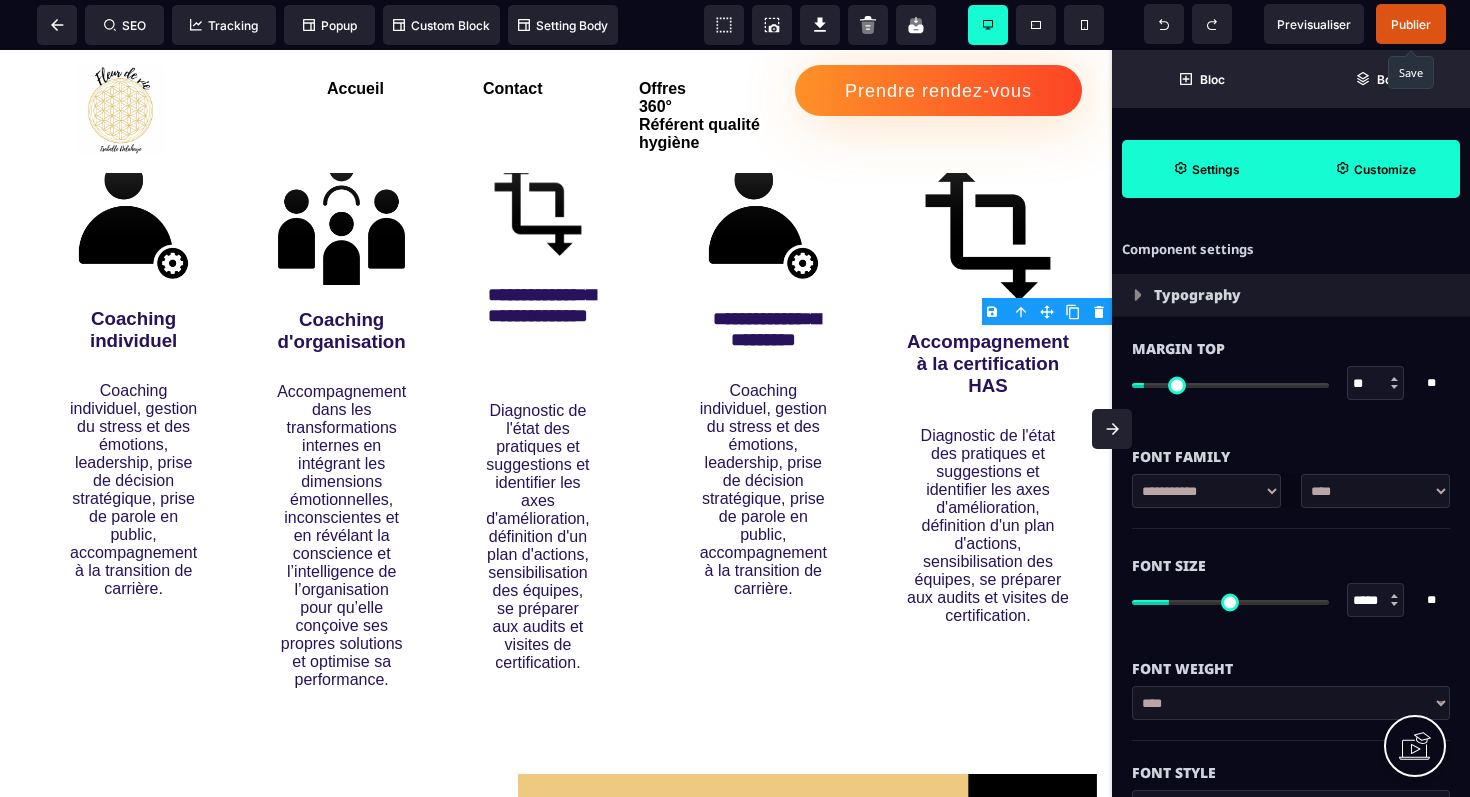 click at bounding box center [1112, 429] 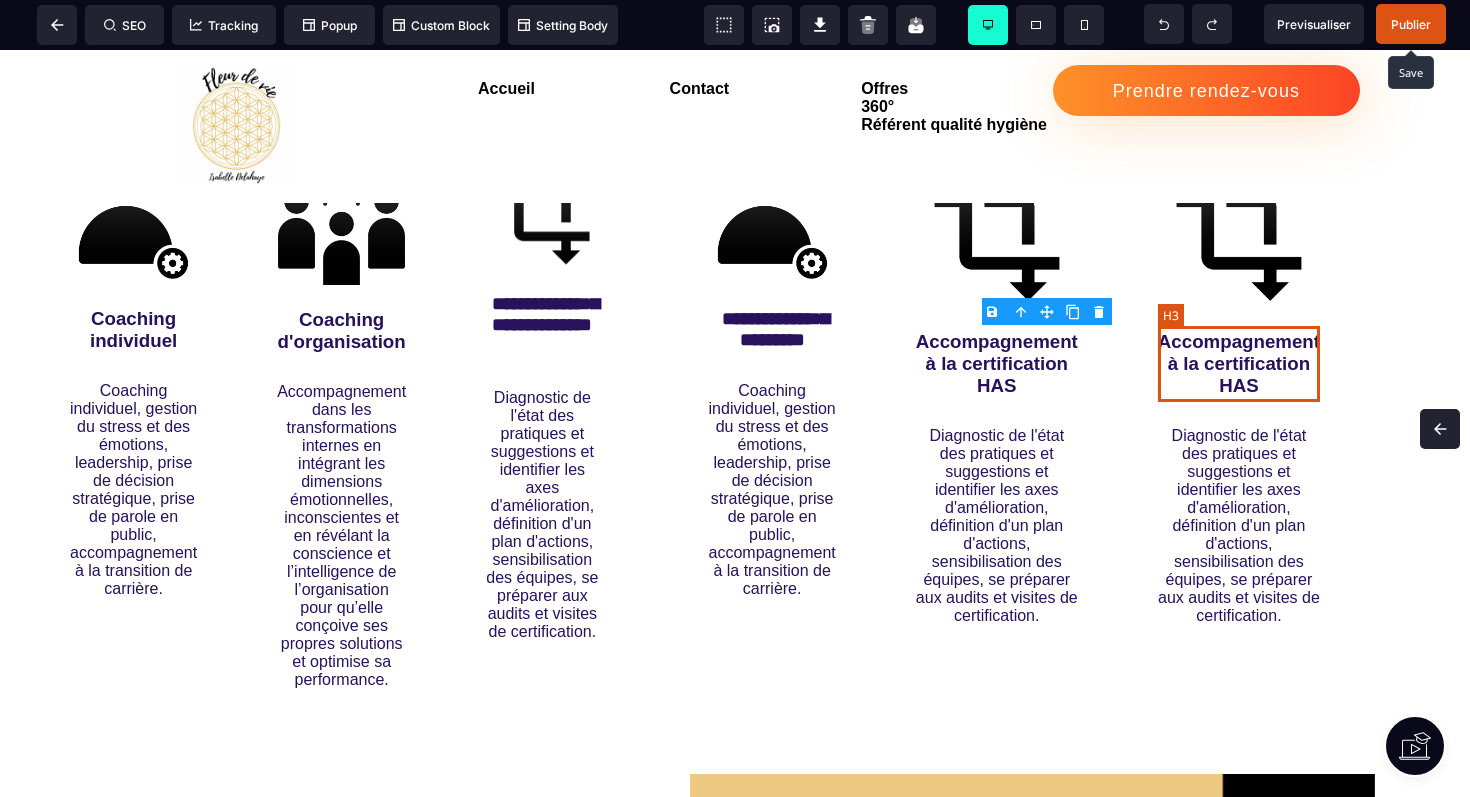 click on "Accompagnement à la certification HAS" at bounding box center [1239, 364] 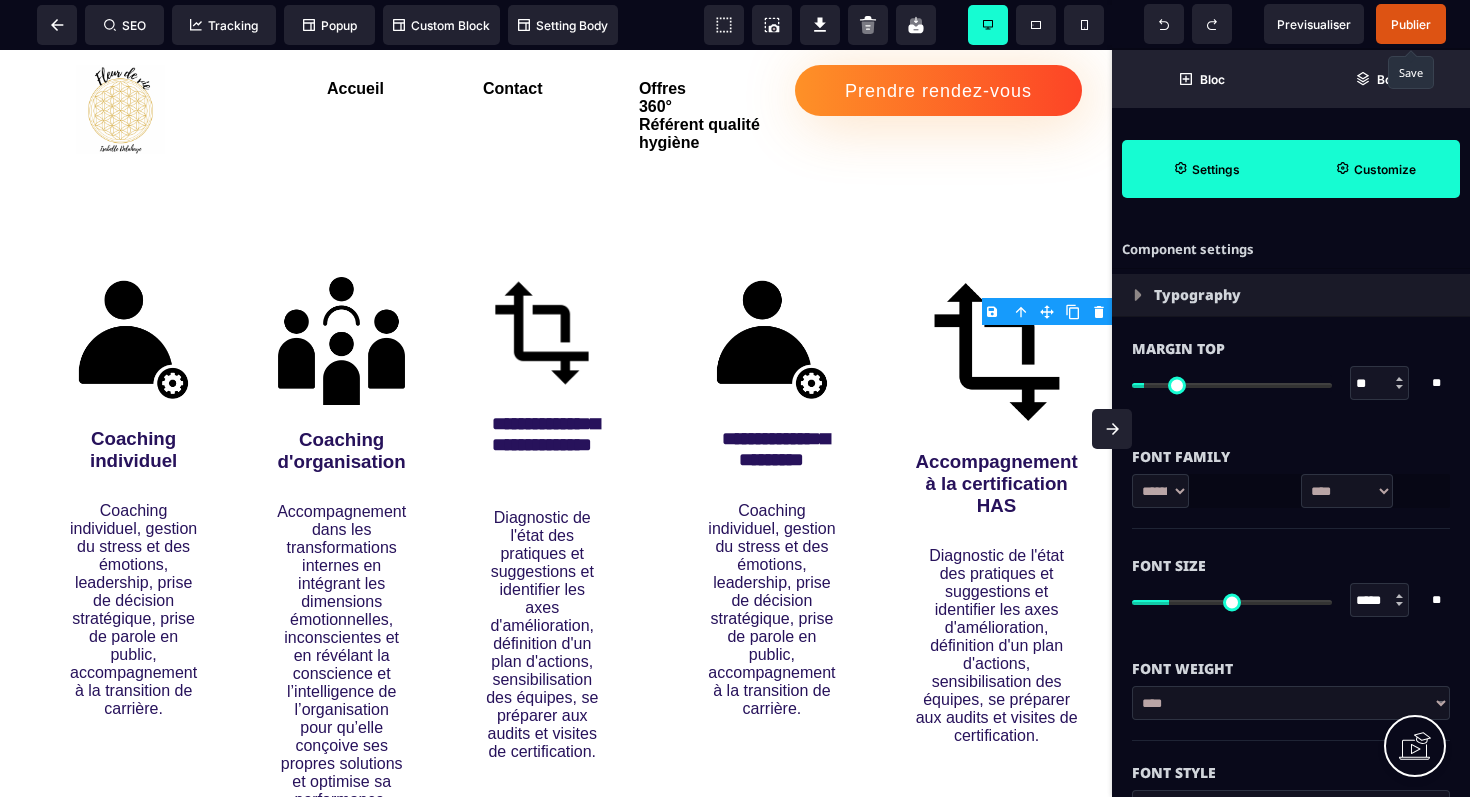 scroll, scrollTop: 1103, scrollLeft: 0, axis: vertical 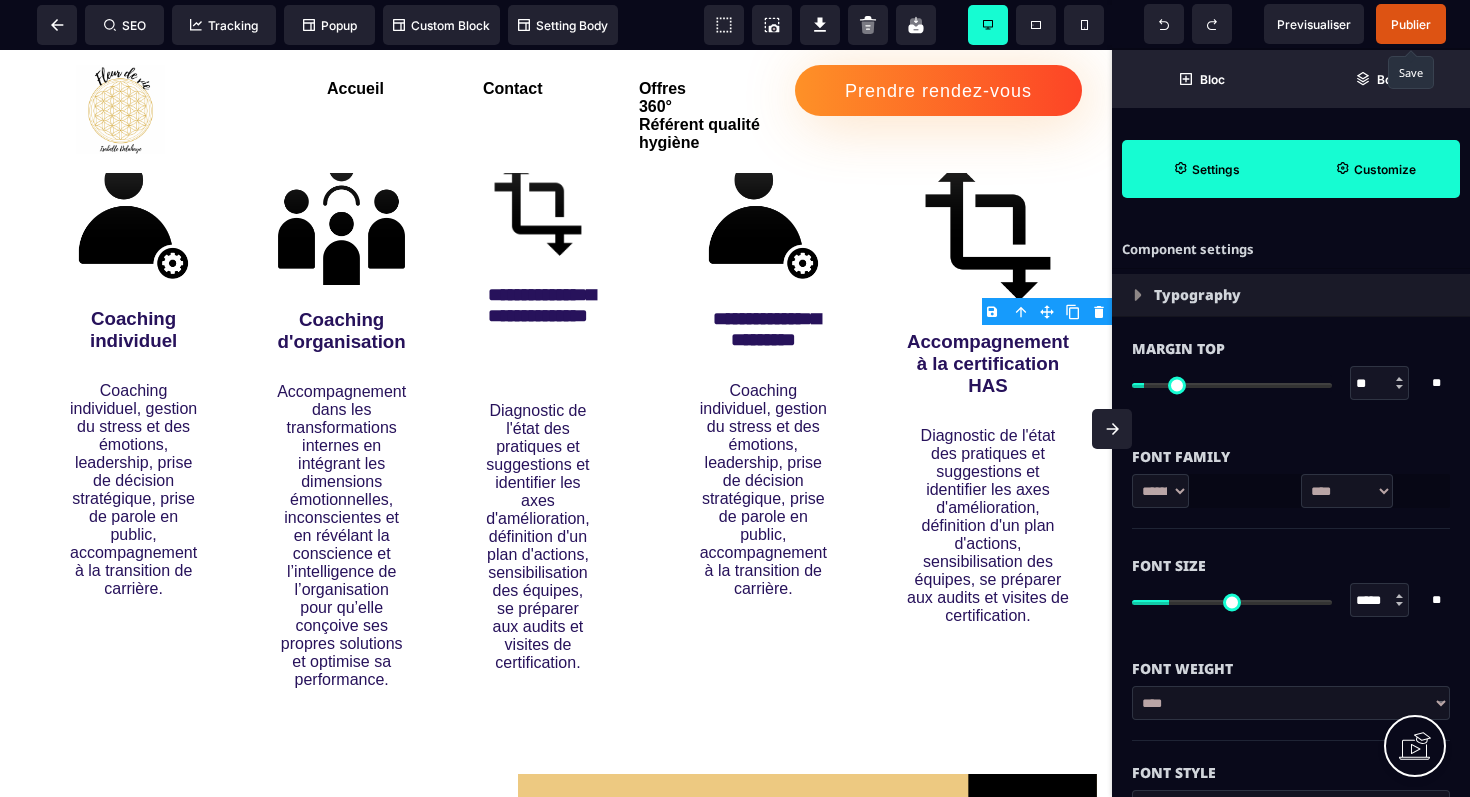 click on "**
*
**" at bounding box center [1291, 383] 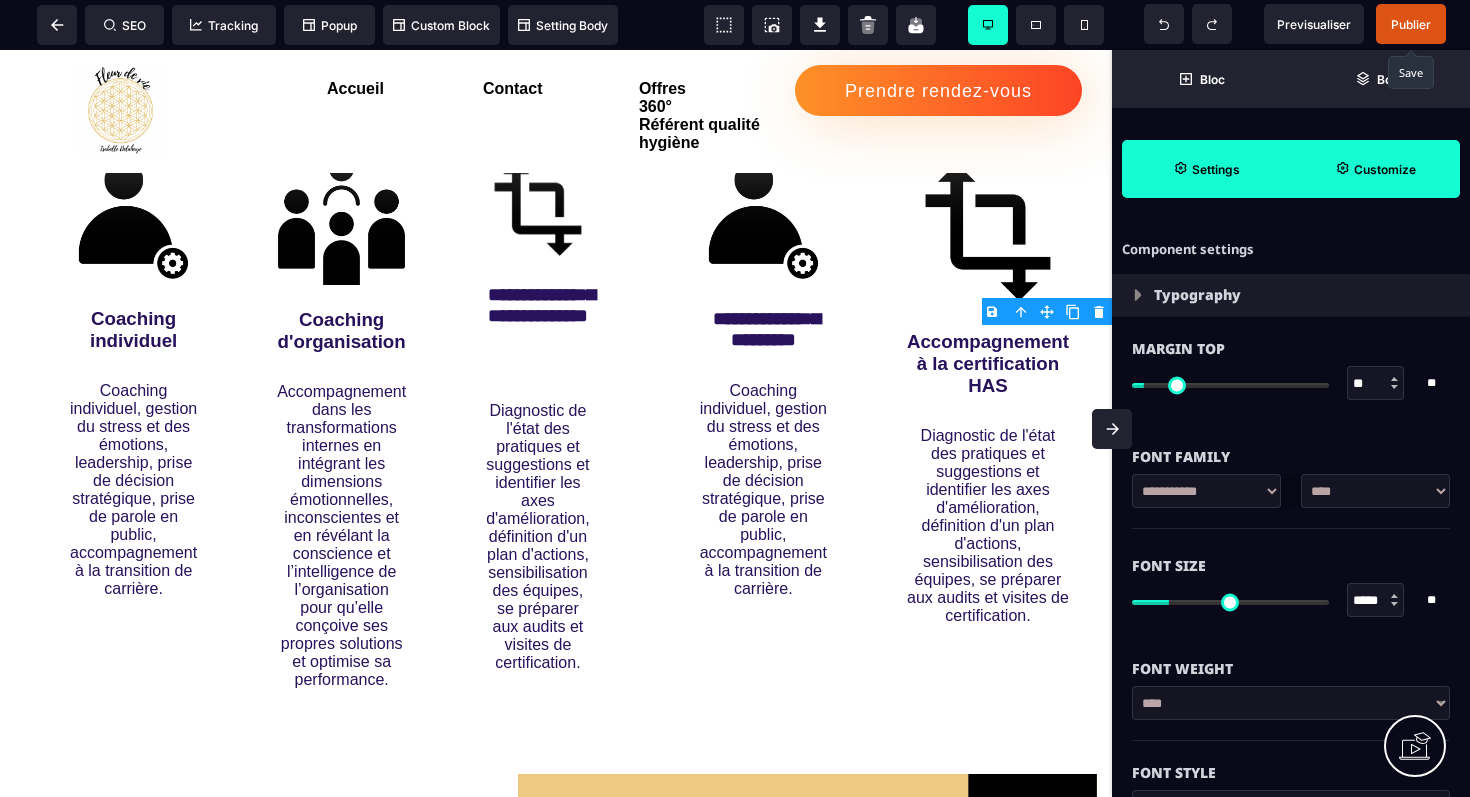 click at bounding box center (1112, 429) 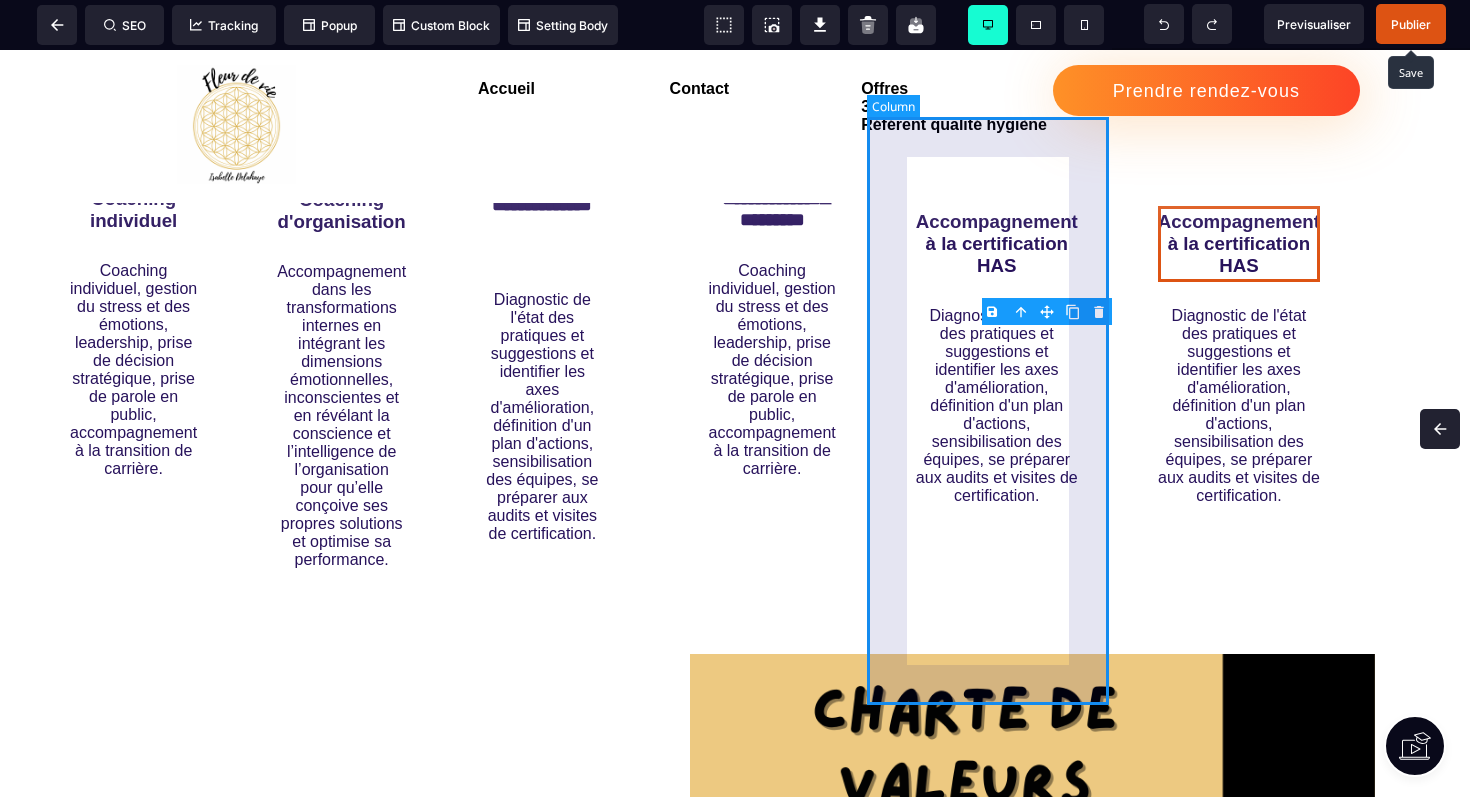 scroll, scrollTop: 983, scrollLeft: 0, axis: vertical 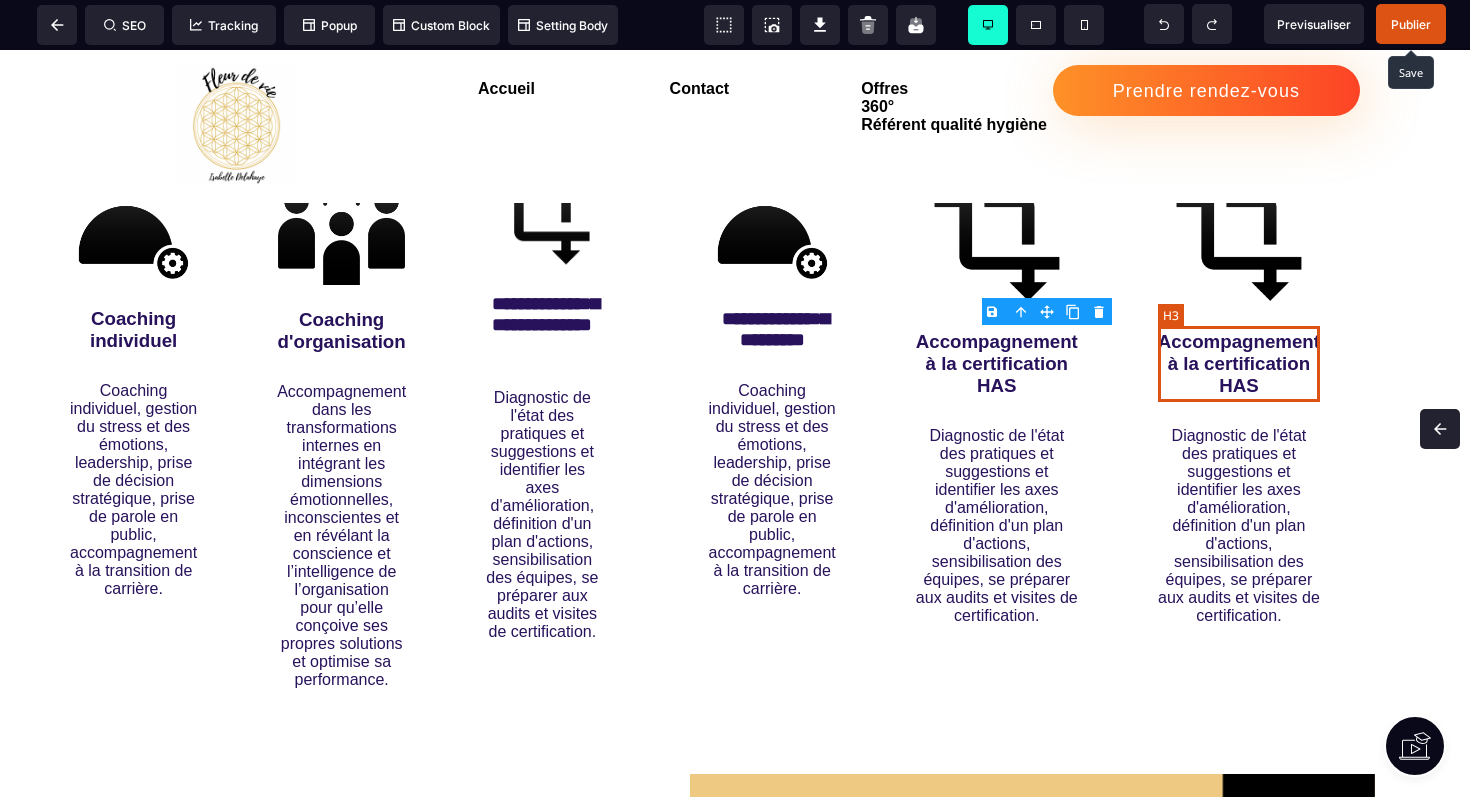 click on "Accompagnement à la certification HAS" at bounding box center (1239, 364) 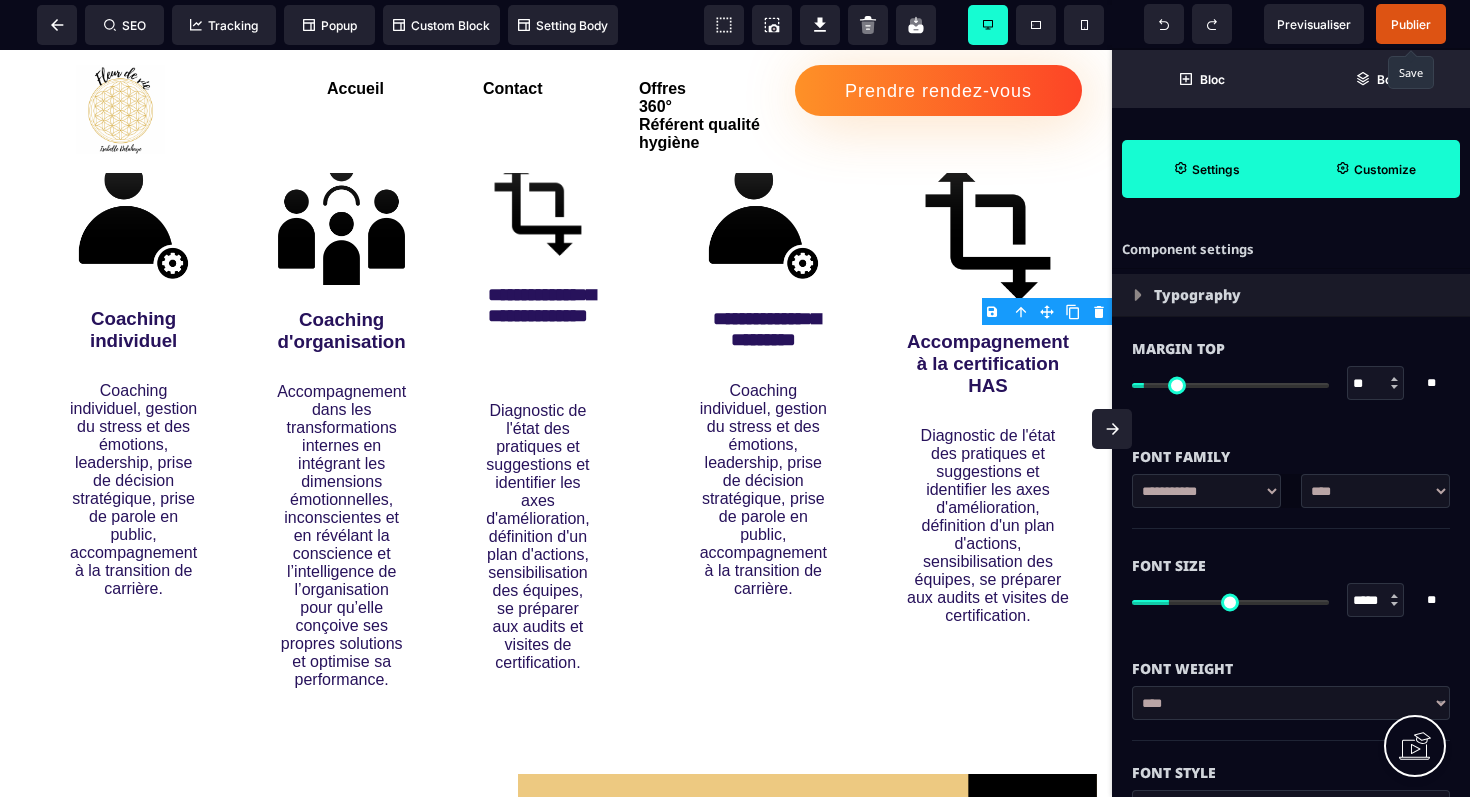 click 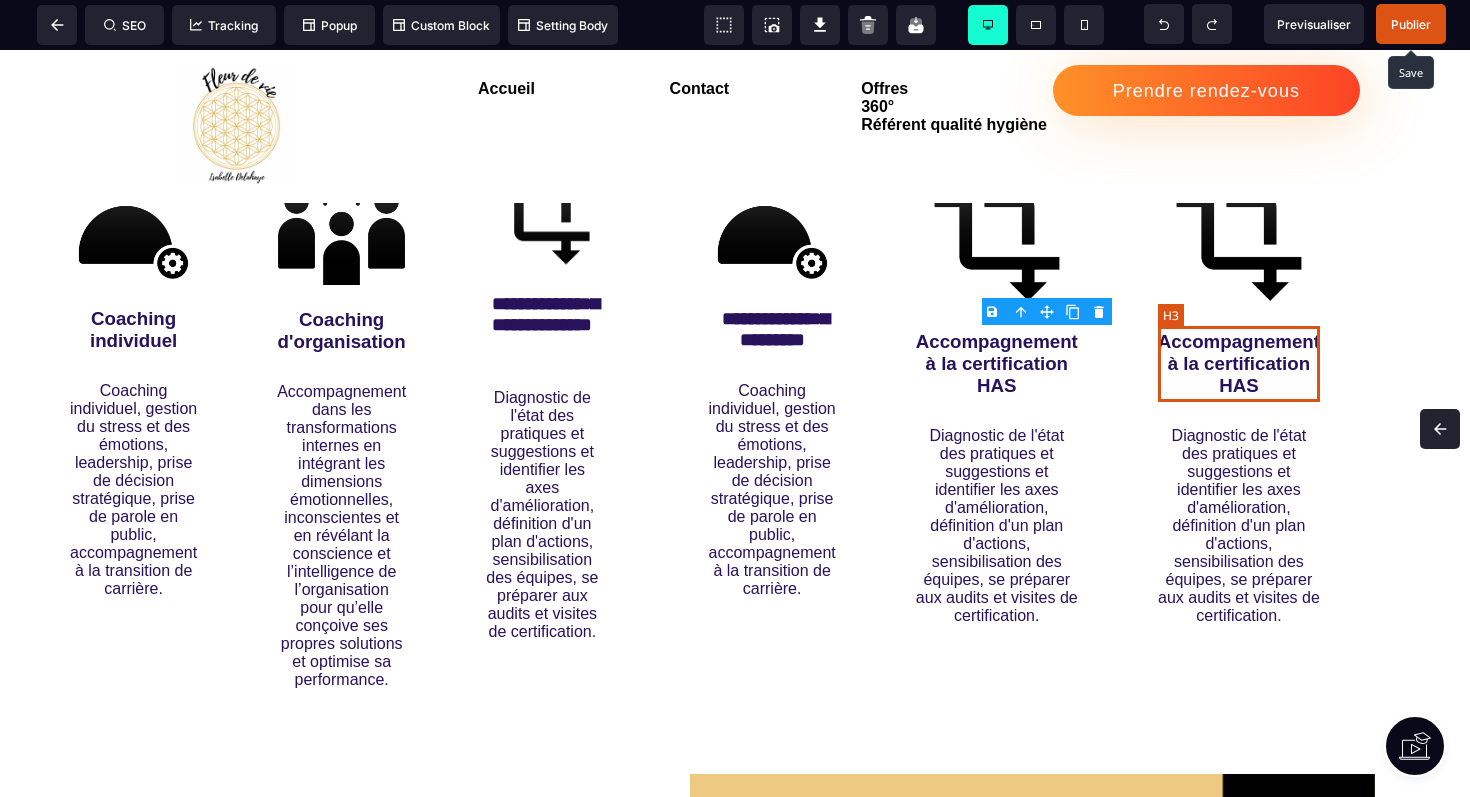 click on "Accompagnement à la certification HAS" at bounding box center (1239, 364) 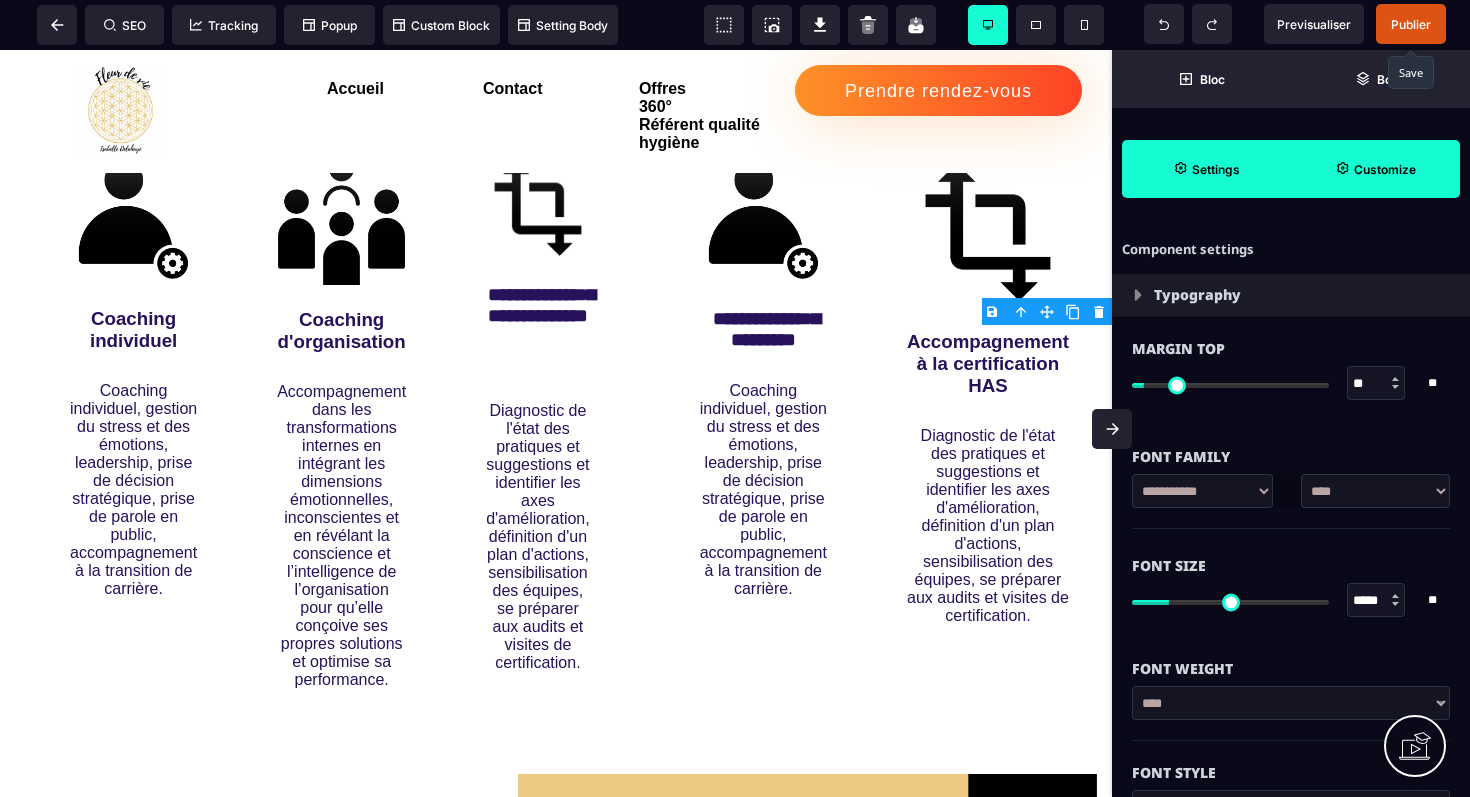 click on "Margin Top
**
*
**
All" at bounding box center (1291, 378) 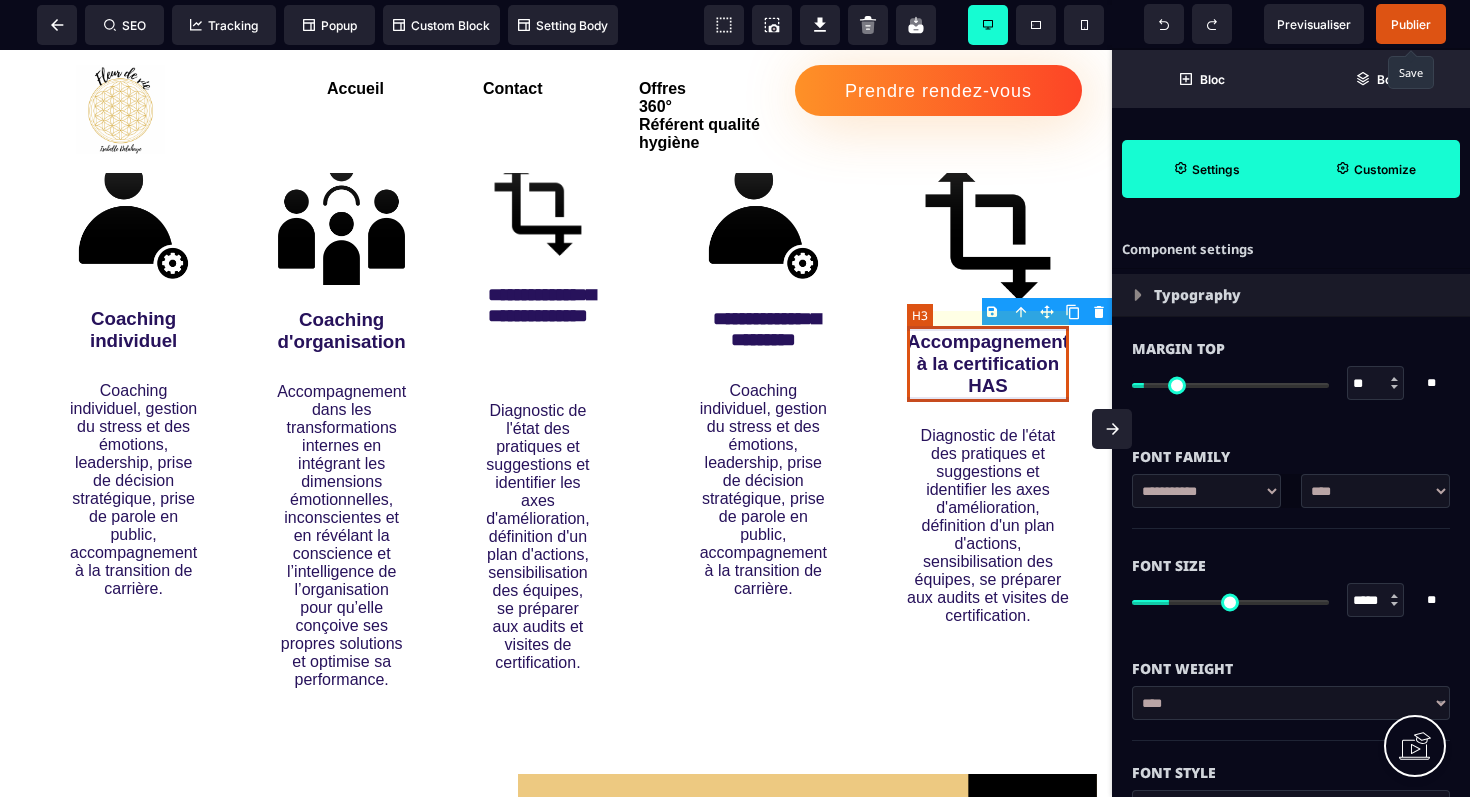click on "Accompagnement à la certification HAS" at bounding box center [988, 364] 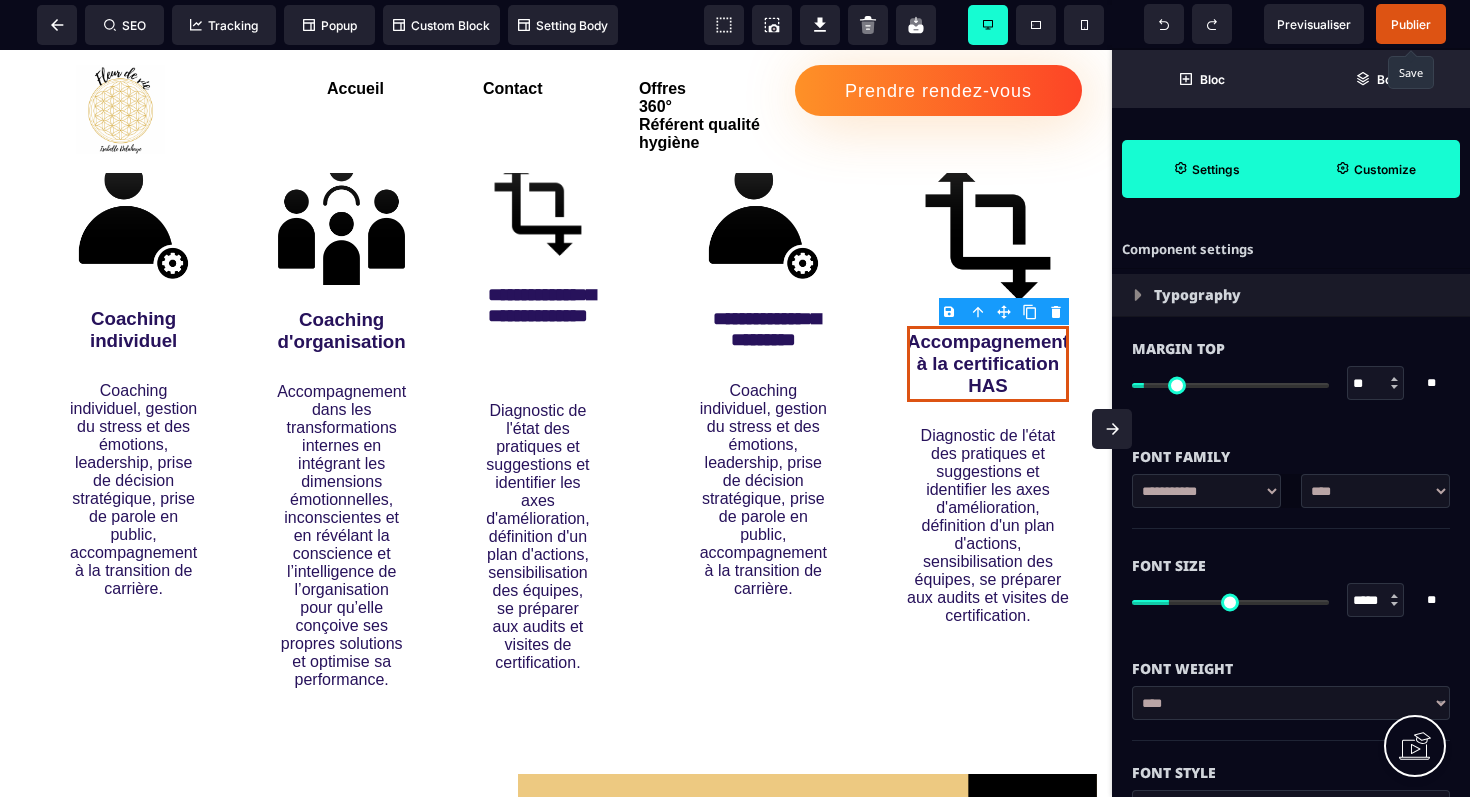 click at bounding box center [1112, 429] 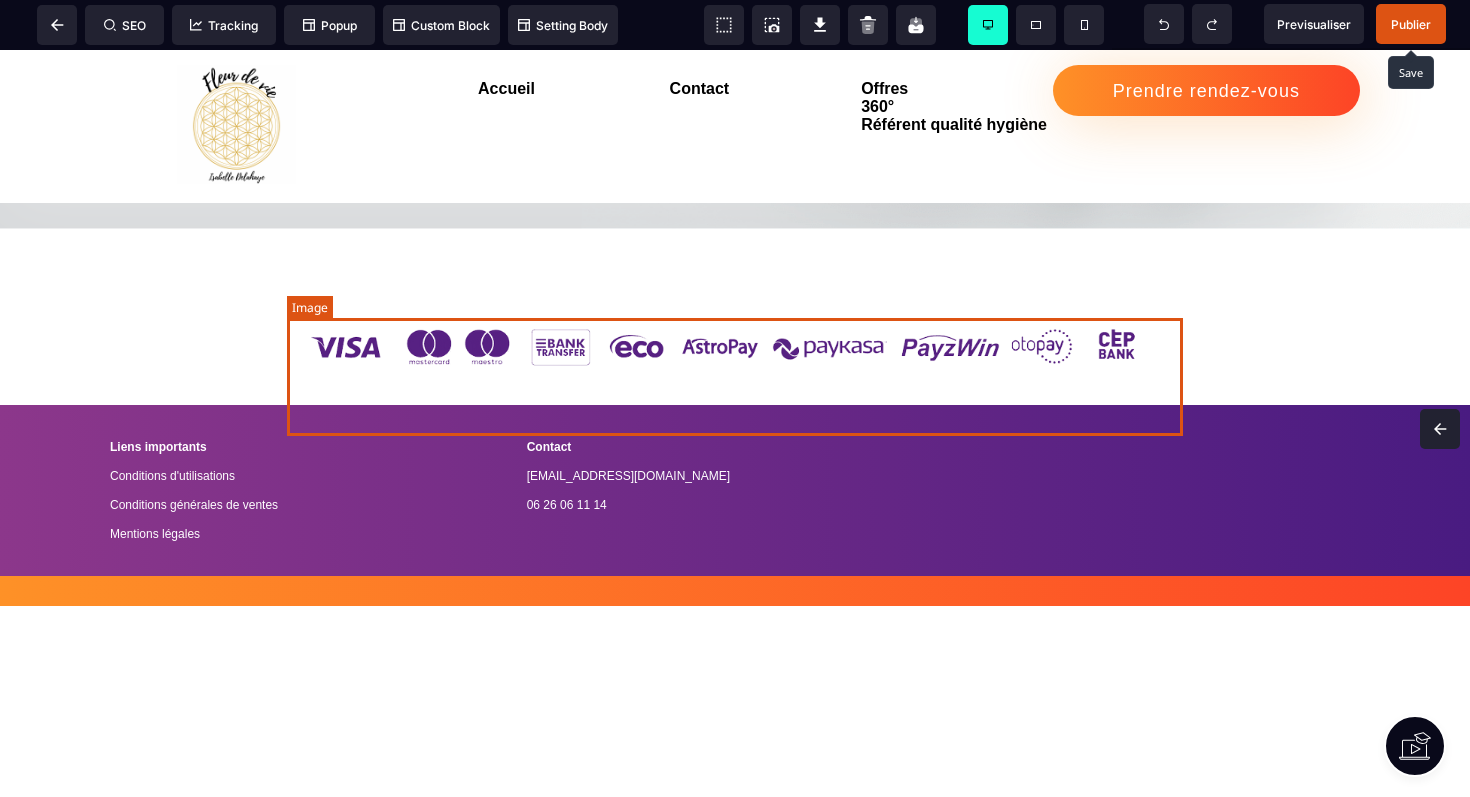 scroll, scrollTop: 3553, scrollLeft: 0, axis: vertical 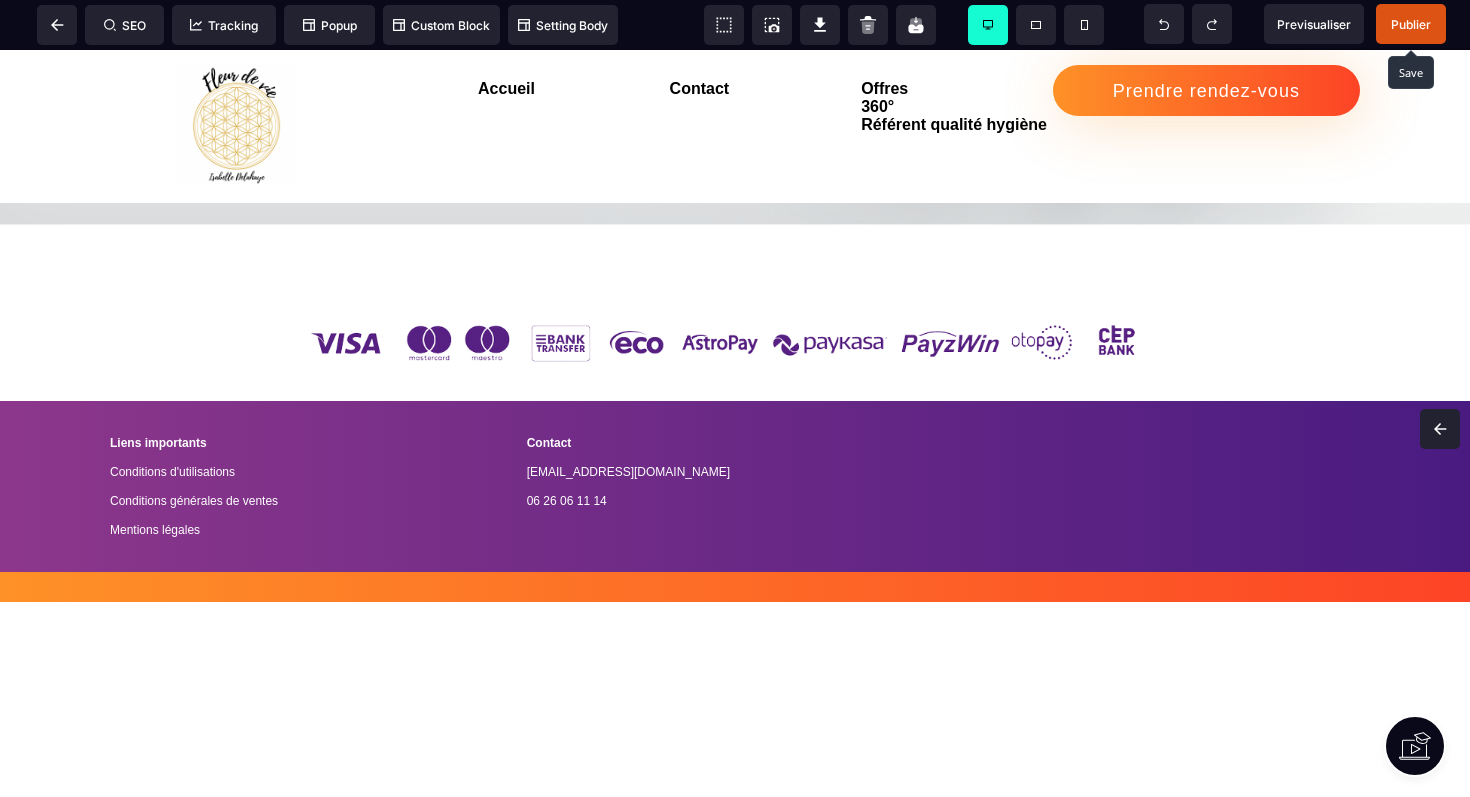 click on "Publier" at bounding box center (1411, 24) 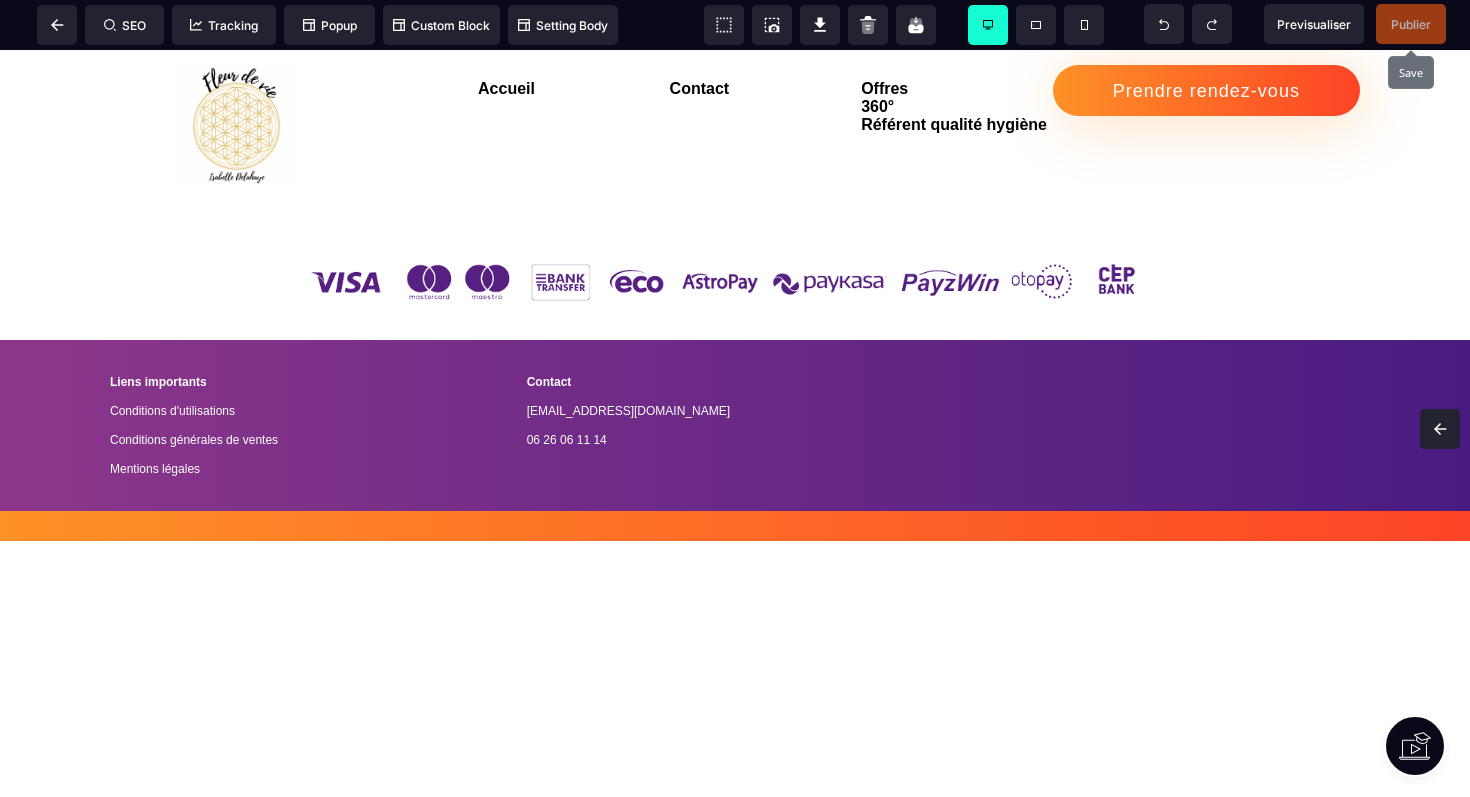 scroll, scrollTop: 3620, scrollLeft: 0, axis: vertical 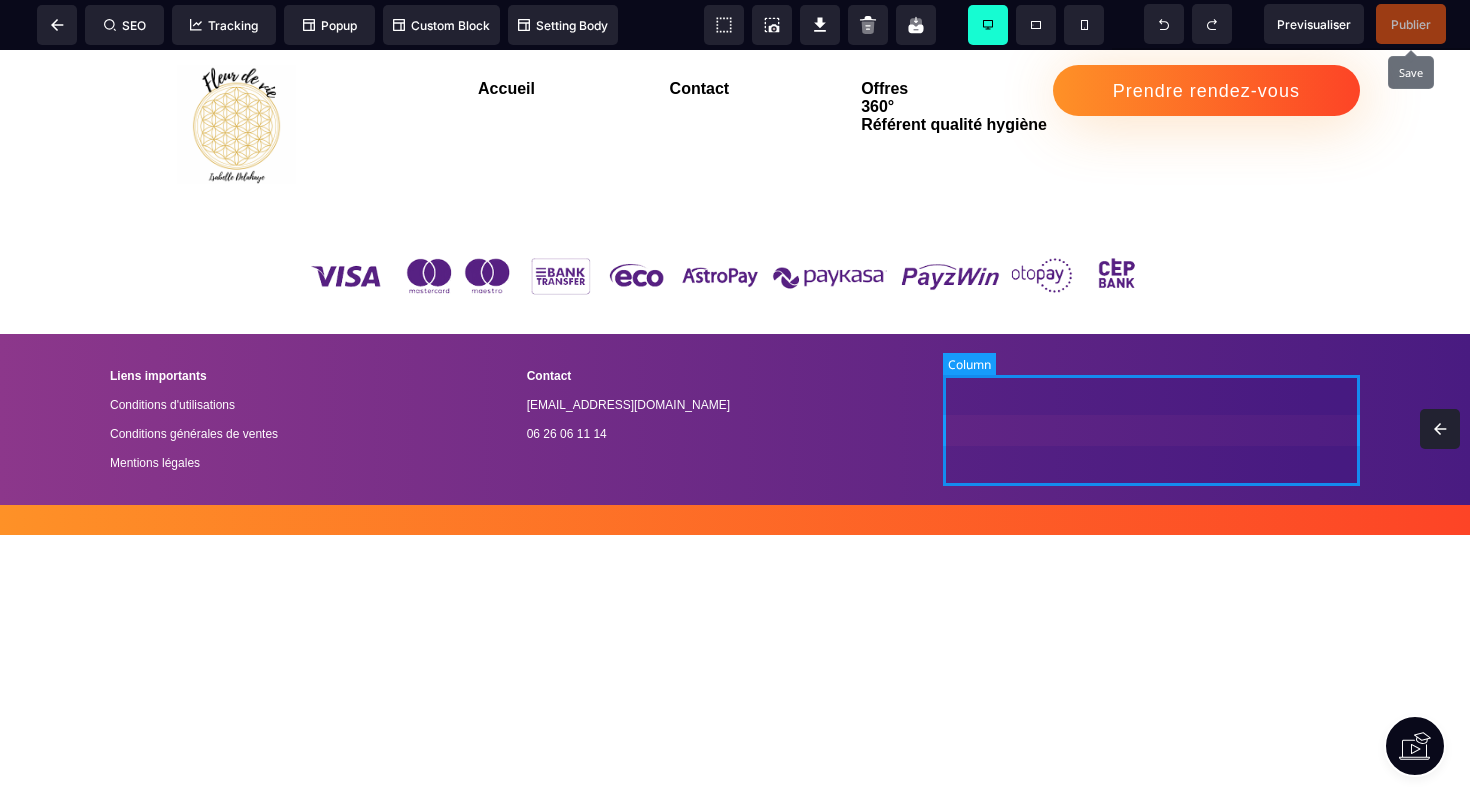 click at bounding box center (1151, 419) 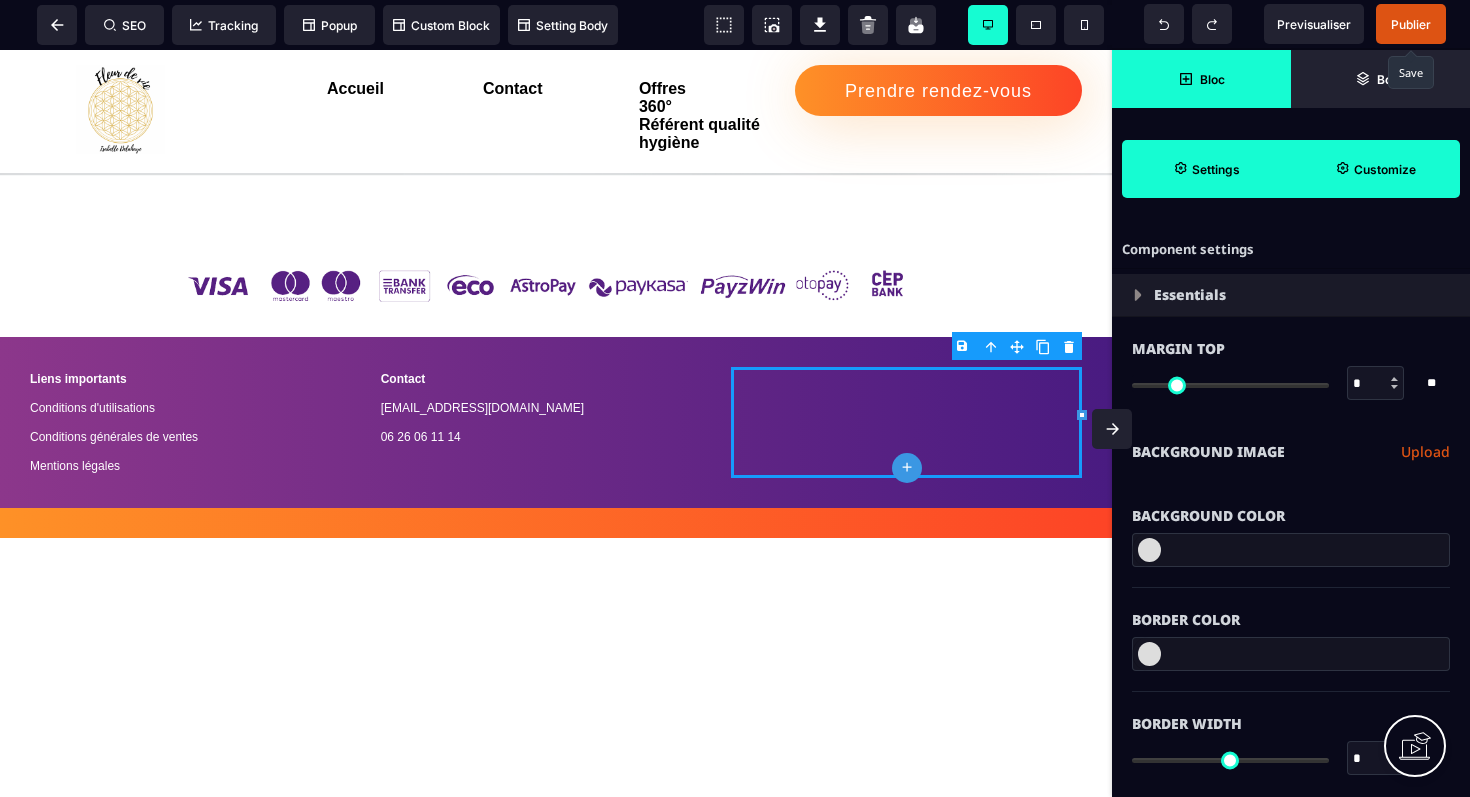 click 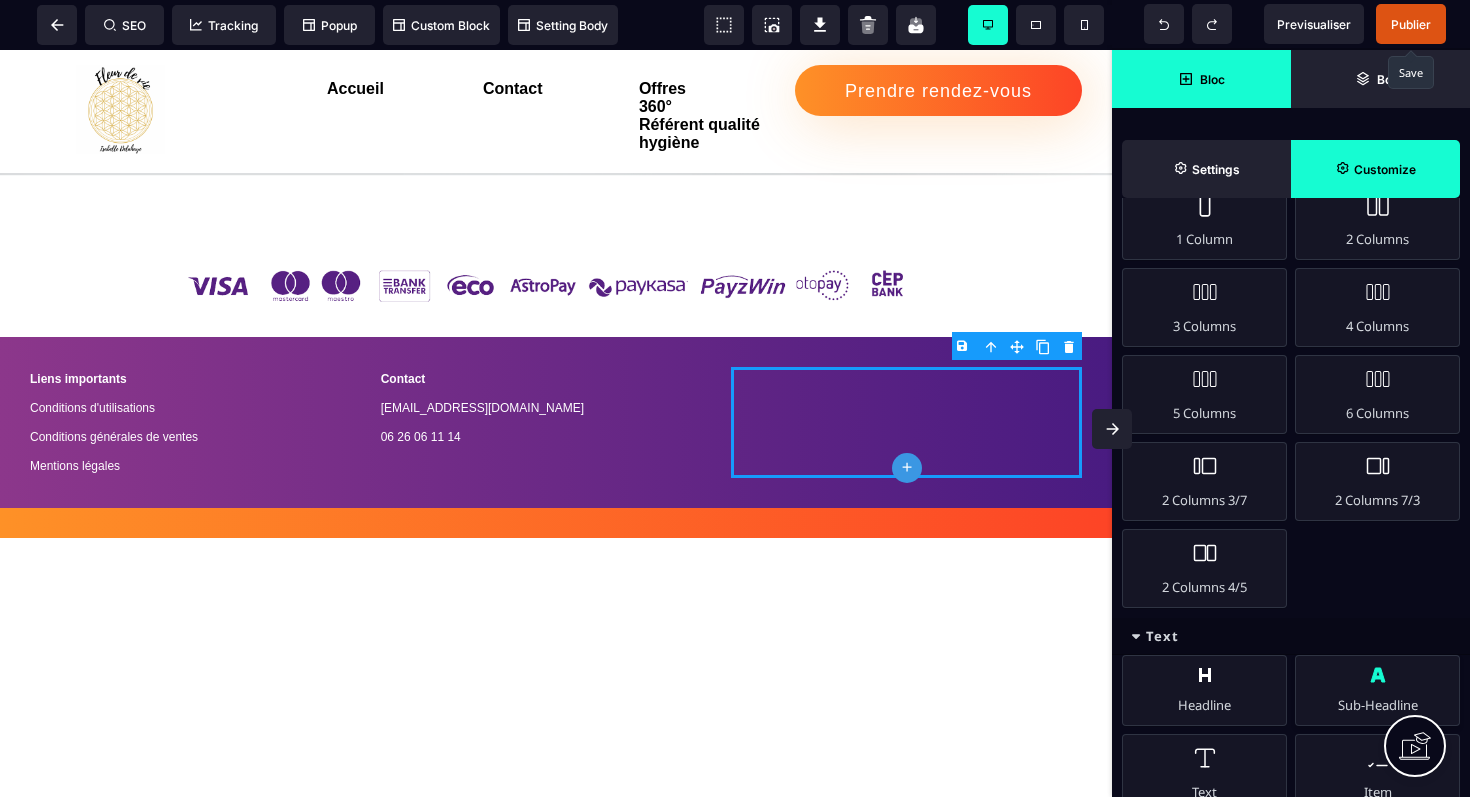 scroll, scrollTop: 0, scrollLeft: 0, axis: both 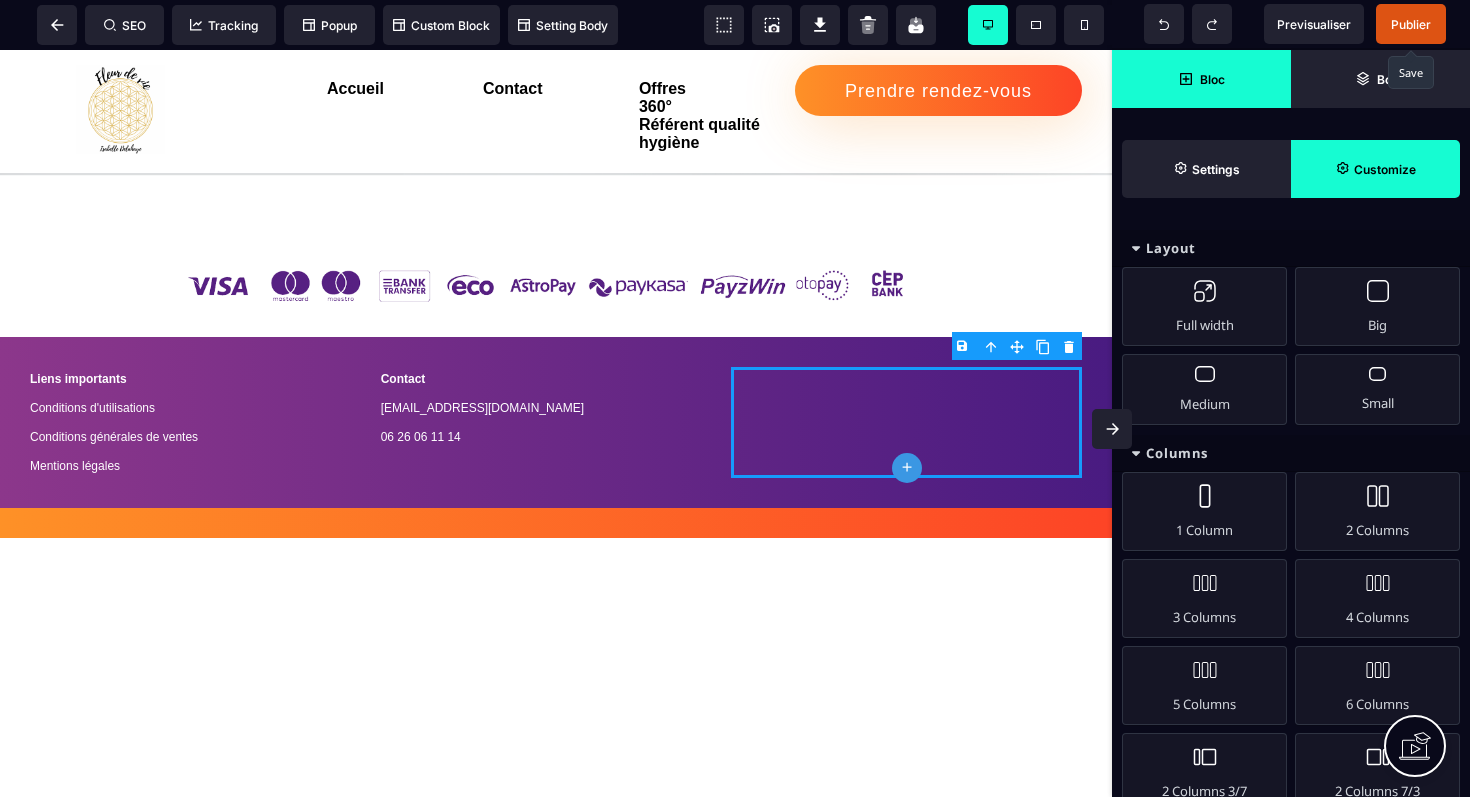 click at bounding box center [1136, 248] 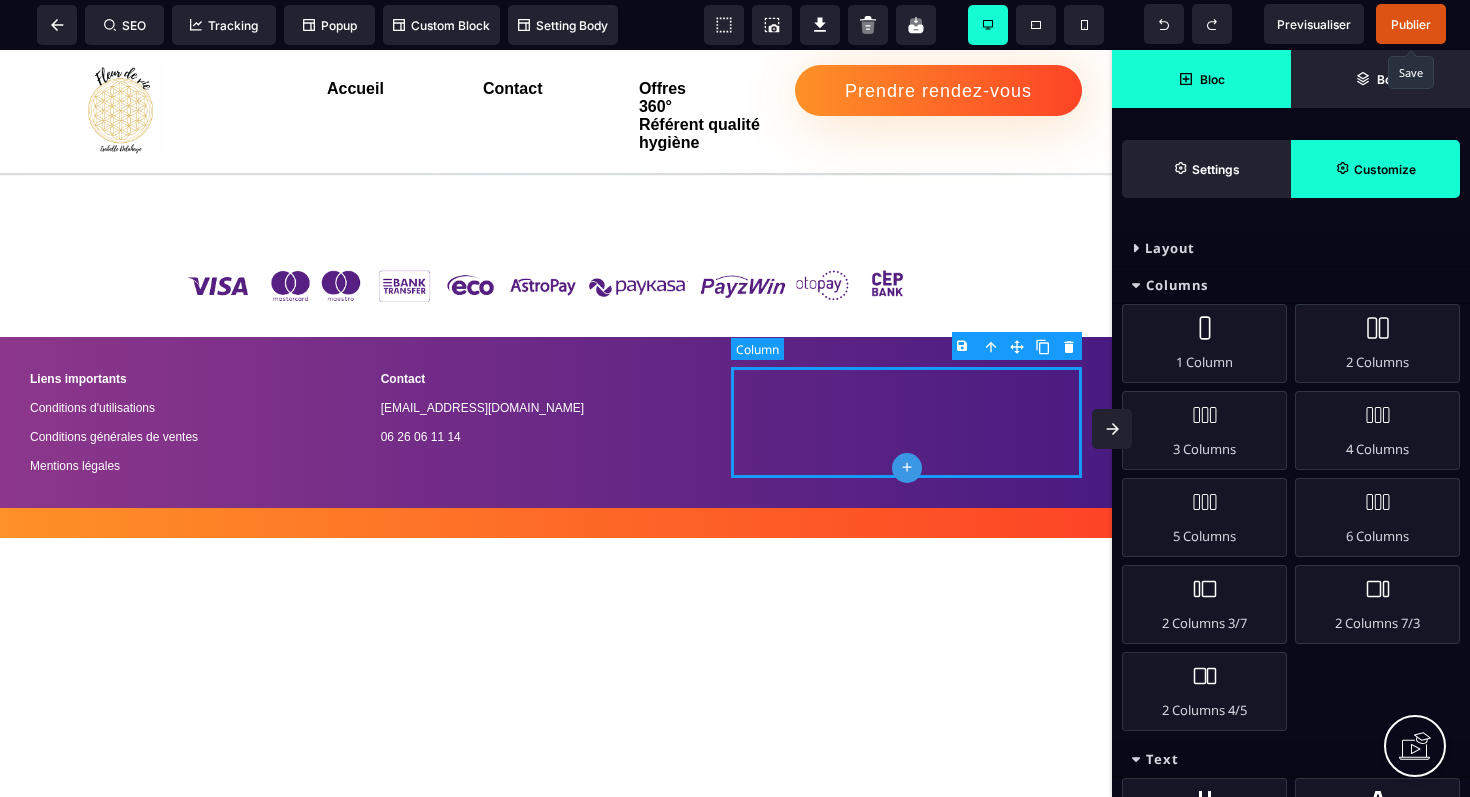 click at bounding box center (906, 422) 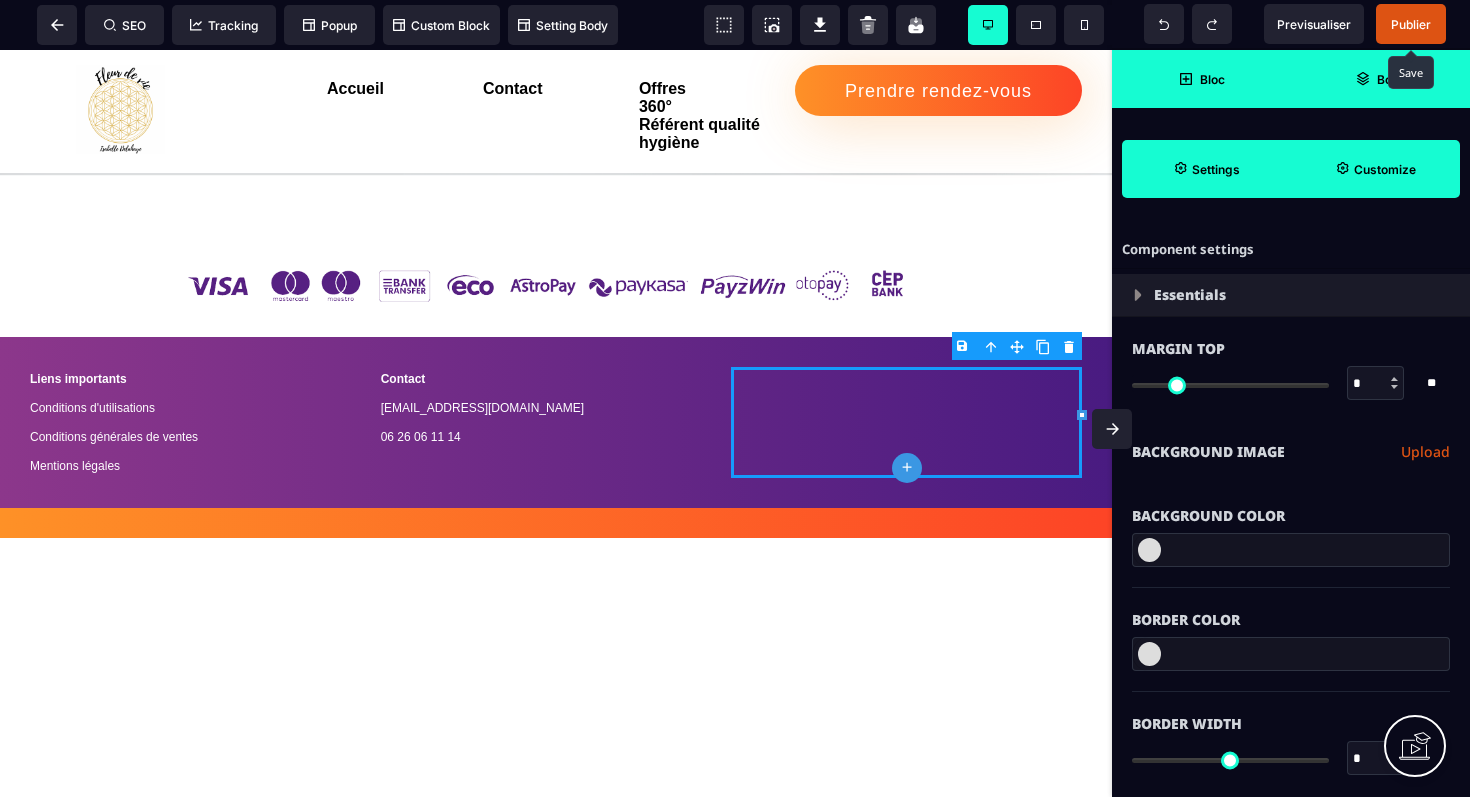 click on "Body" at bounding box center [1380, 79] 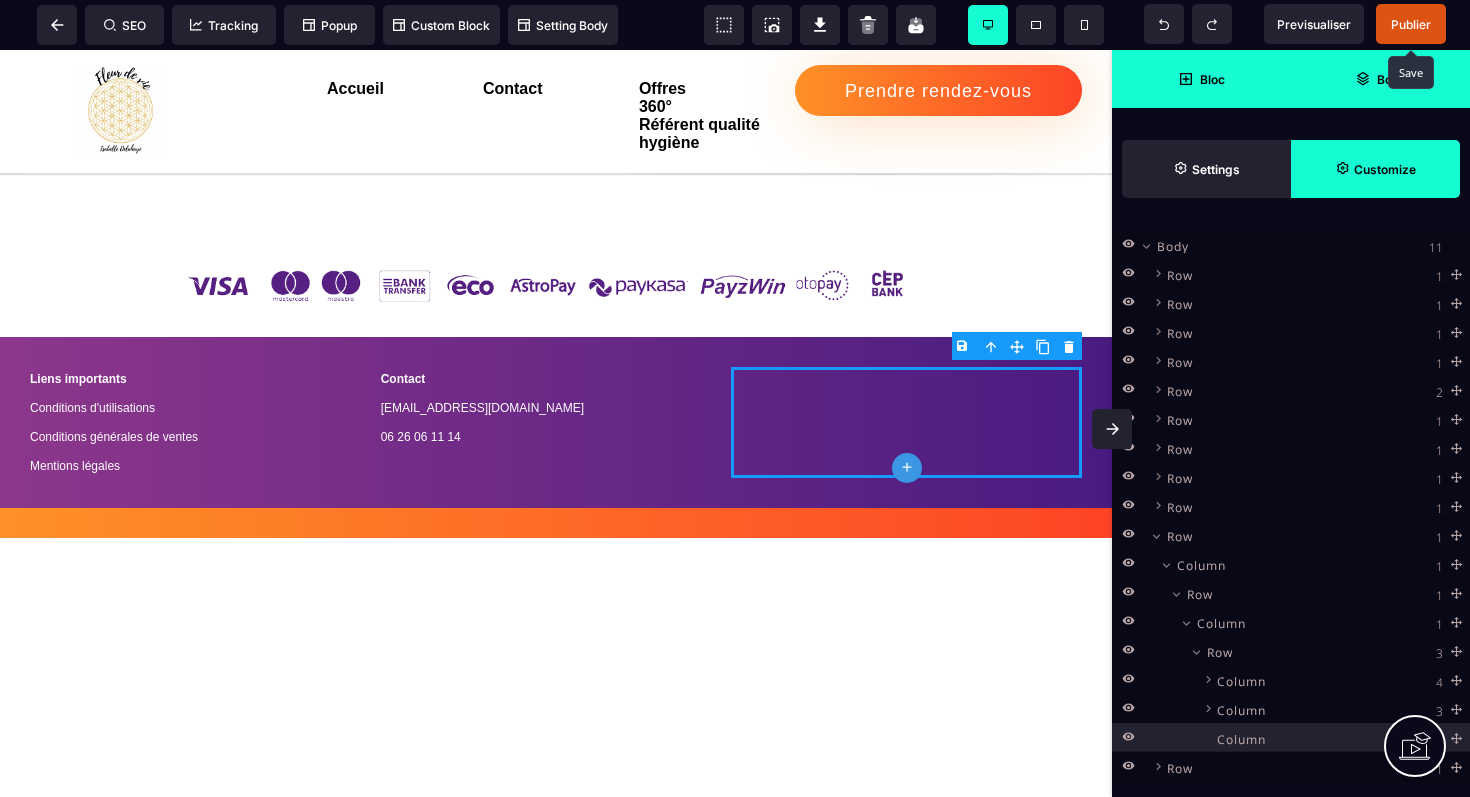 click on "Bloc" at bounding box center (1201, 79) 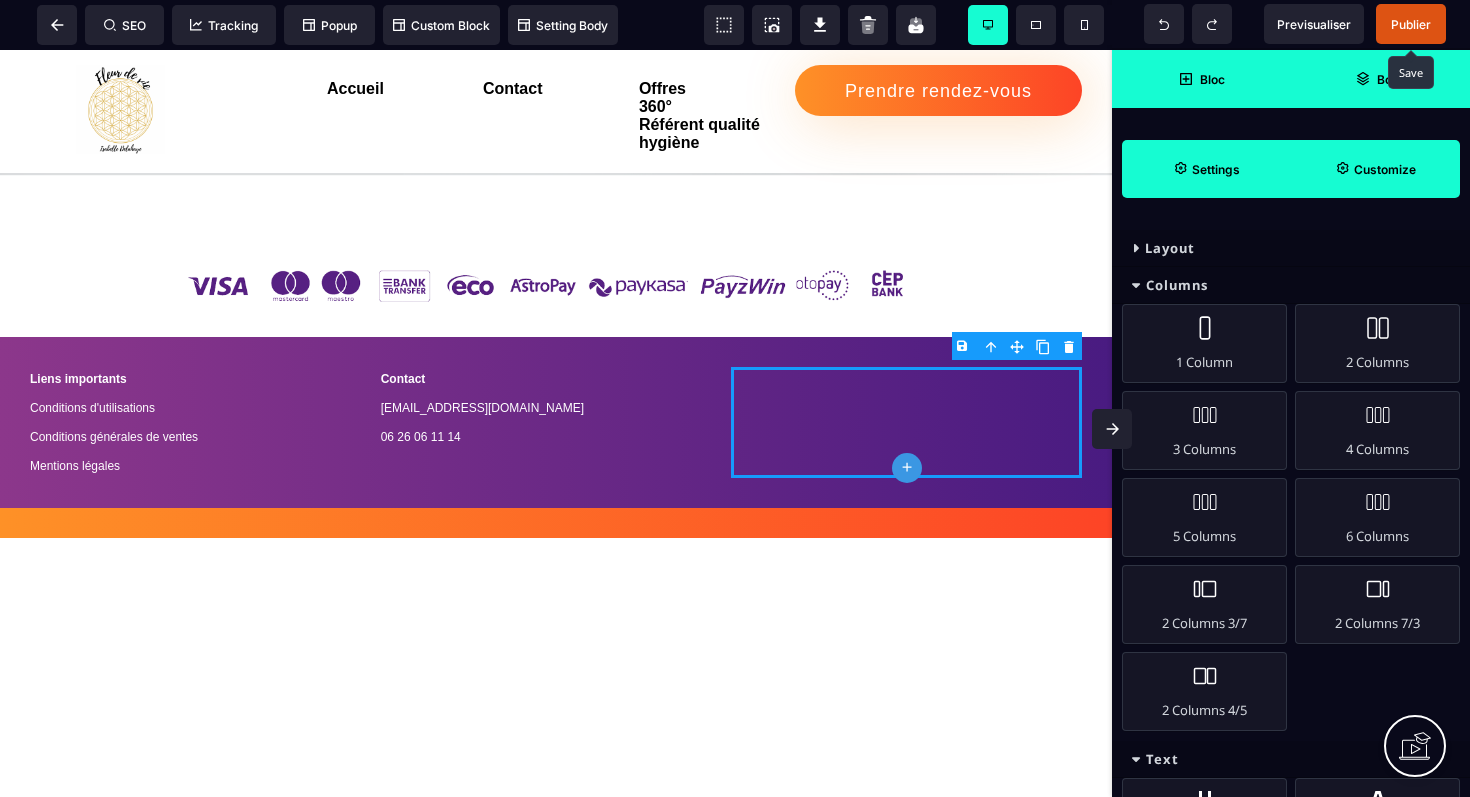 click on "Settings" at bounding box center [1216, 169] 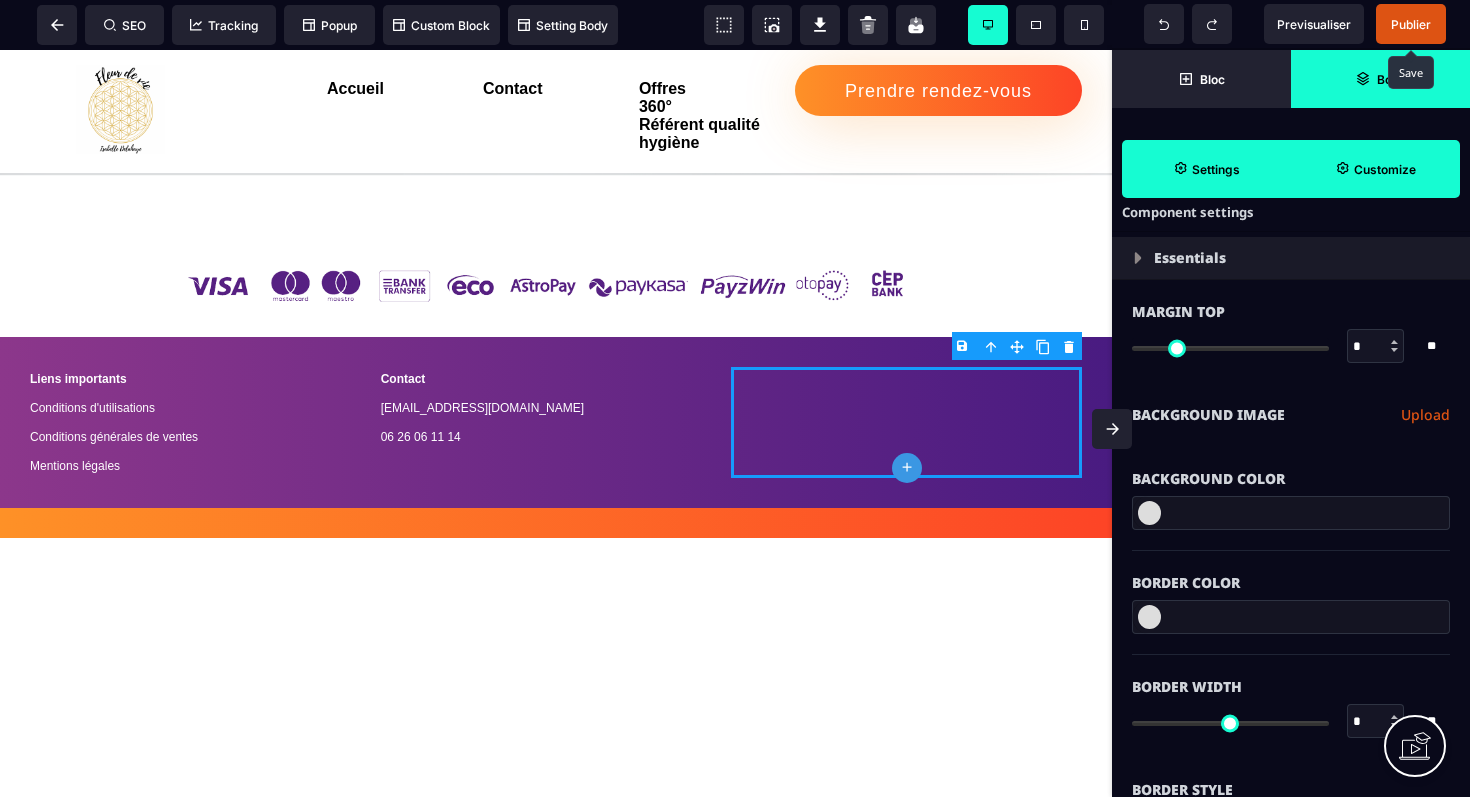 scroll, scrollTop: 0, scrollLeft: 0, axis: both 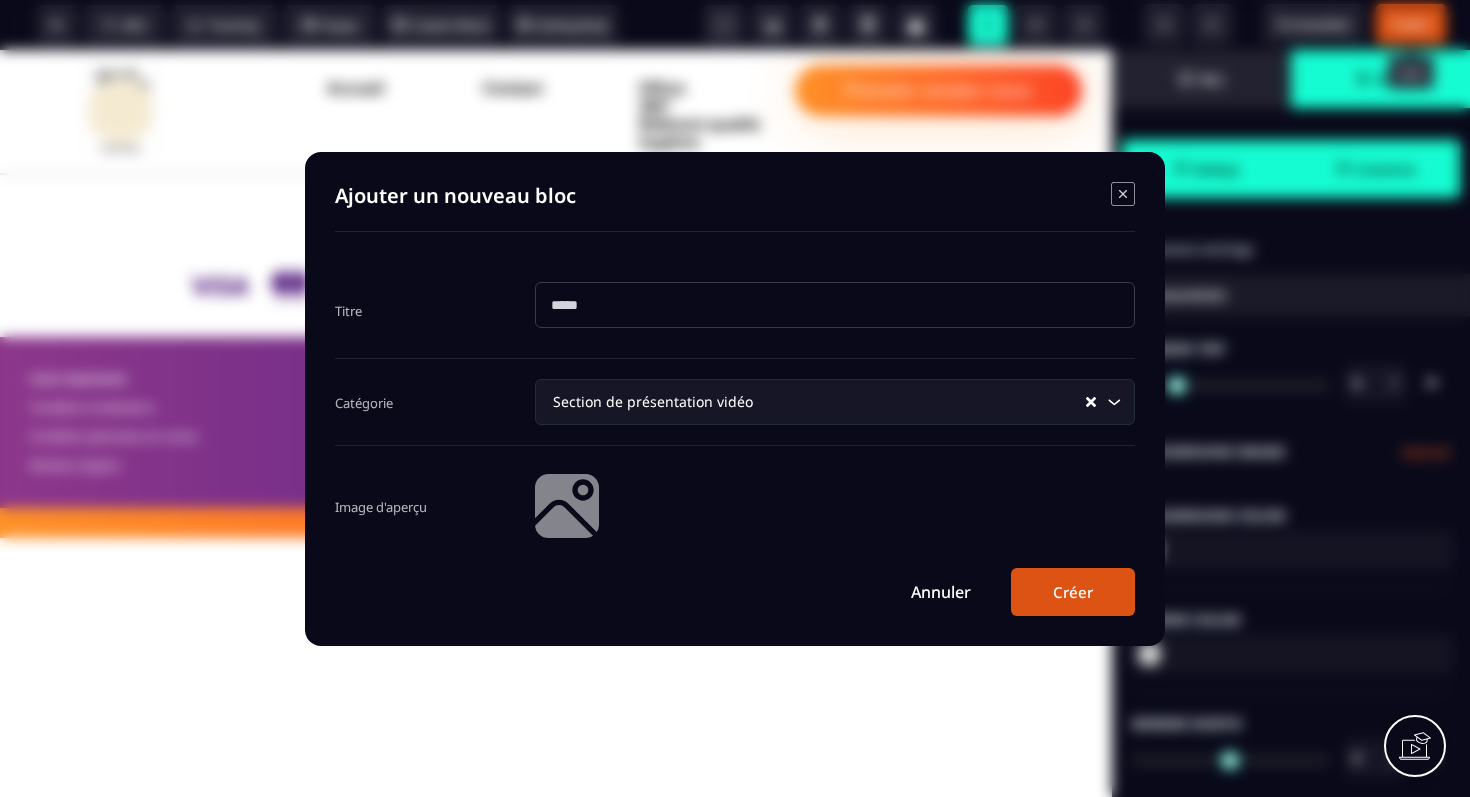 click on "B I U S
A *******
plus
[GEOGRAPHIC_DATA]
SEO" at bounding box center (735, 398) 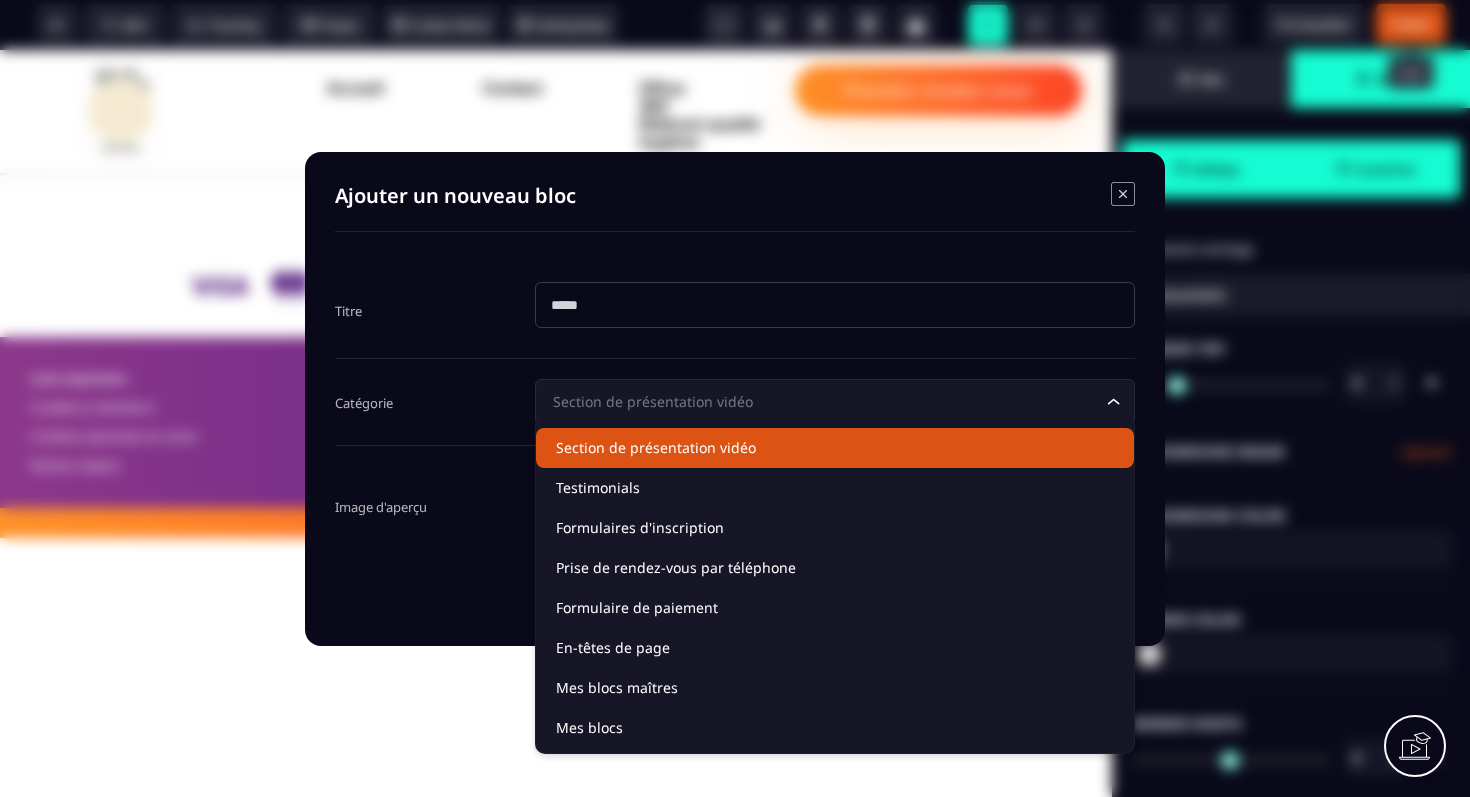 click on "Section de présentation vidéo" at bounding box center (825, 402) 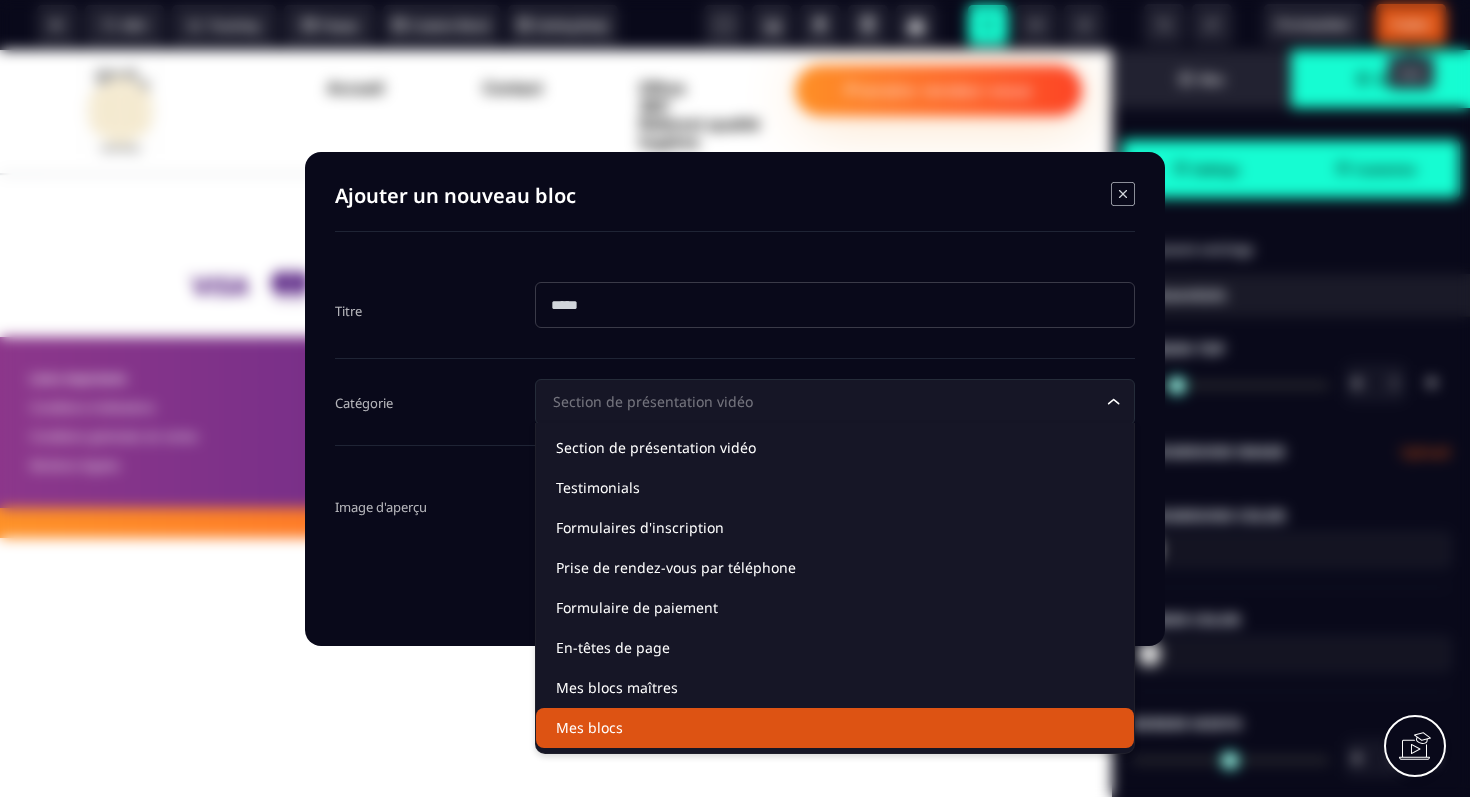 click on "Mes blocs" 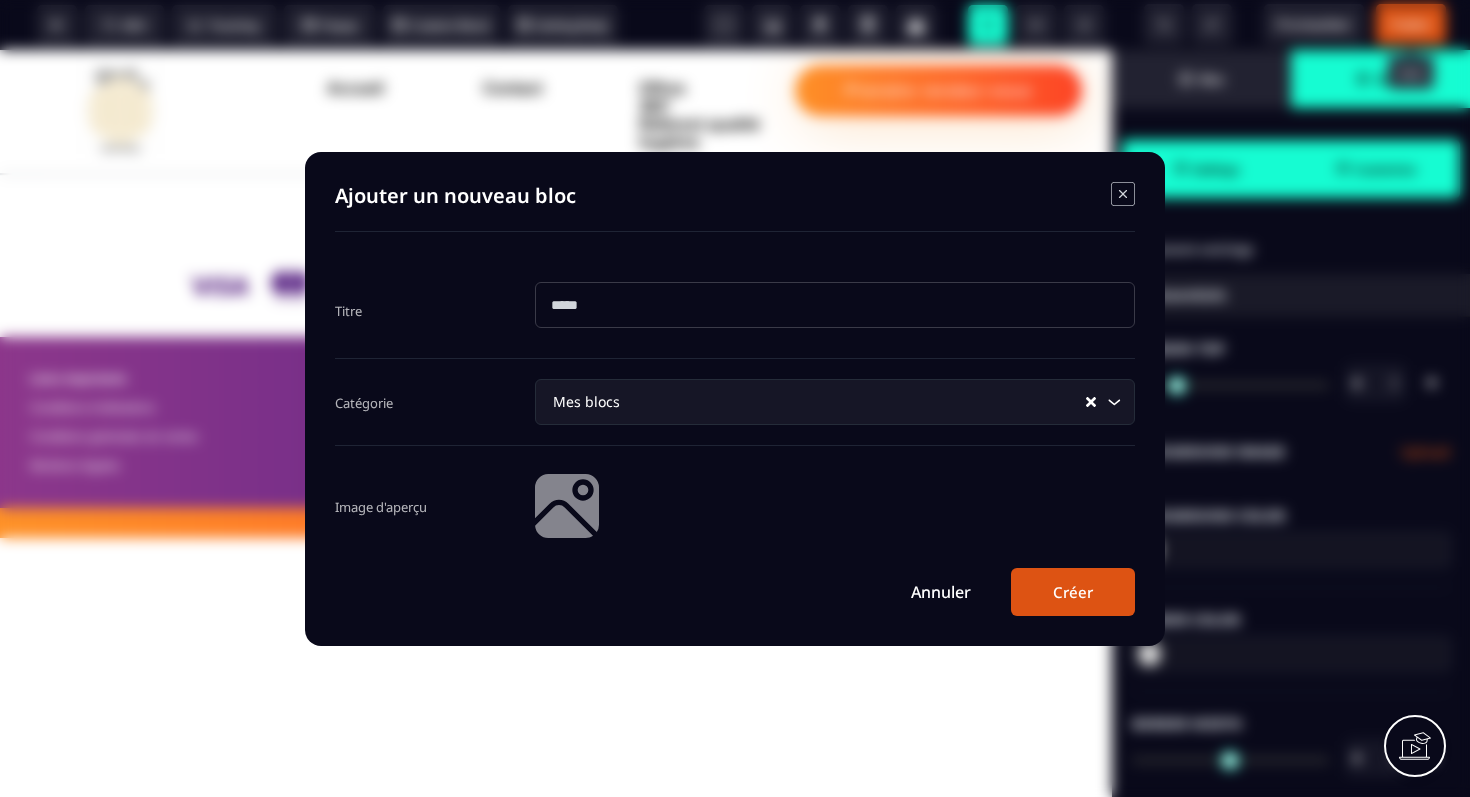click at bounding box center (835, 305) 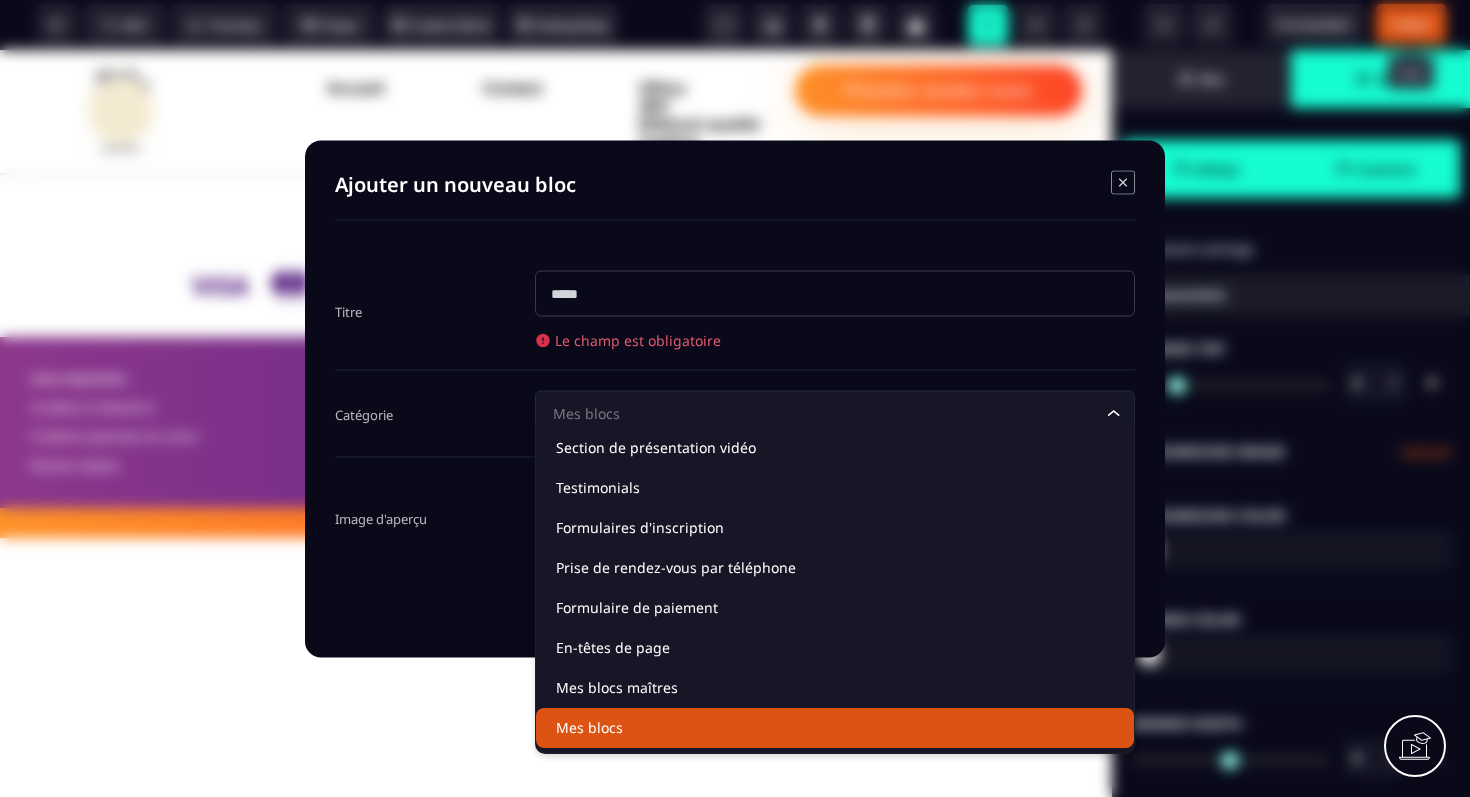 click on "Ajouter un nouveau bloc" at bounding box center (735, 195) 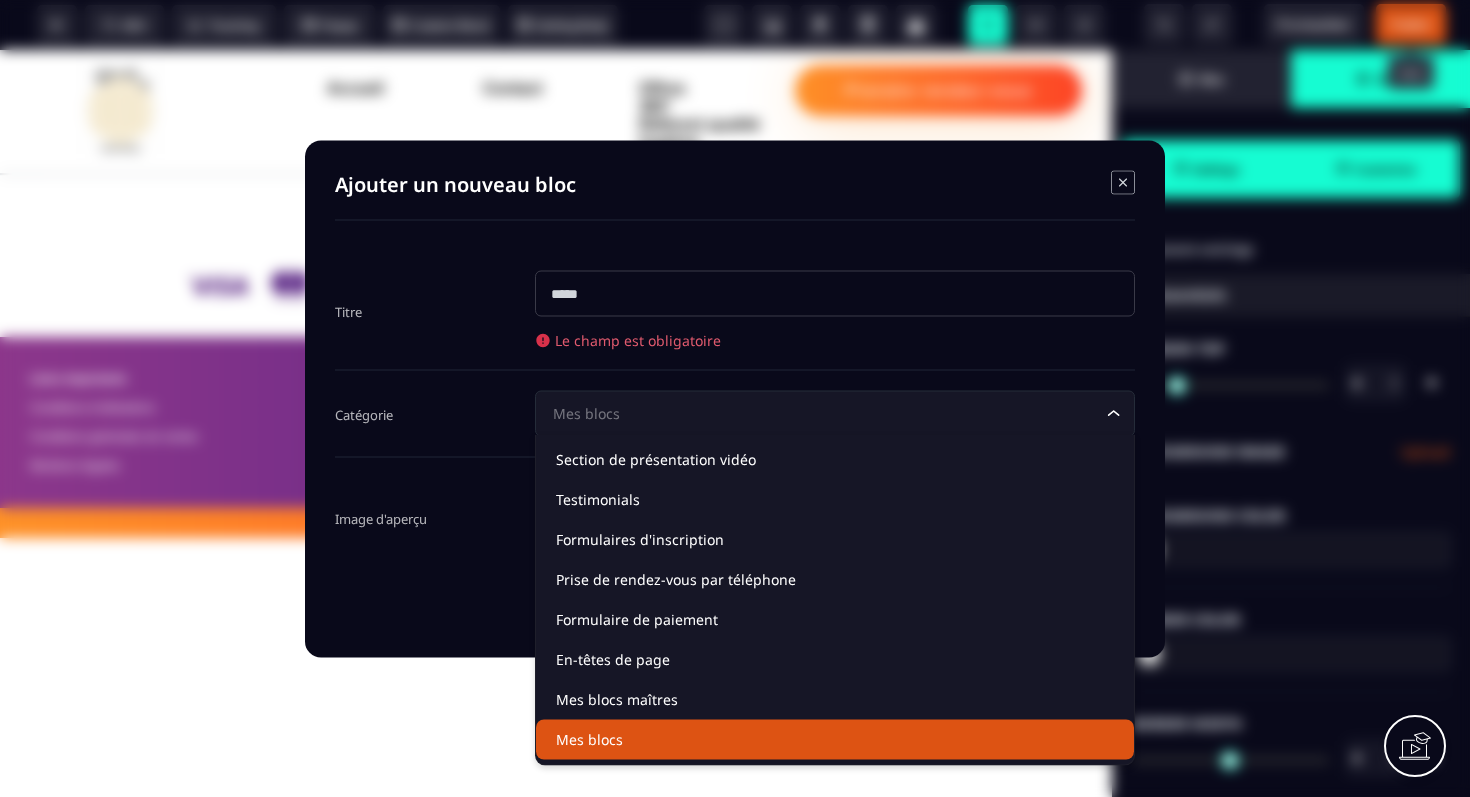 click 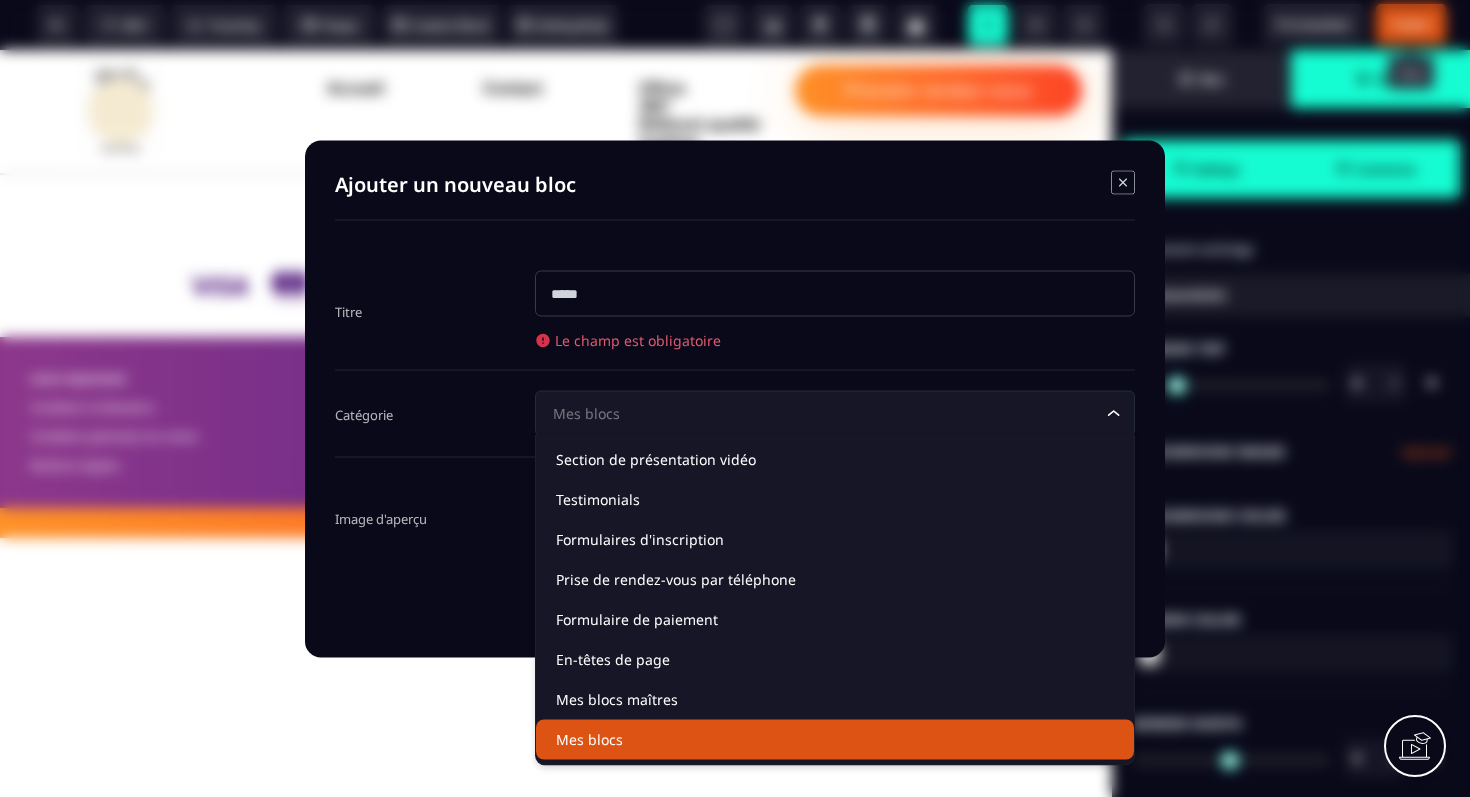 click on "Mes blocs" 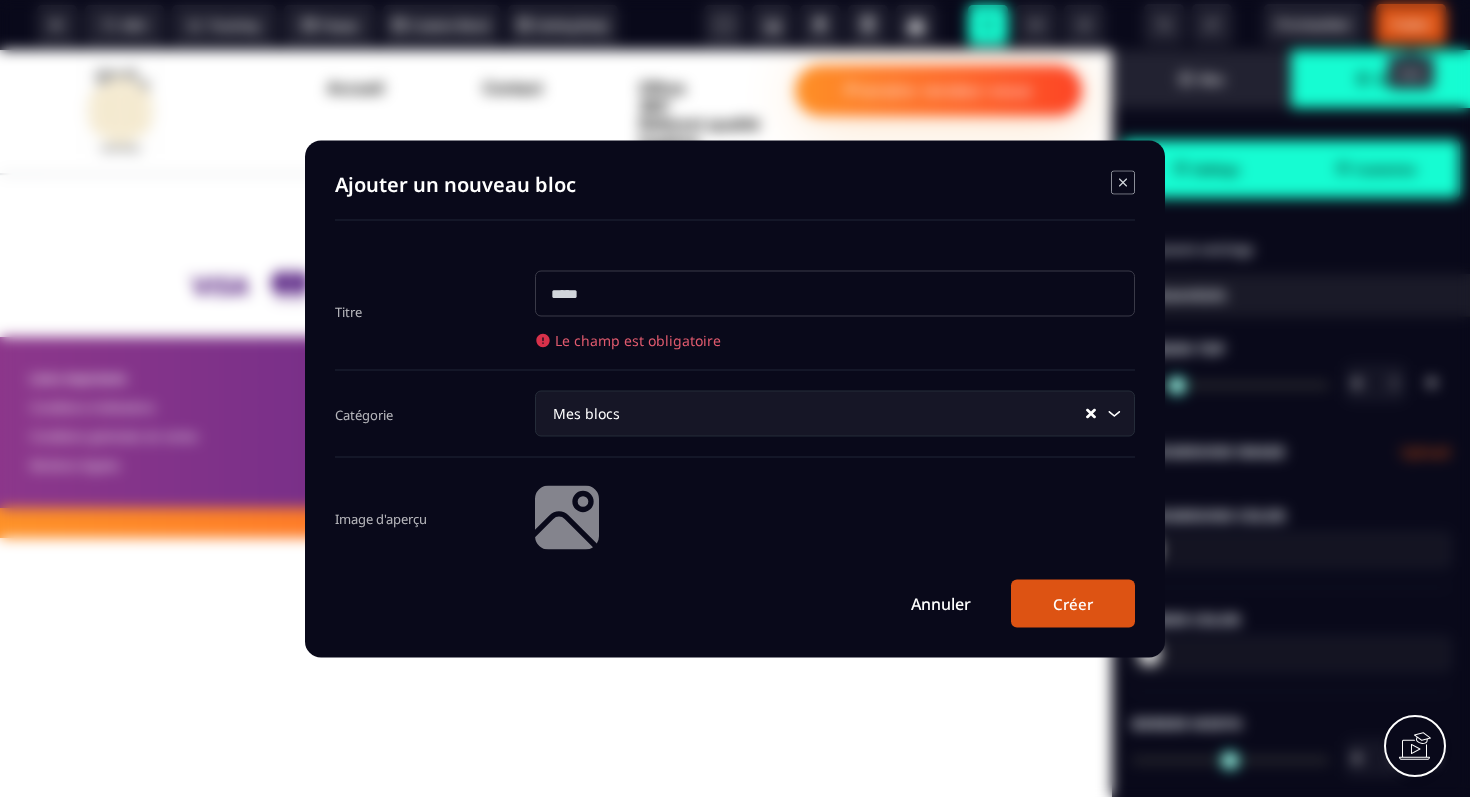 click at bounding box center (835, 293) 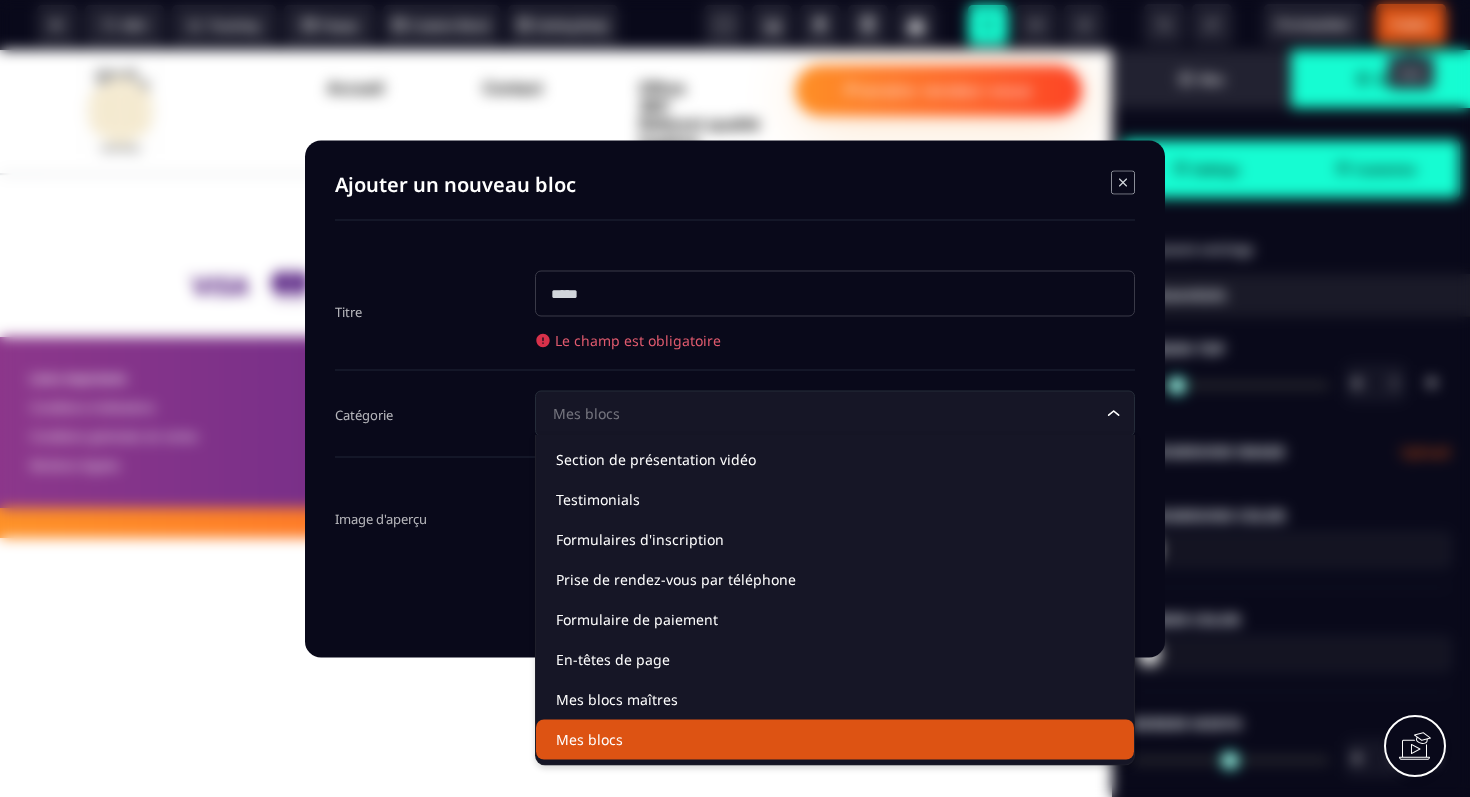 click on "Mes blocs" at bounding box center [825, 413] 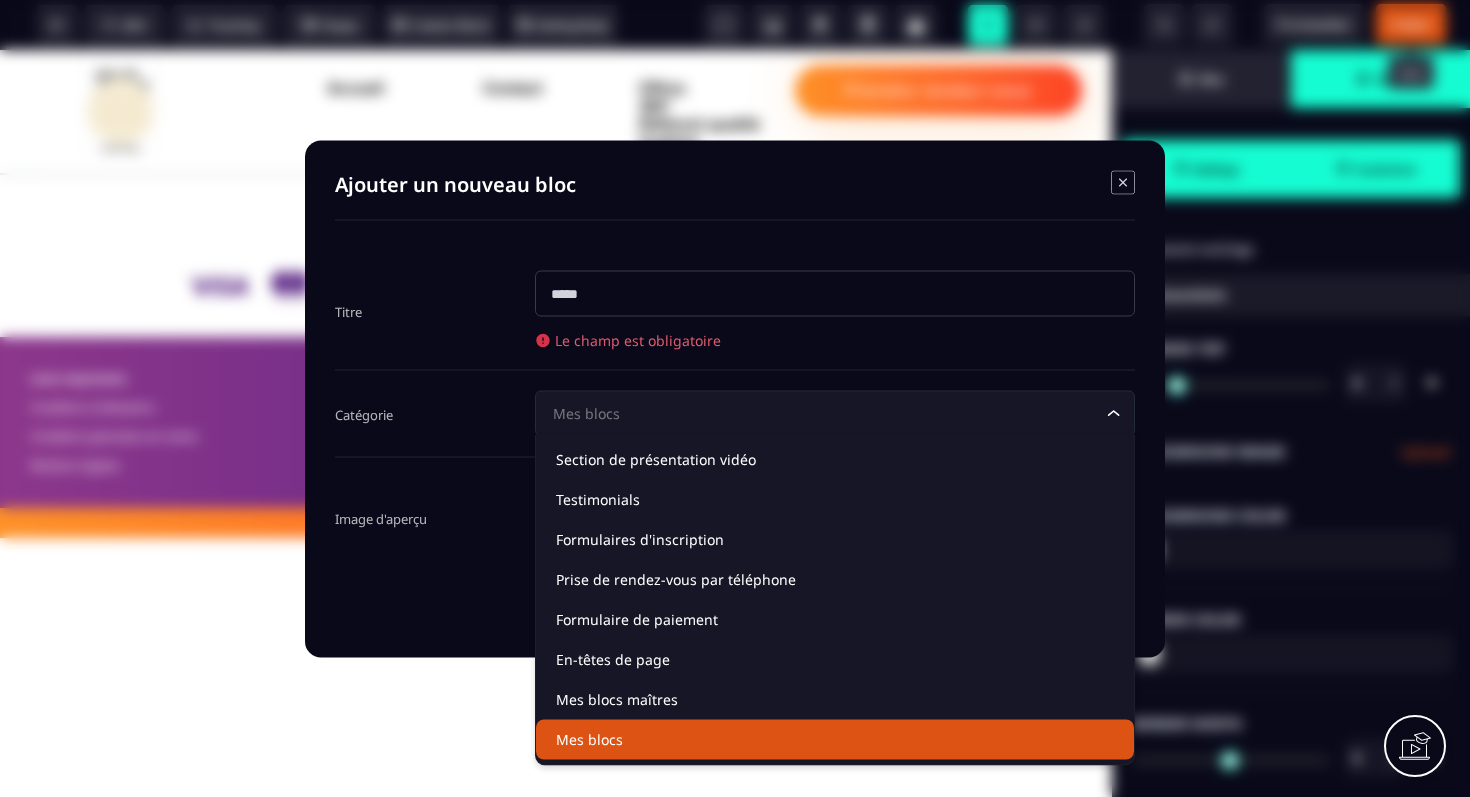 click at bounding box center (735, 398) 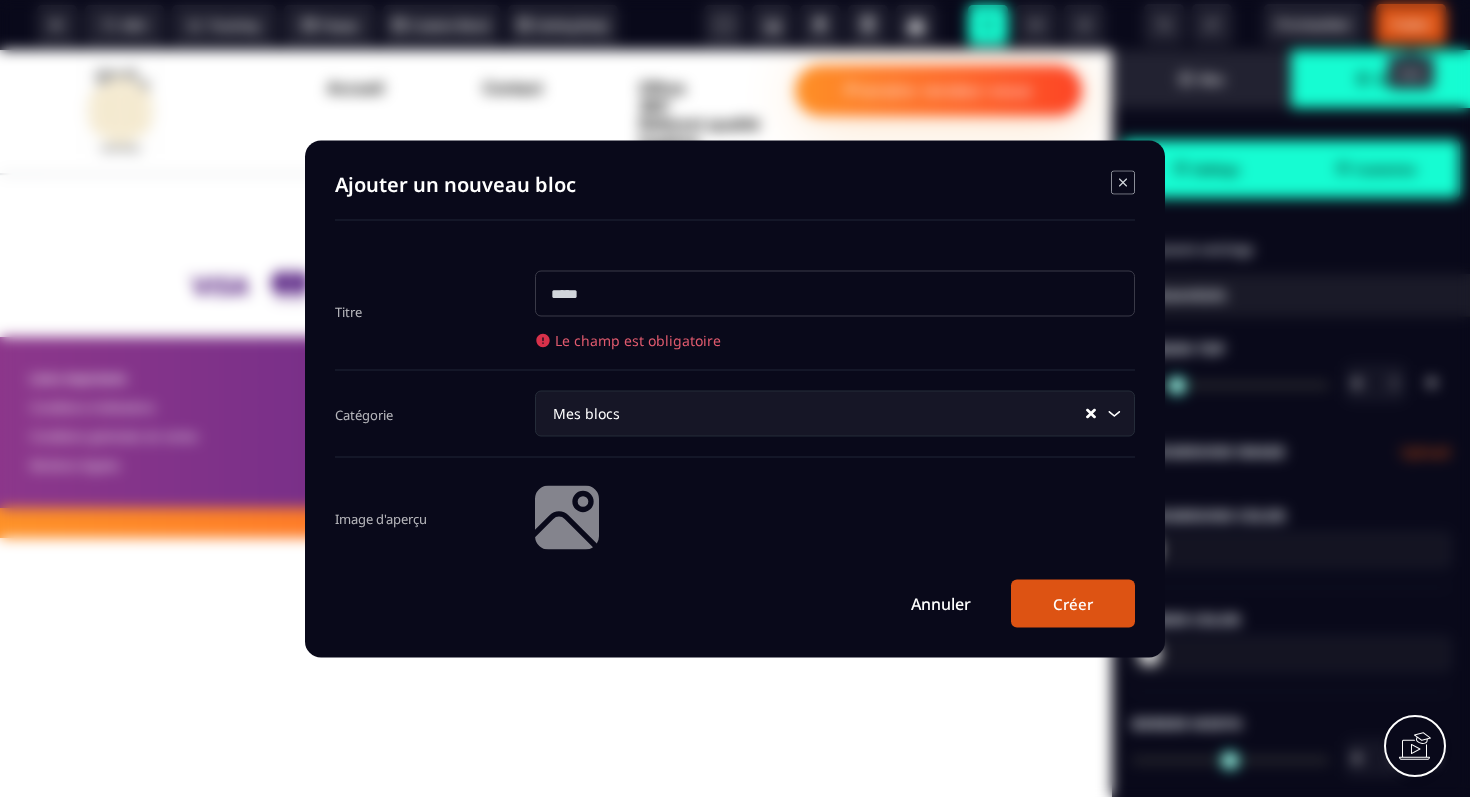 click on "Annuler" at bounding box center [941, 603] 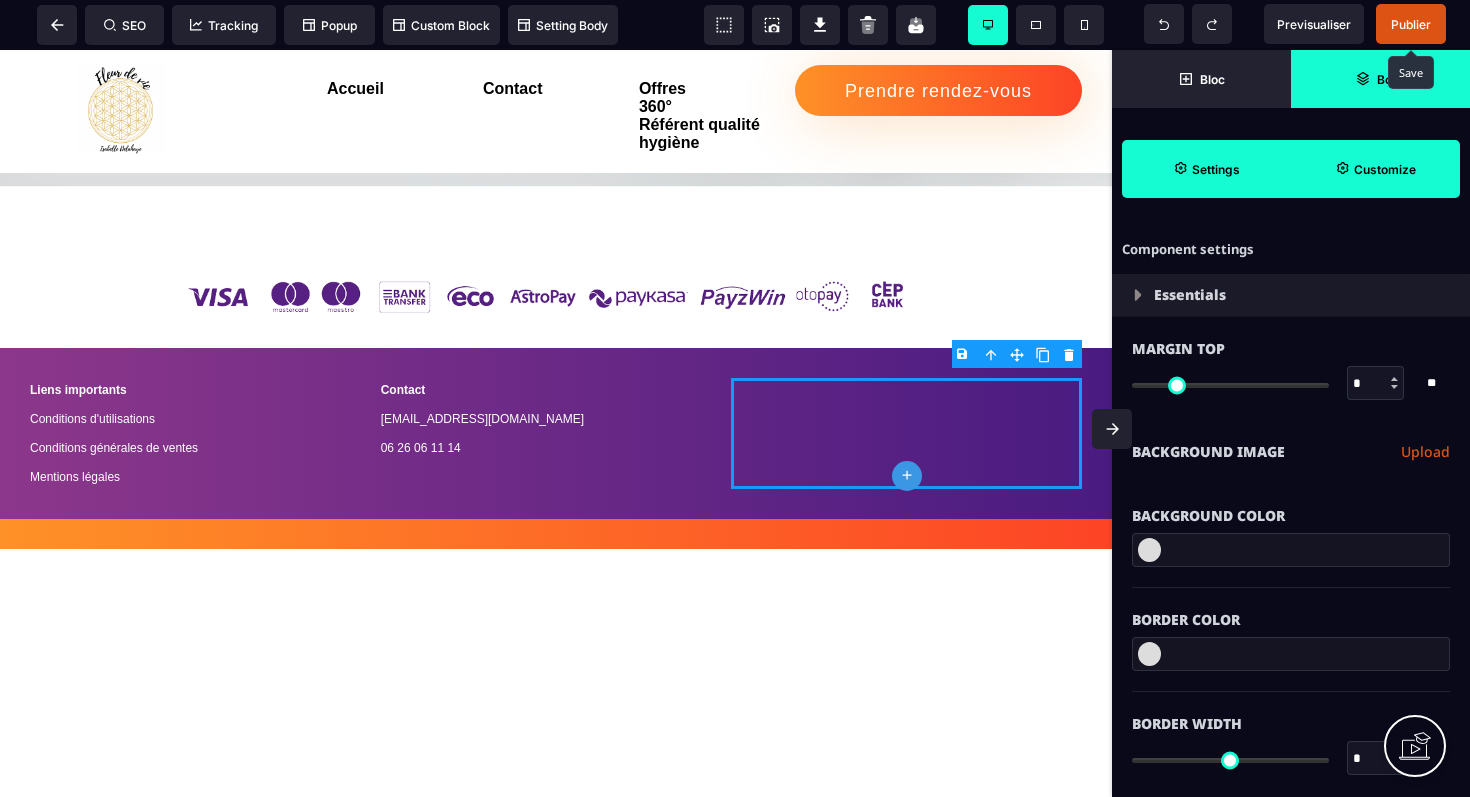 scroll, scrollTop: 3652, scrollLeft: 0, axis: vertical 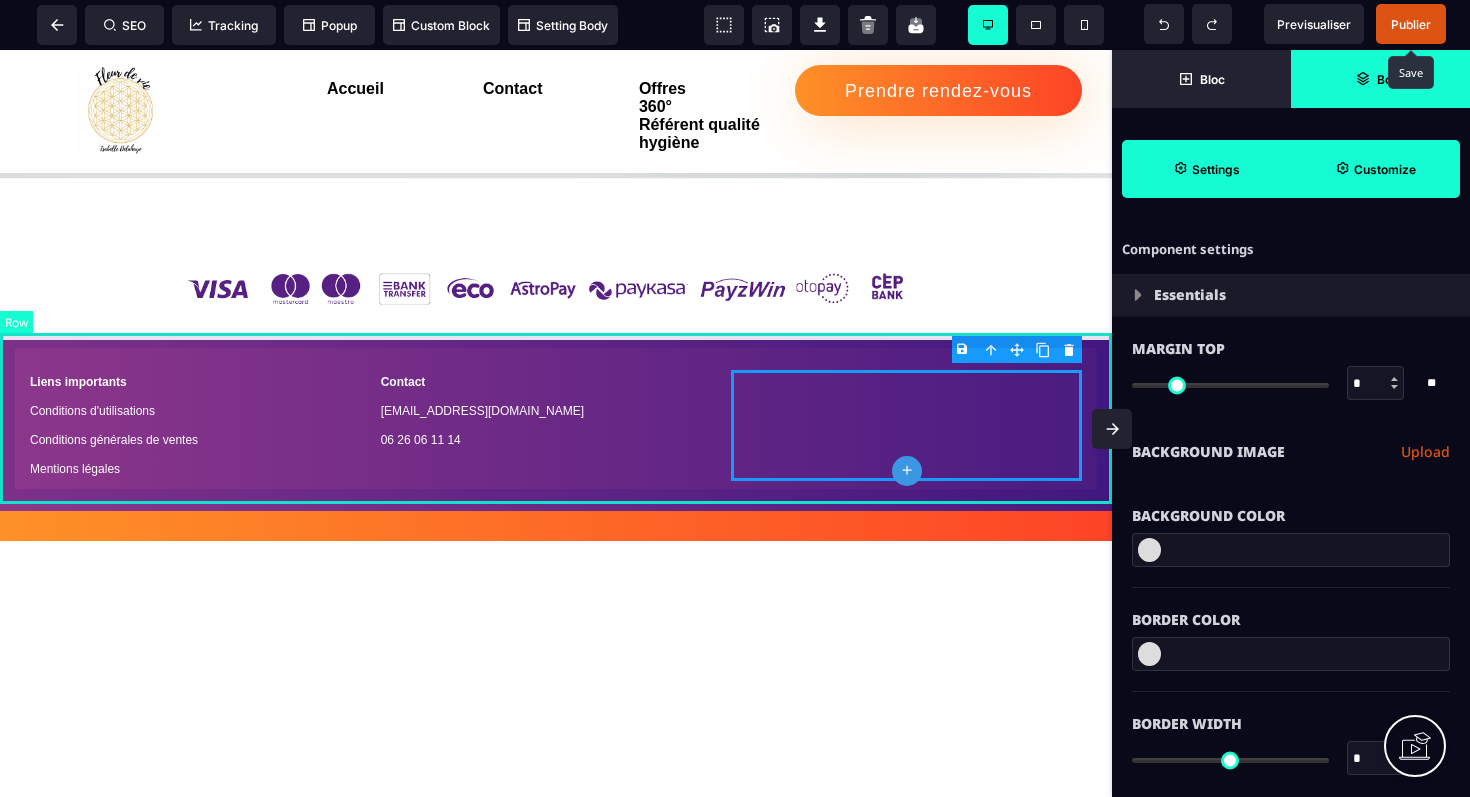 click on "Liens importants Conditions d'utilisations Conditions générales de ventes Mentions légales Contact [EMAIL_ADDRESS][DOMAIN_NAME] 06 26 06 11 14" at bounding box center [556, 425] 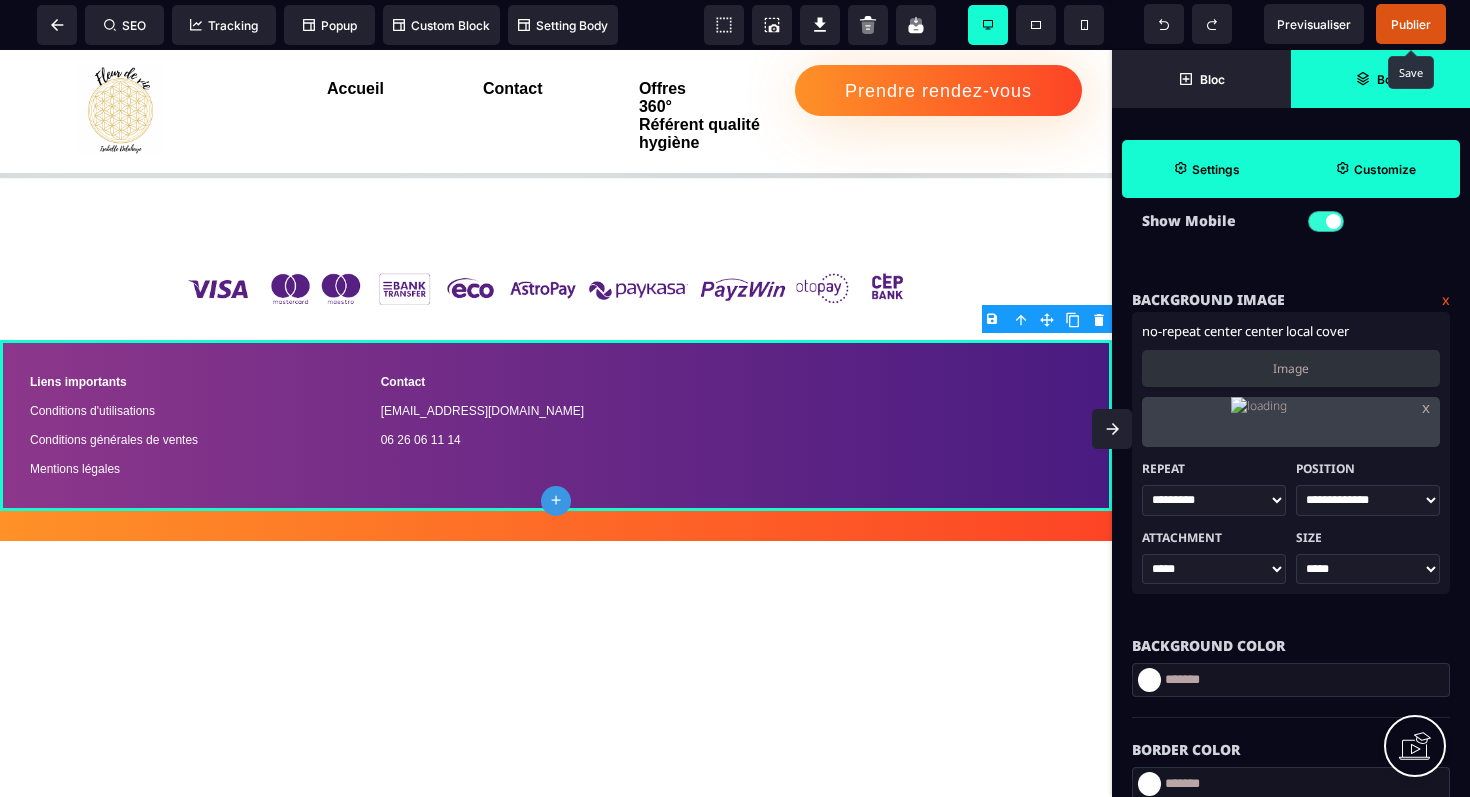 scroll, scrollTop: 273, scrollLeft: 0, axis: vertical 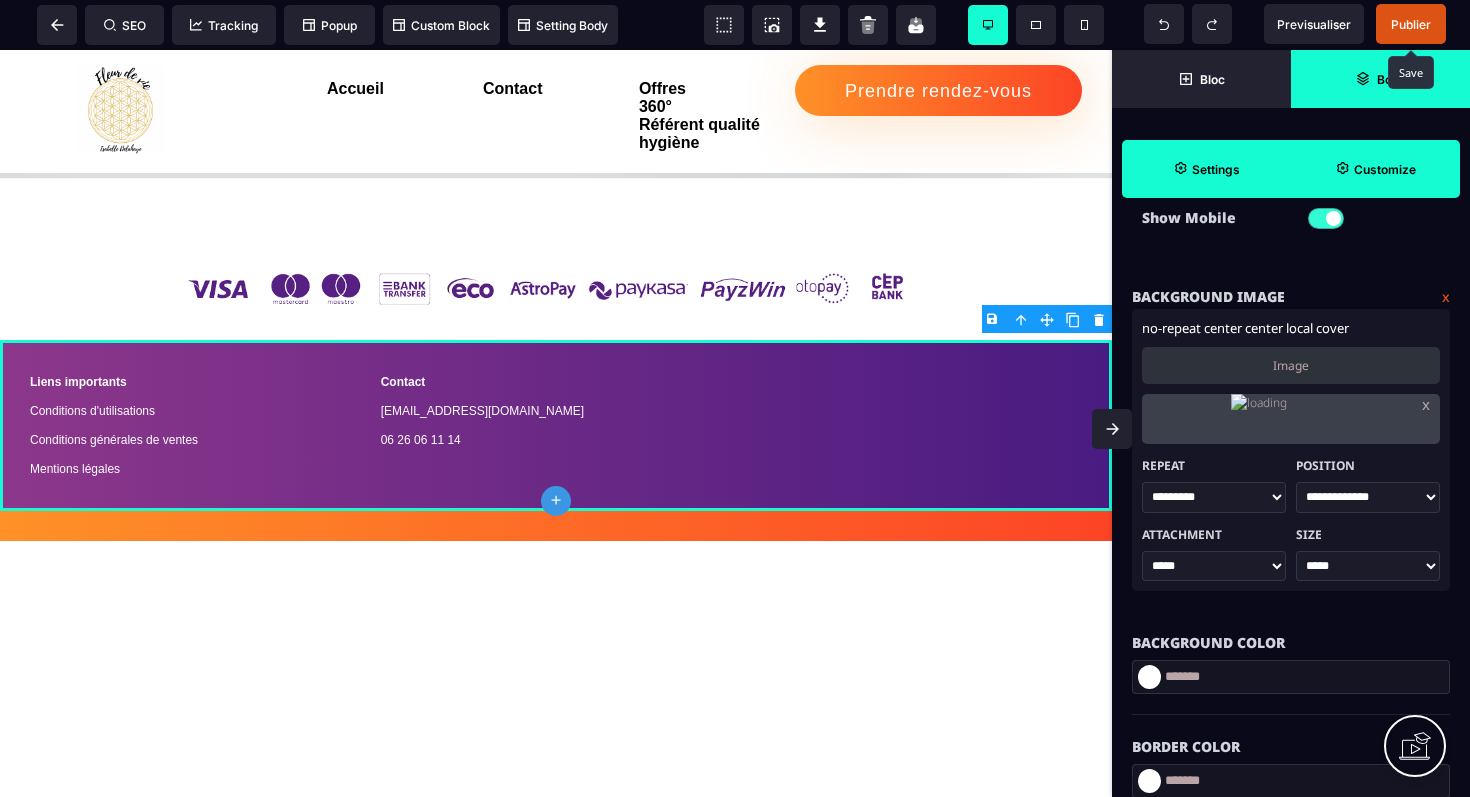 click at bounding box center (1149, 677) 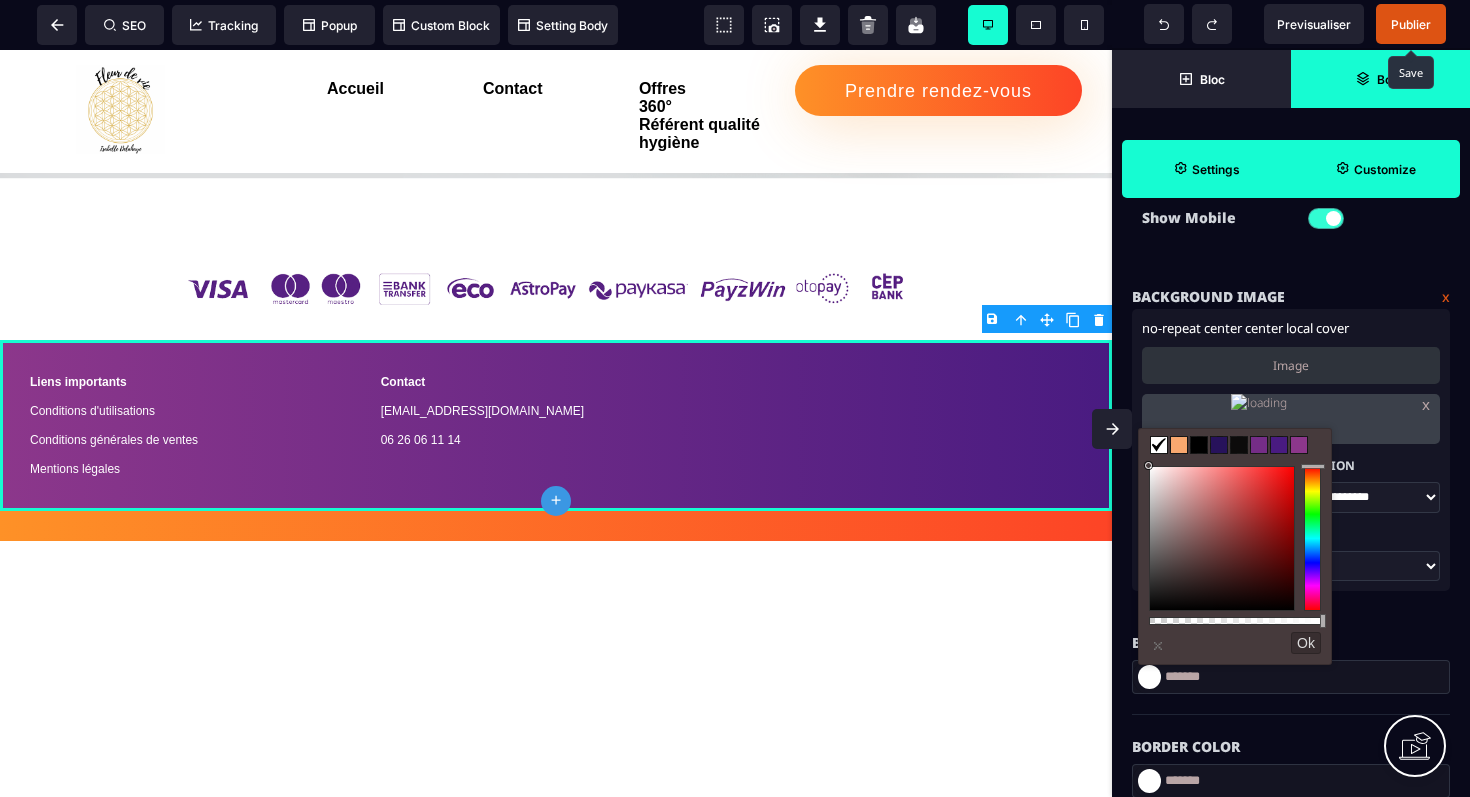 click on "Border Color" at bounding box center (1291, 737) 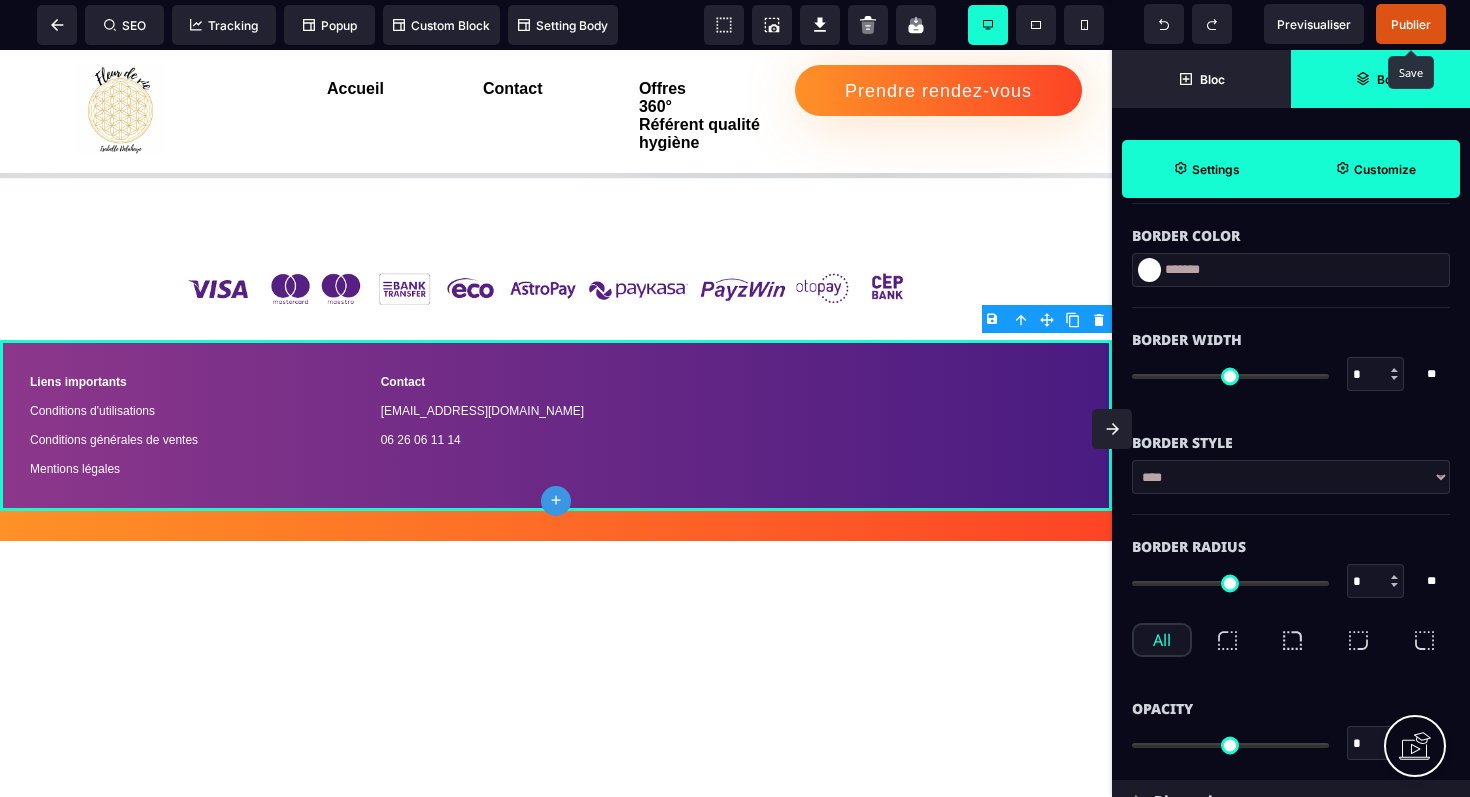 scroll, scrollTop: 788, scrollLeft: 0, axis: vertical 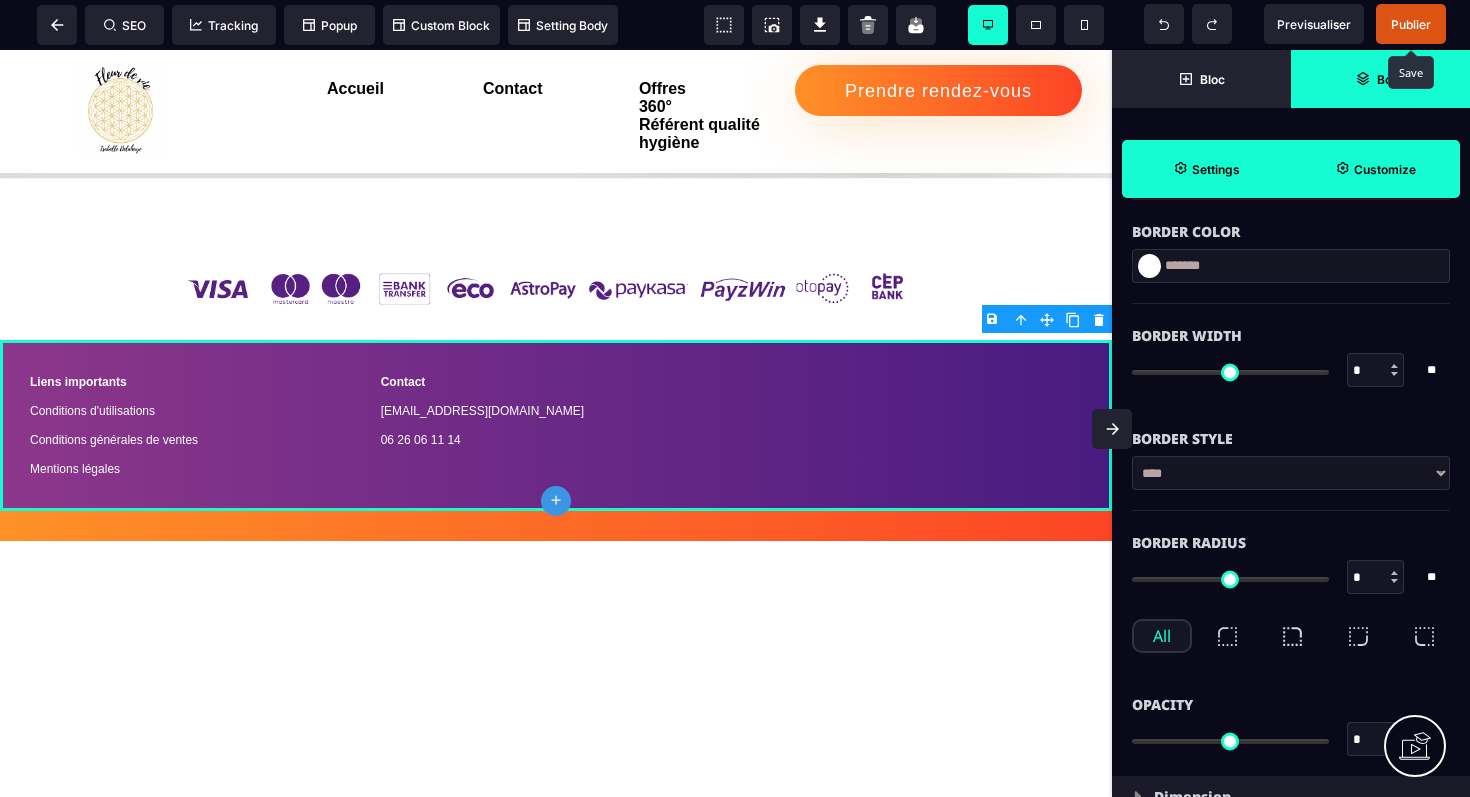 click on "**** ****** ****** ****** ***** ****** ****** ***** ***** ****** ******* *******" at bounding box center (1291, 473) 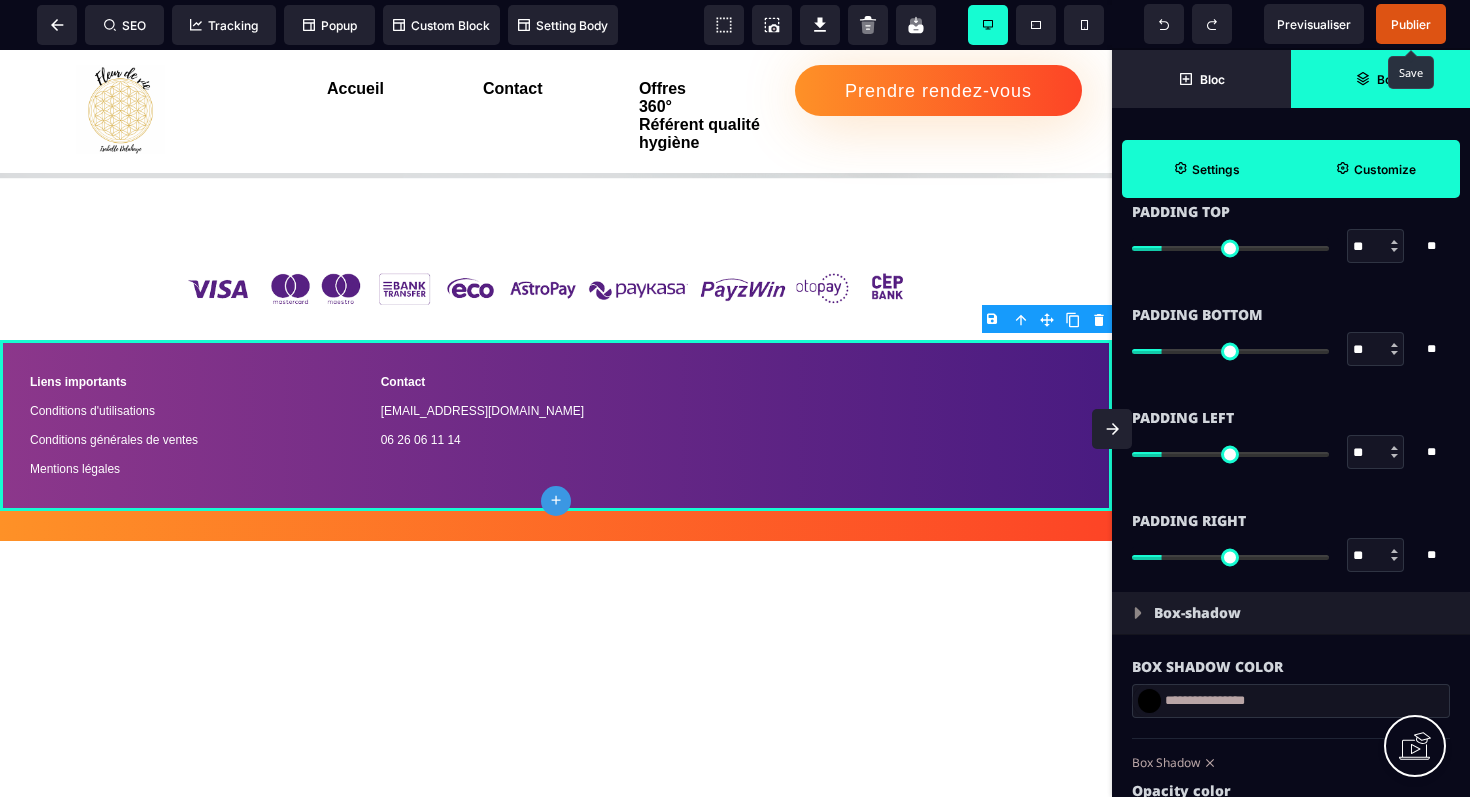 scroll, scrollTop: 2077, scrollLeft: 0, axis: vertical 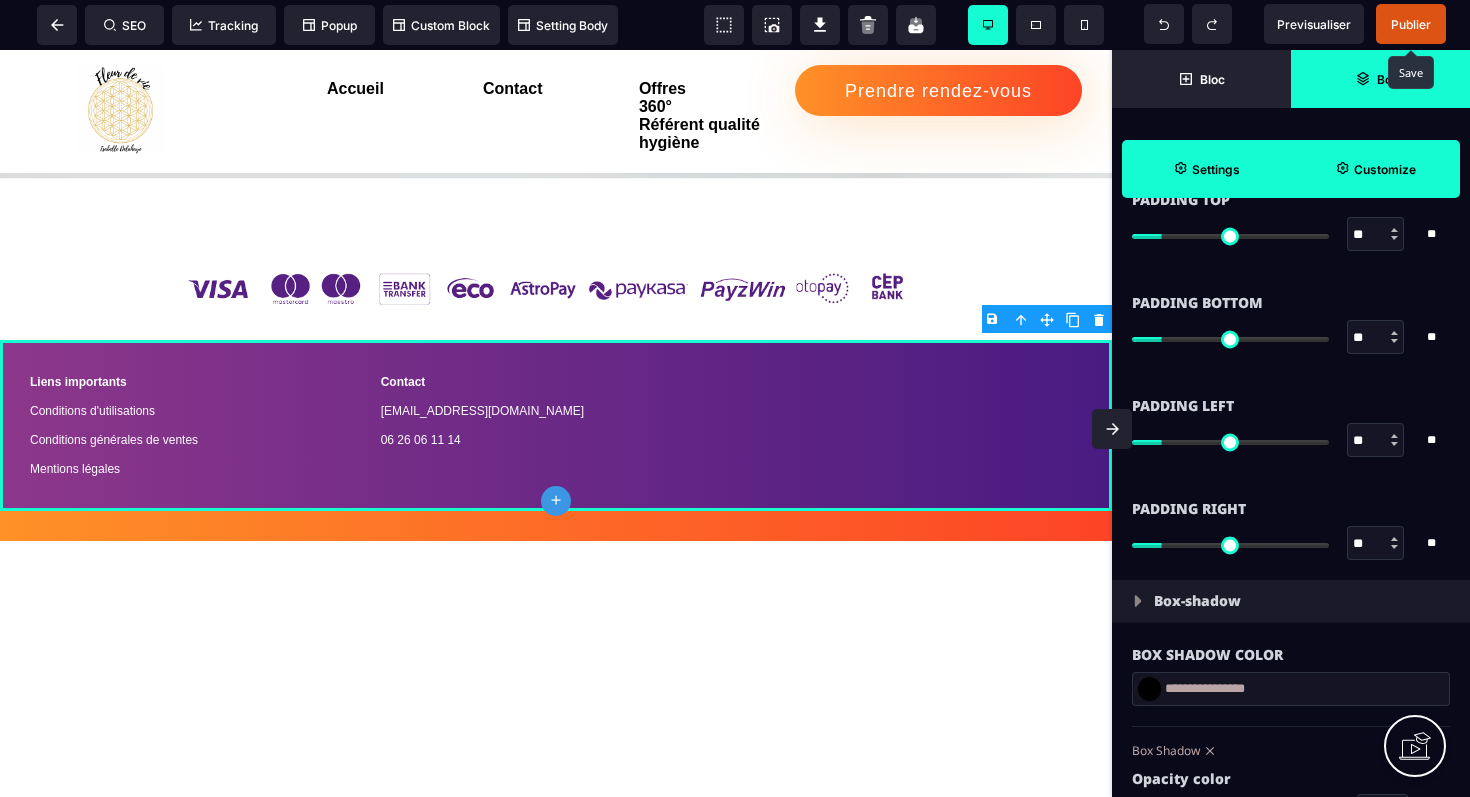 click at bounding box center (1138, 601) 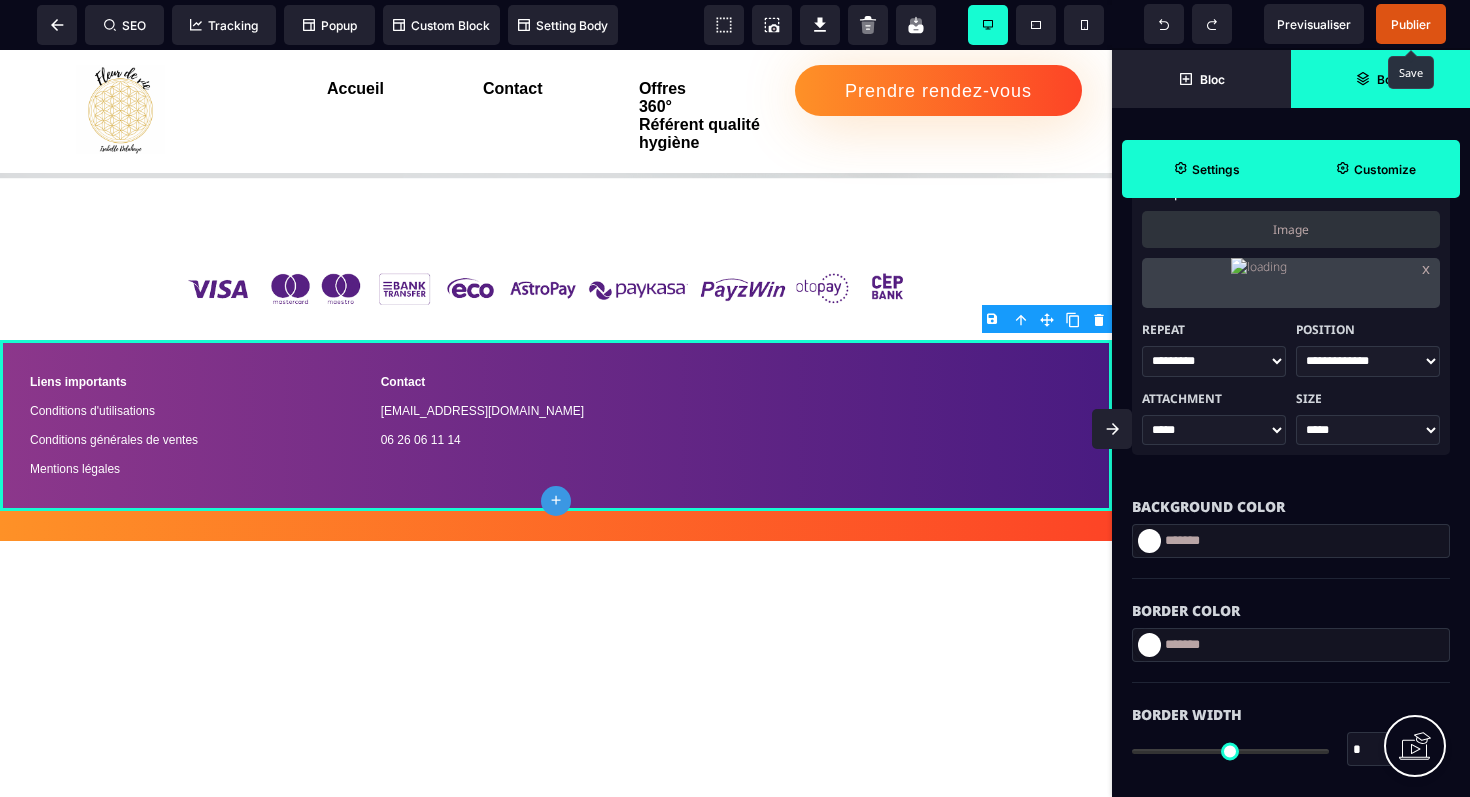scroll, scrollTop: 0, scrollLeft: 0, axis: both 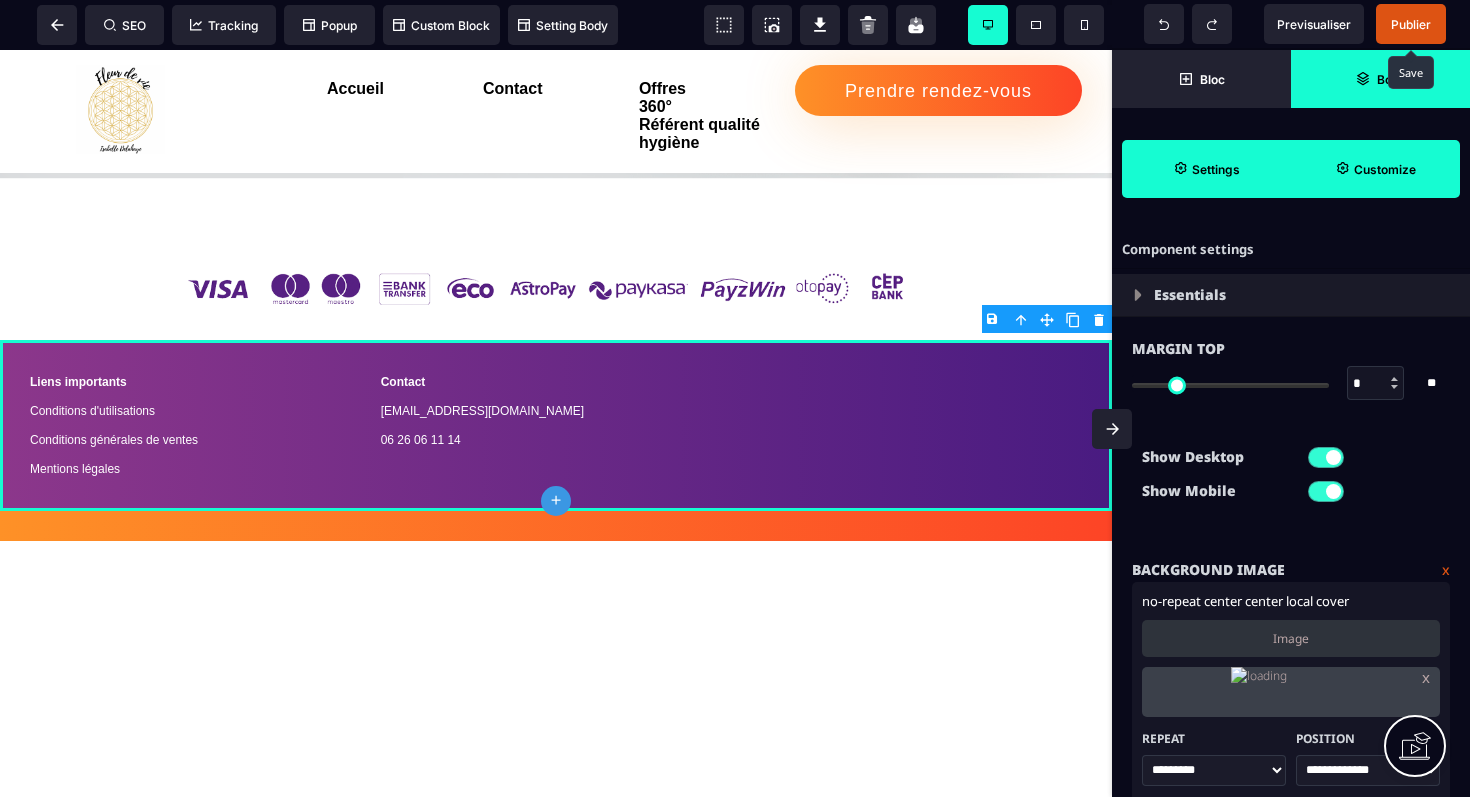 click at bounding box center [1138, 295] 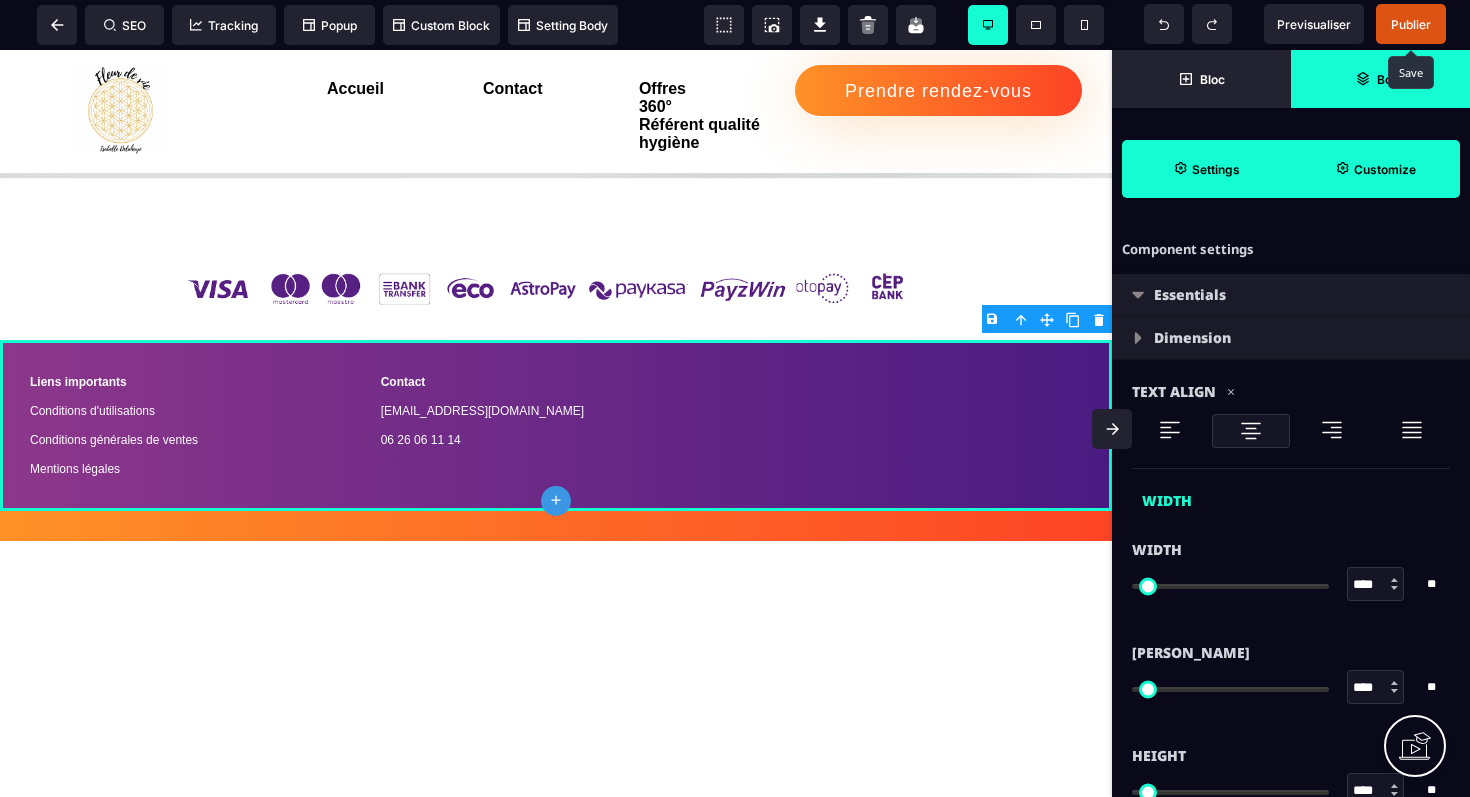 click at bounding box center [1138, 338] 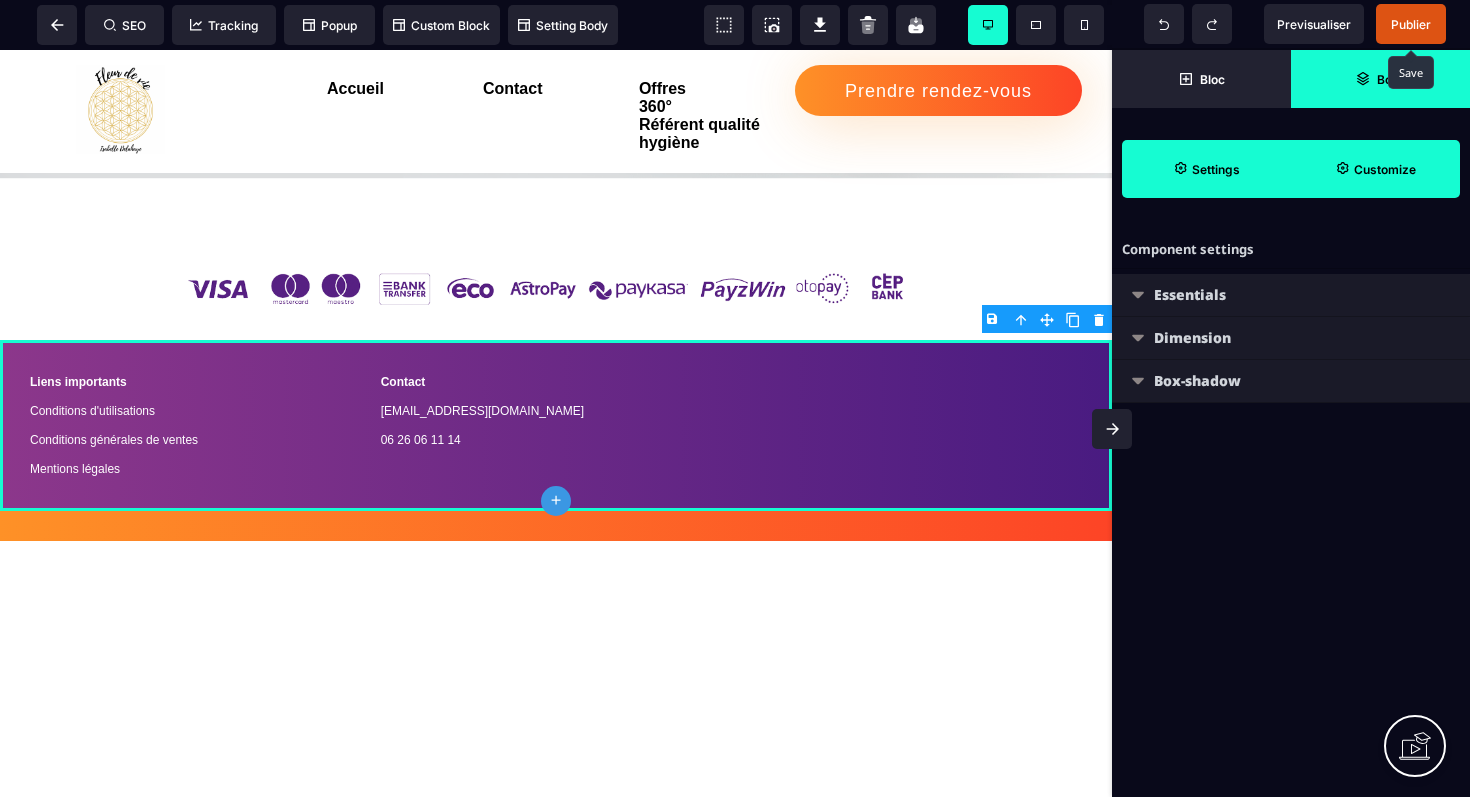 click on "Dimension" at bounding box center (1291, 338) 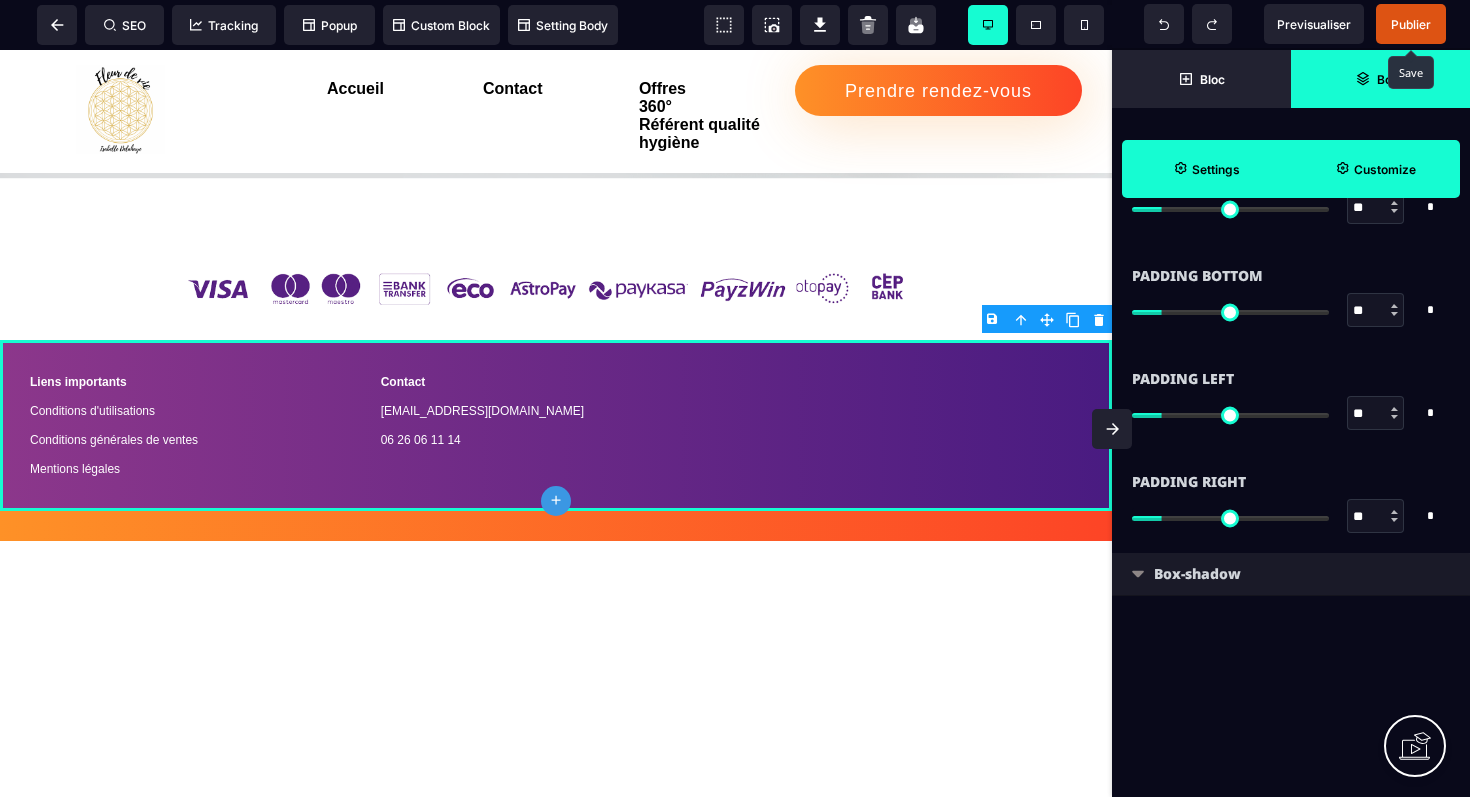 scroll, scrollTop: 885, scrollLeft: 0, axis: vertical 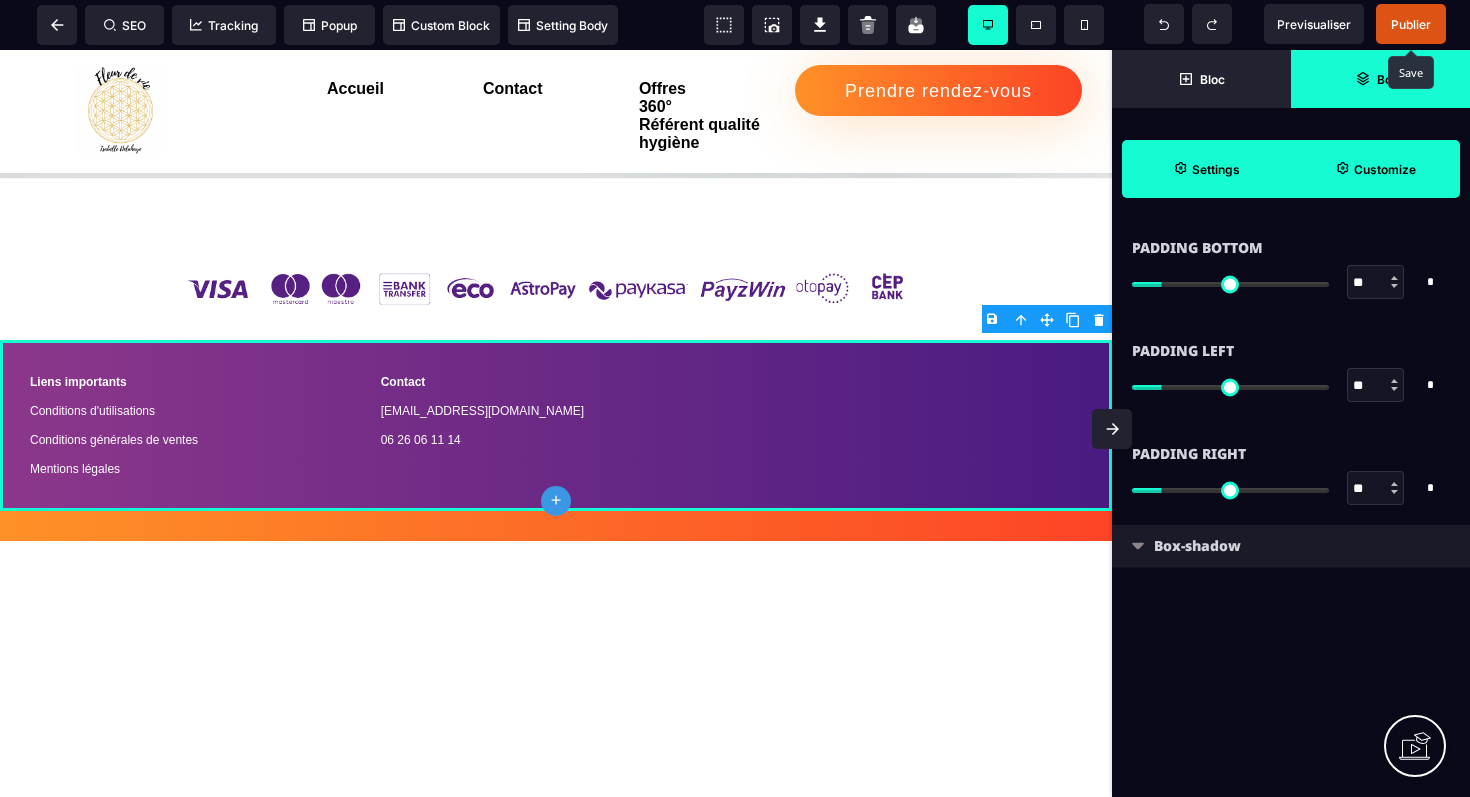 click on "Box-shadow" at bounding box center [1291, 546] 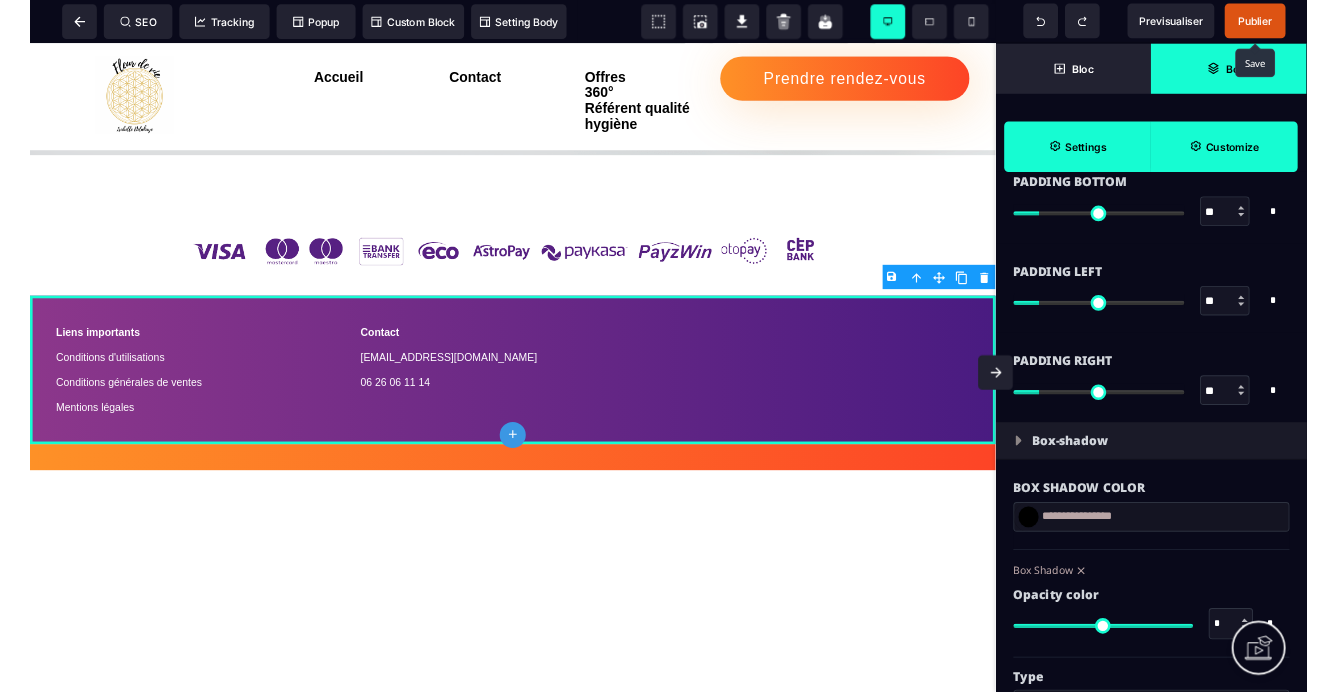 scroll, scrollTop: 927, scrollLeft: 0, axis: vertical 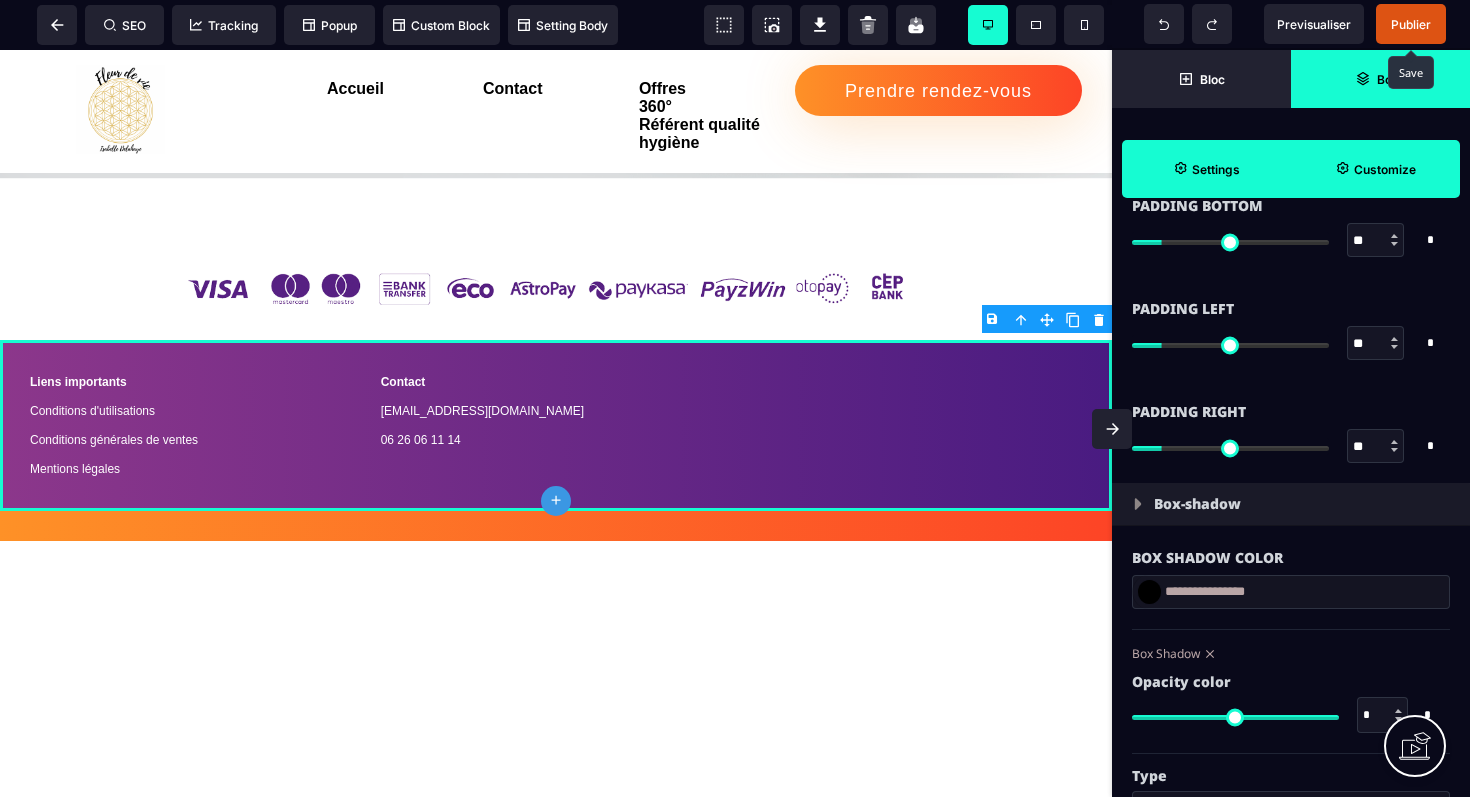 click at bounding box center (1149, 592) 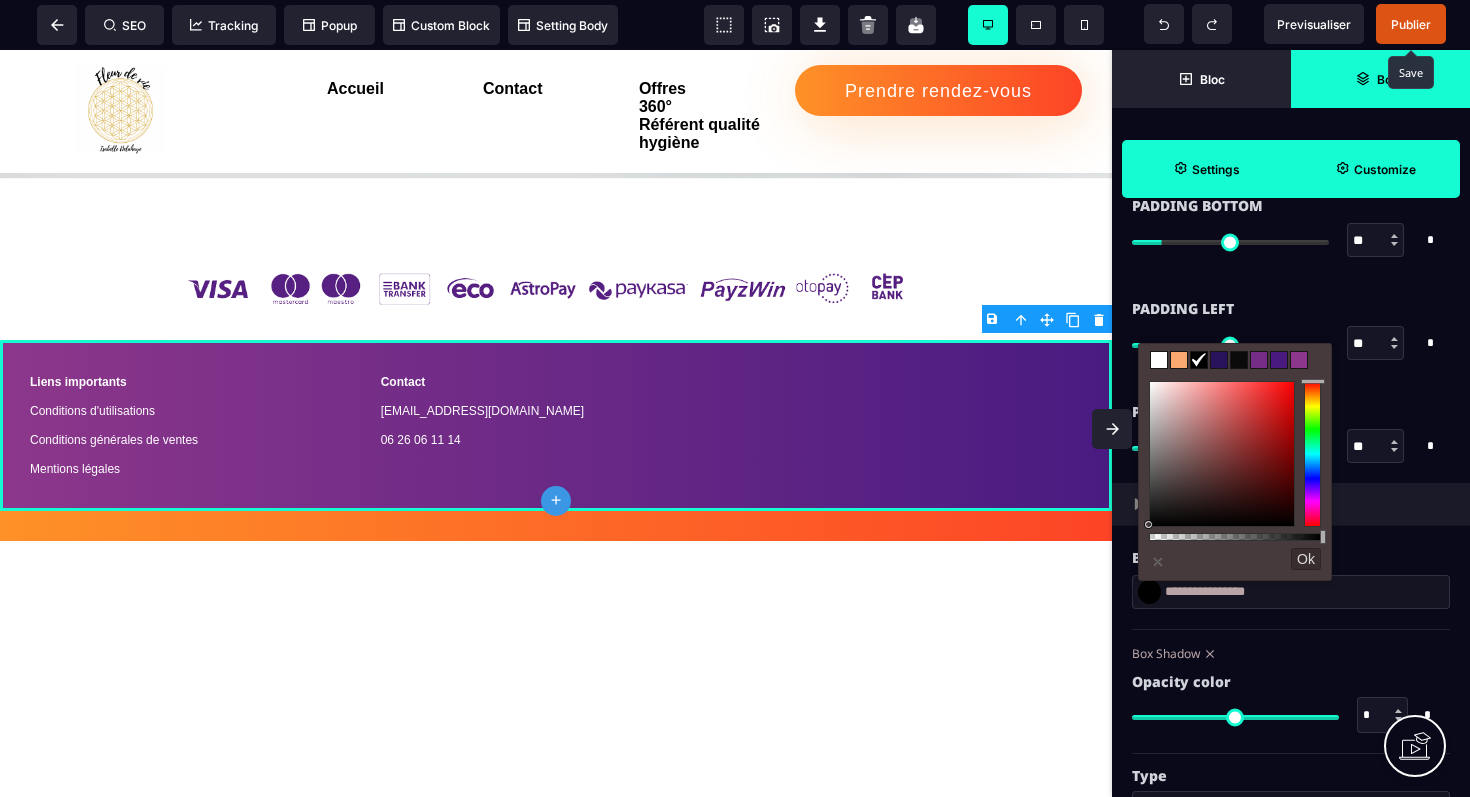 click at bounding box center [1159, 360] 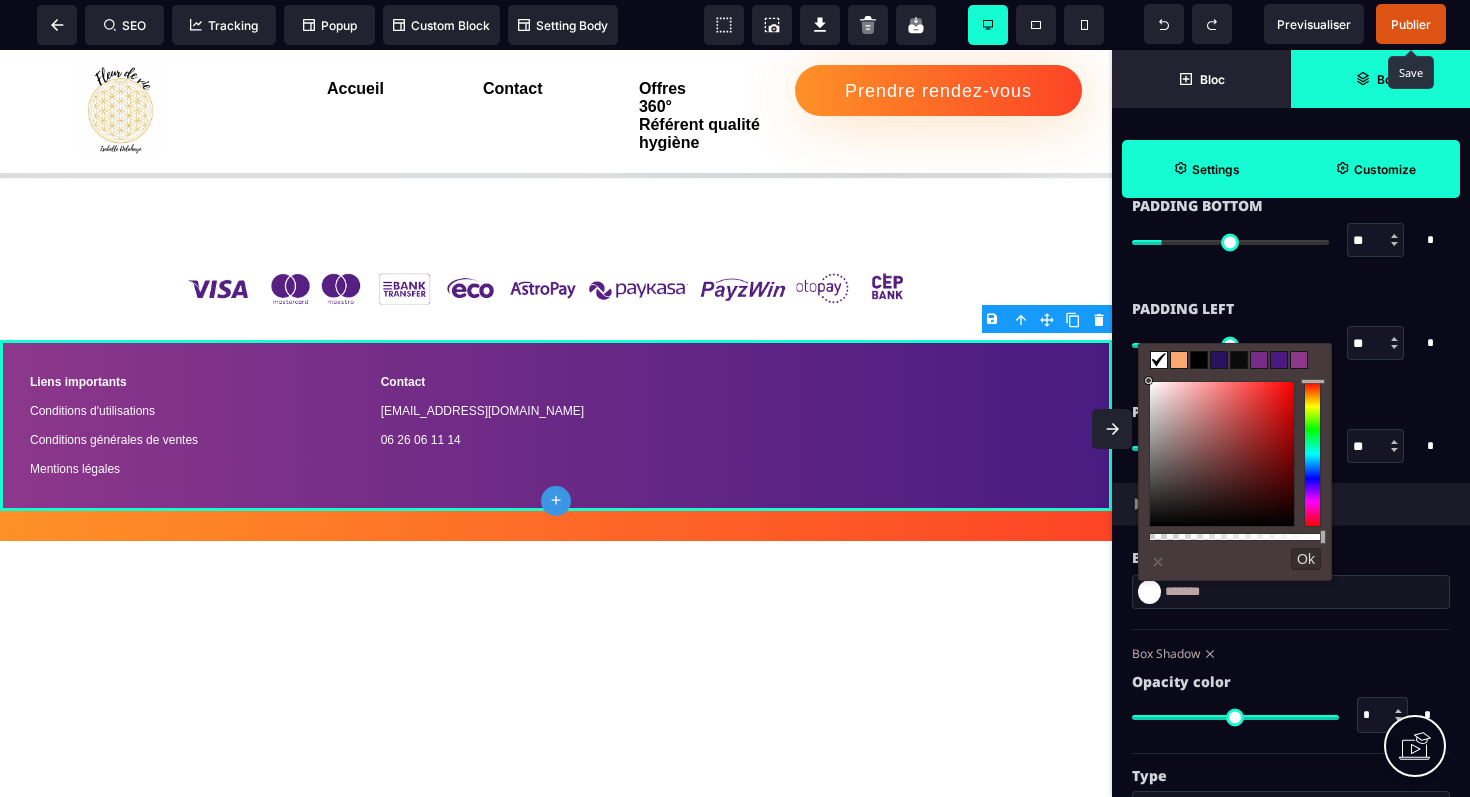 click at bounding box center (1199, 360) 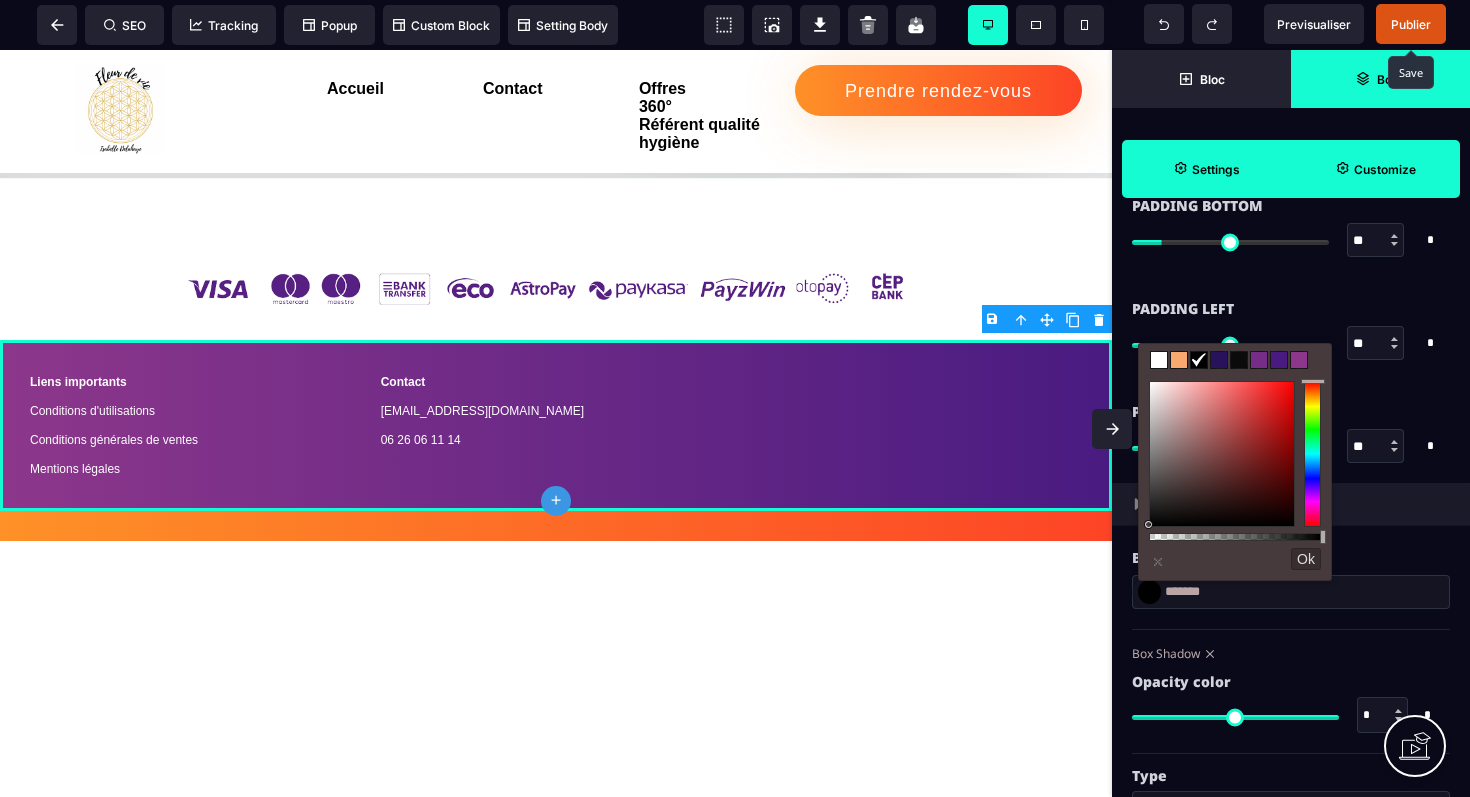 click on "*" at bounding box center (1436, 446) 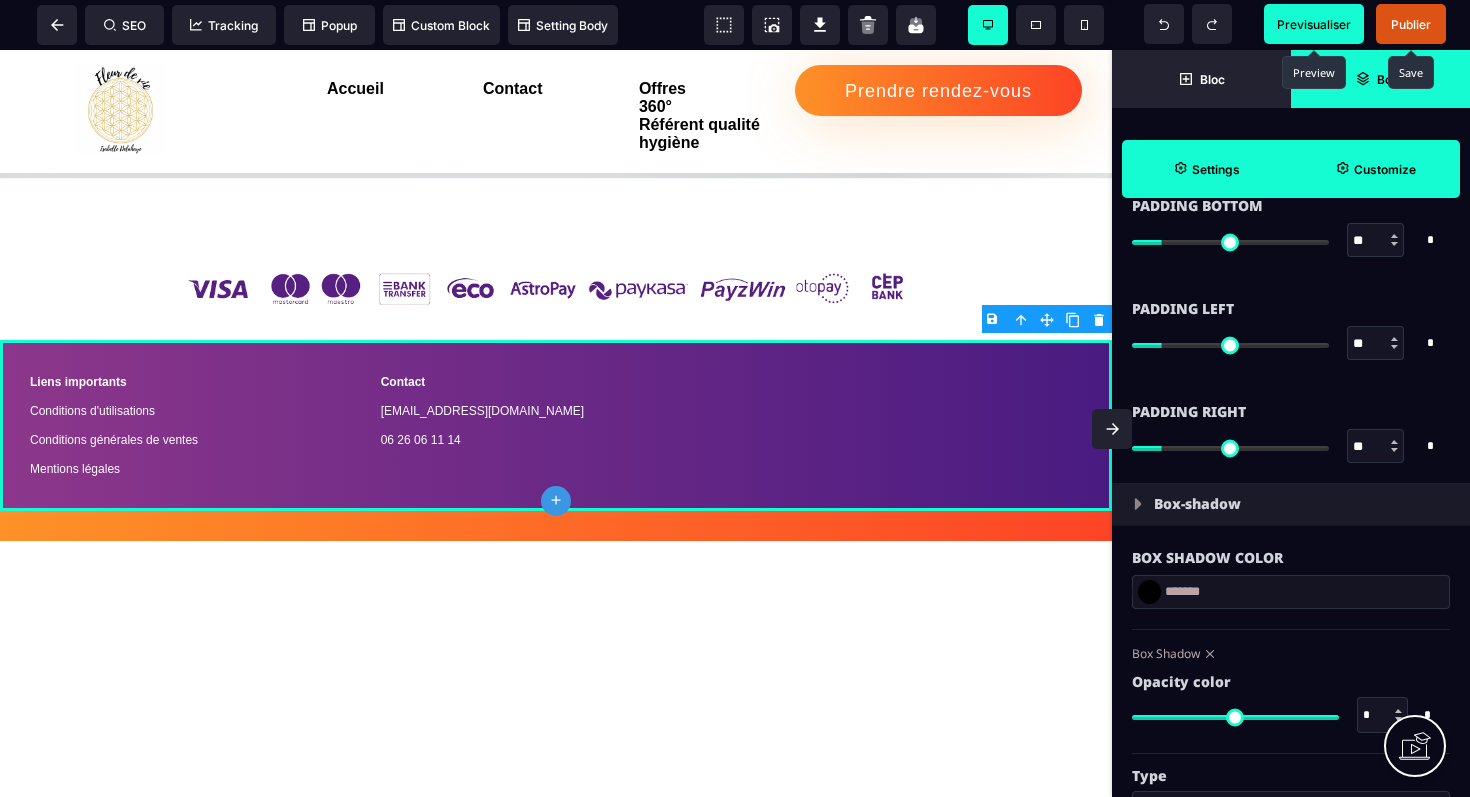 click on "Previsualiser" at bounding box center (1314, 24) 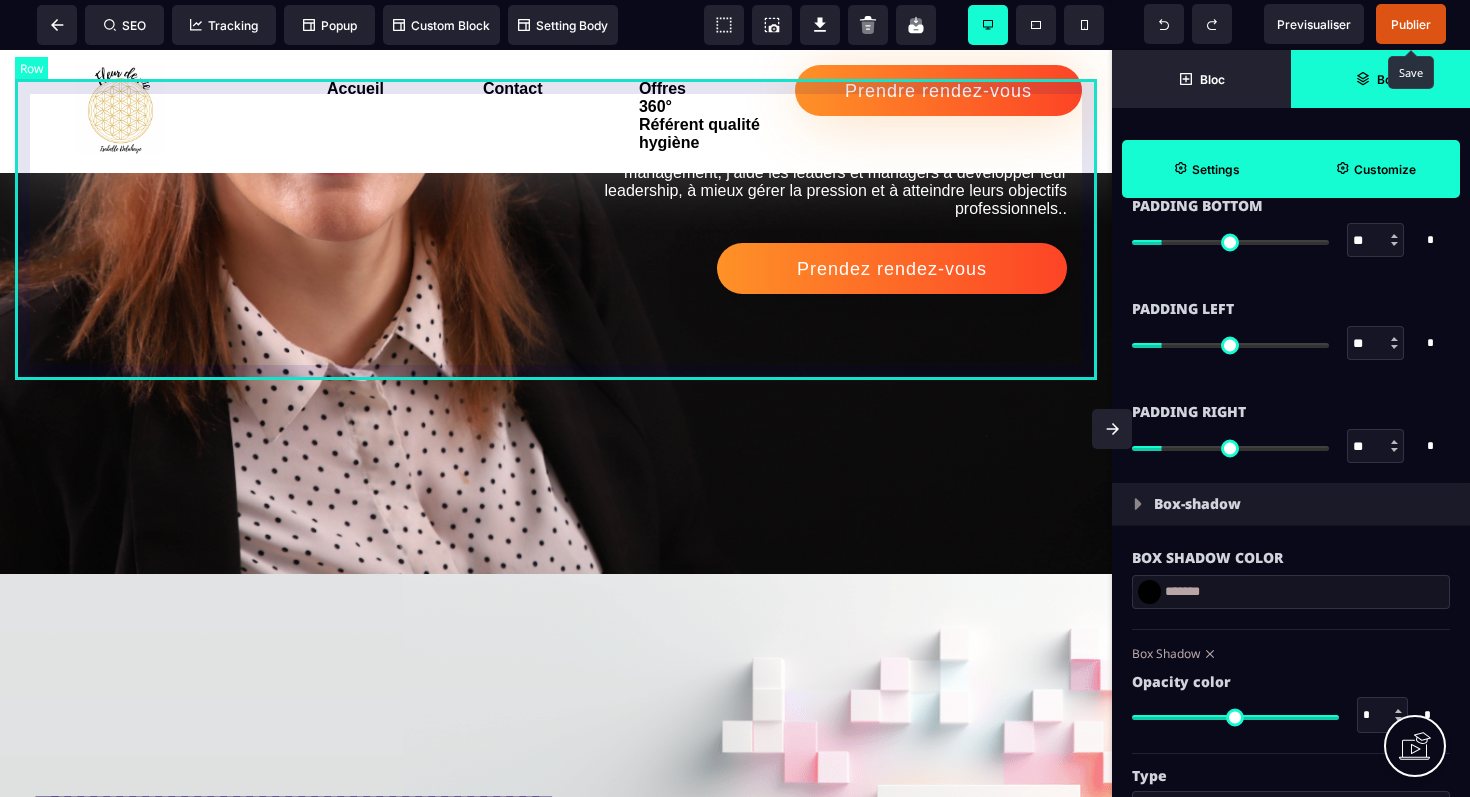 scroll, scrollTop: 2659, scrollLeft: 0, axis: vertical 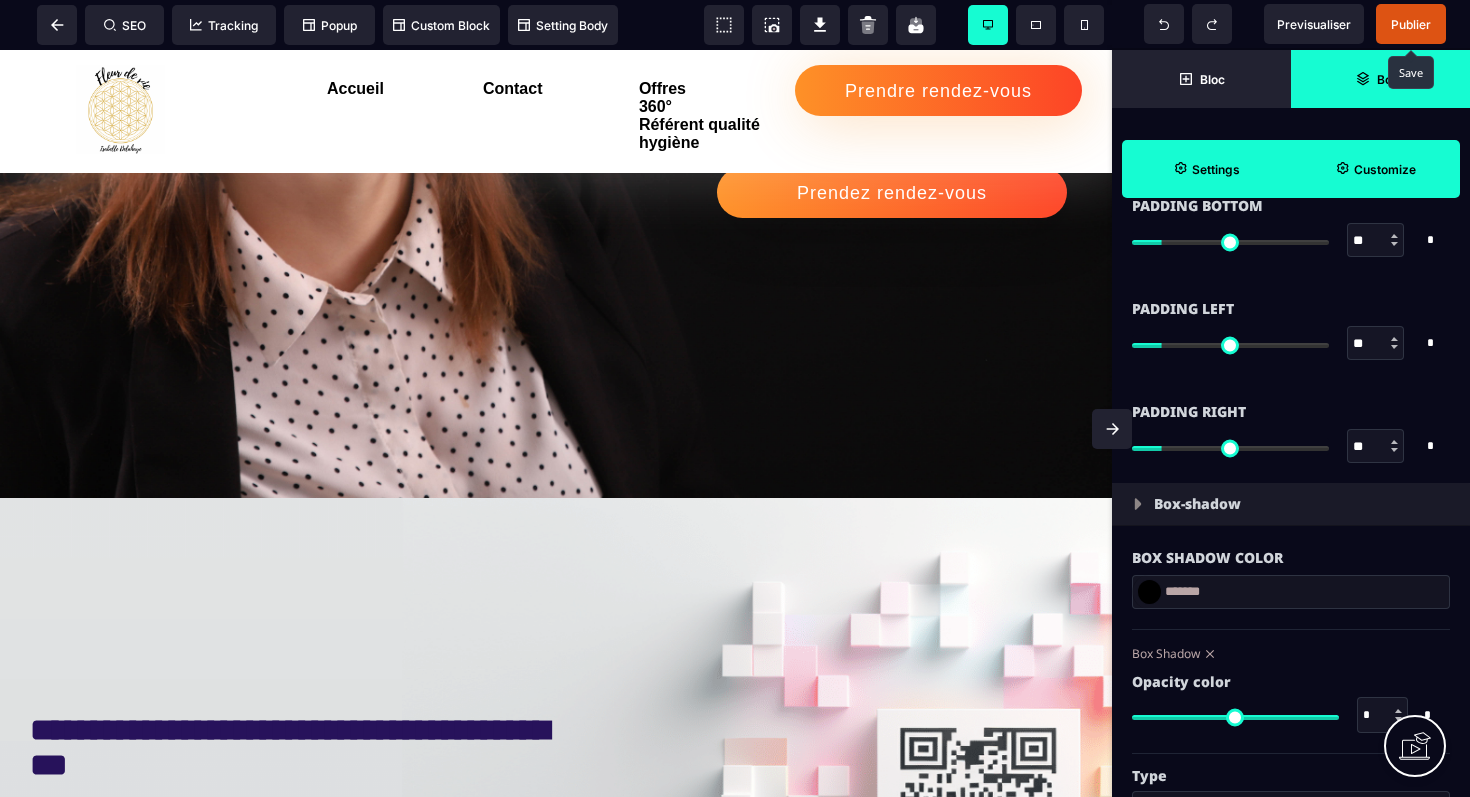 click 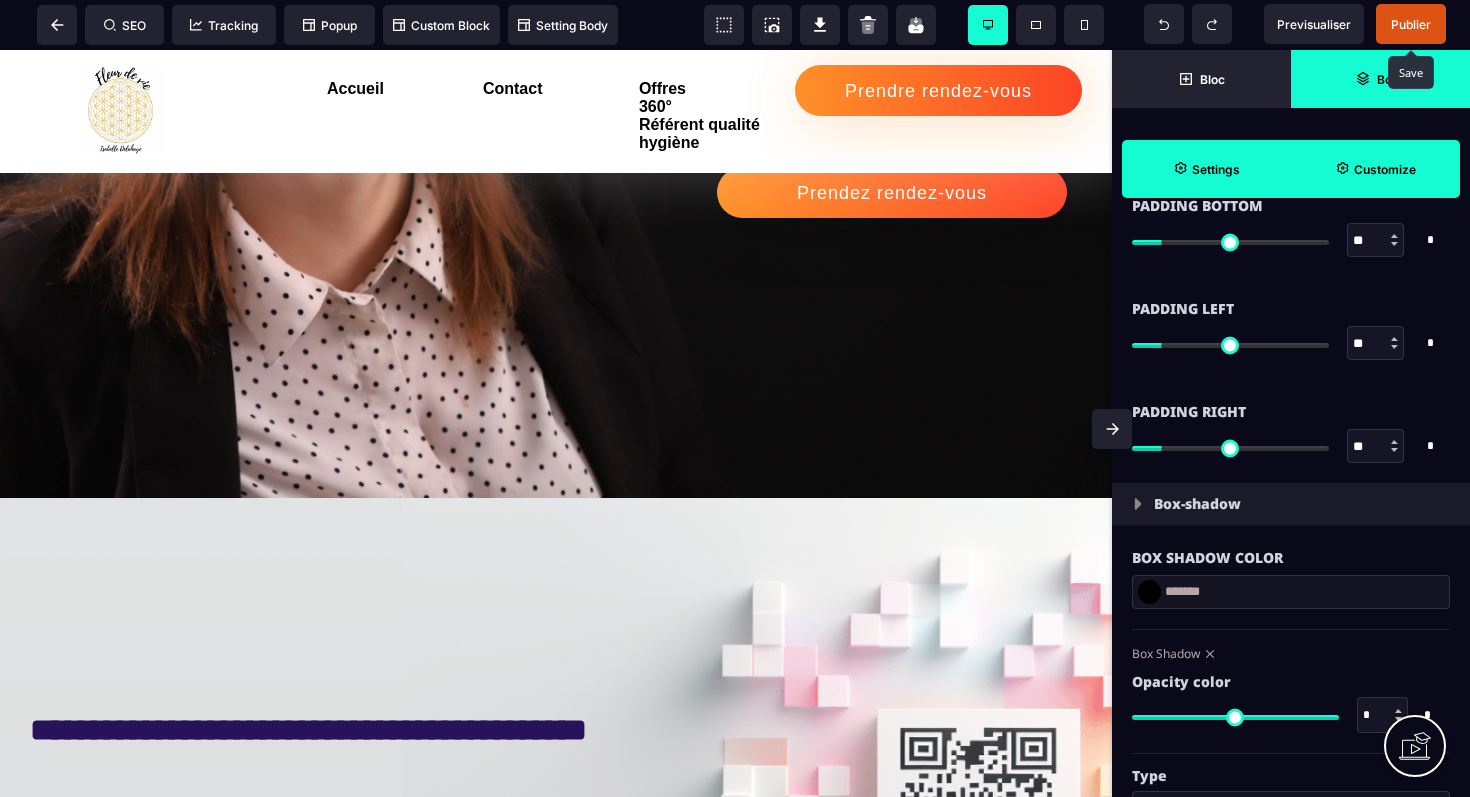scroll, scrollTop: 0, scrollLeft: 0, axis: both 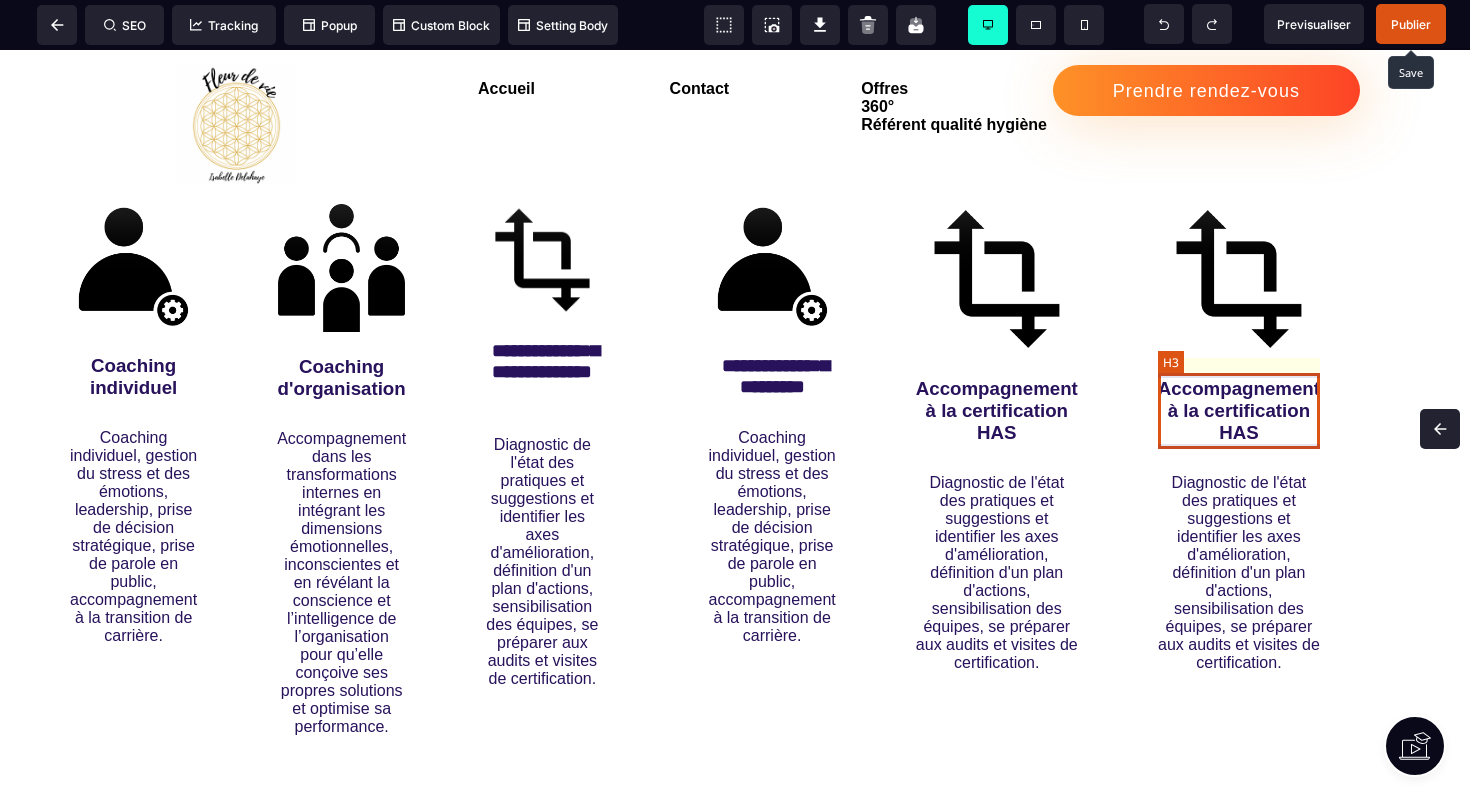click on "Accompagnement à la certification HAS" at bounding box center (1239, 411) 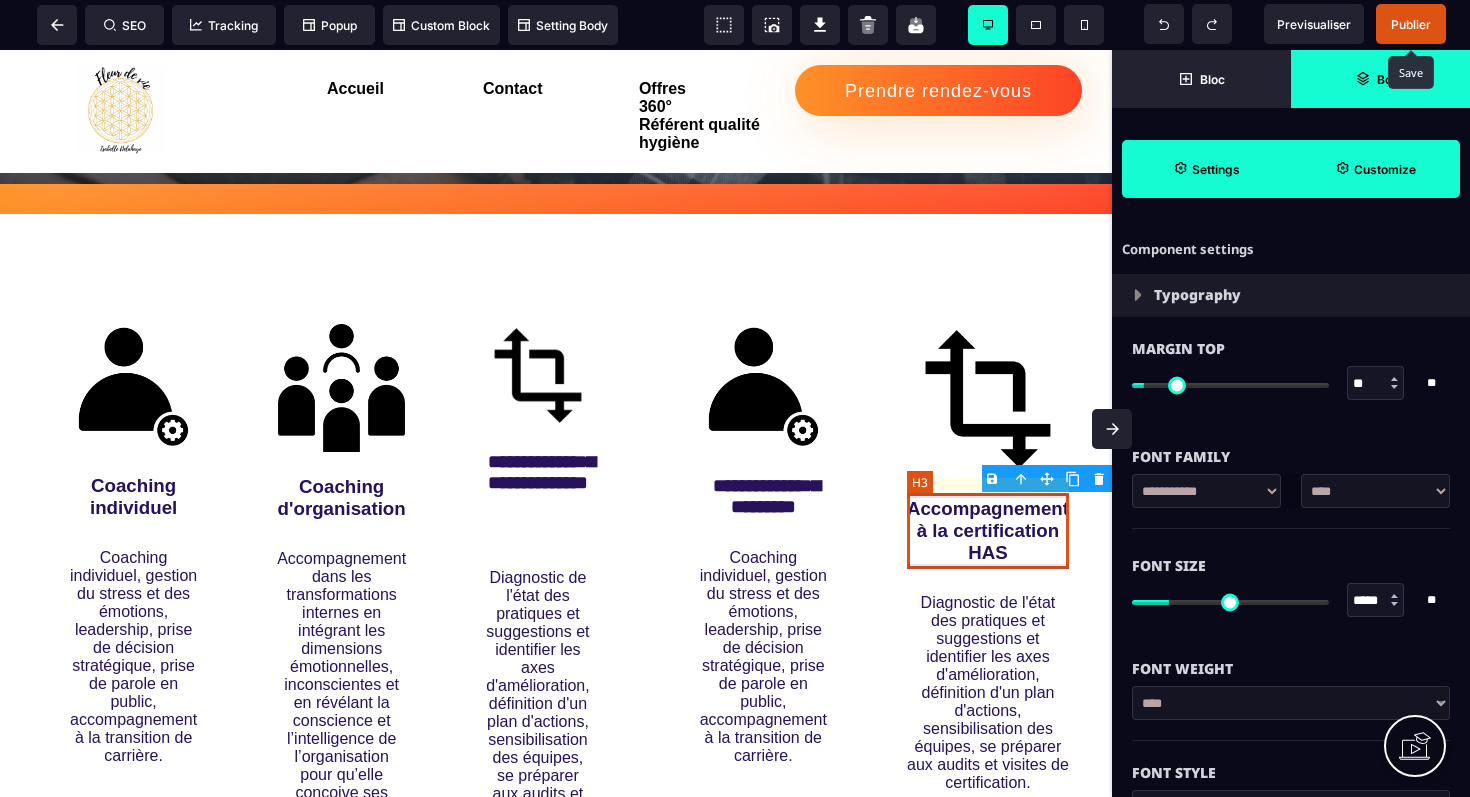 click on "Accompagnement à la certification HAS" at bounding box center (988, 531) 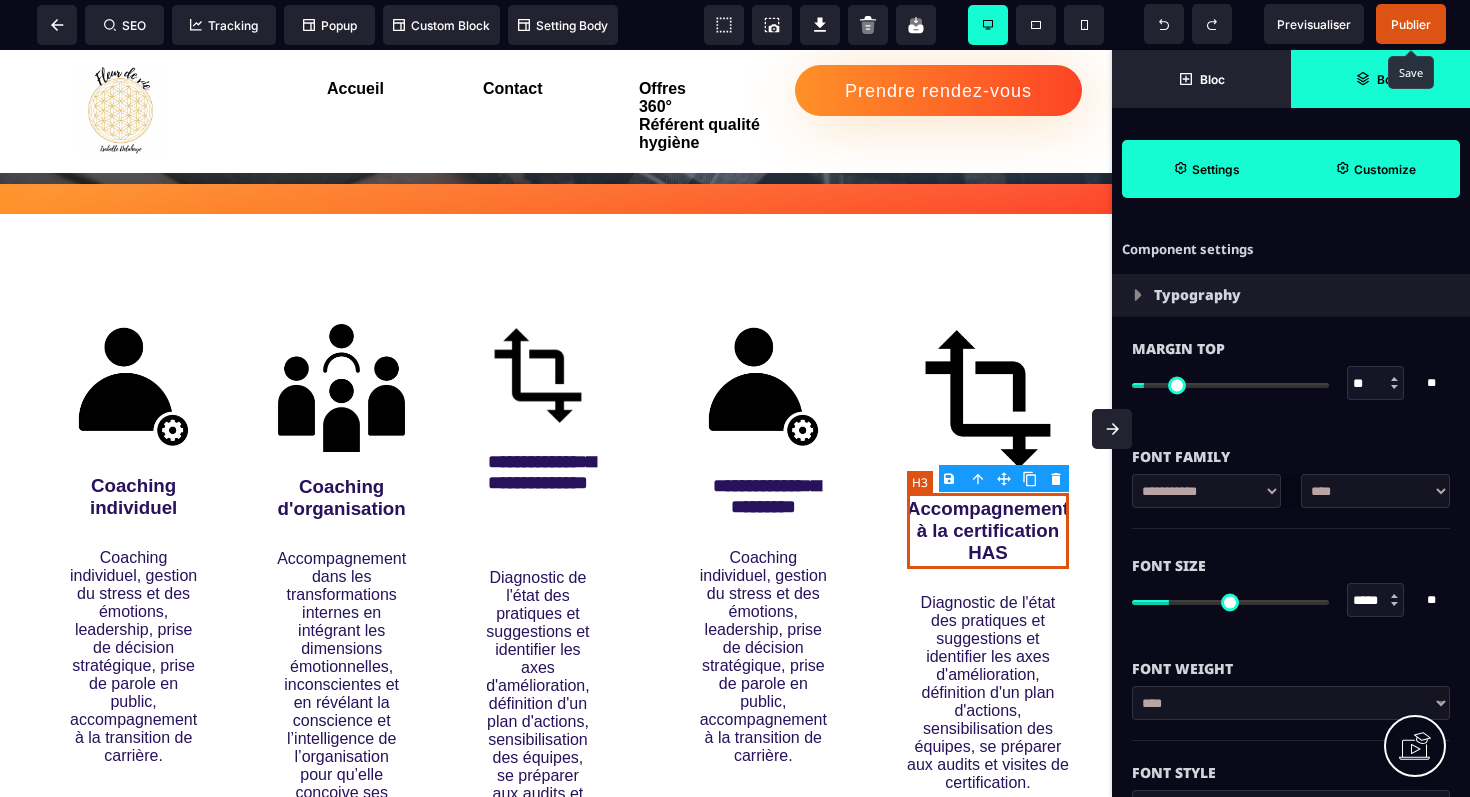 click on "Accompagnement à la certification HAS" at bounding box center [988, 531] 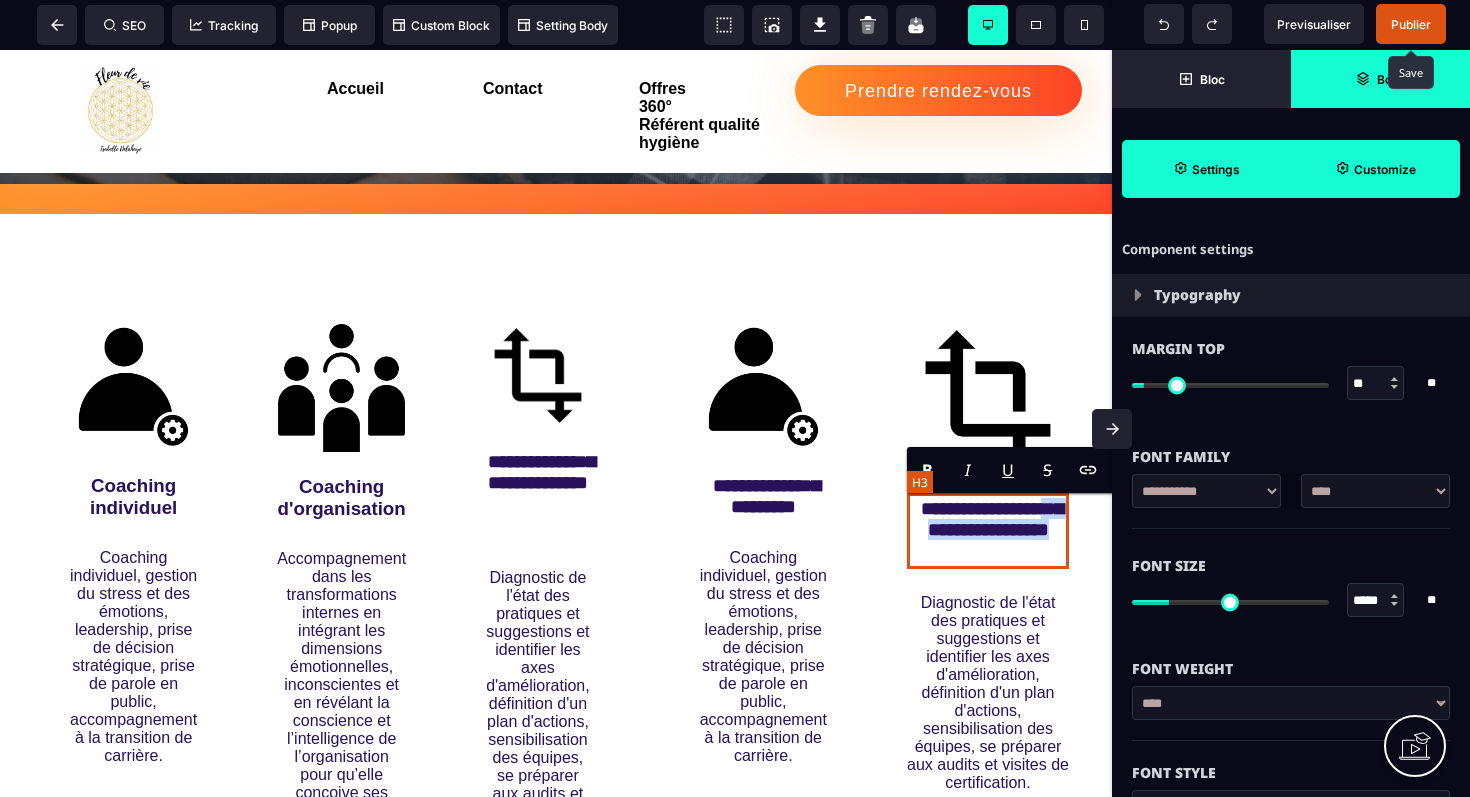 drag, startPoint x: 934, startPoint y: 528, endPoint x: 1011, endPoint y: 552, distance: 80.65358 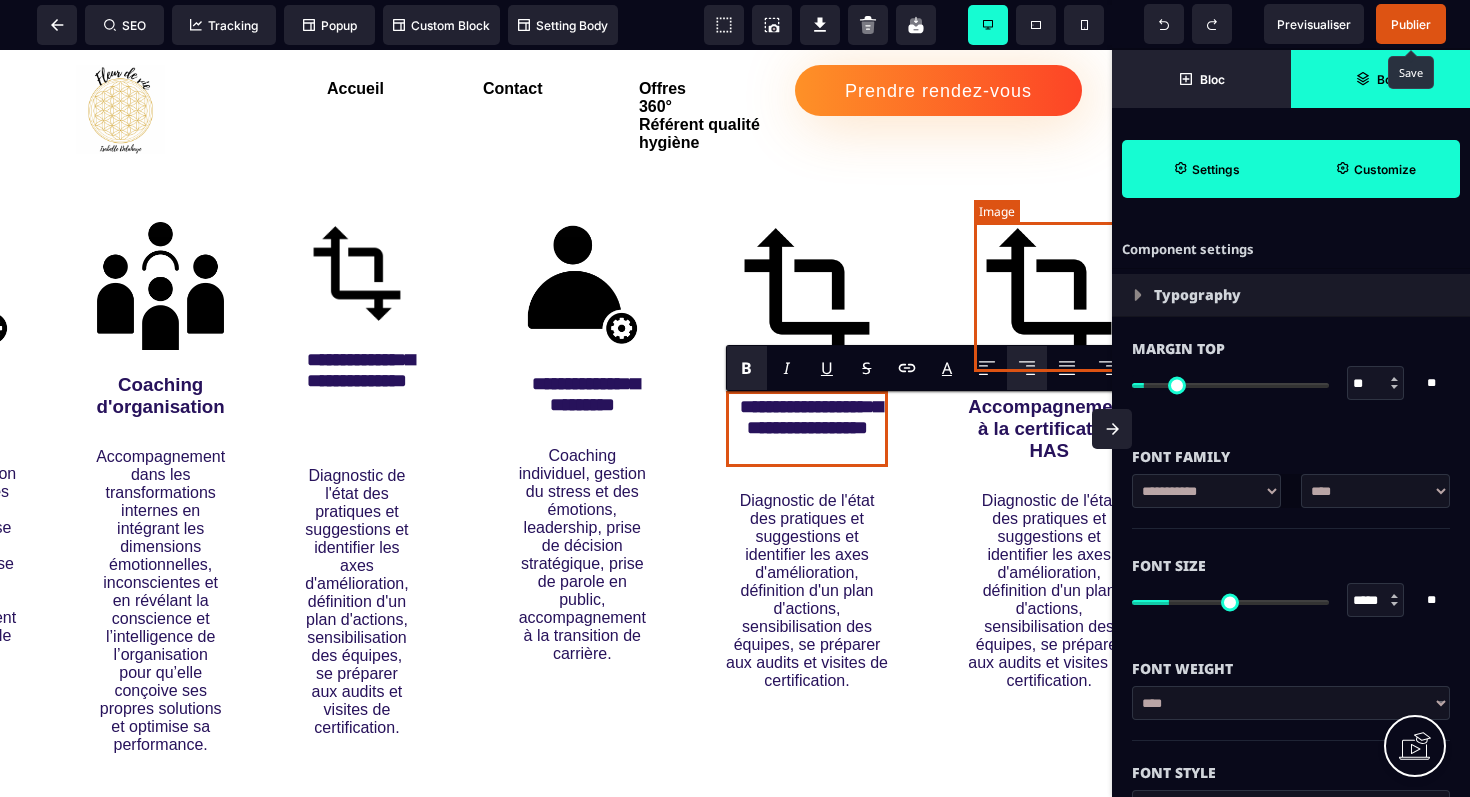 scroll, scrollTop: 1041, scrollLeft: 181, axis: both 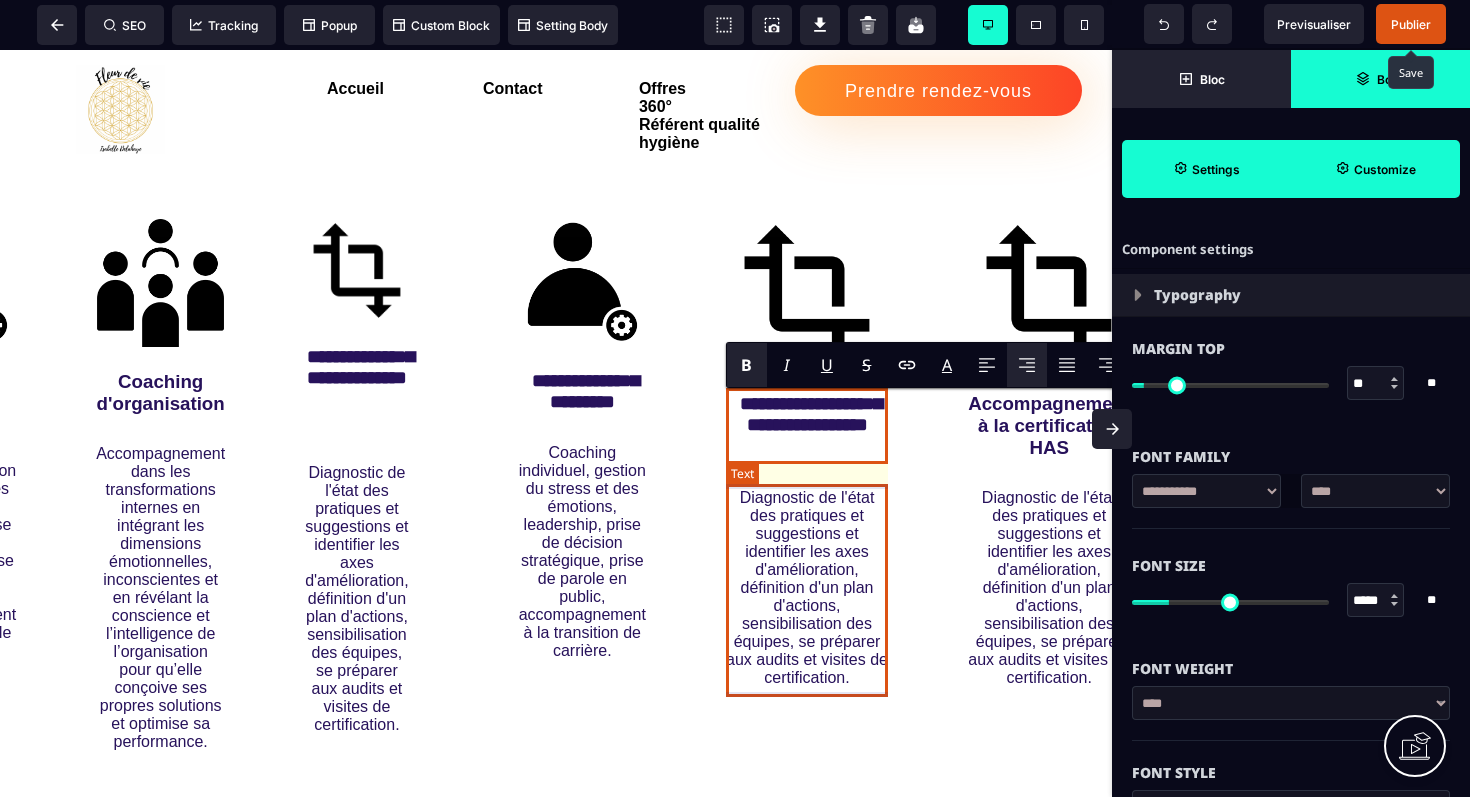 click on "Diagnostic de l'état des pratiques et suggestions et identifier les axes d'amélioration, définition d'un plan d'actions, sensibilisation des équipes, se préparer aux audits et visites de certification." at bounding box center (807, 588) 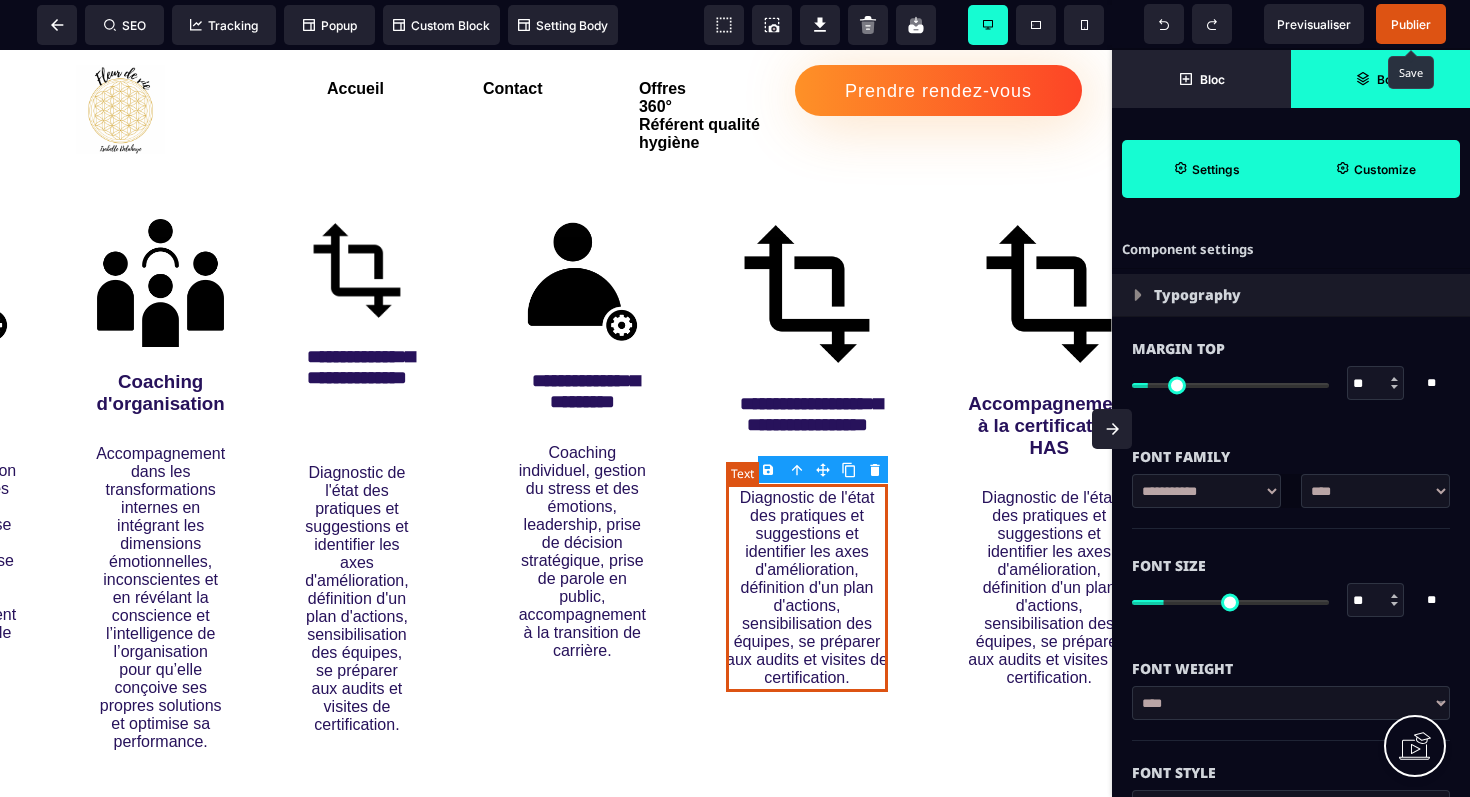 click on "Diagnostic de l'état des pratiques et suggestions et identifier les axes d'amélioration, définition d'un plan d'actions, sensibilisation des équipes, se préparer aux audits et visites de certification." at bounding box center [807, 588] 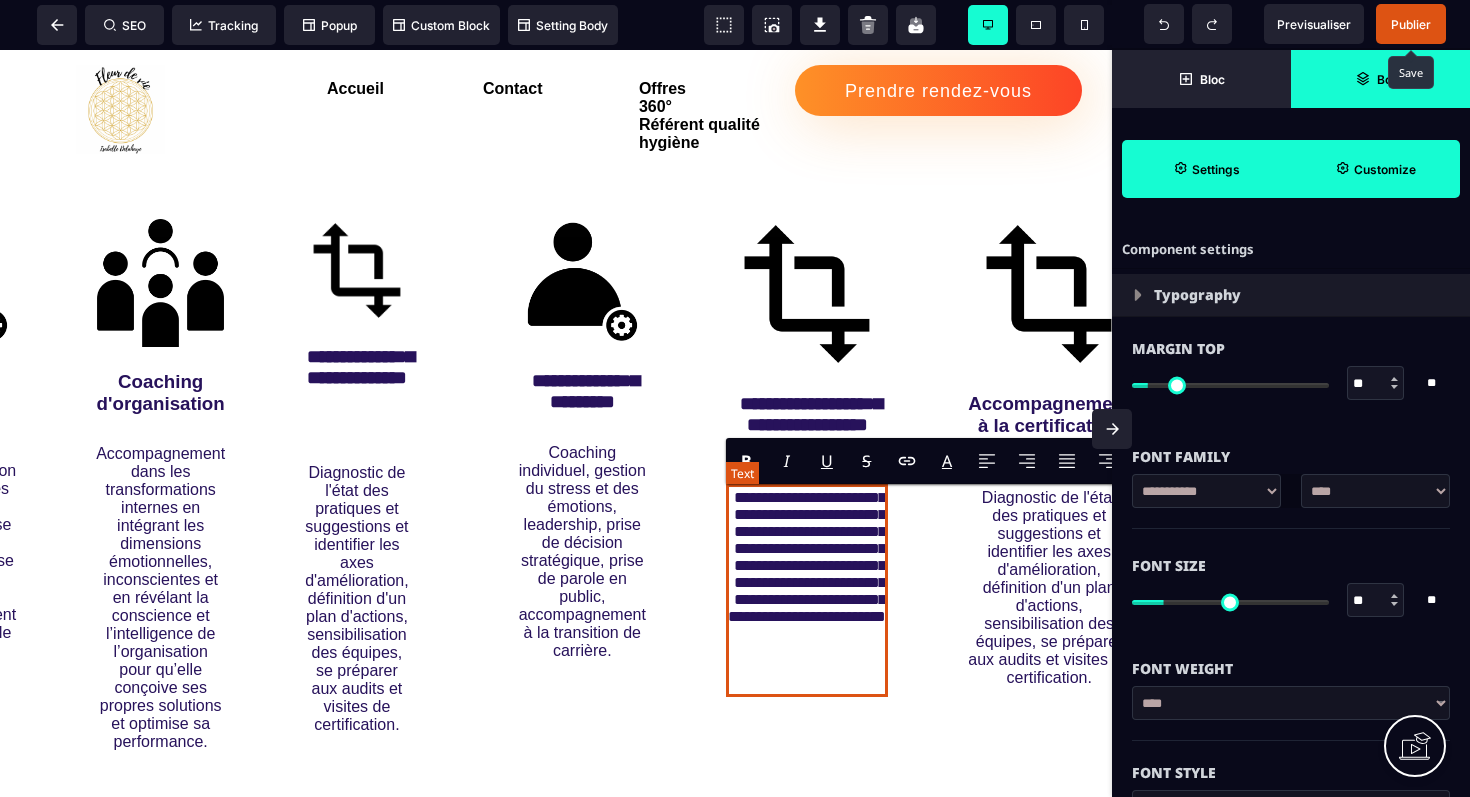 click on "**********" at bounding box center (807, 591) 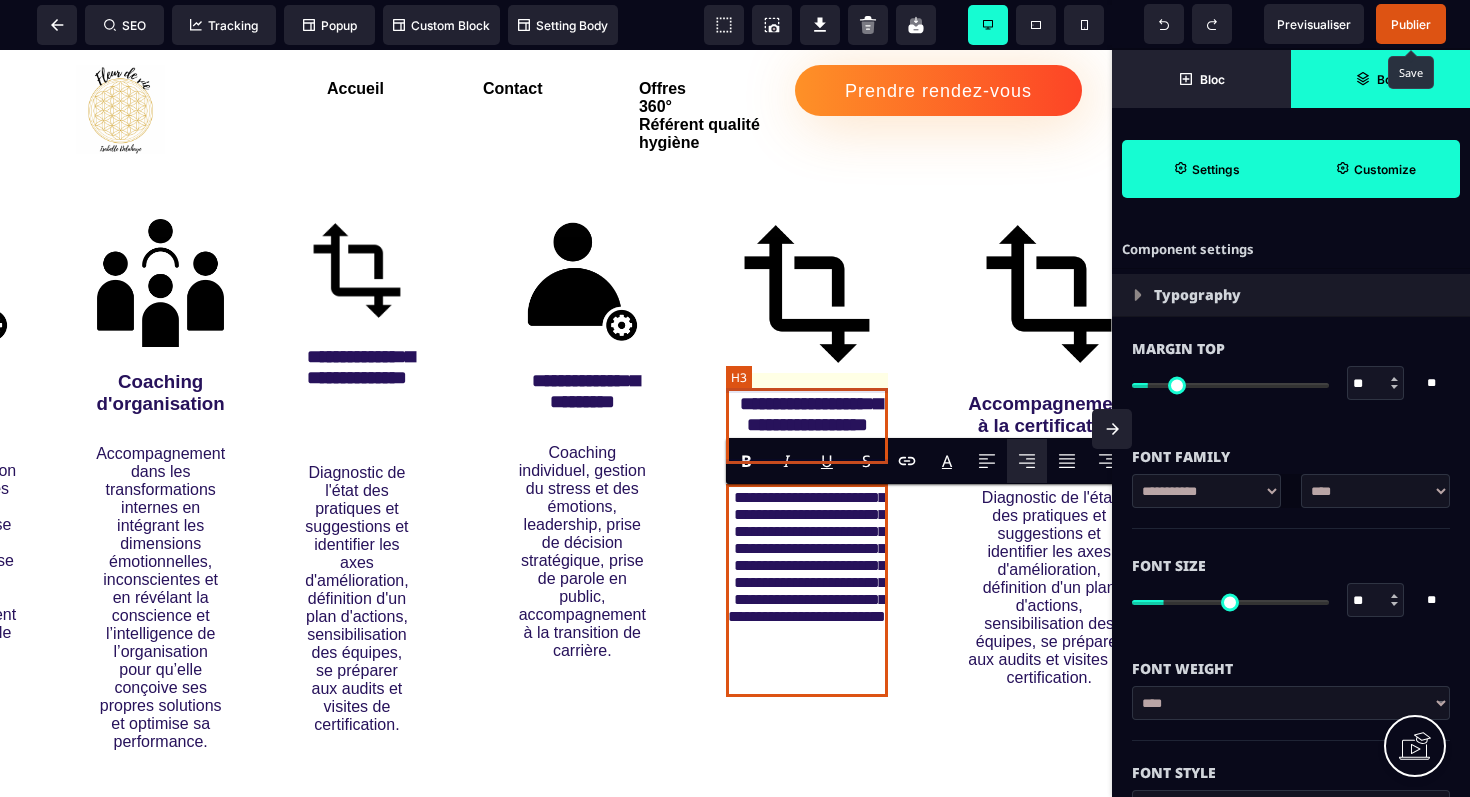 click on "**********" at bounding box center [807, 426] 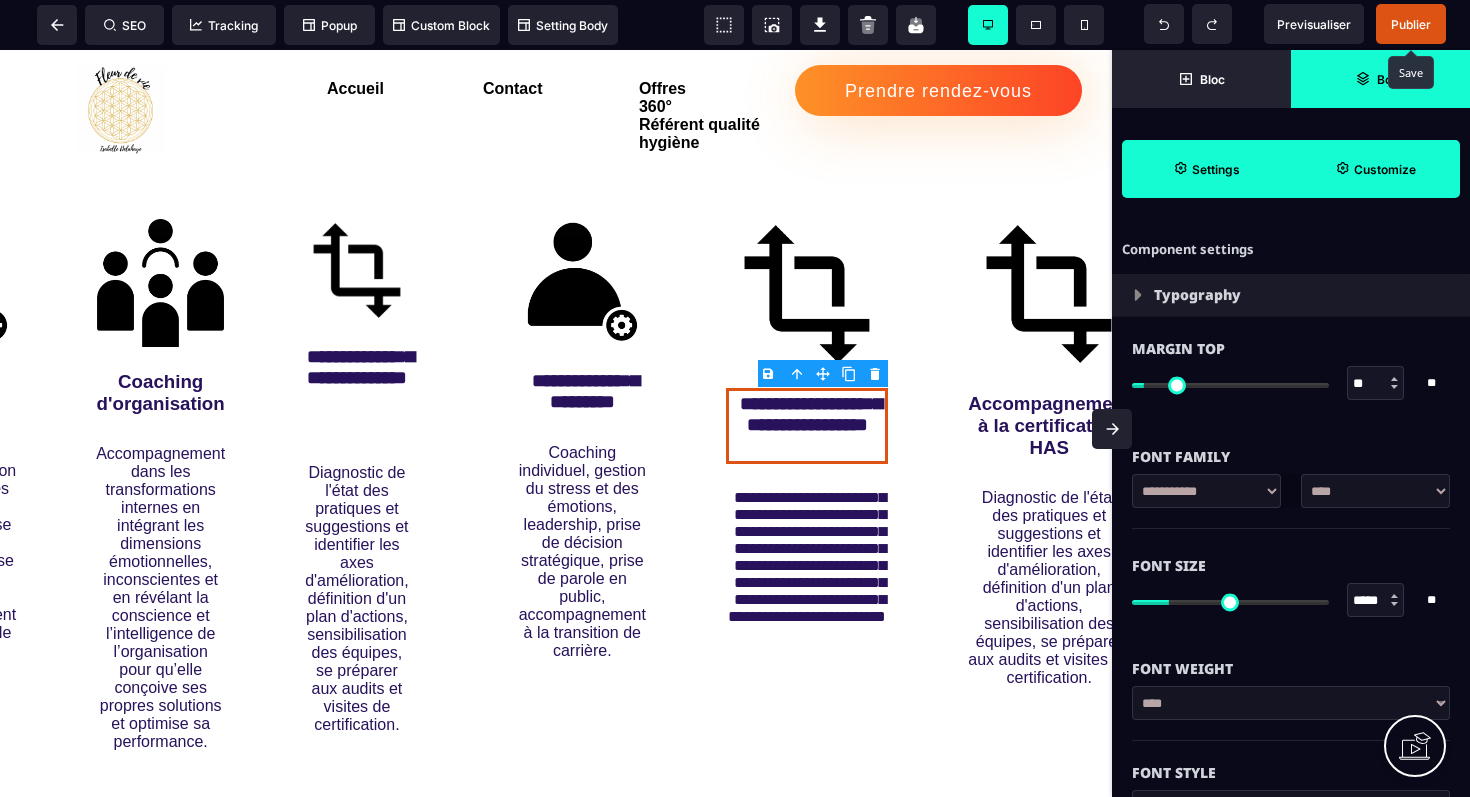 click at bounding box center [1112, 429] 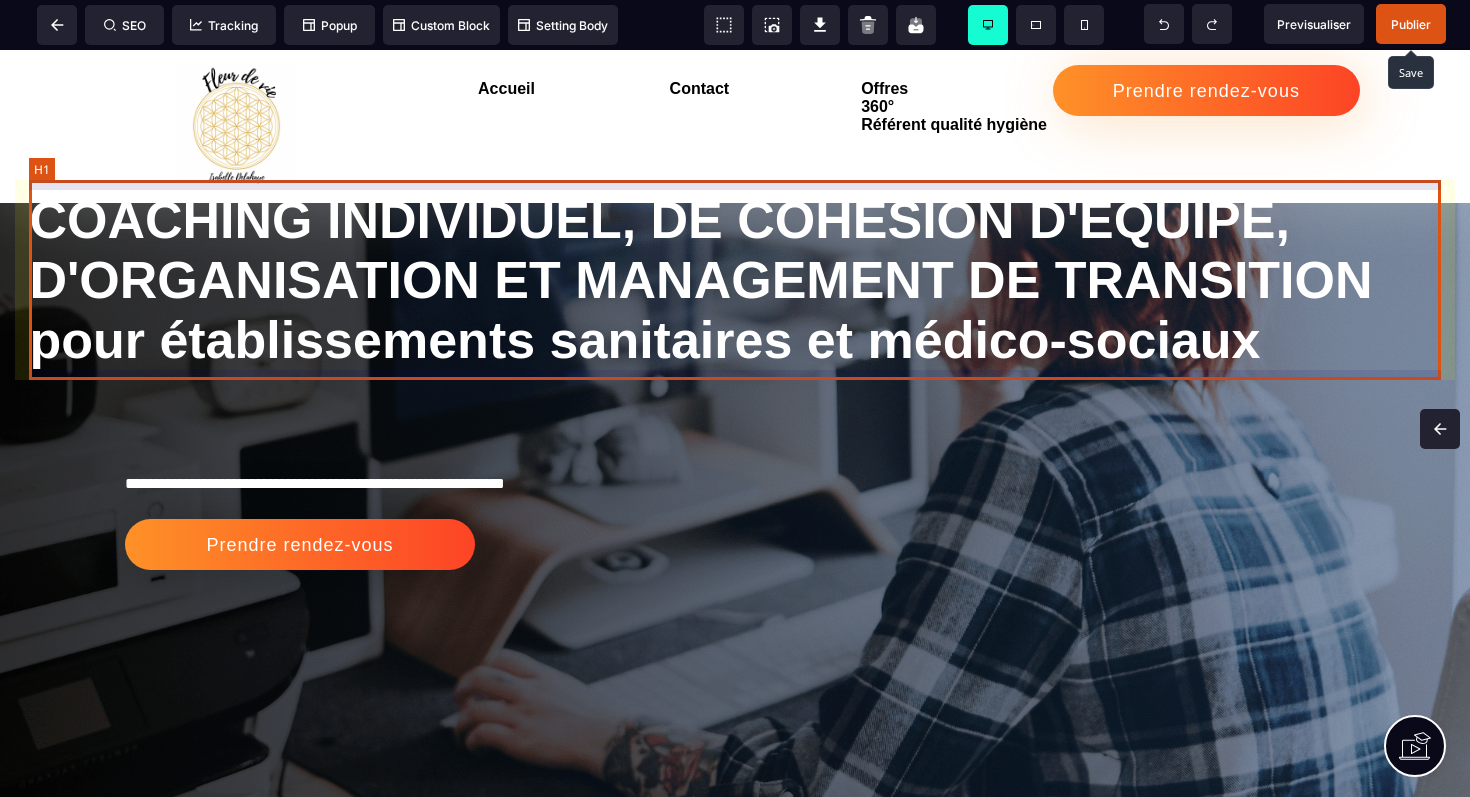 scroll, scrollTop: 174, scrollLeft: 0, axis: vertical 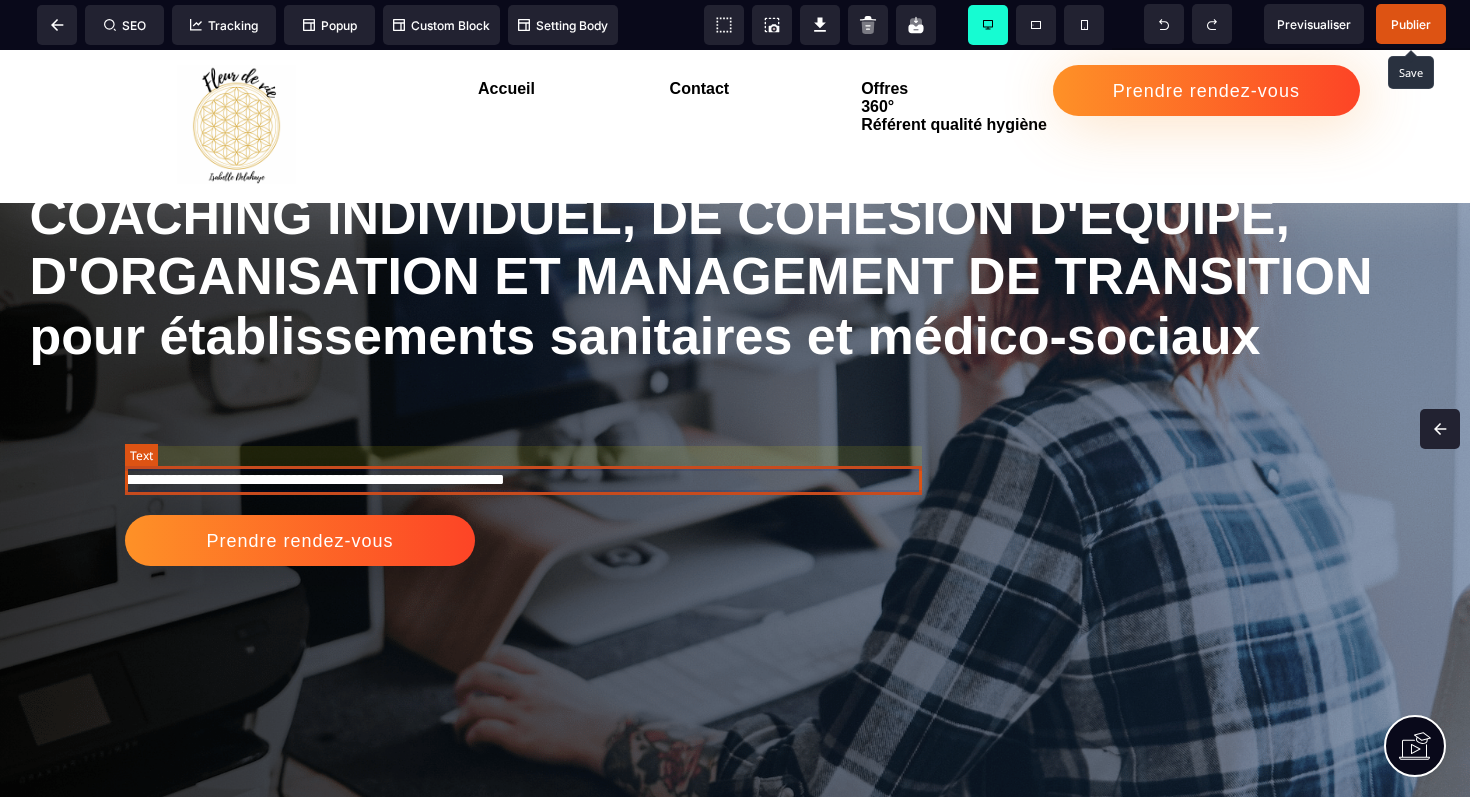 click on "**********" at bounding box center (523, 480) 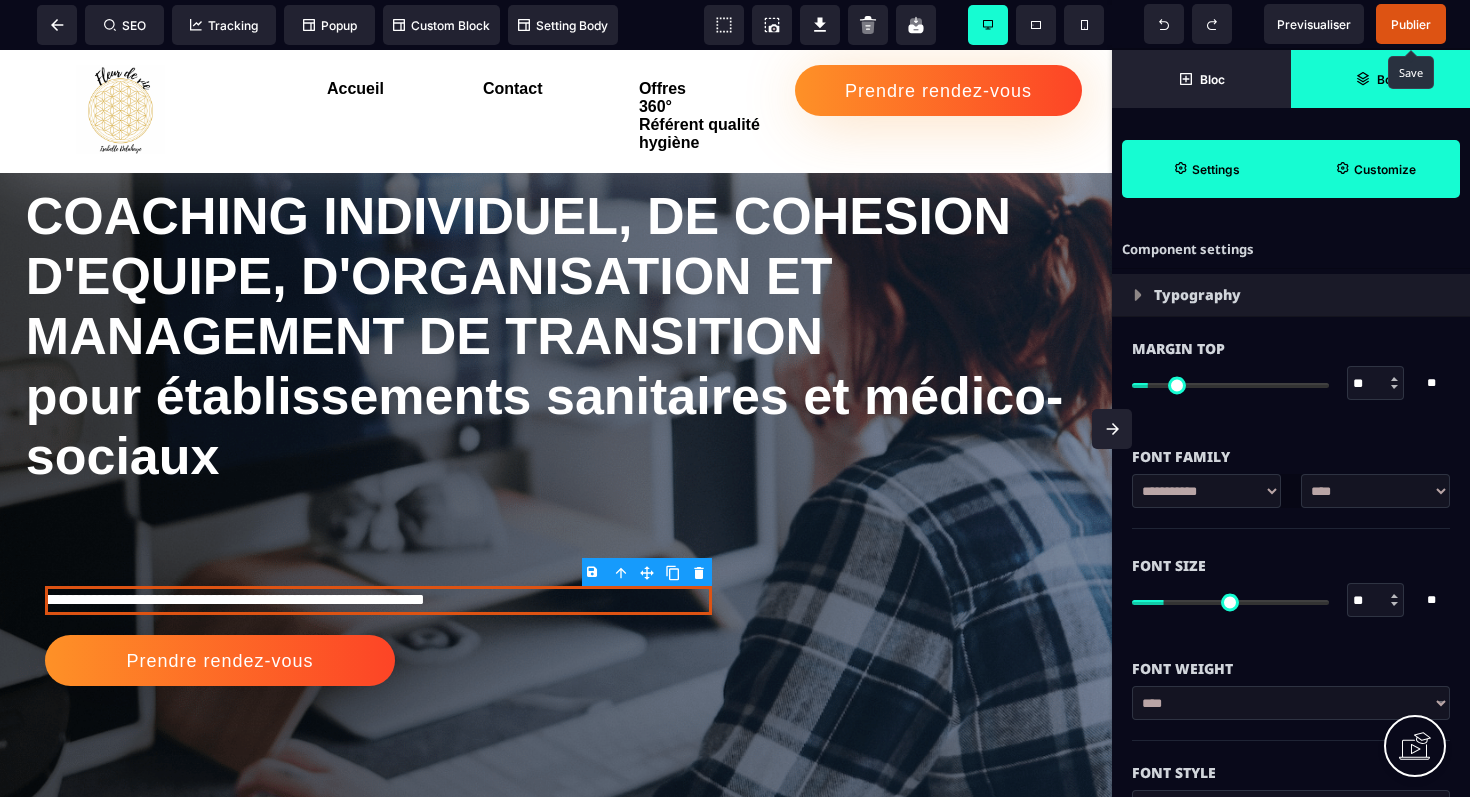 click on "B I U S
A *******
Text
SEO
Tracking
Popup" at bounding box center (735, 398) 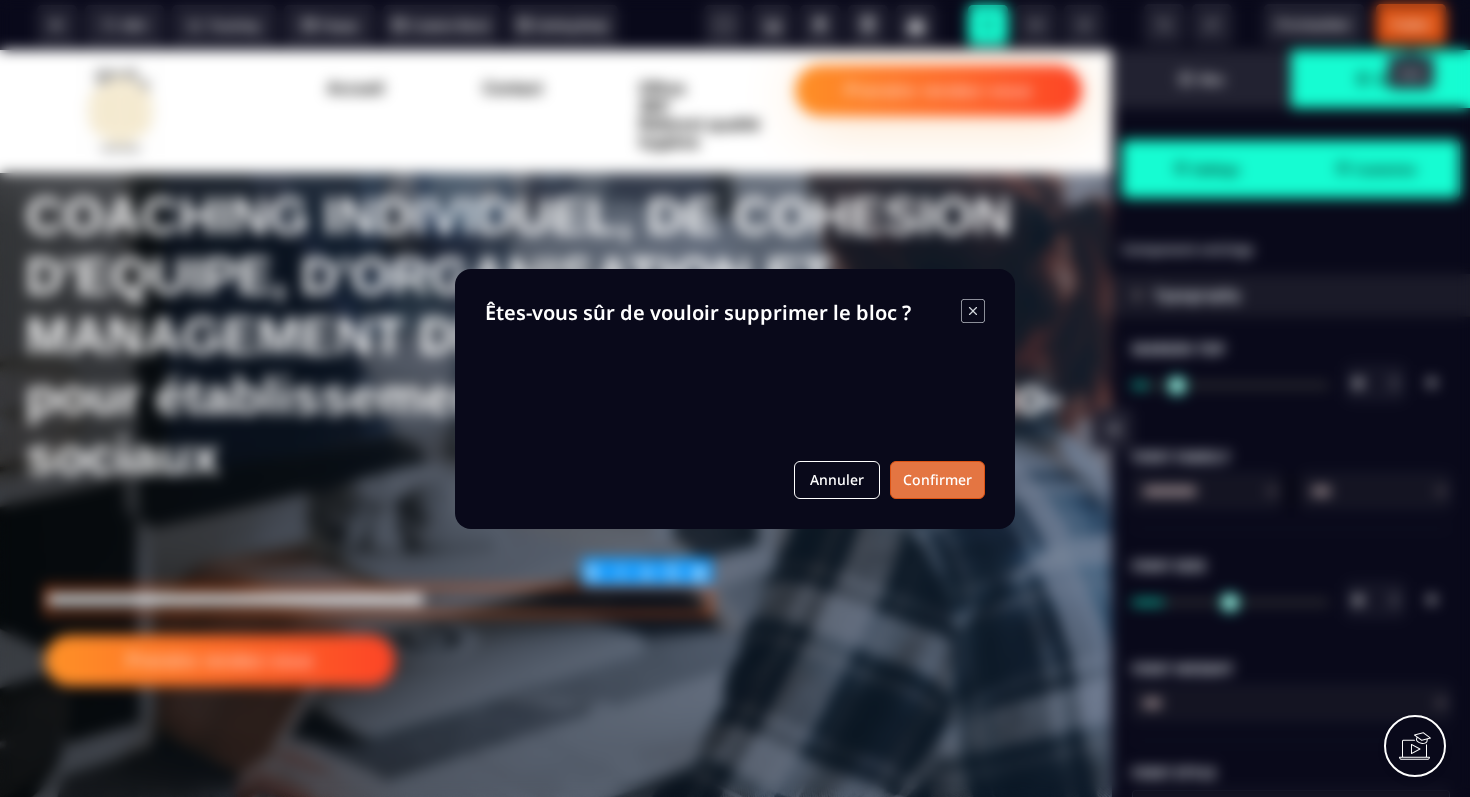 click on "Confirmer" at bounding box center (937, 480) 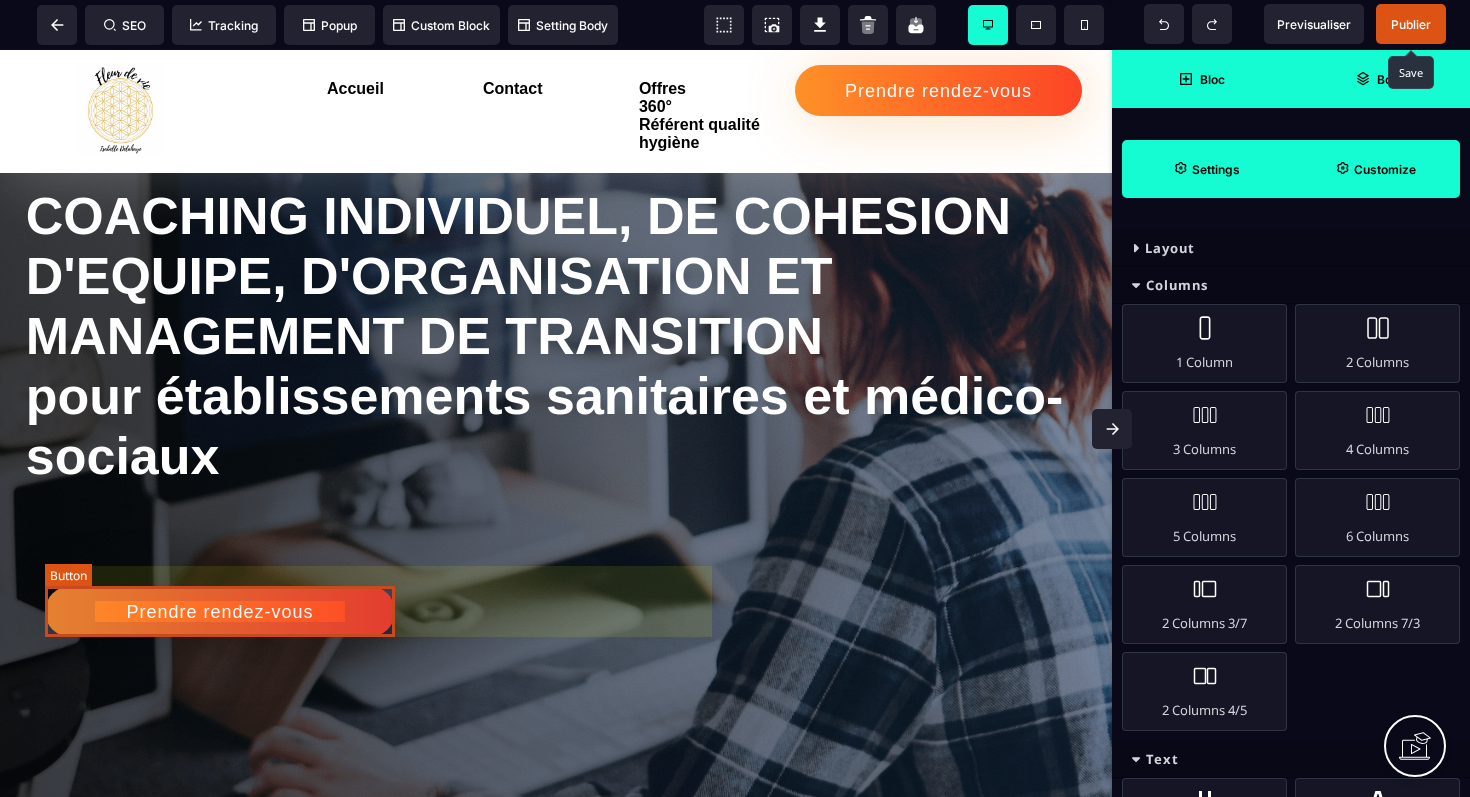 click on "Prendre rendez-vous" at bounding box center (220, 611) 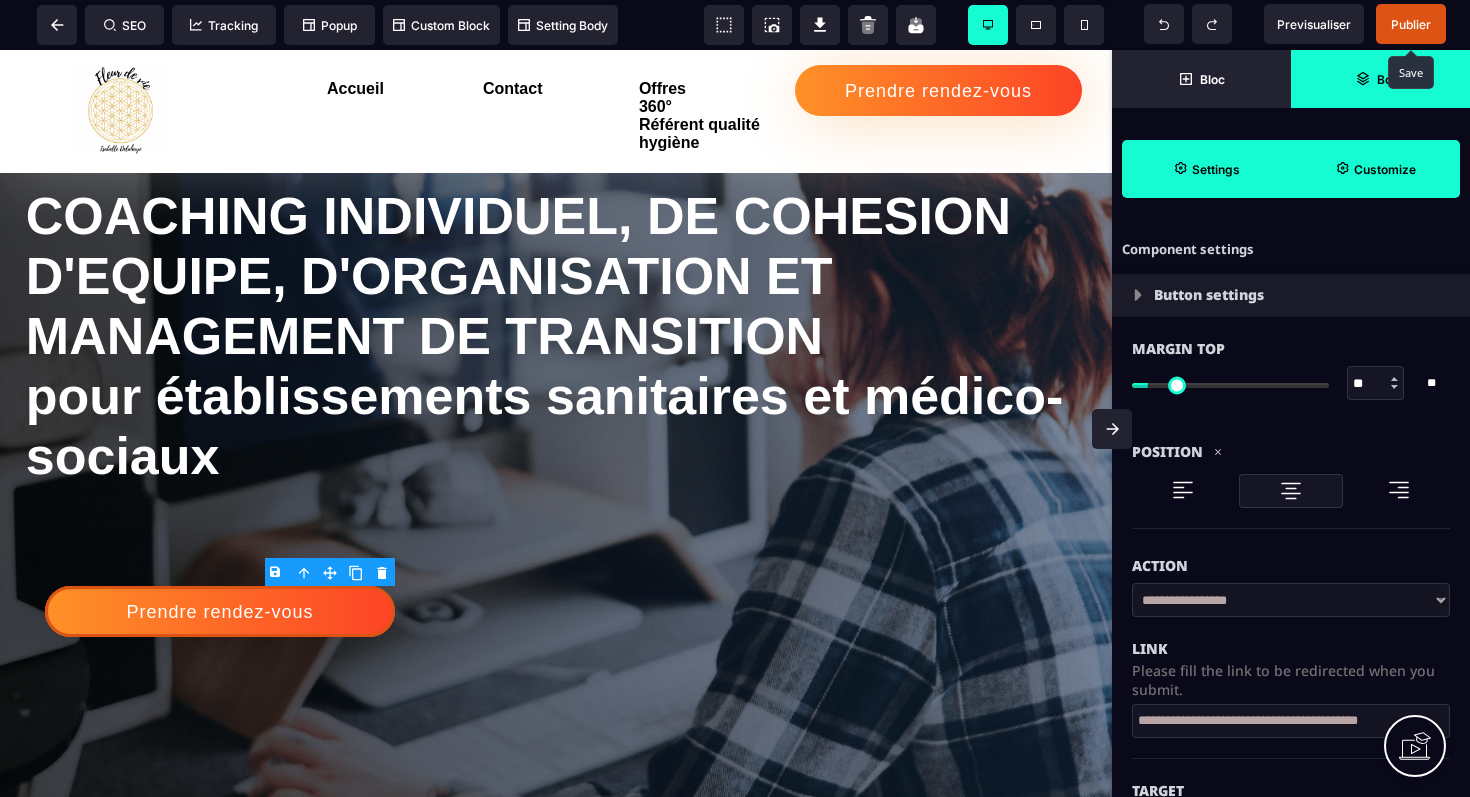 click on "B I U S
A *******
Button
SEO
Tracking" at bounding box center [735, 398] 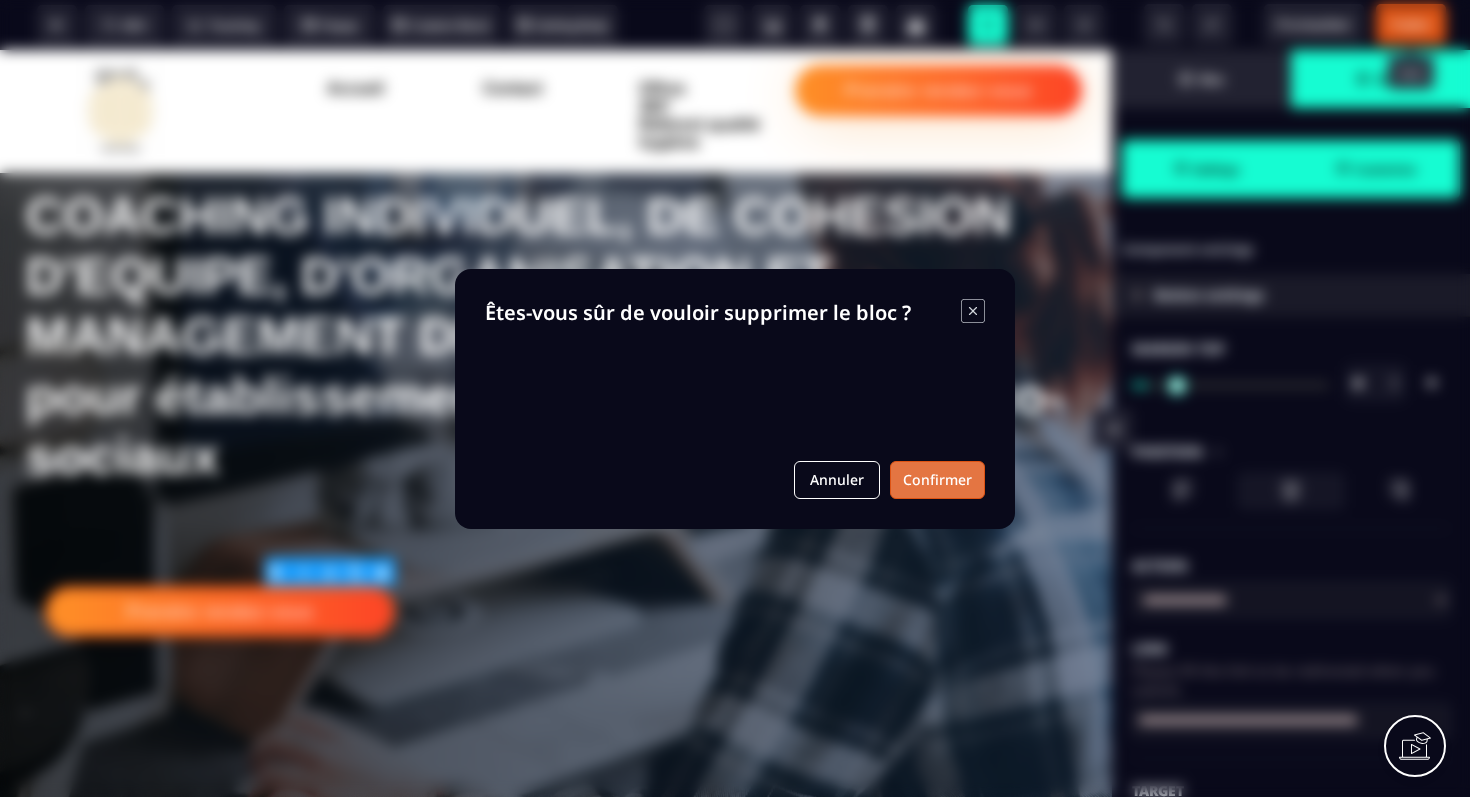 click on "Confirmer" at bounding box center (937, 480) 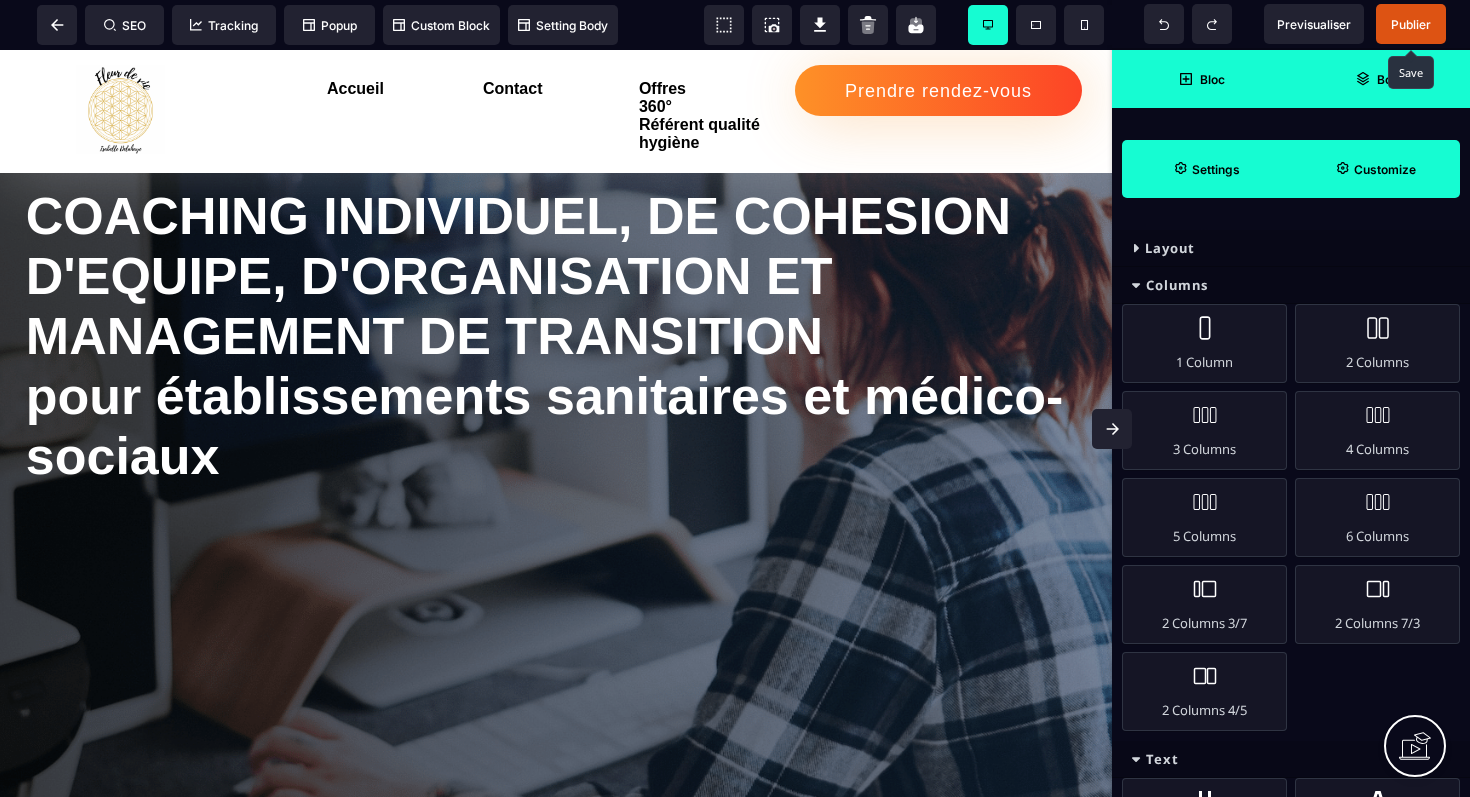 click 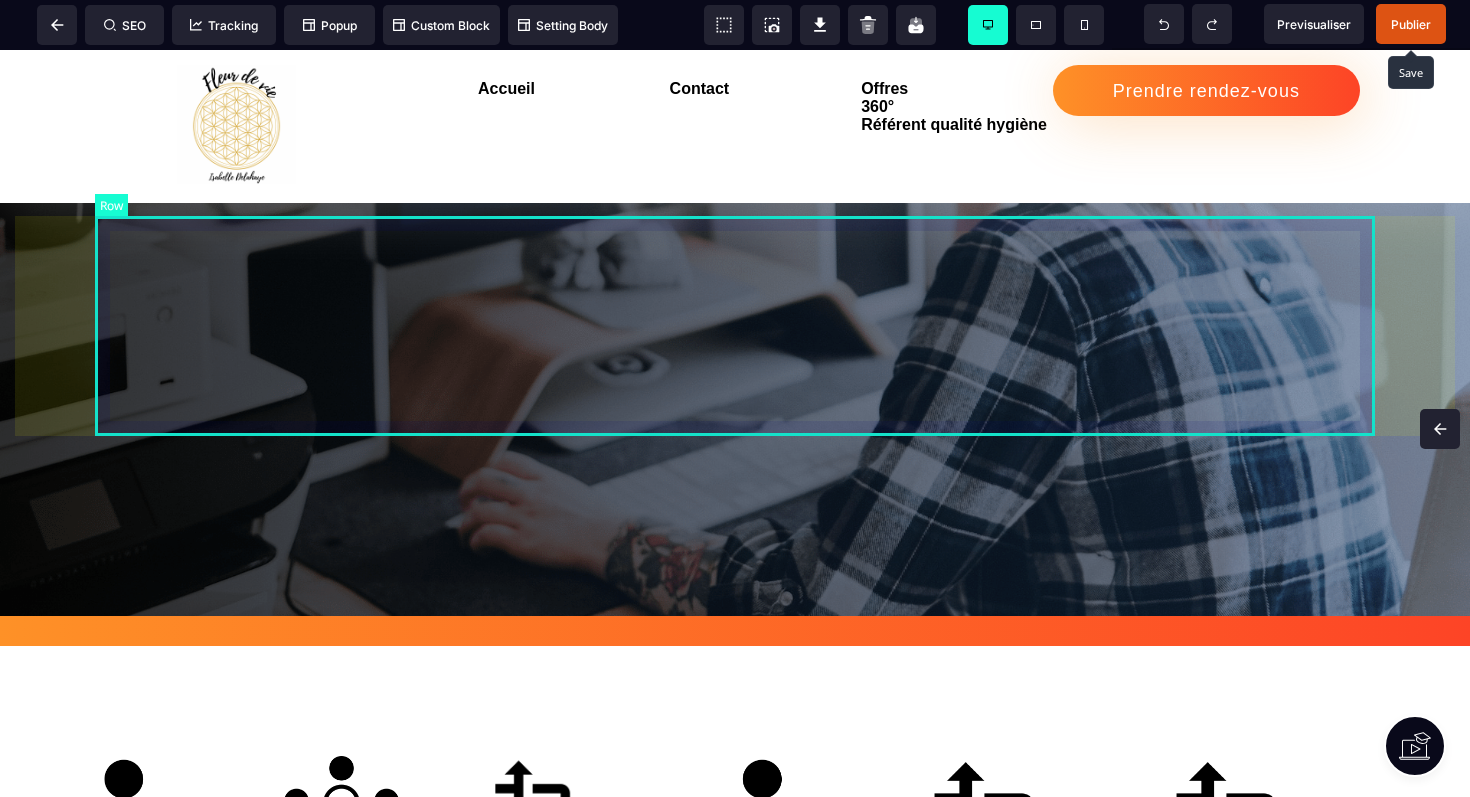 scroll, scrollTop: 376, scrollLeft: 0, axis: vertical 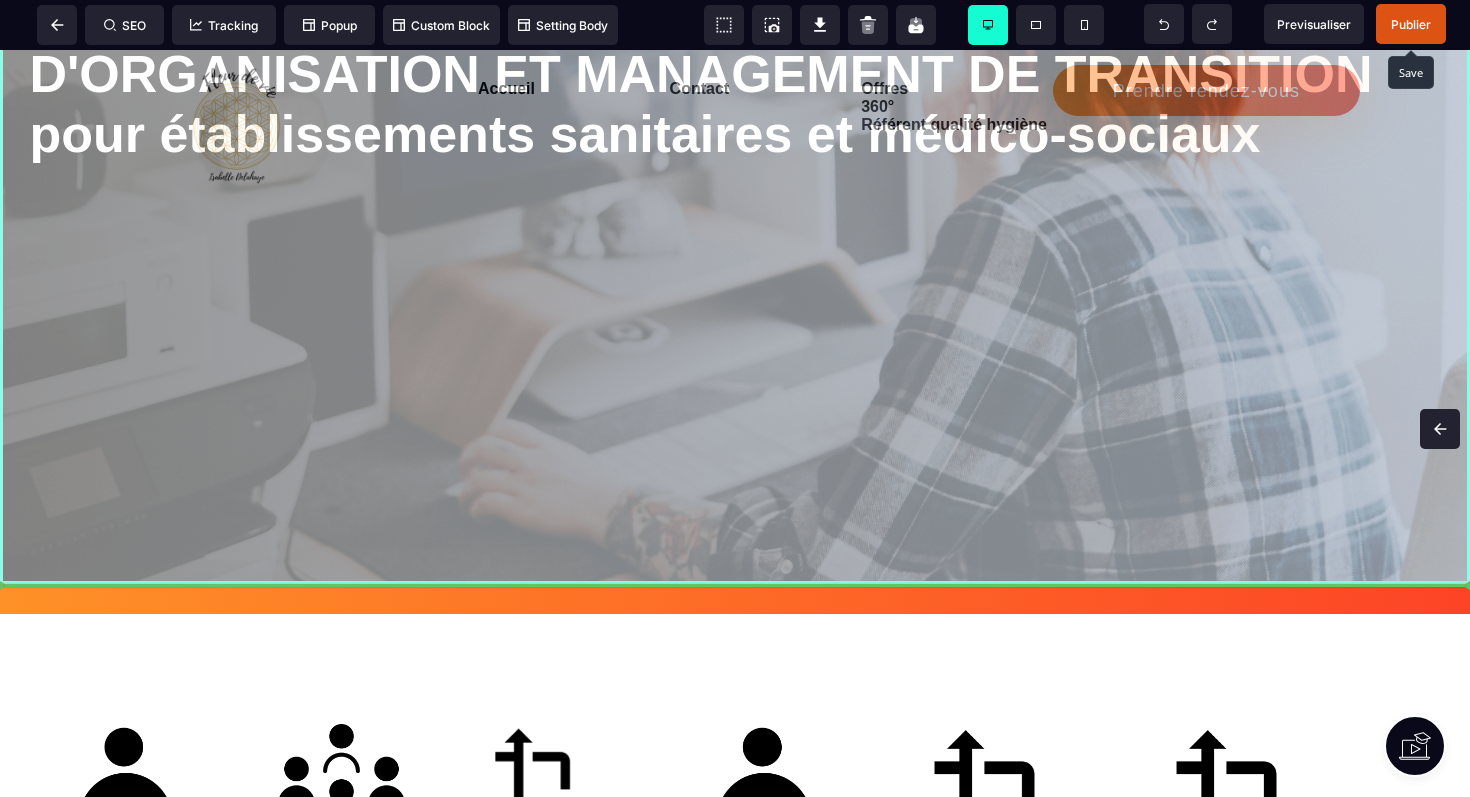 drag, startPoint x: 1299, startPoint y: 576, endPoint x: 1287, endPoint y: 523, distance: 54.34151 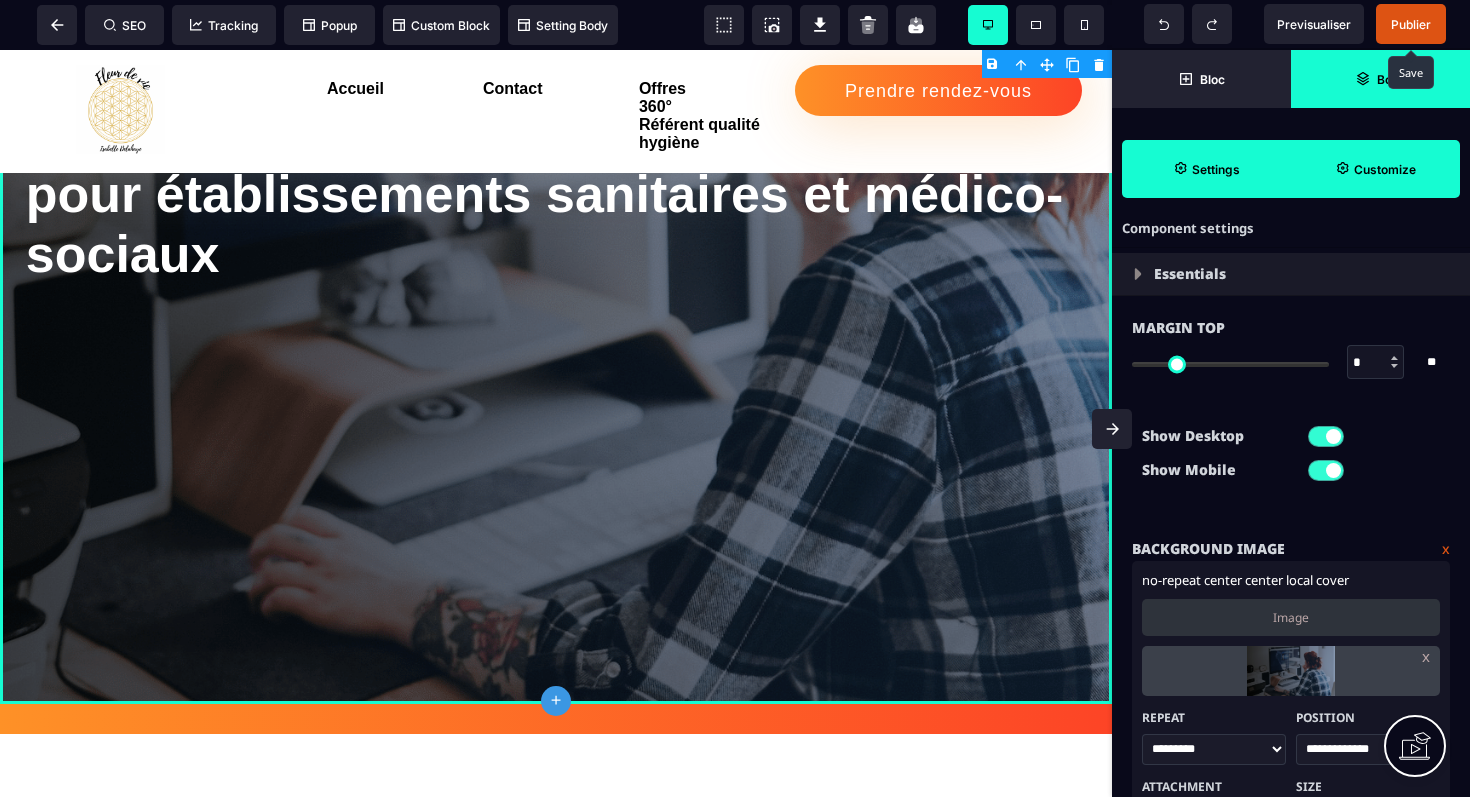 scroll, scrollTop: 0, scrollLeft: 0, axis: both 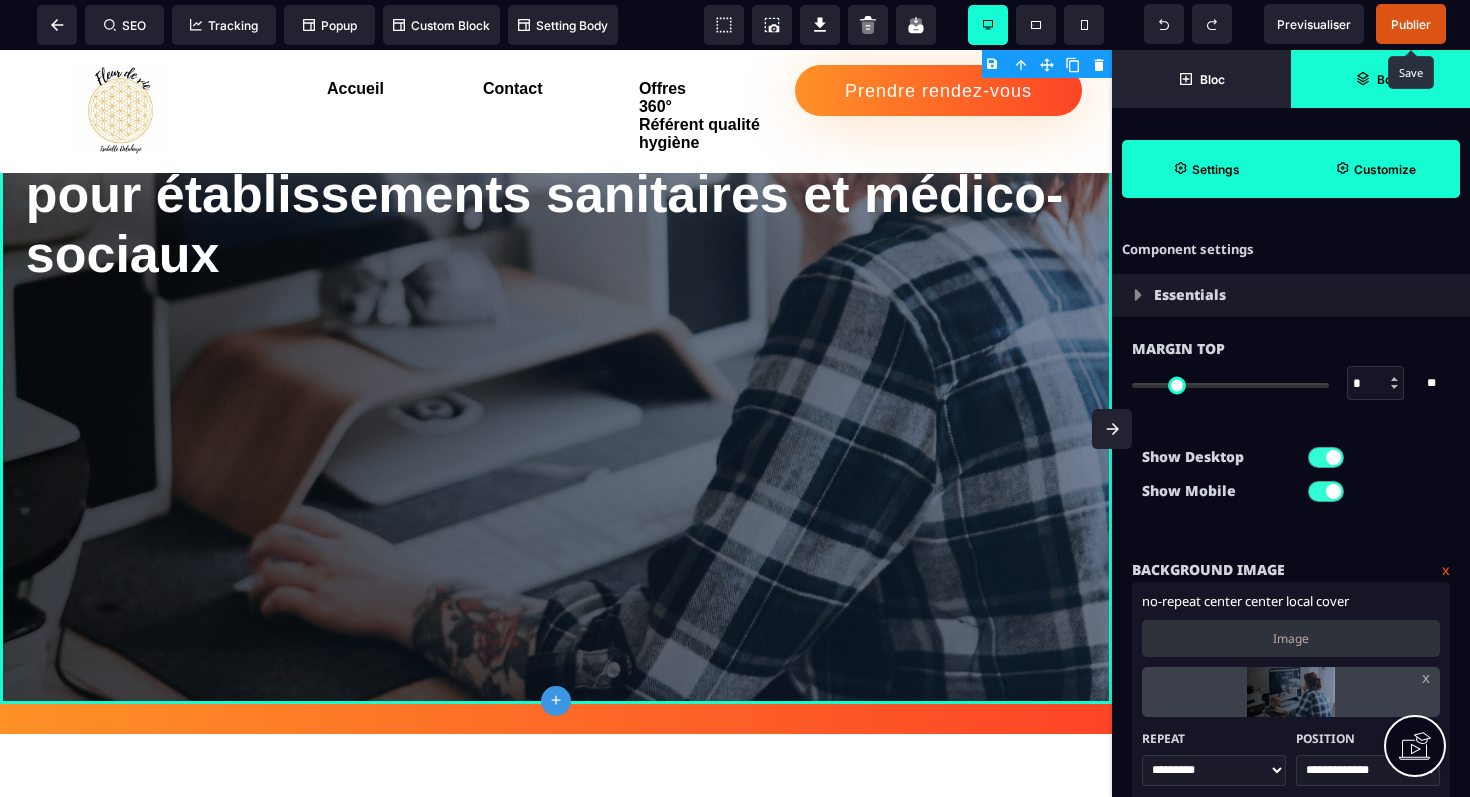 click on "Customize" at bounding box center (1385, 169) 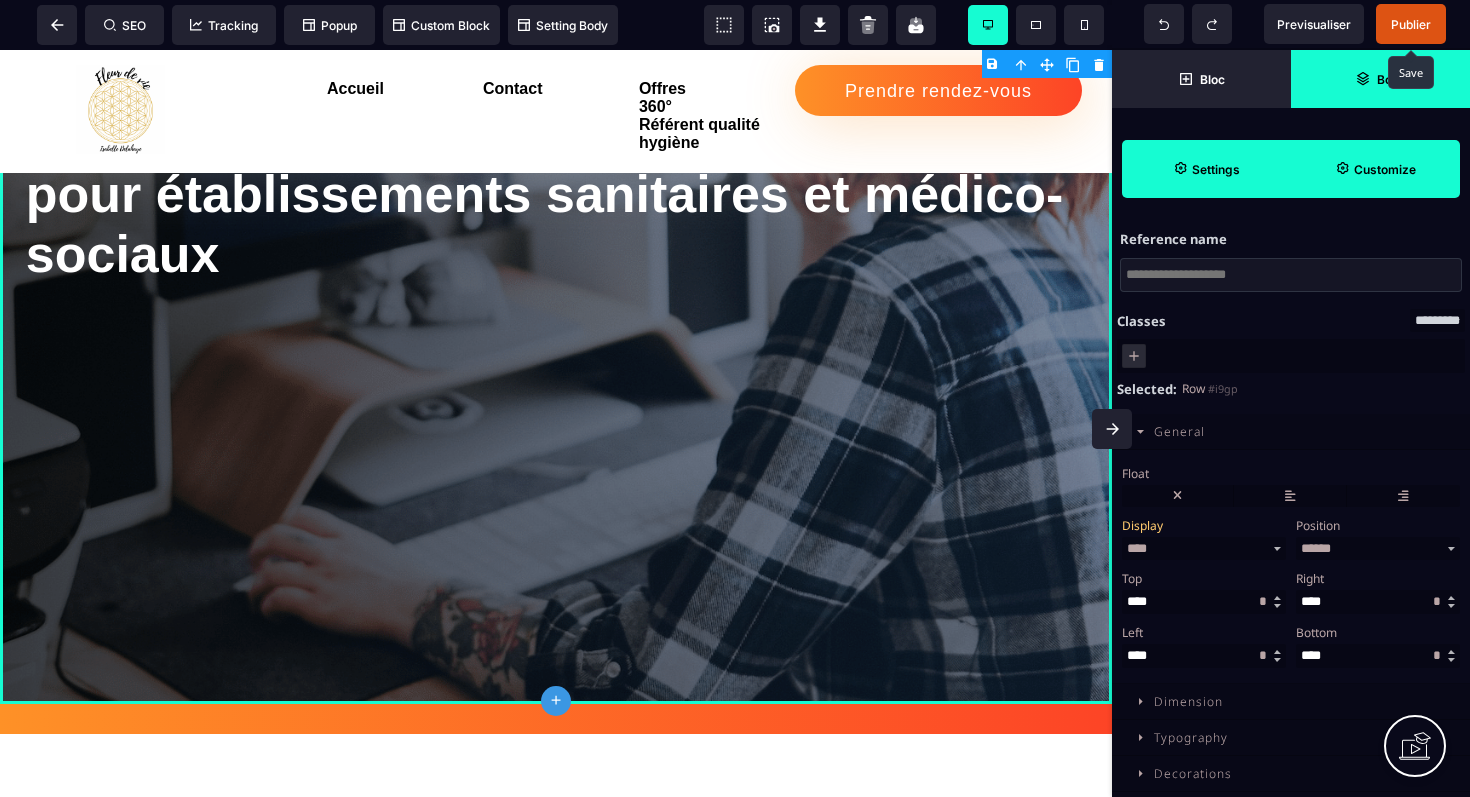 click on "Settings" at bounding box center [1216, 169] 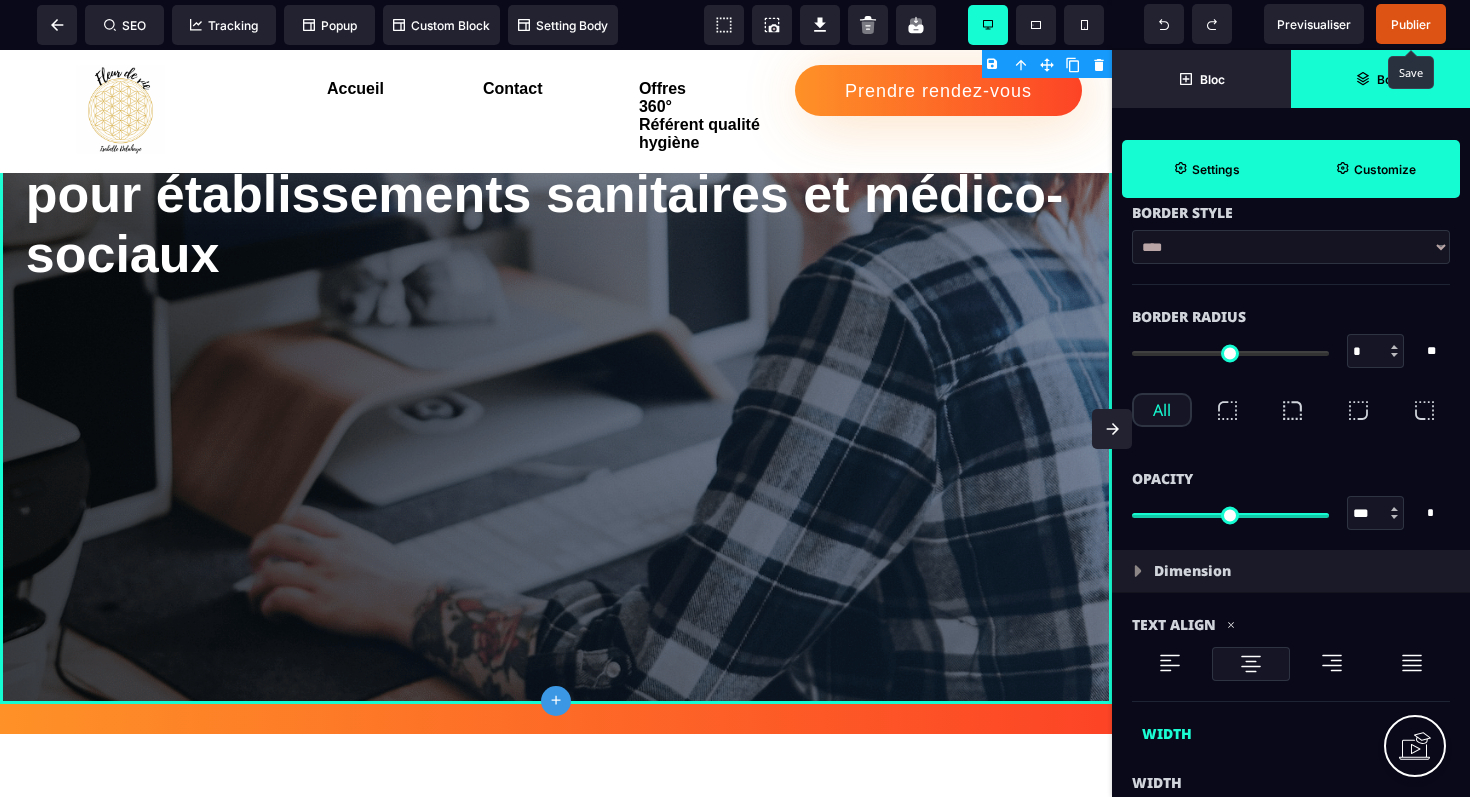 scroll, scrollTop: 1022, scrollLeft: 0, axis: vertical 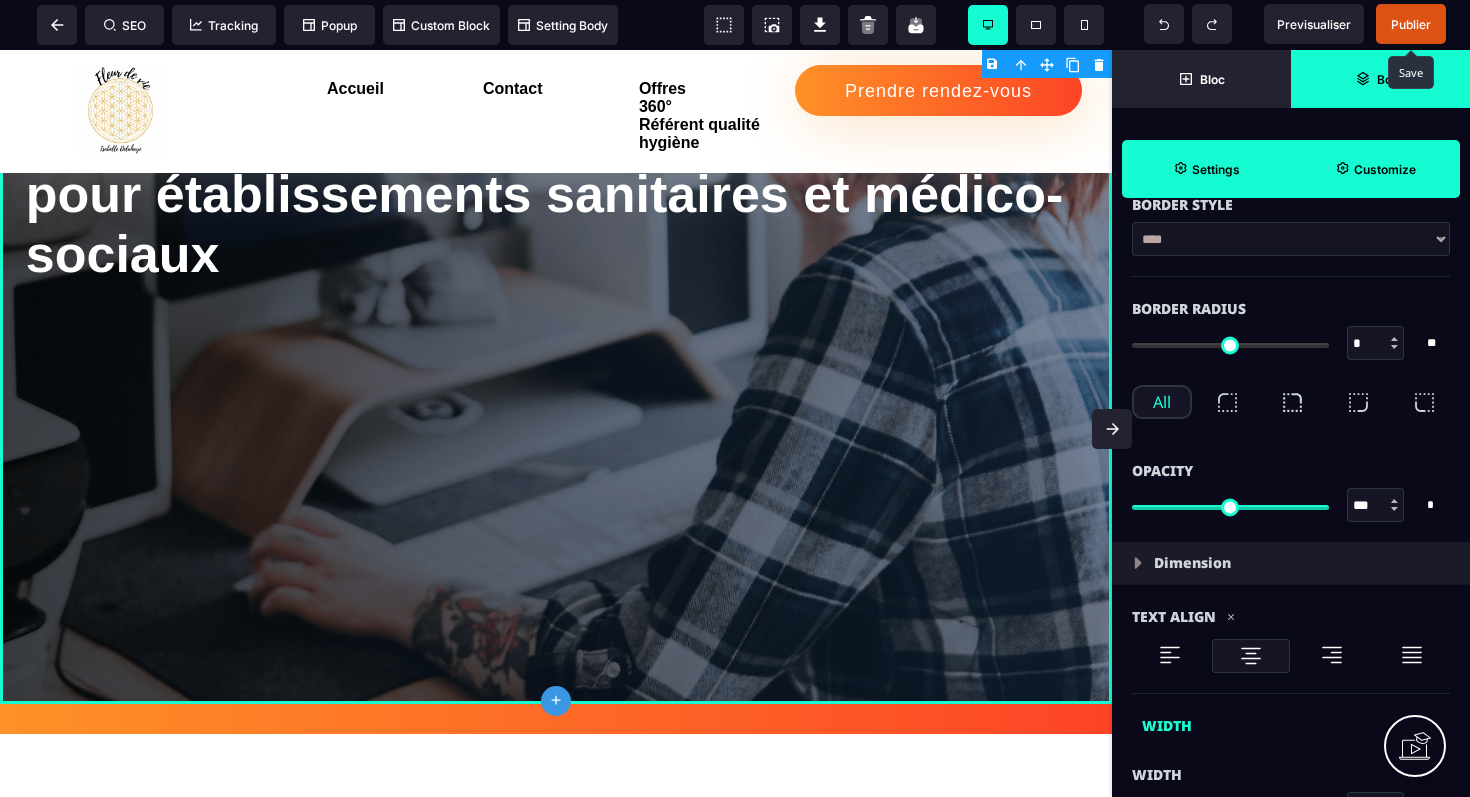 click at bounding box center [1138, 563] 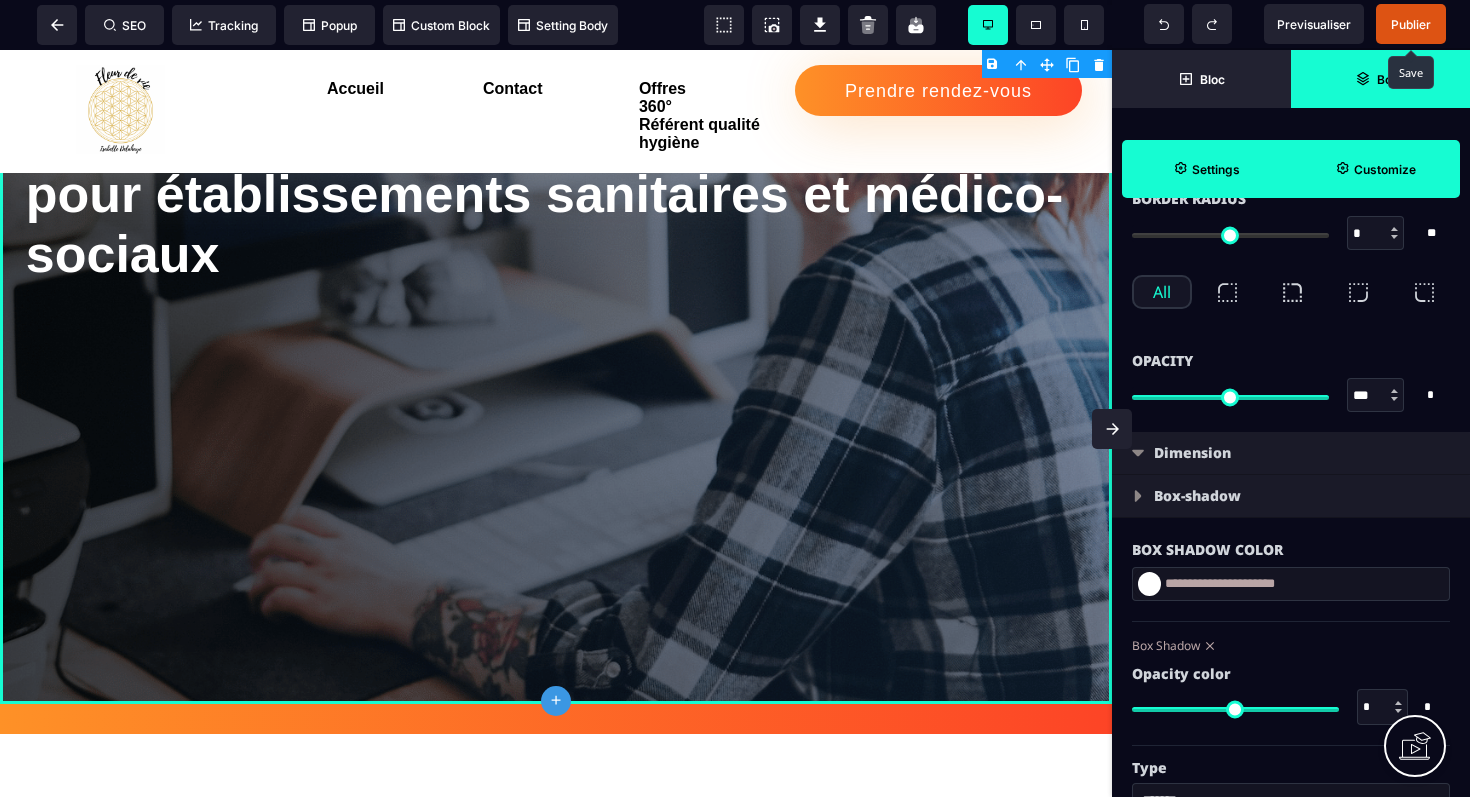 scroll, scrollTop: 1135, scrollLeft: 0, axis: vertical 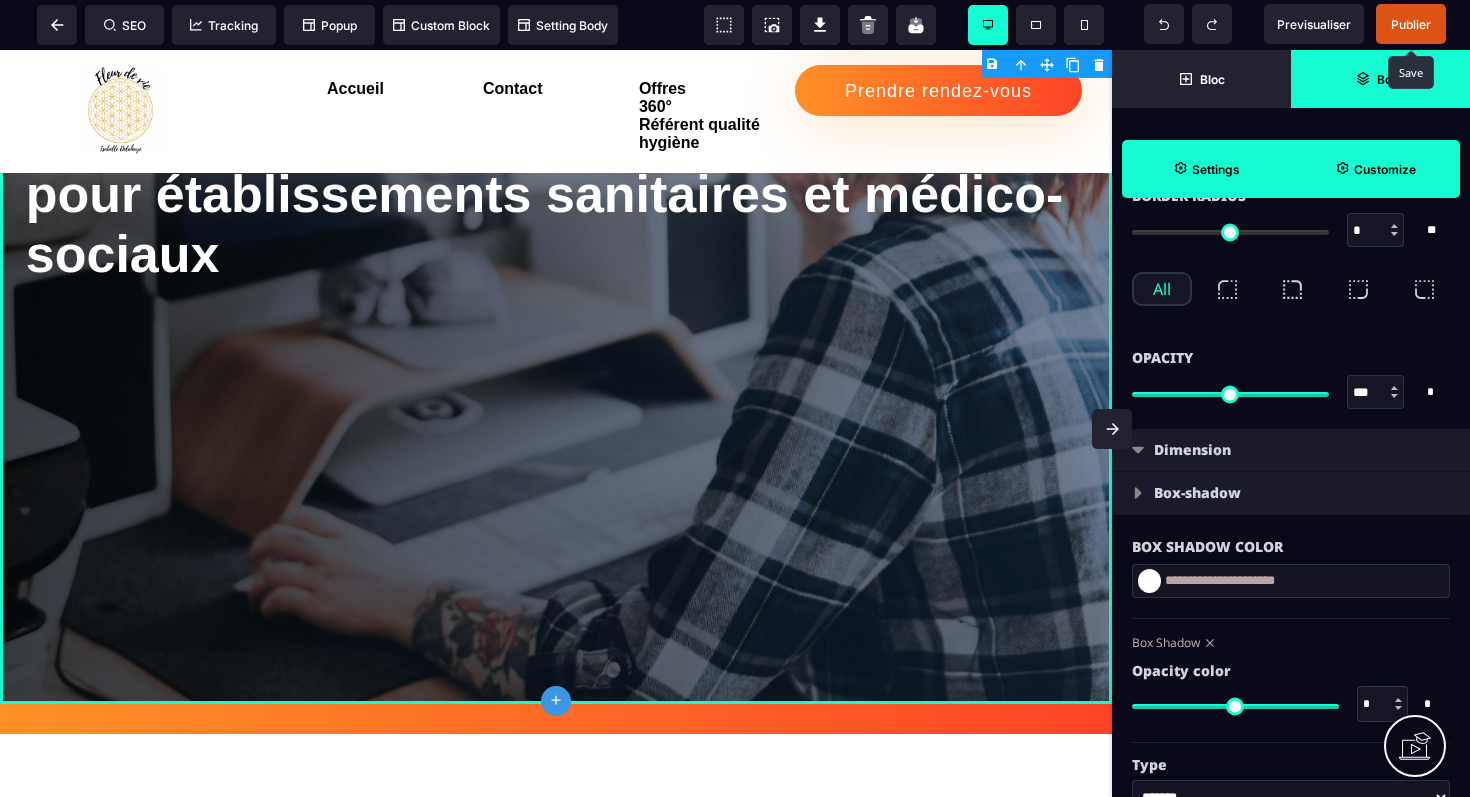 click at bounding box center [1138, 493] 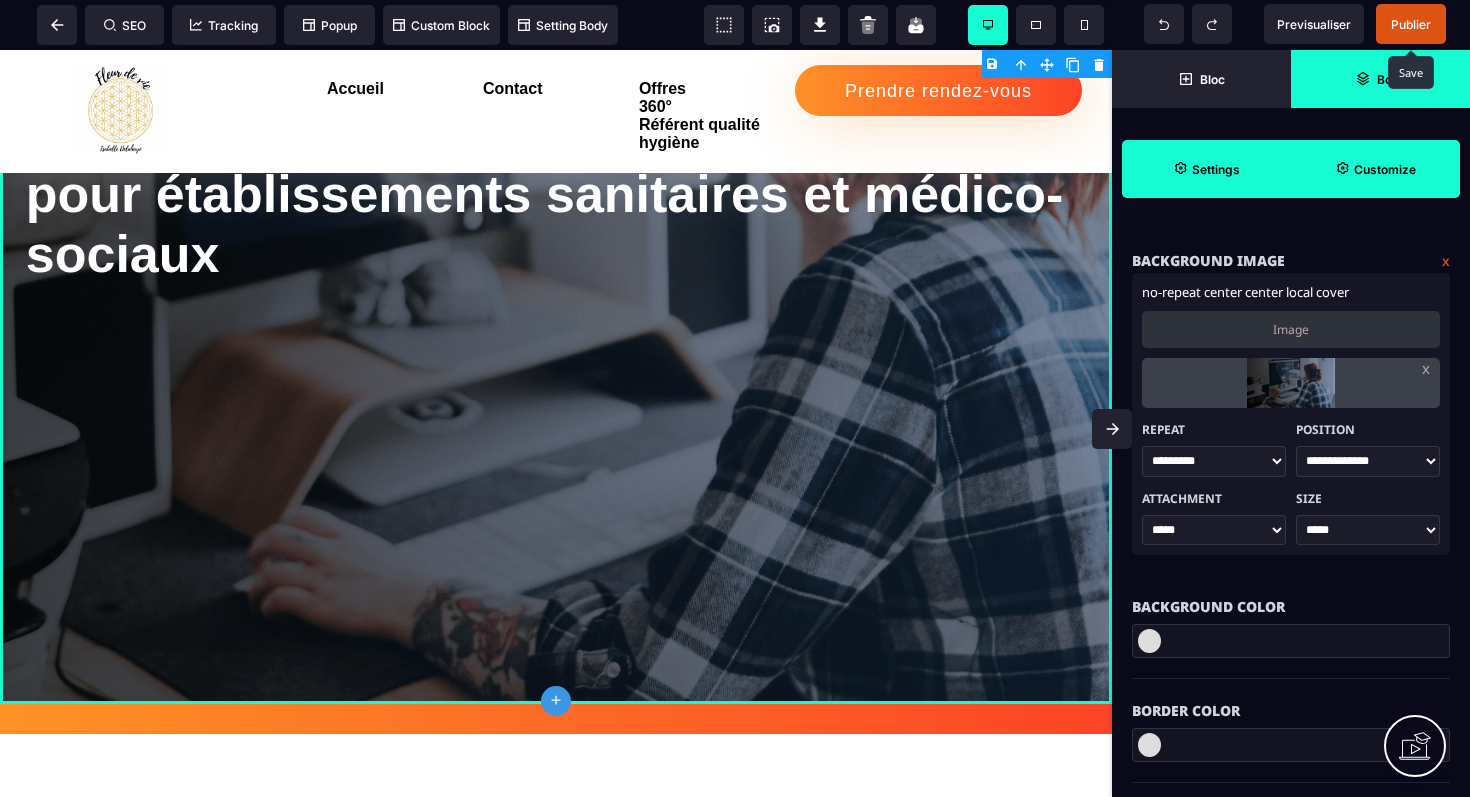 scroll, scrollTop: 303, scrollLeft: 0, axis: vertical 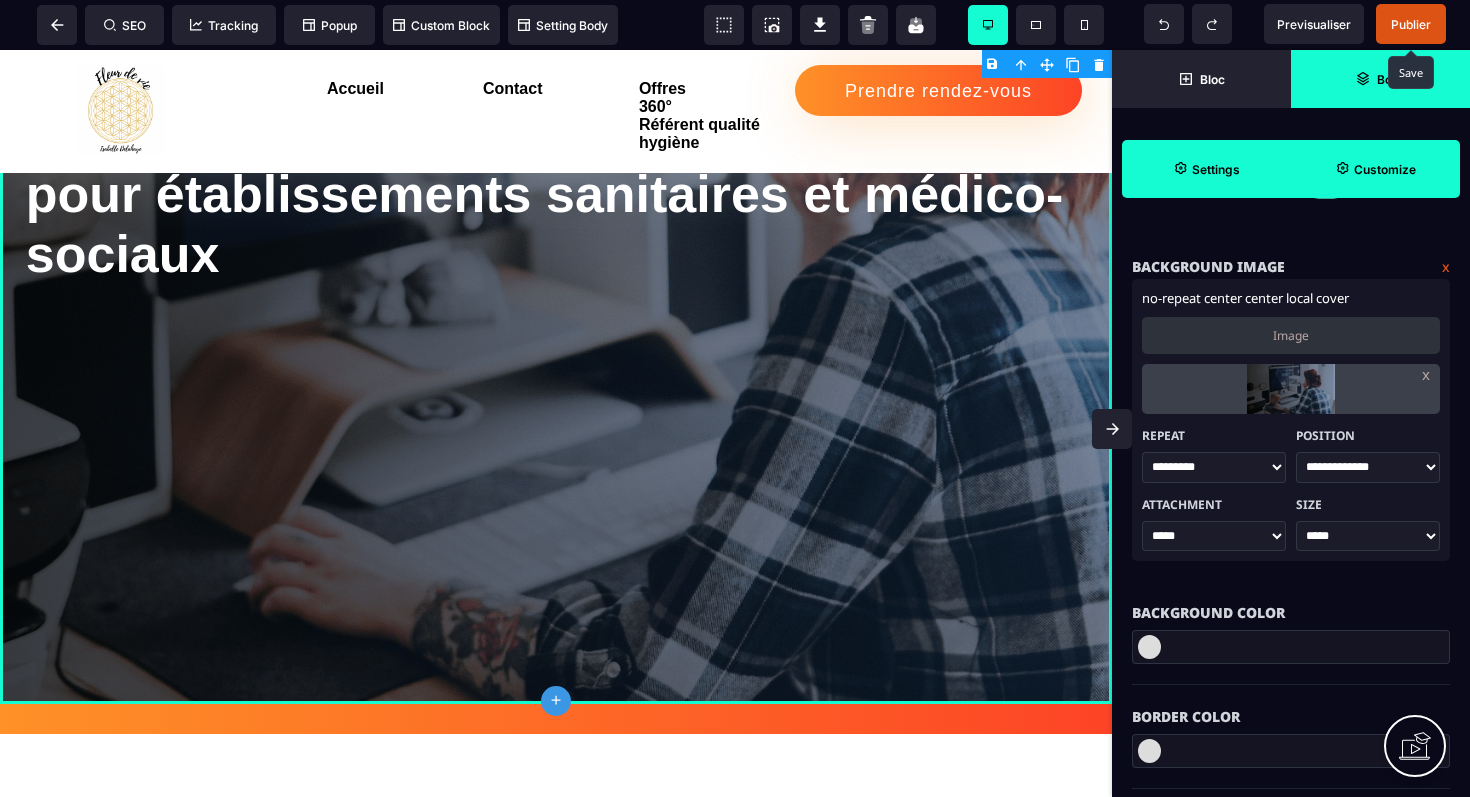 click on "****   *****   *******   ****   ******" at bounding box center (1368, 536) 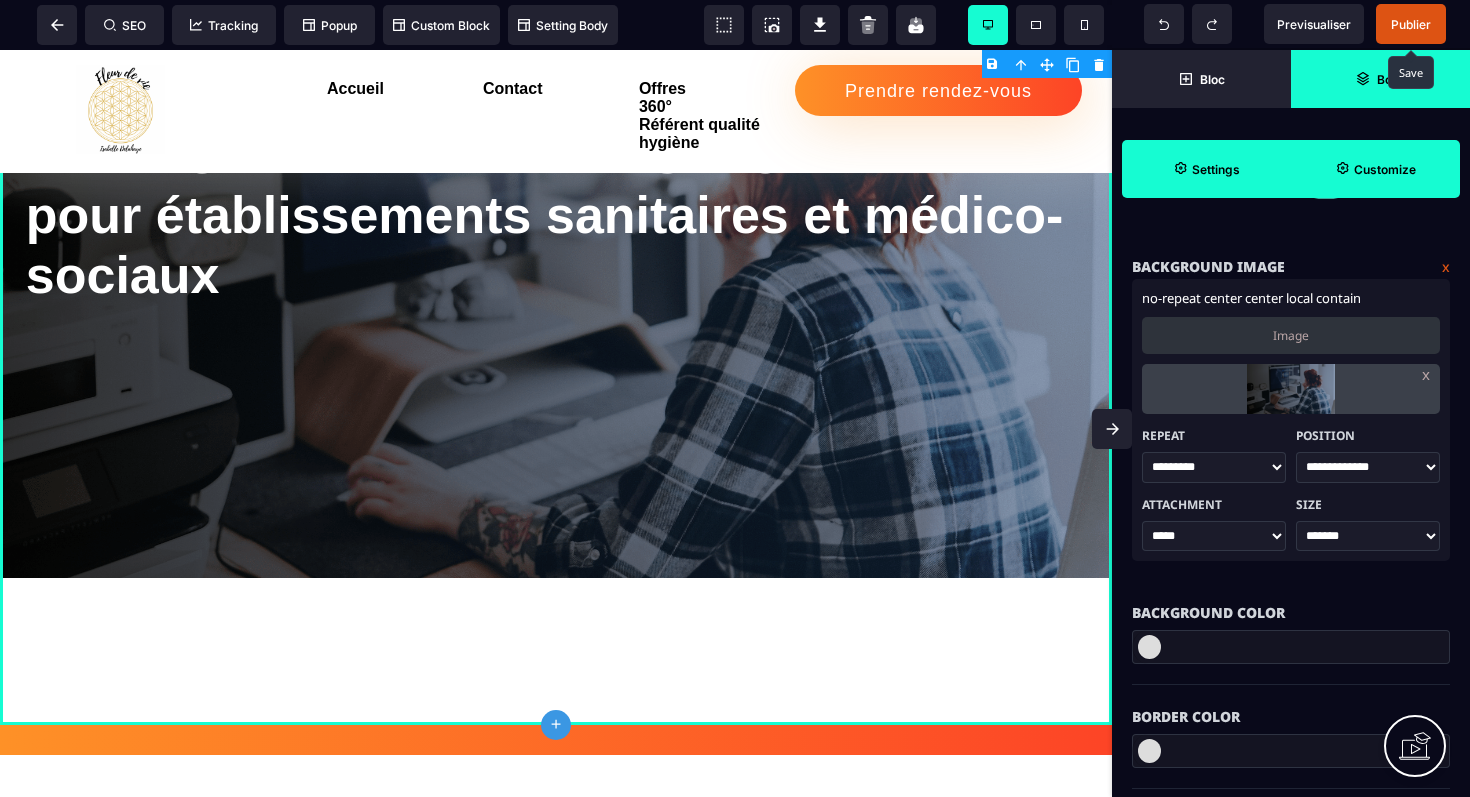 scroll, scrollTop: 368, scrollLeft: 0, axis: vertical 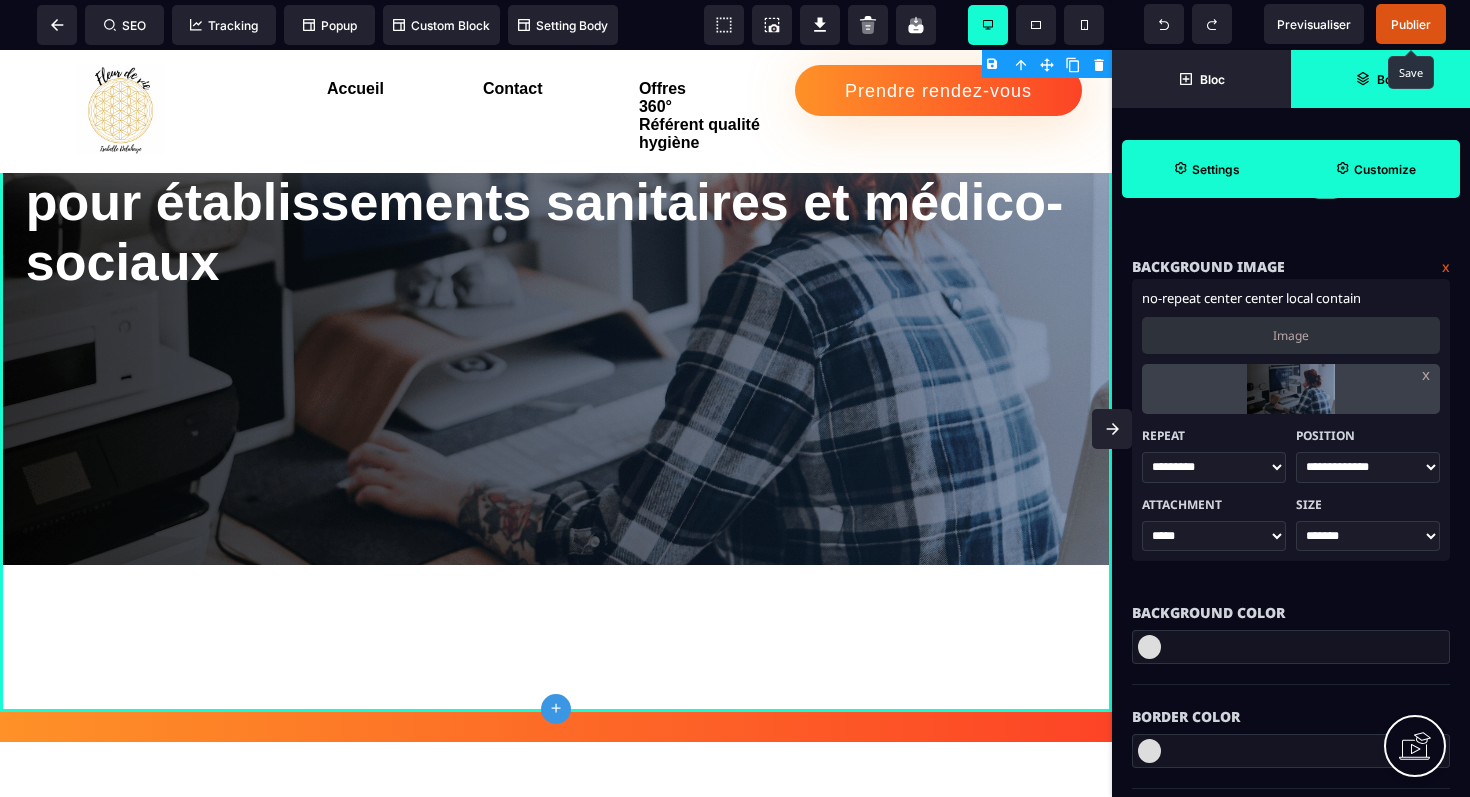 click on "****   *****   *******   ****   ******" at bounding box center (1368, 536) 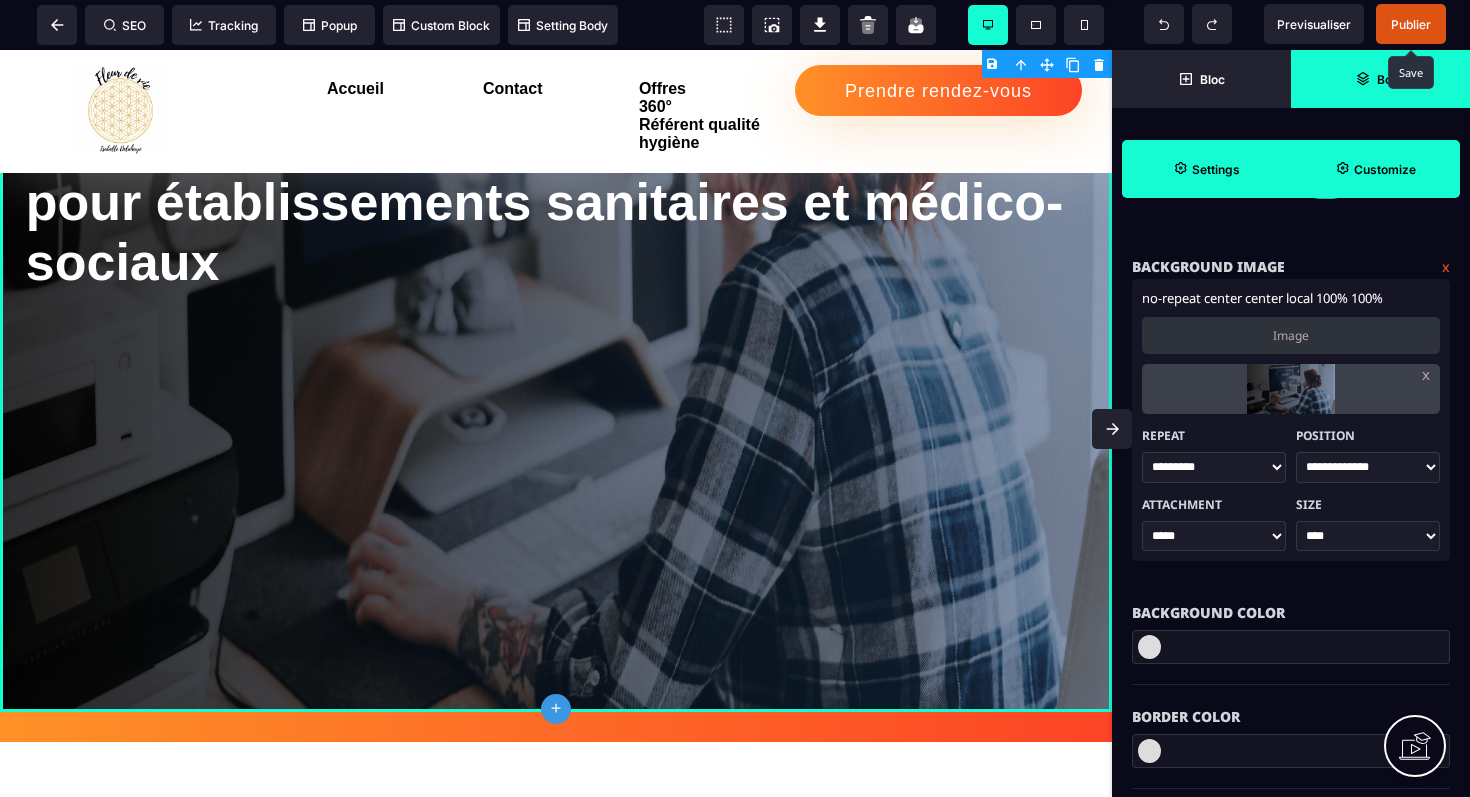 click on "****   *****   *******   ****   ******" at bounding box center (1368, 536) 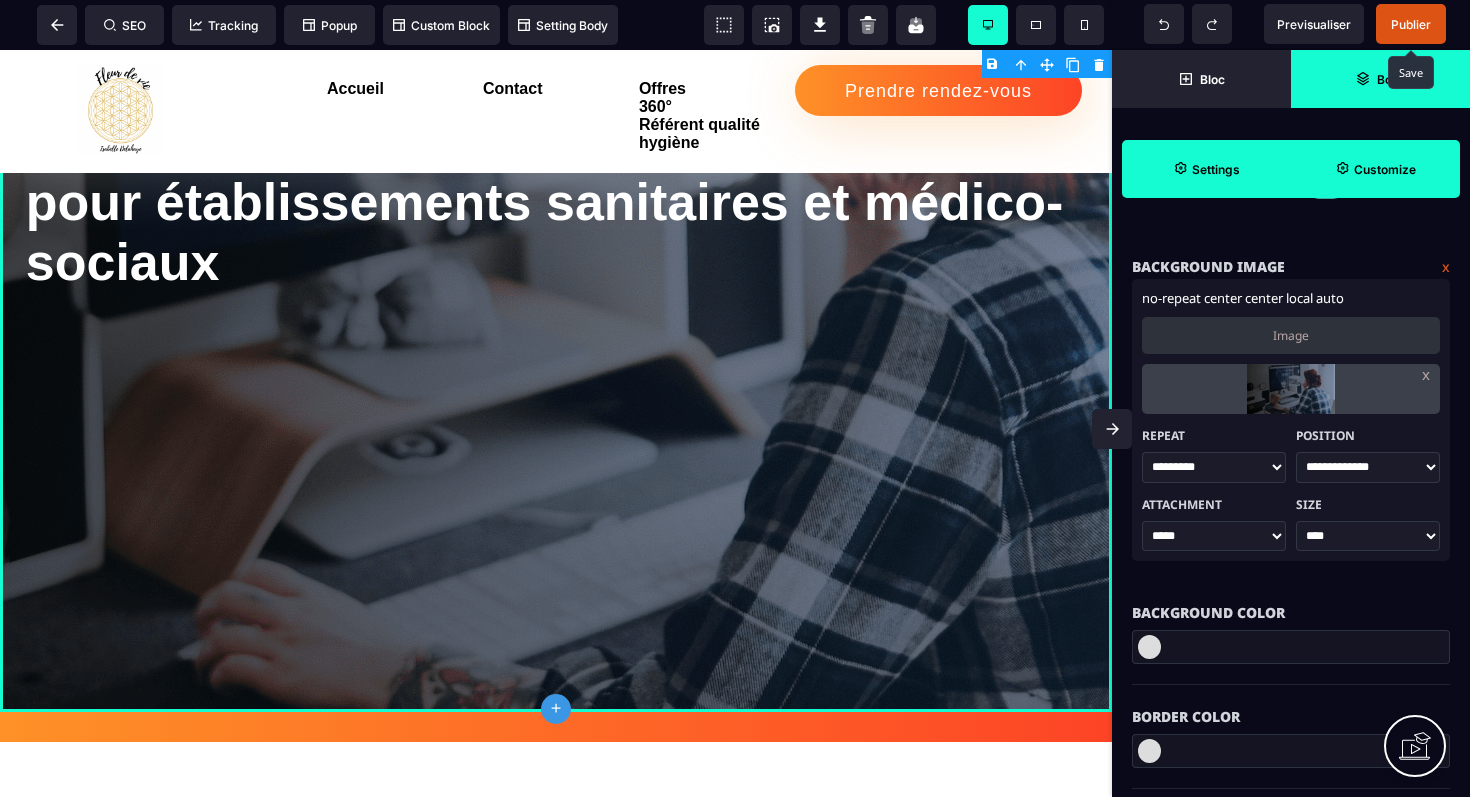 click on "****   *****   *******   ****   ******" at bounding box center (1368, 536) 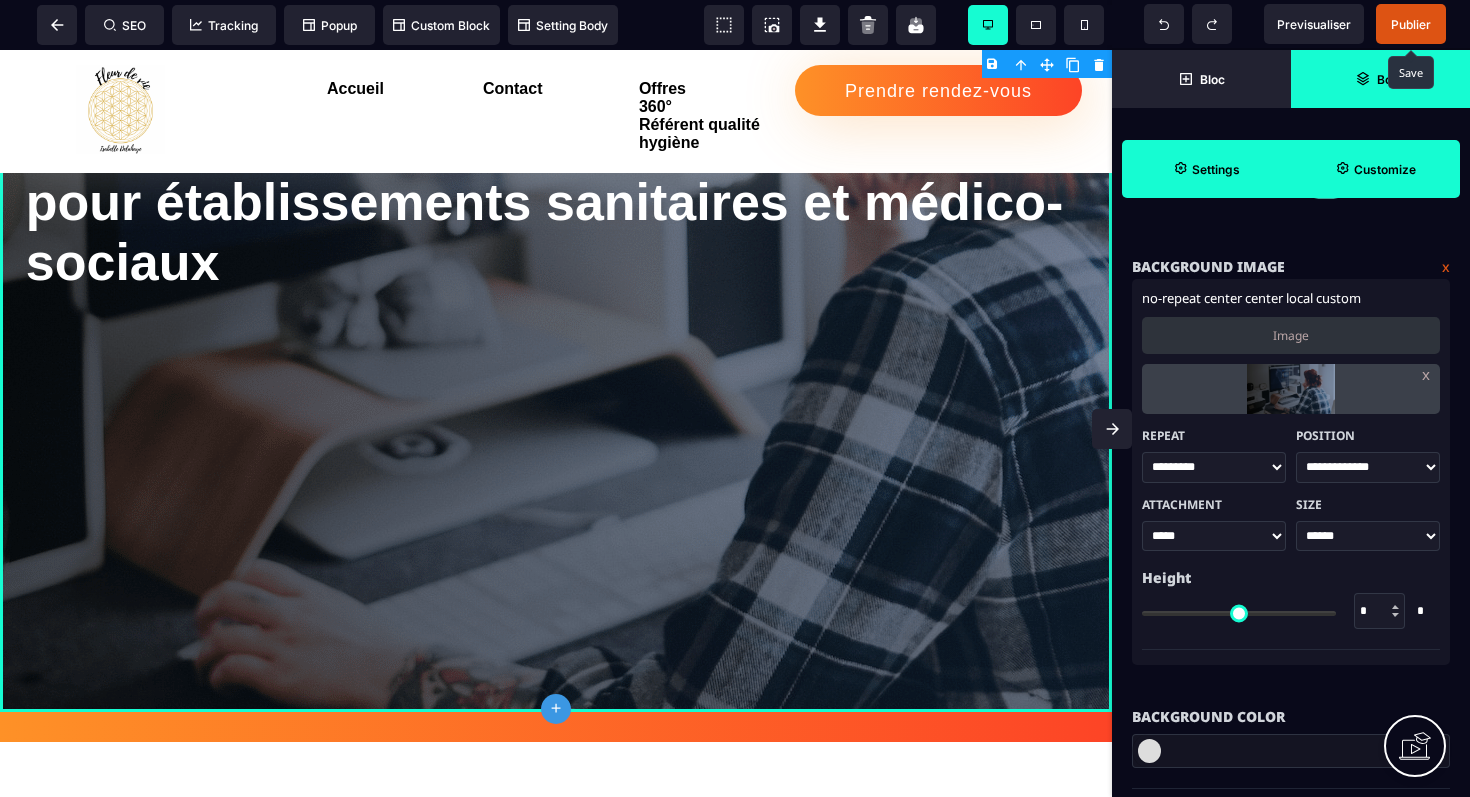 click on "****   *****   *******   ****   ******" at bounding box center [1368, 536] 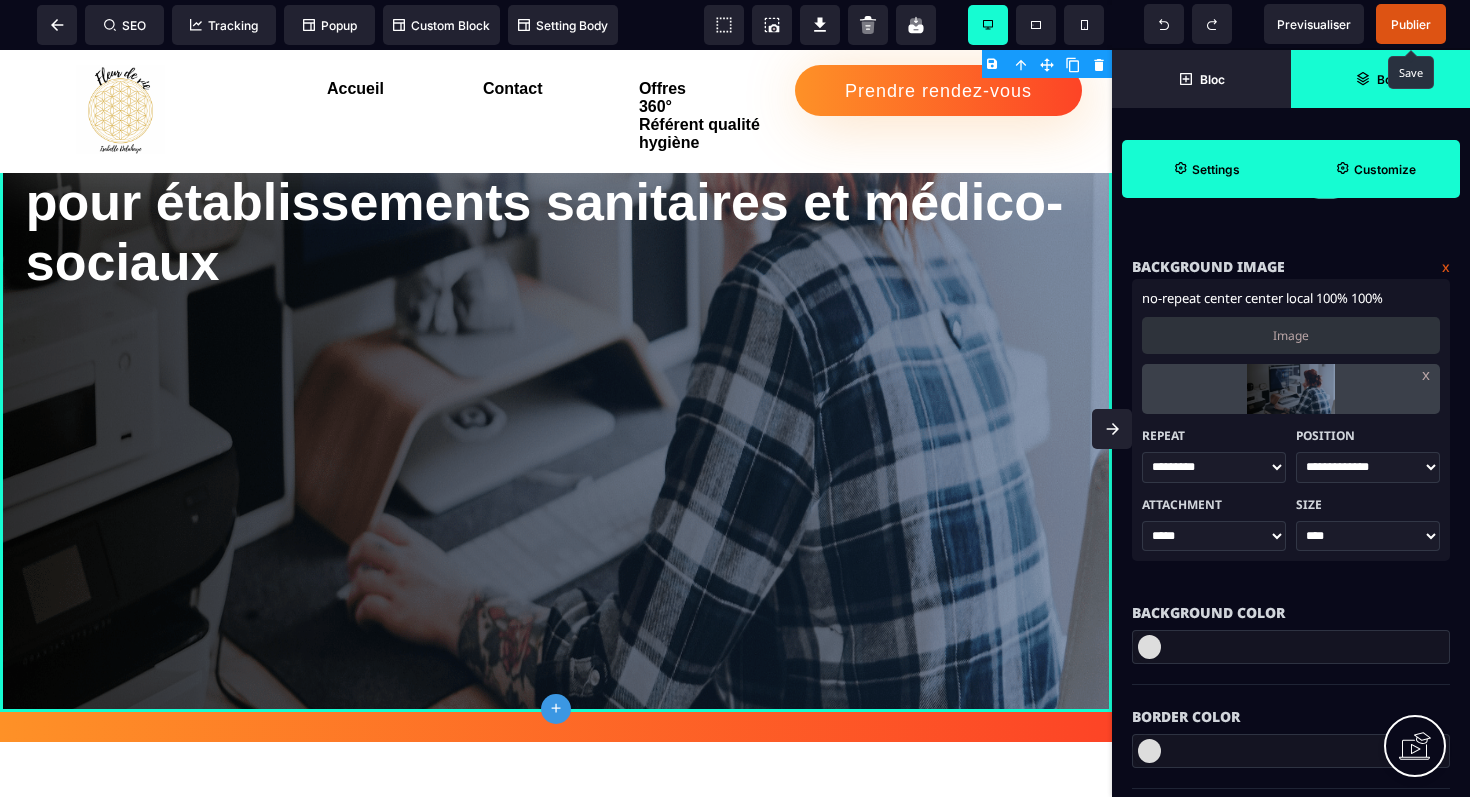 click on "****   *****   *******   ****   ******" at bounding box center (1368, 536) 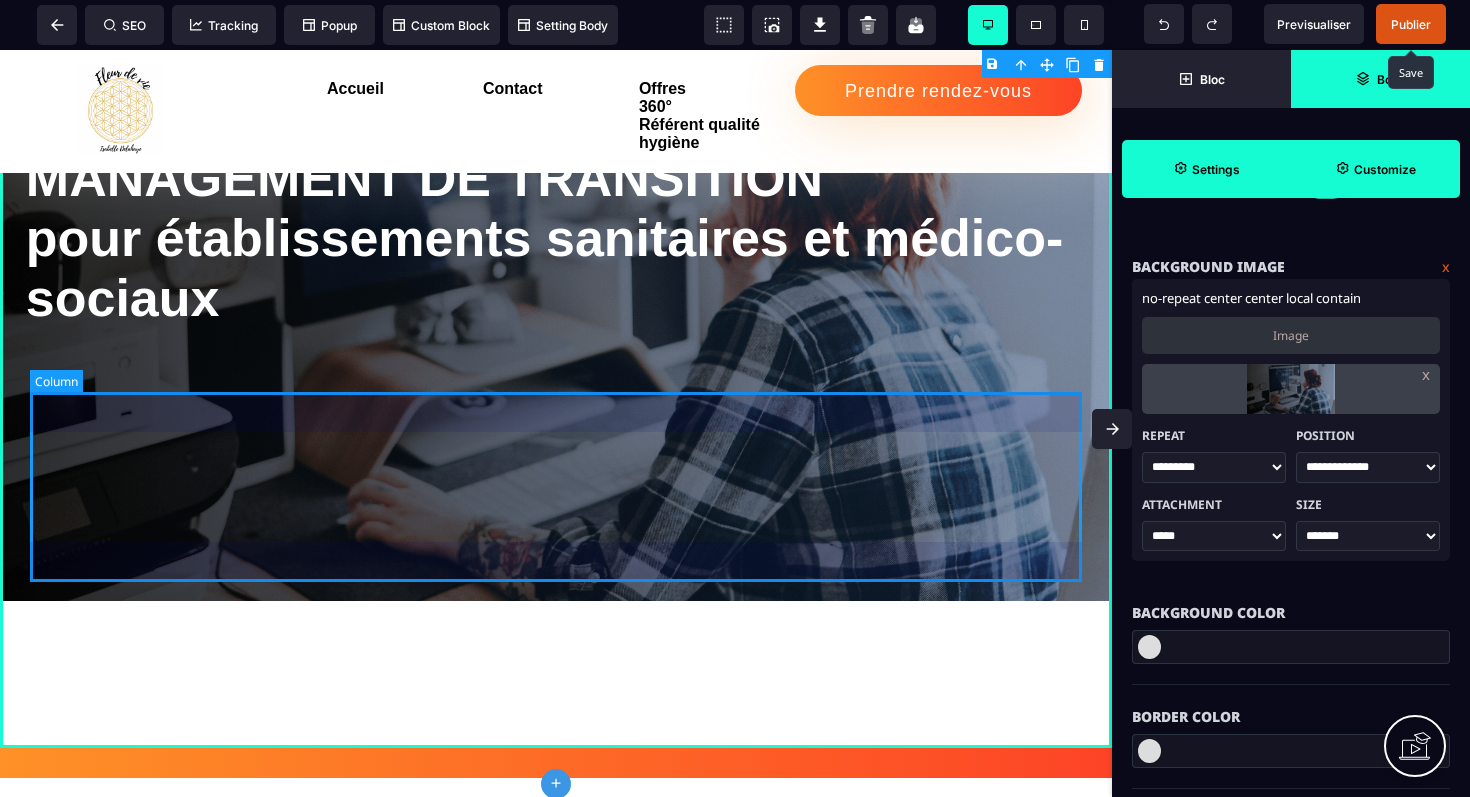scroll, scrollTop: 341, scrollLeft: 0, axis: vertical 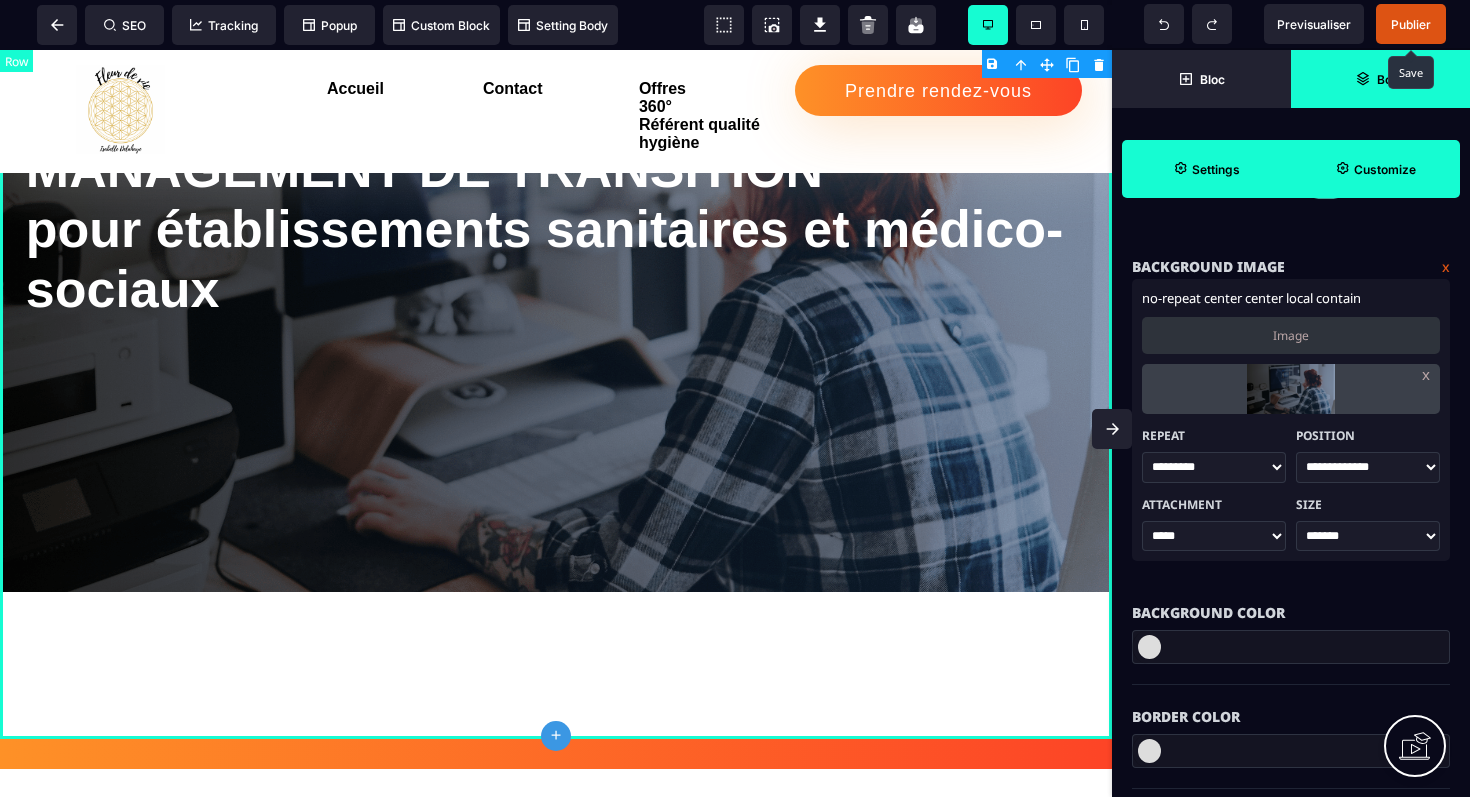 drag, startPoint x: 550, startPoint y: 781, endPoint x: 549, endPoint y: 638, distance: 143.0035 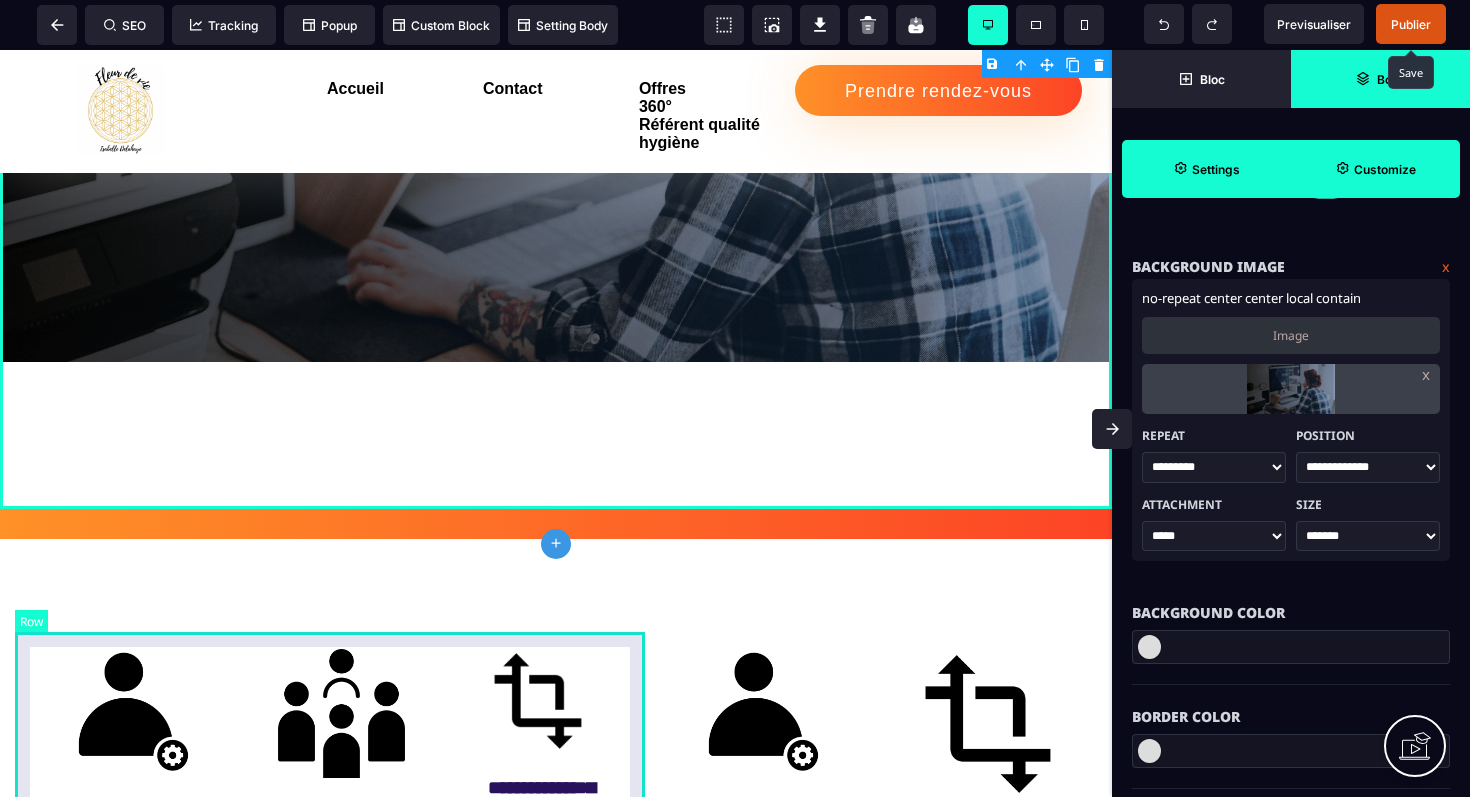 scroll, scrollTop: 584, scrollLeft: 0, axis: vertical 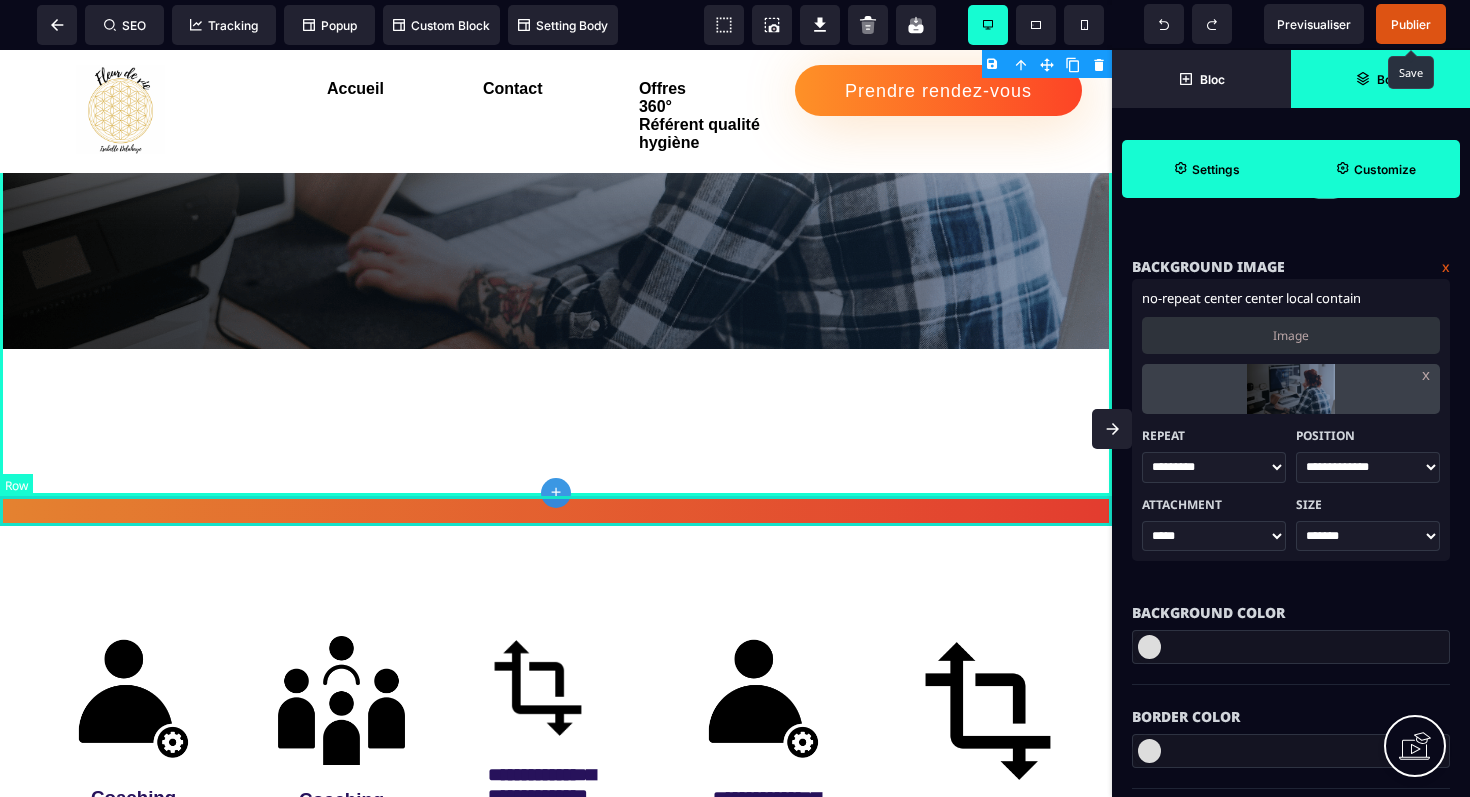 click at bounding box center (556, 511) 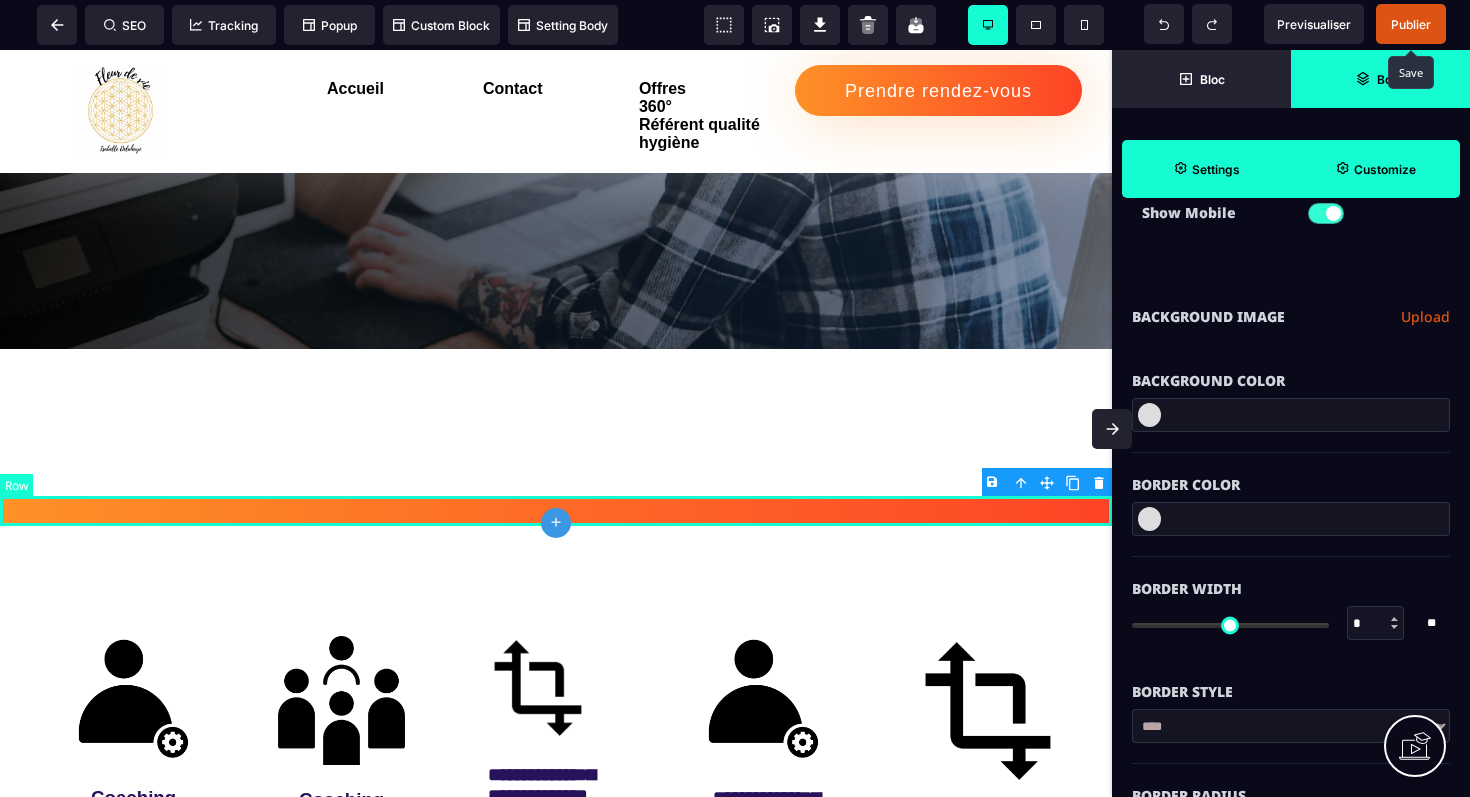 scroll, scrollTop: 0, scrollLeft: 0, axis: both 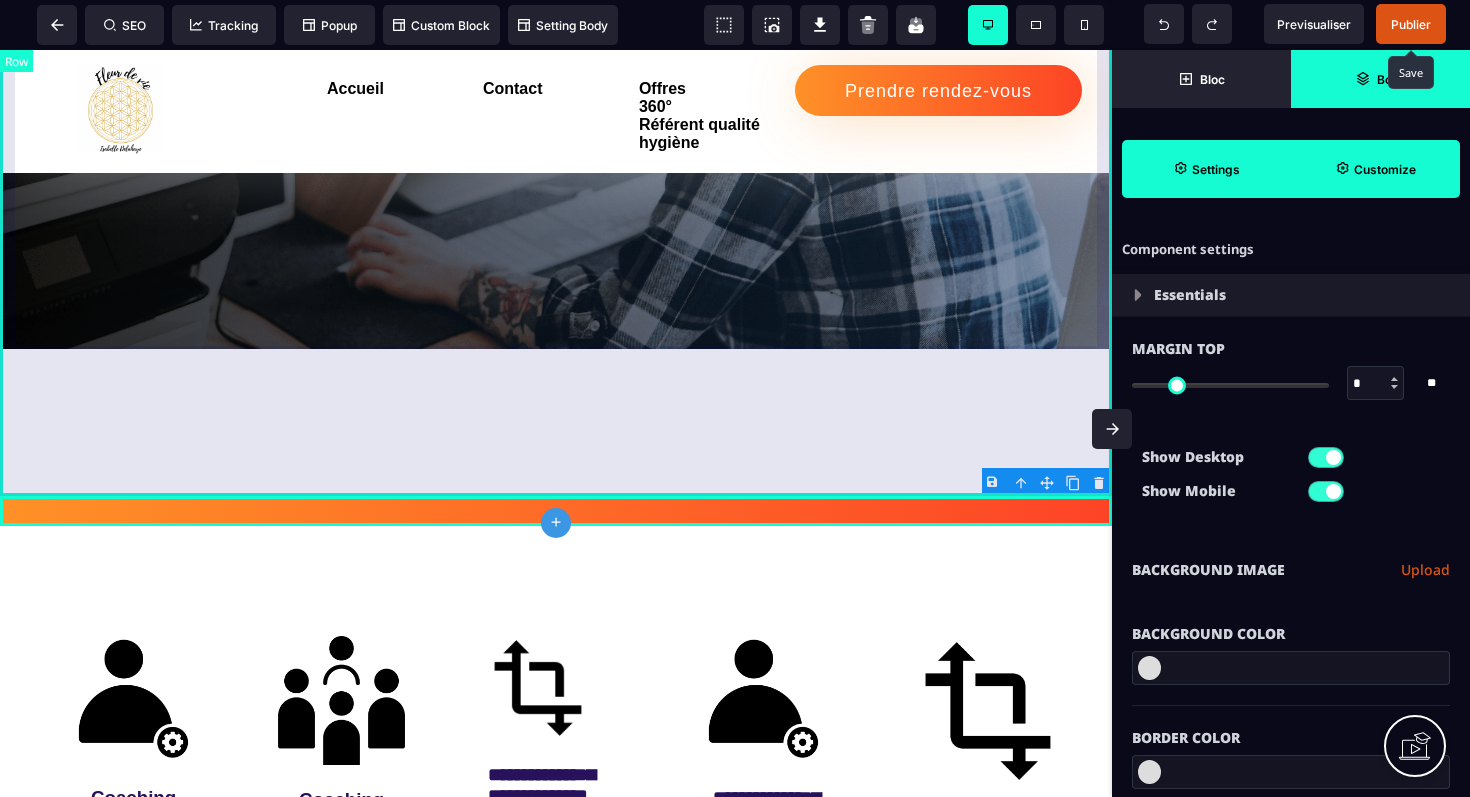 click on "COACHING INDIVIDUEL, DE COHESION D'EQUIPE, D'ORGANISATION ET MANAGEMENT DE TRANSITION
pour établissements sanitaires et médico-sociaux" at bounding box center (556, 36) 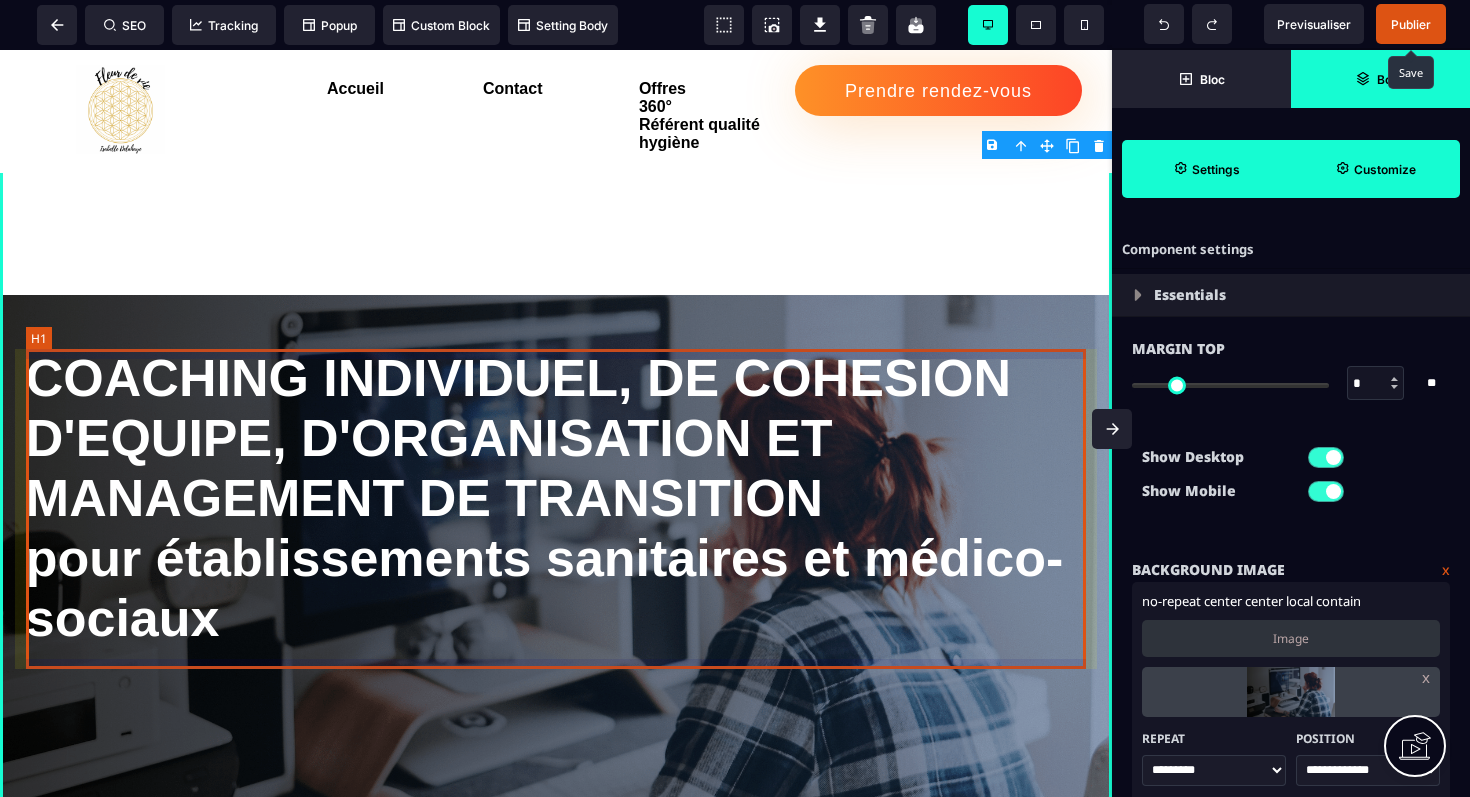 scroll, scrollTop: 15, scrollLeft: 0, axis: vertical 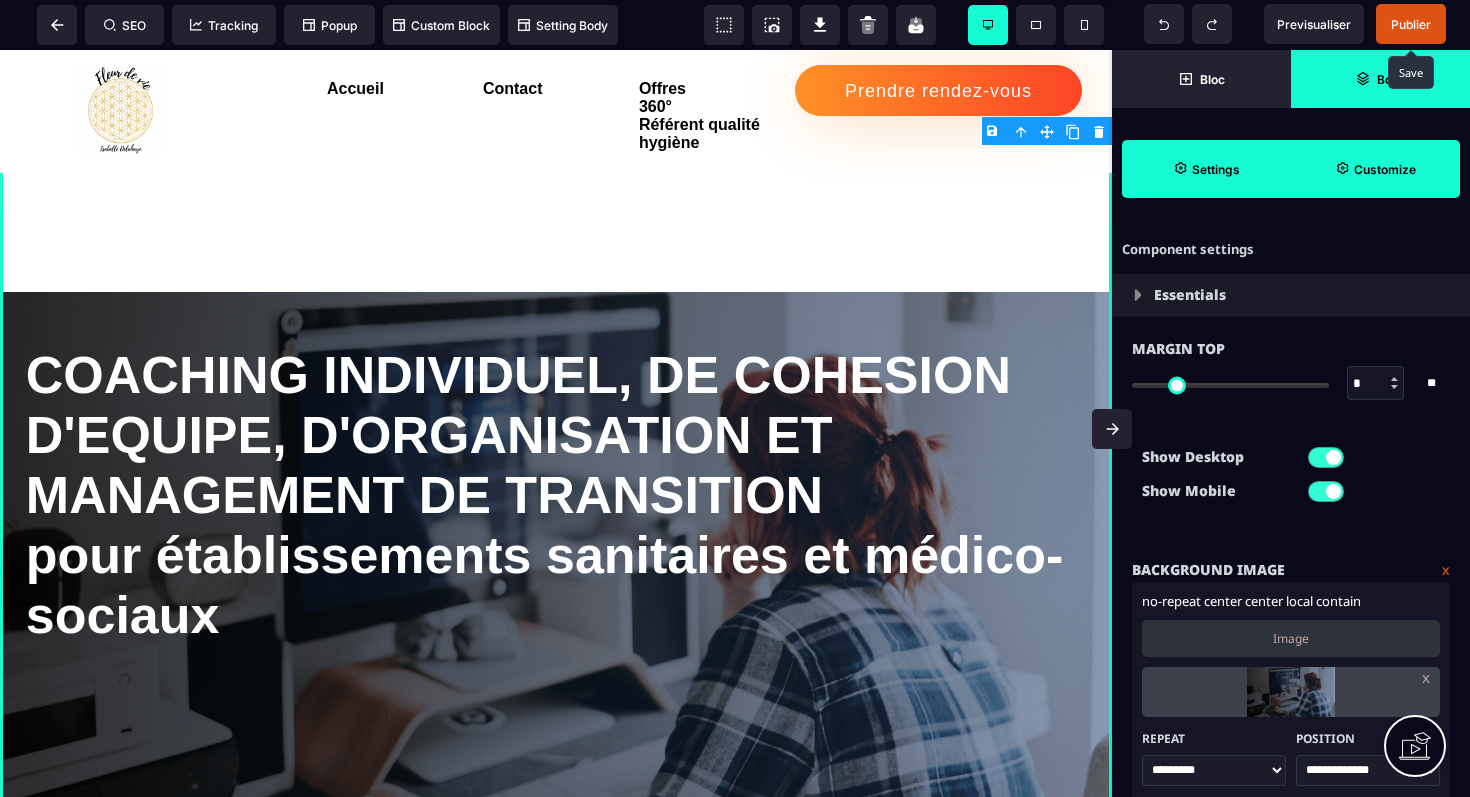 click 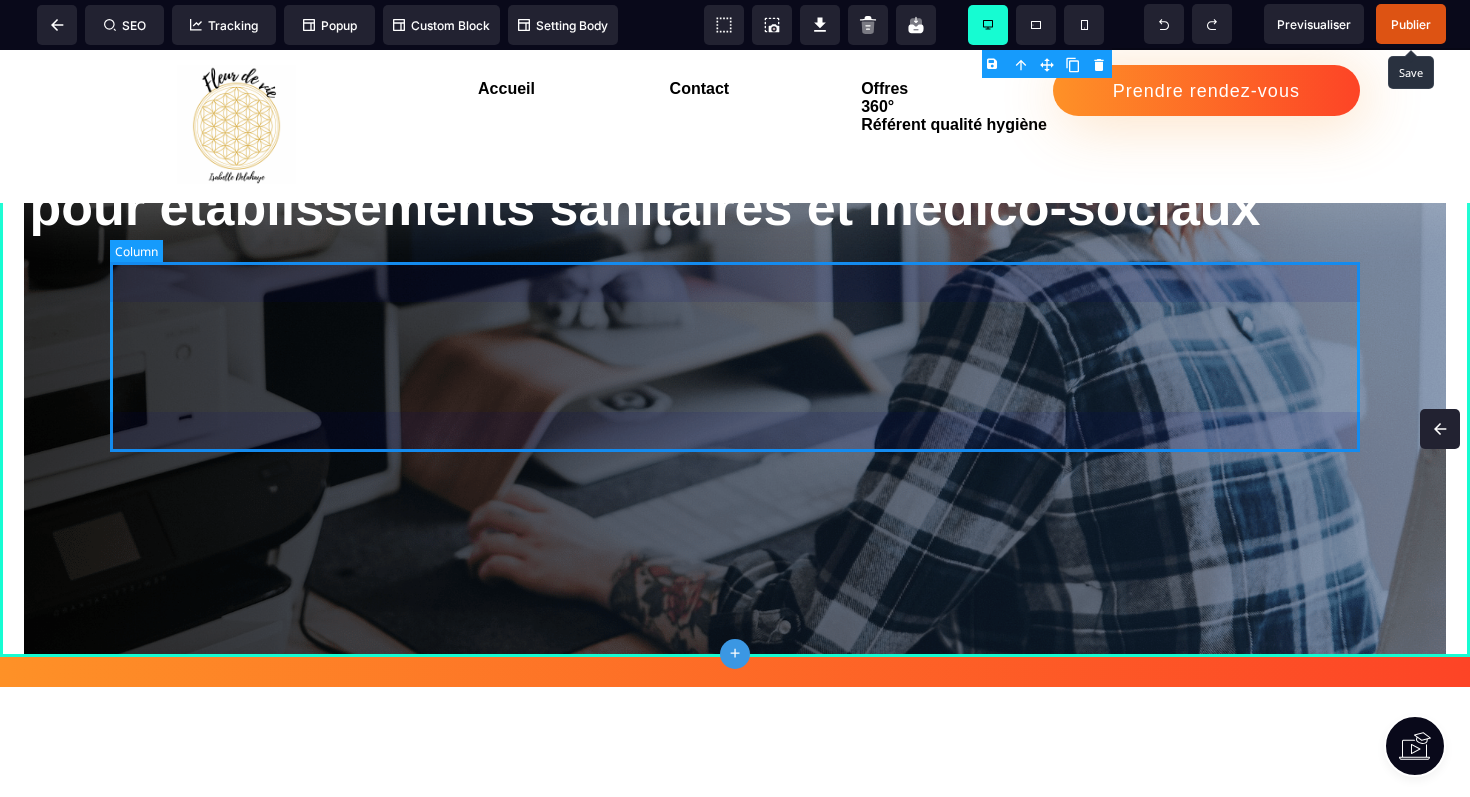 scroll, scrollTop: 301, scrollLeft: 0, axis: vertical 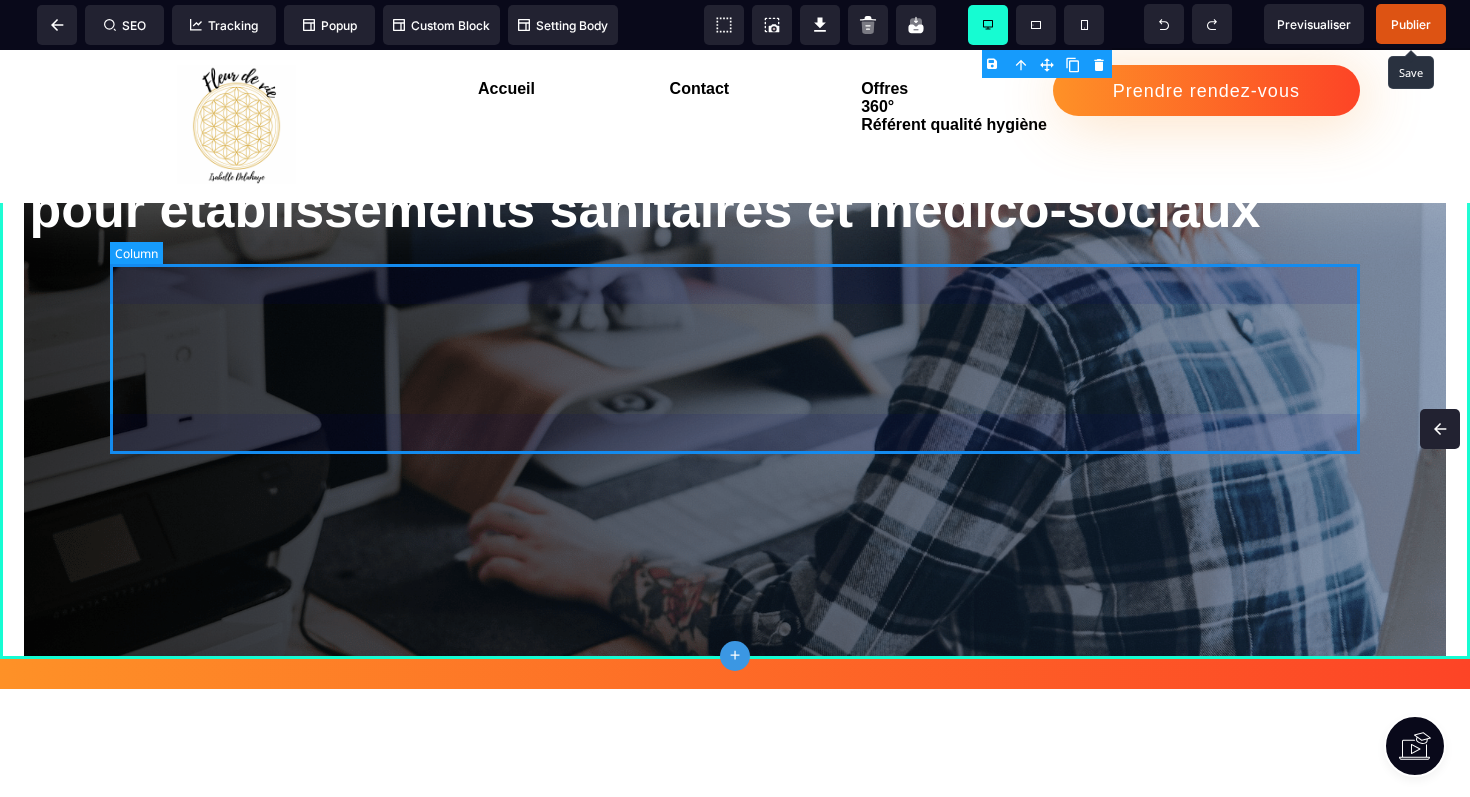 click at bounding box center (735, 359) 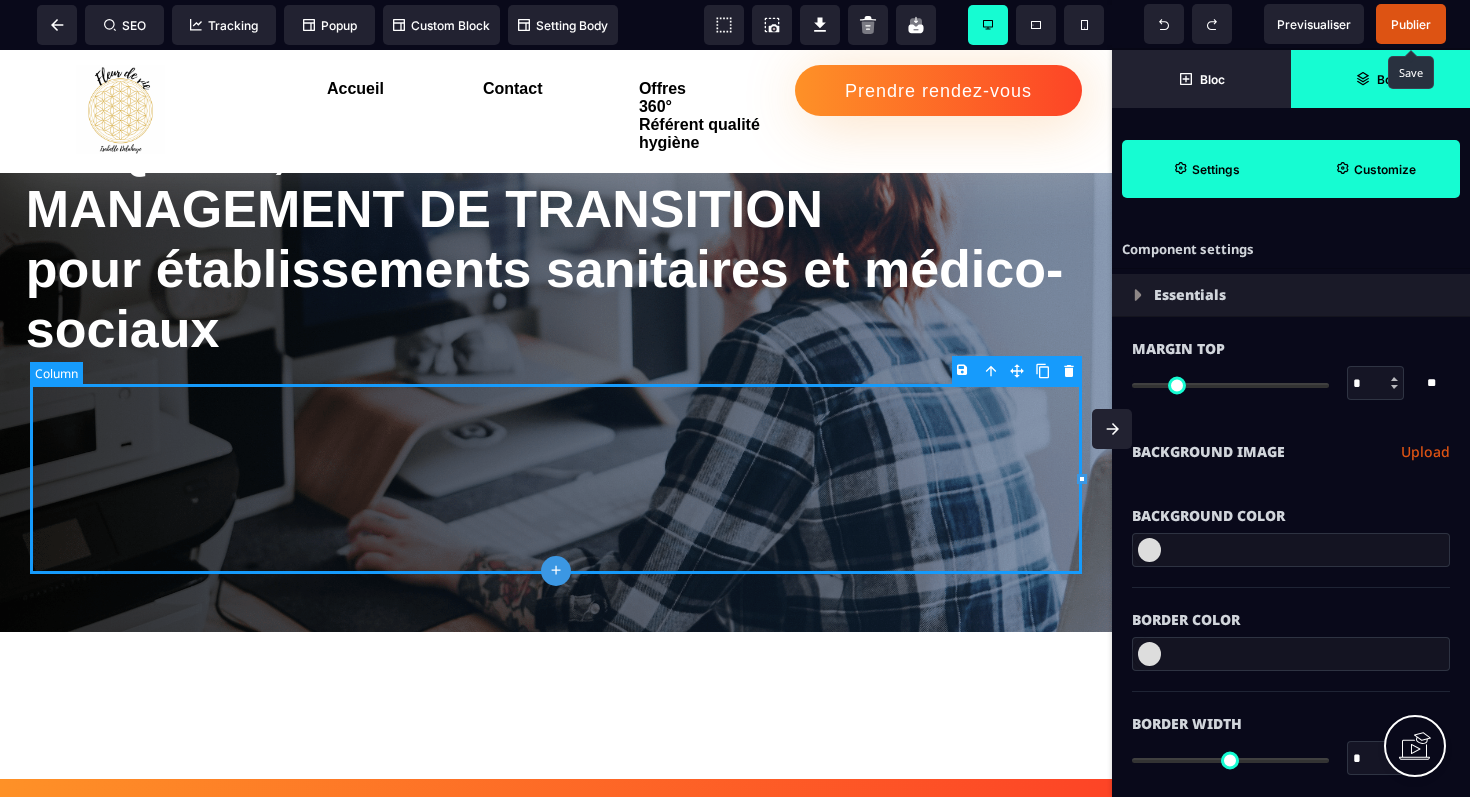 click at bounding box center [556, 479] 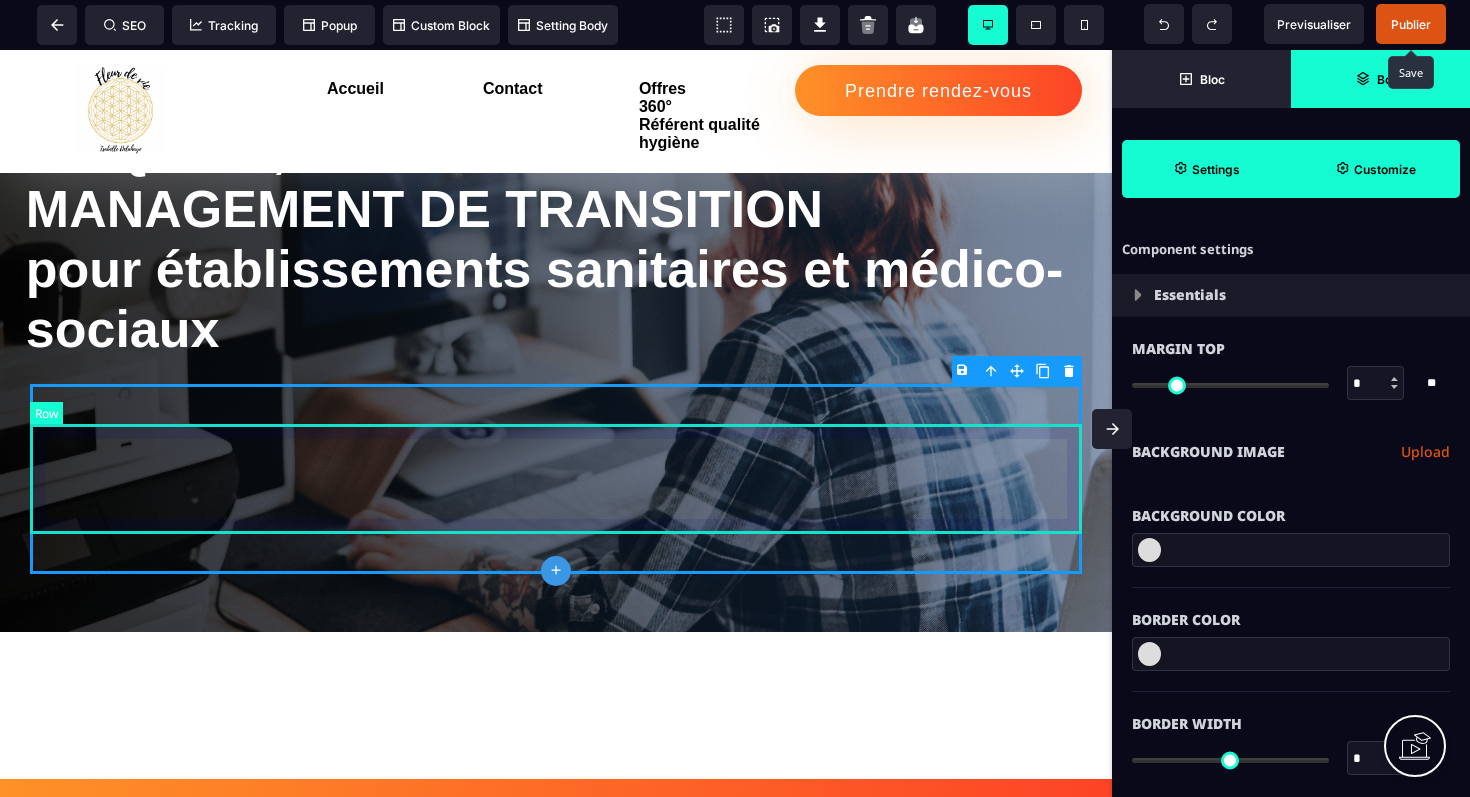 click at bounding box center [556, 479] 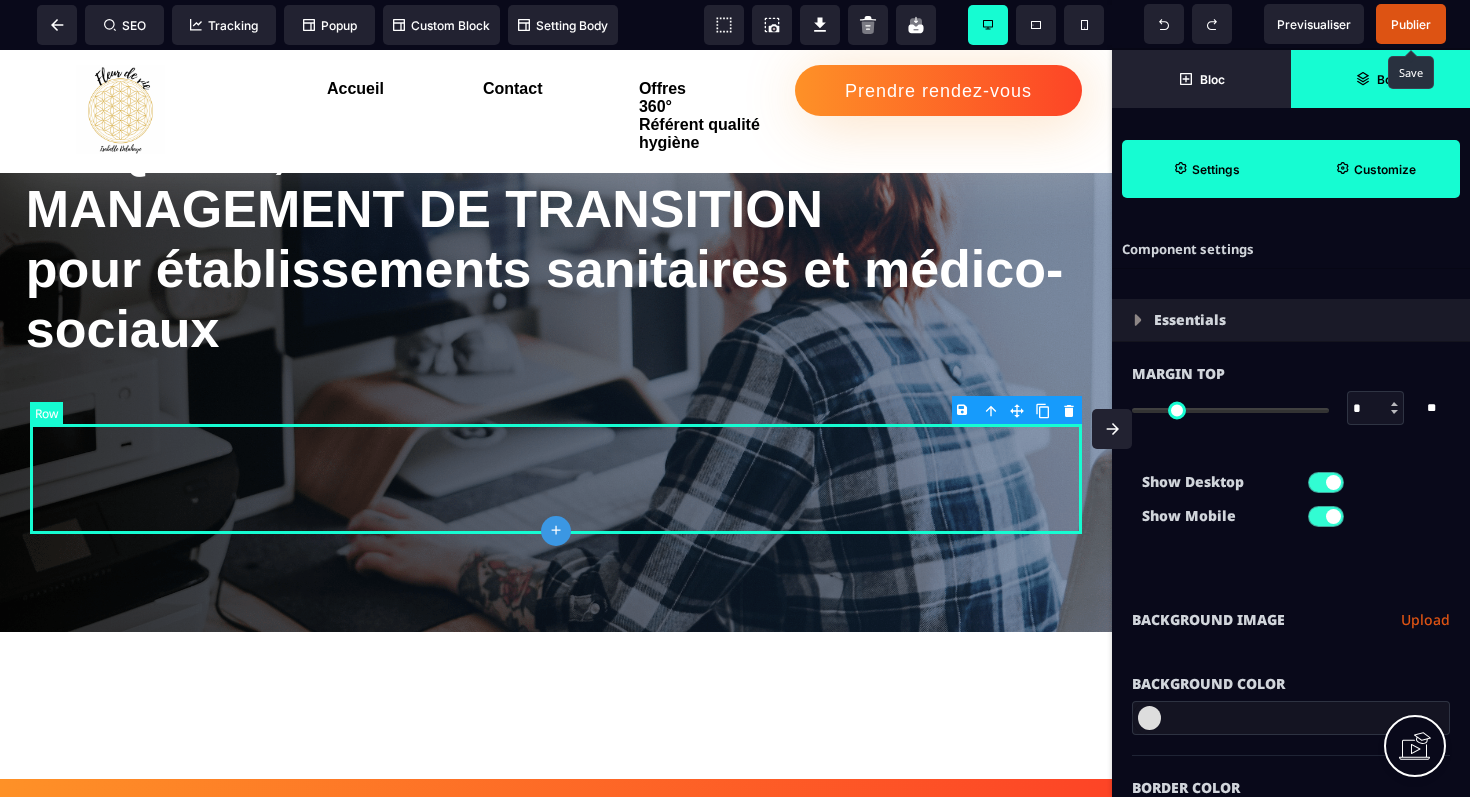 click at bounding box center (556, 479) 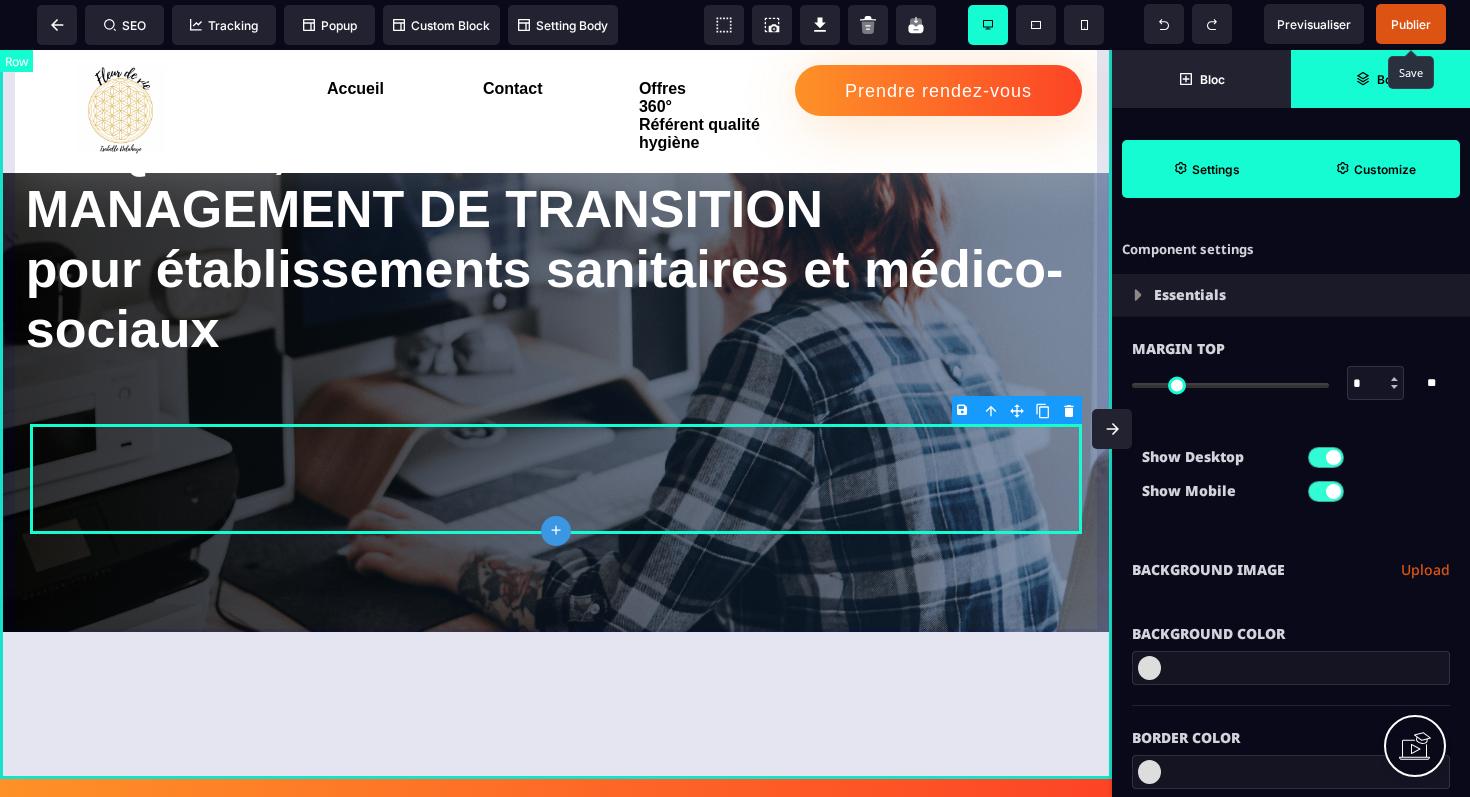click on "COACHING INDIVIDUEL, DE COHESION D'EQUIPE, D'ORGANISATION ET MANAGEMENT DE TRANSITION
pour établissements sanitaires et médico-sociaux" at bounding box center (556, 319) 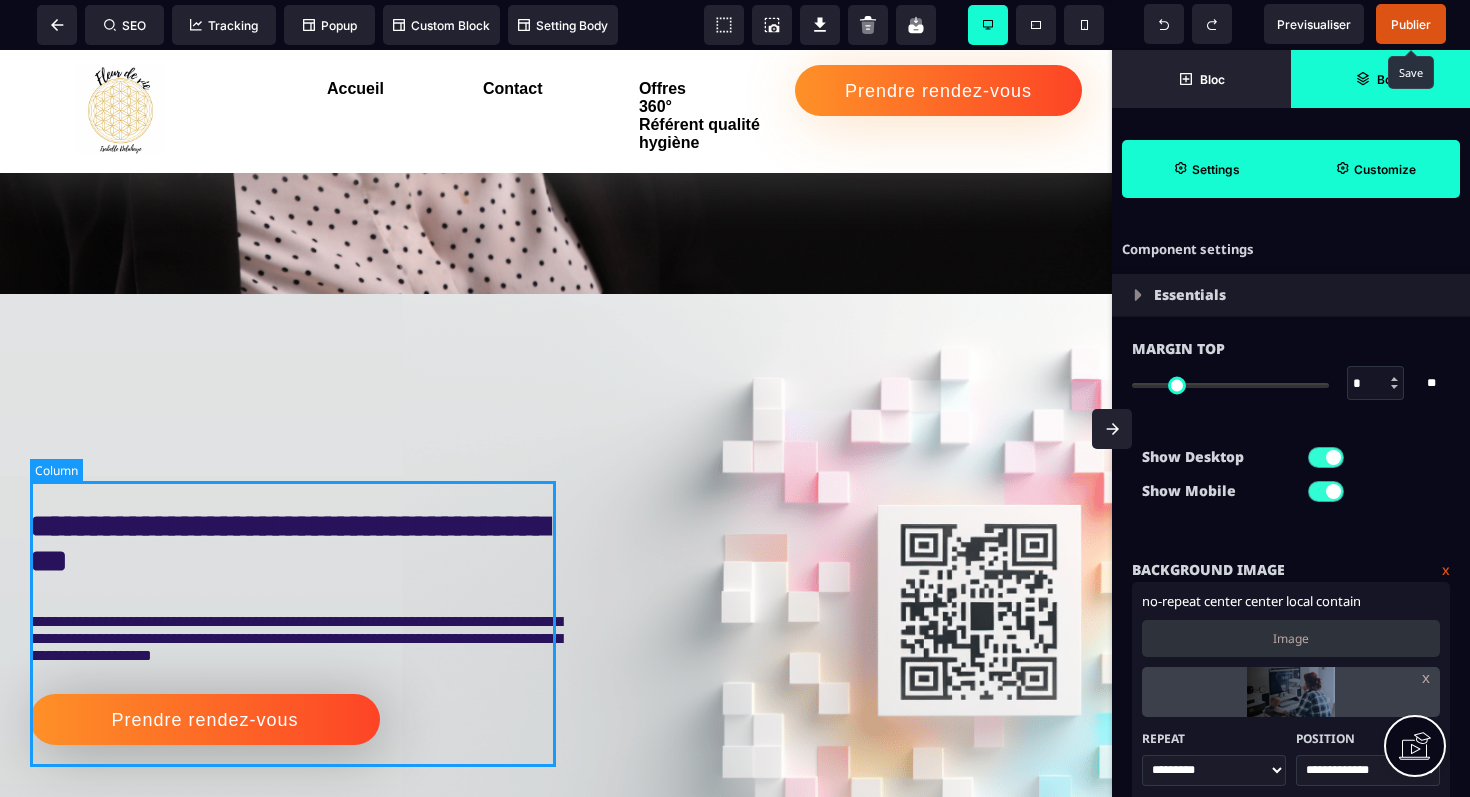 scroll, scrollTop: 2825, scrollLeft: 0, axis: vertical 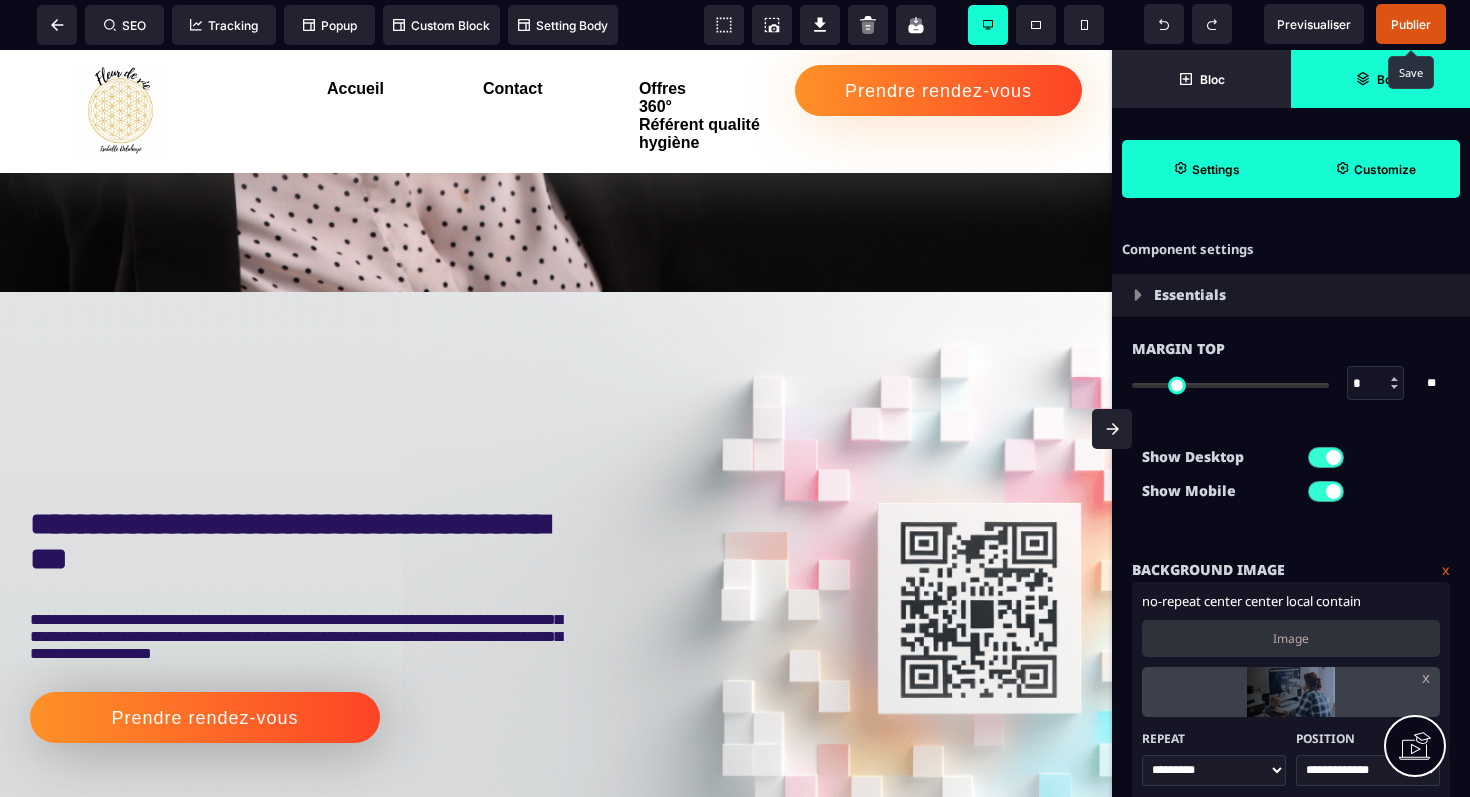 click 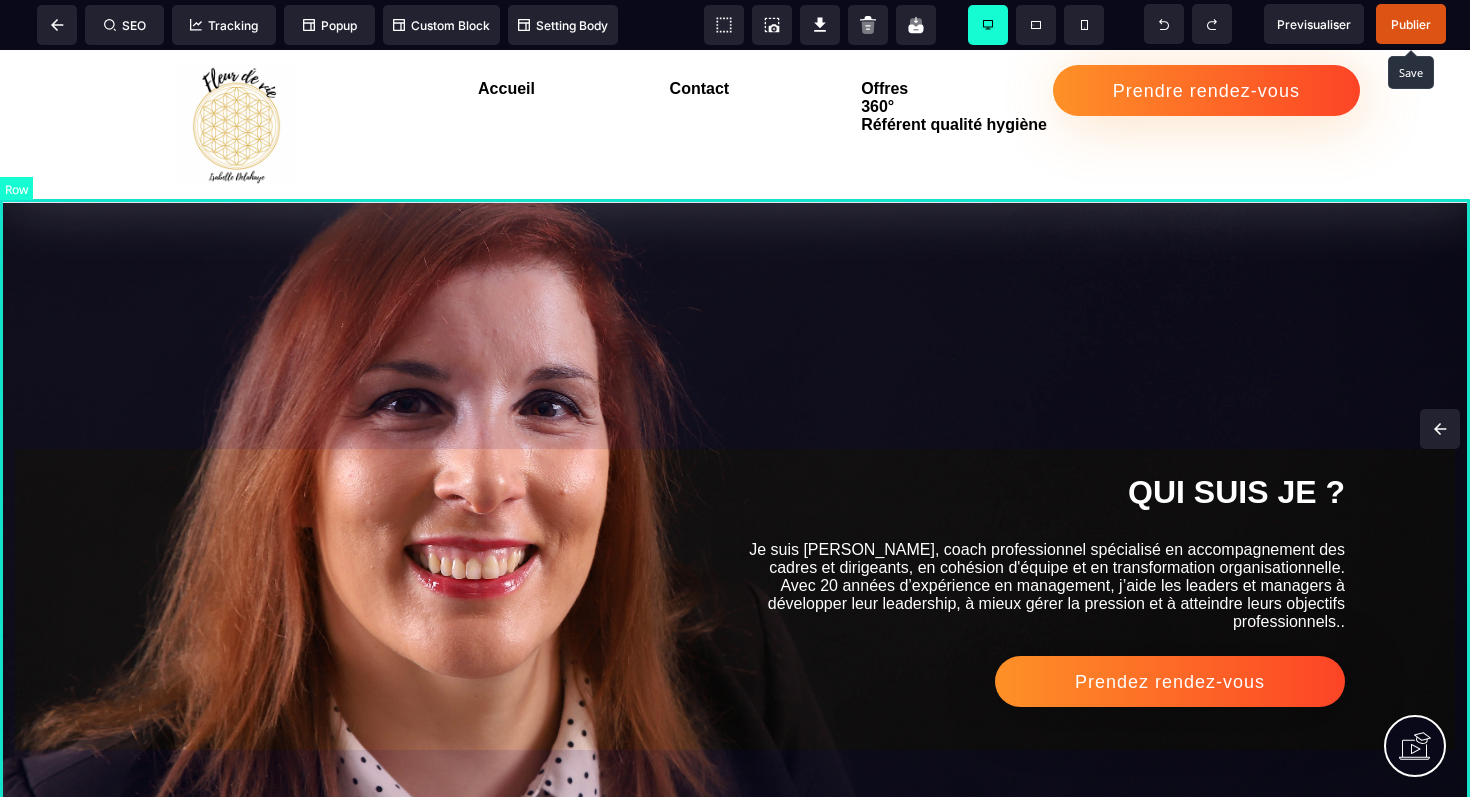 scroll, scrollTop: 2072, scrollLeft: 0, axis: vertical 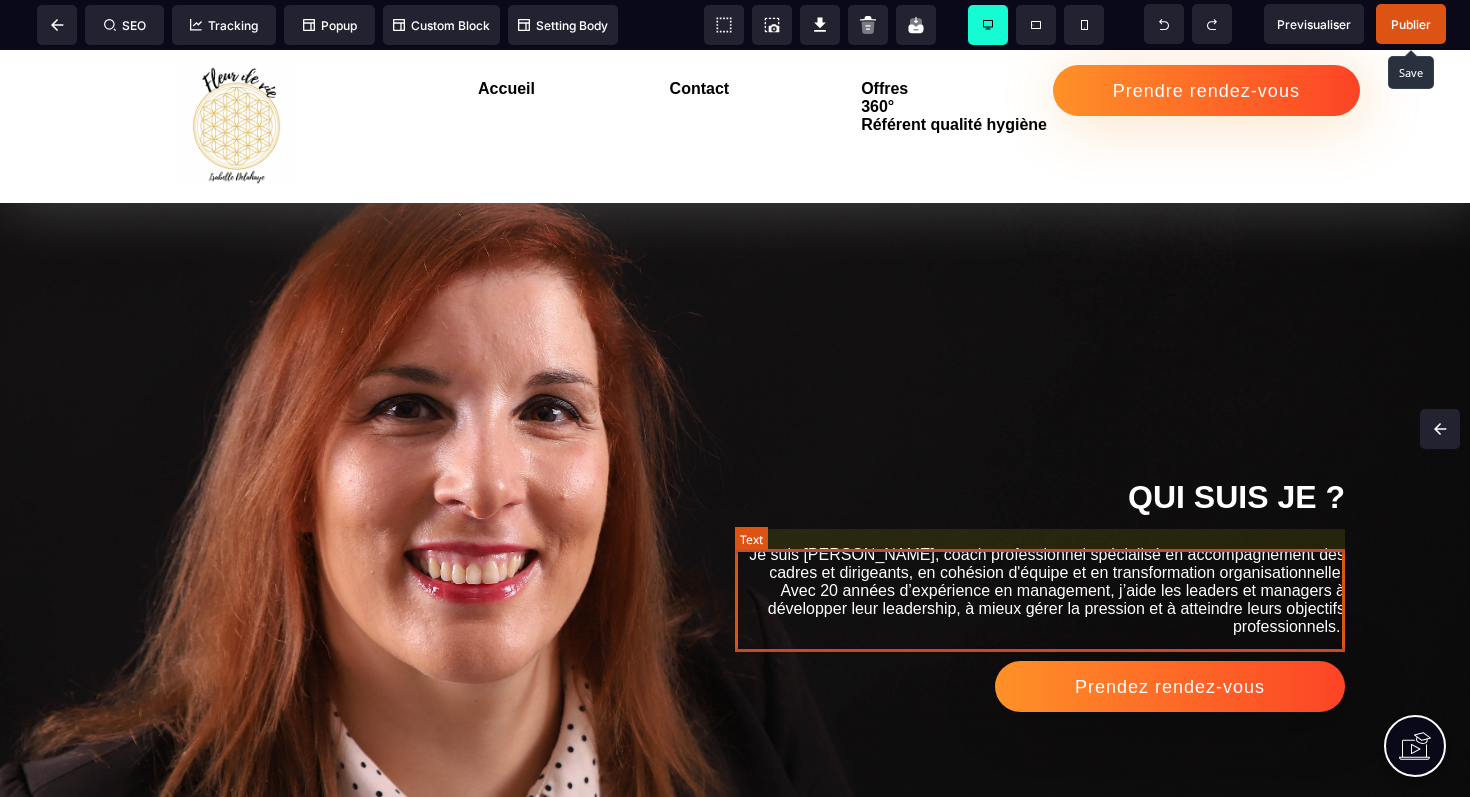 click on "Je suis [PERSON_NAME], coach professionnel spécialisé en accompagnement des cadres et dirigeants, en cohésion d'équipe et en transformation organisationnelle. Avec 20 années d’expérience en management, j’aide les leaders et managers à développer leur leadership, à mieux gérer la pression et à atteindre leurs objectifs professionnels.." at bounding box center [1040, 591] 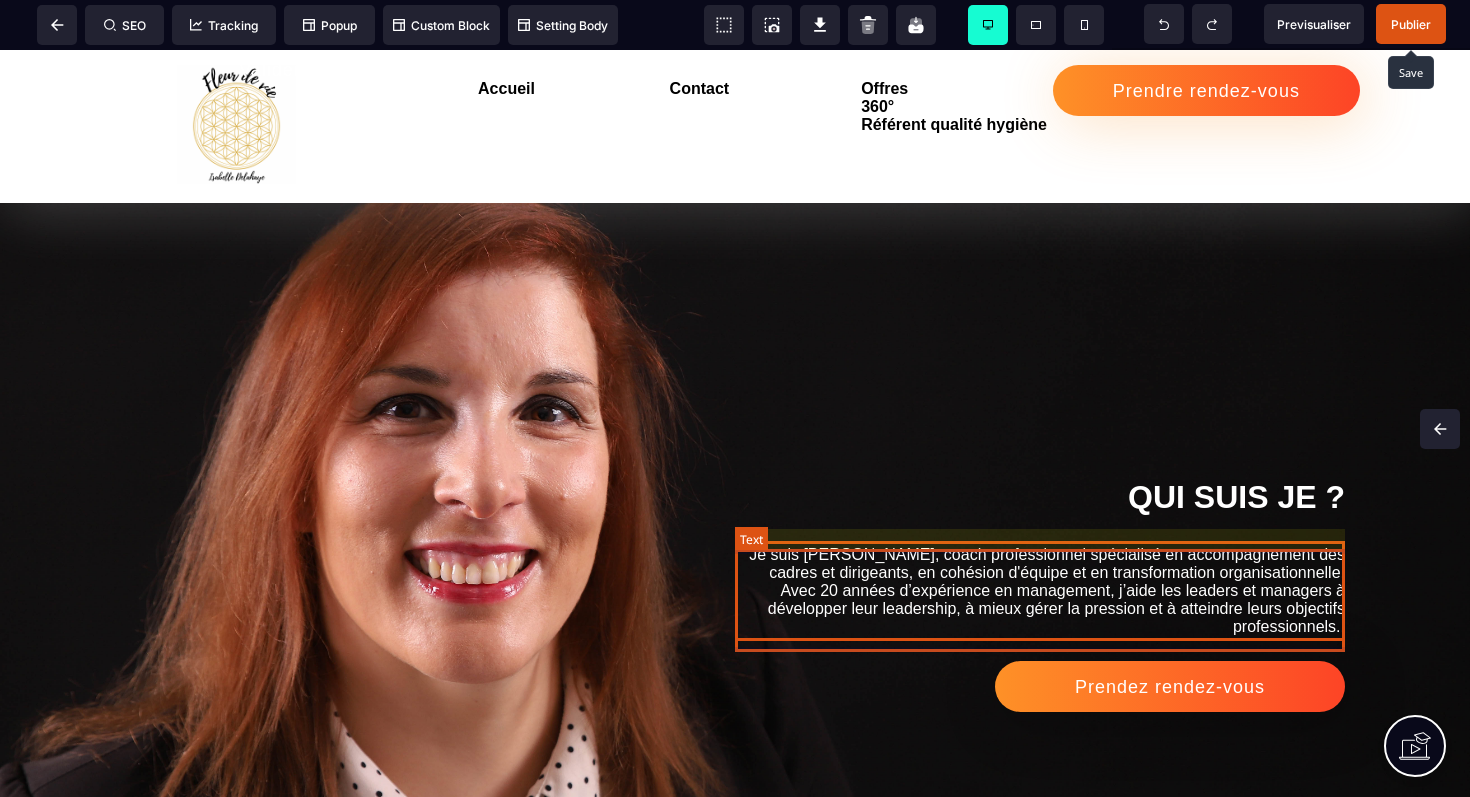 scroll, scrollTop: 2192, scrollLeft: 0, axis: vertical 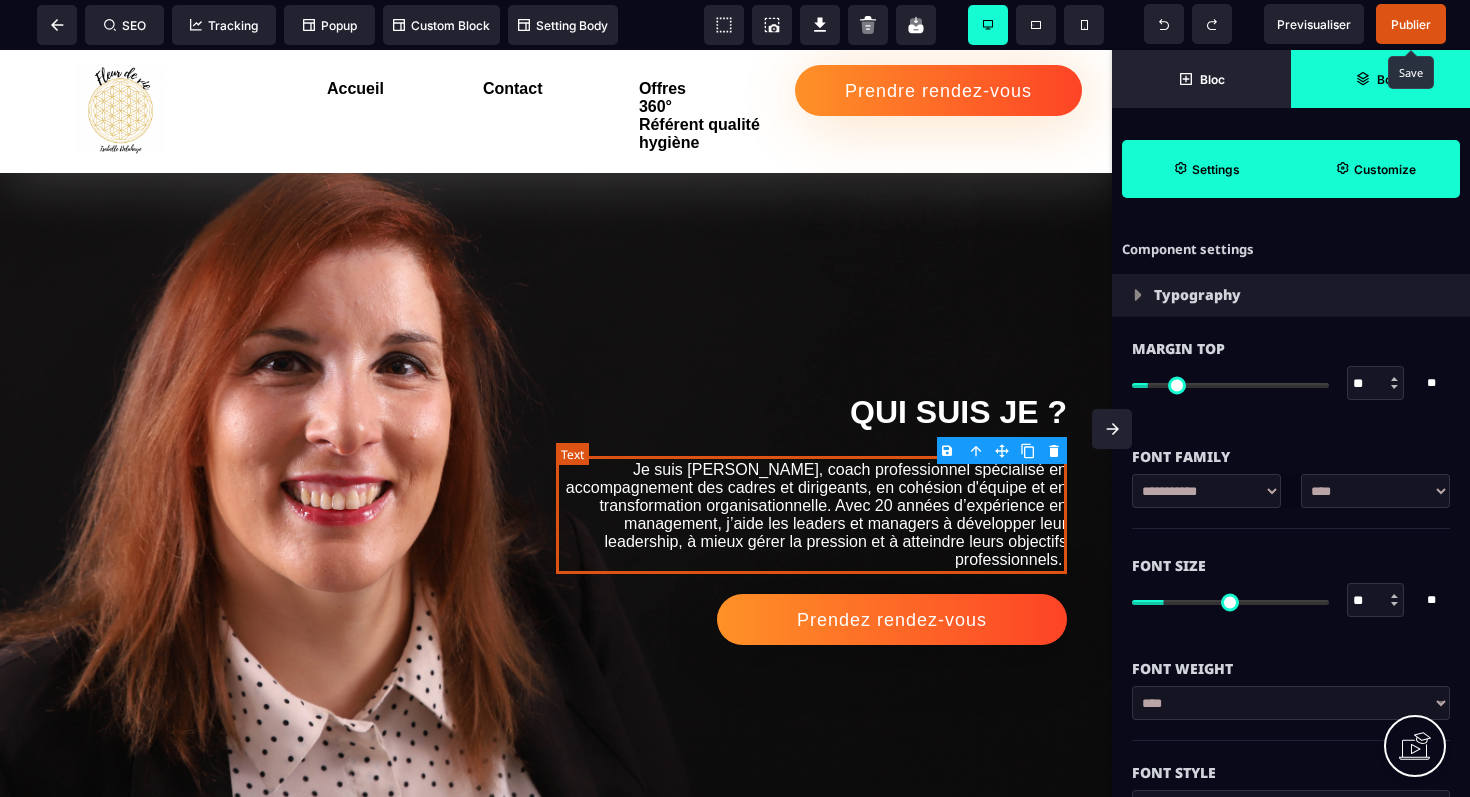 click on "Je suis [PERSON_NAME], coach professionnel spécialisé en accompagnement des cadres et dirigeants, en cohésion d'équipe et en transformation organisationnelle. Avec 20 années d’expérience en management, j’aide les leaders et managers à développer leur leadership, à mieux gérer la pression et à atteindre leurs objectifs professionnels.." at bounding box center [811, 515] 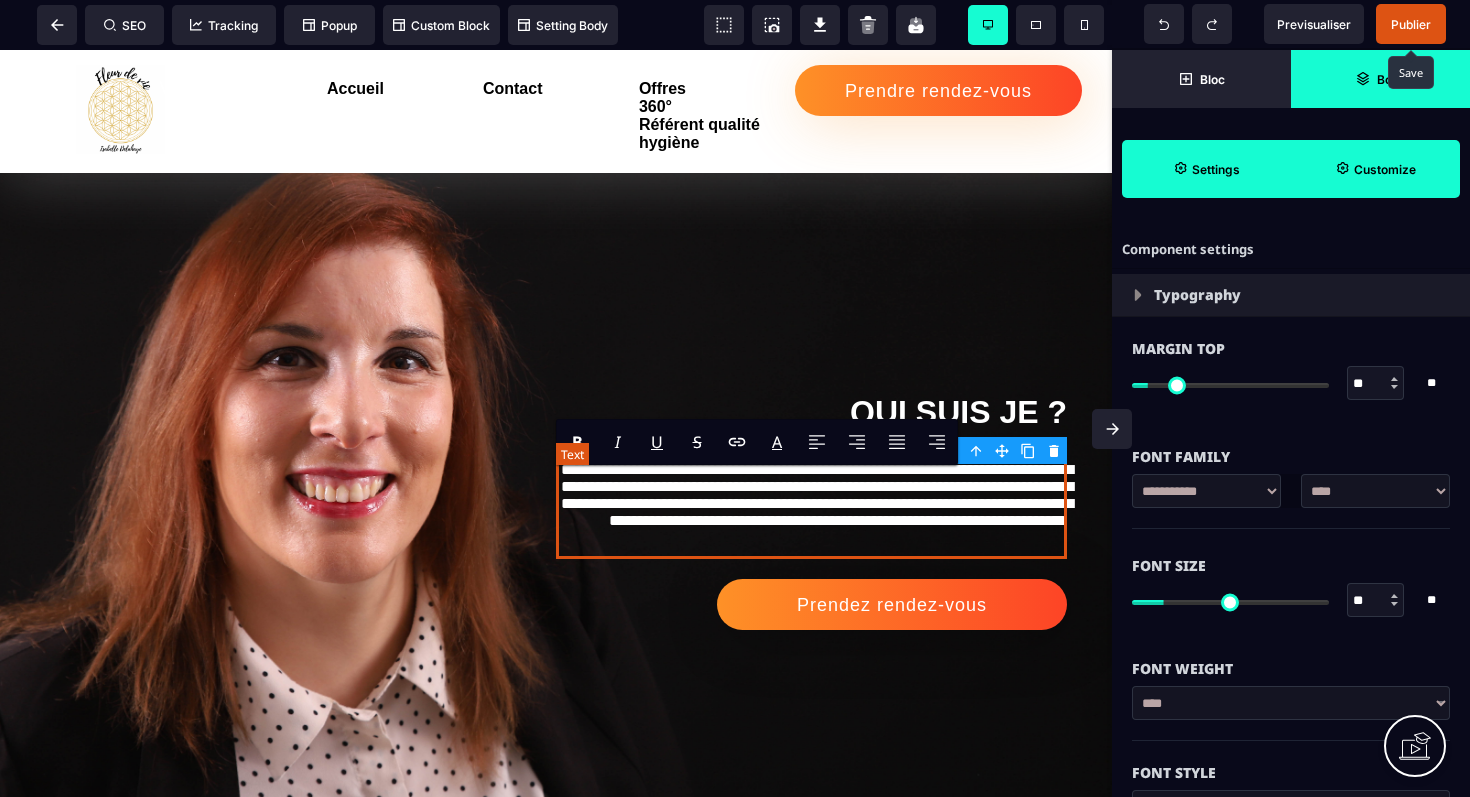 click on "**********" at bounding box center (811, 507) 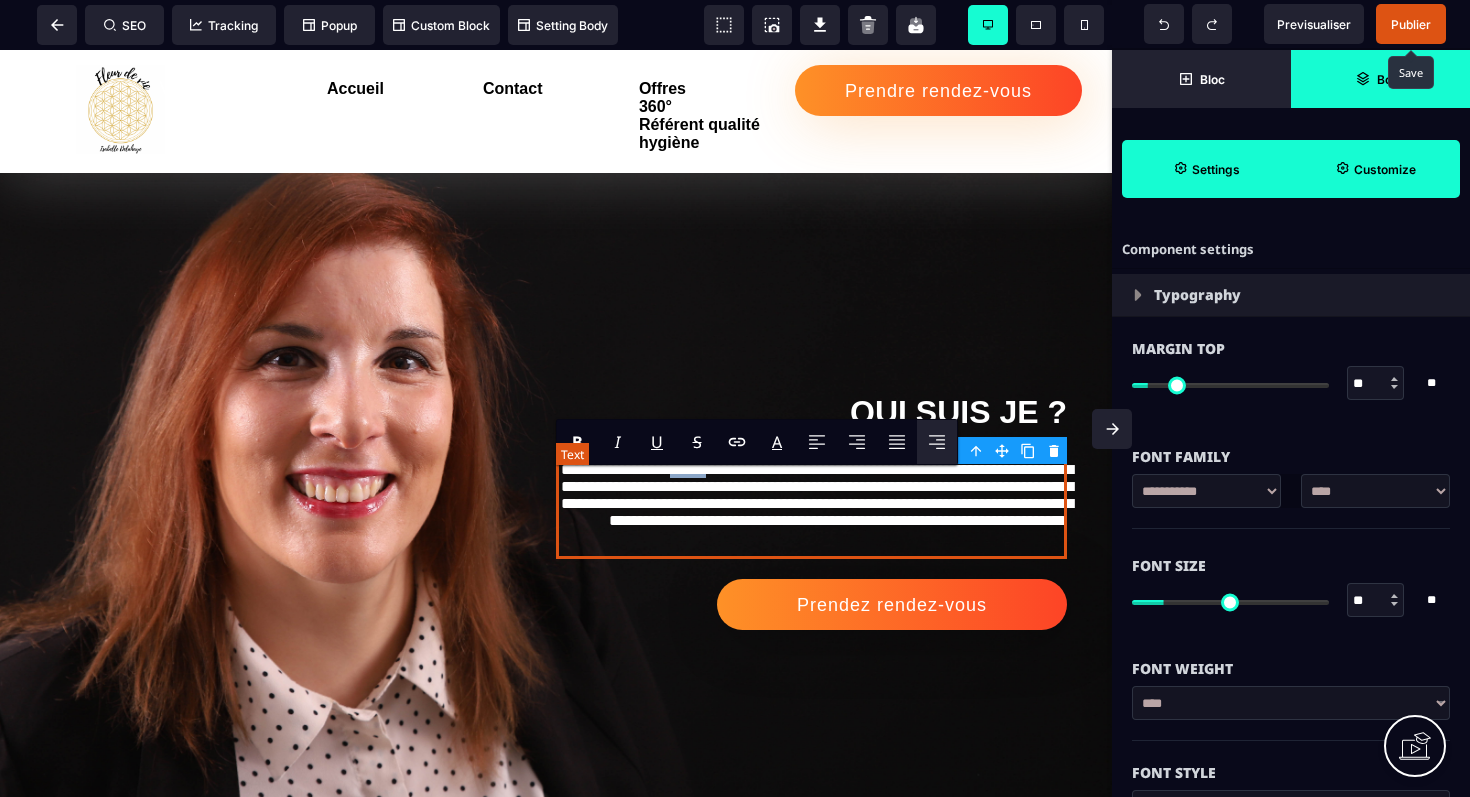drag, startPoint x: 699, startPoint y: 479, endPoint x: 742, endPoint y: 475, distance: 43.185646 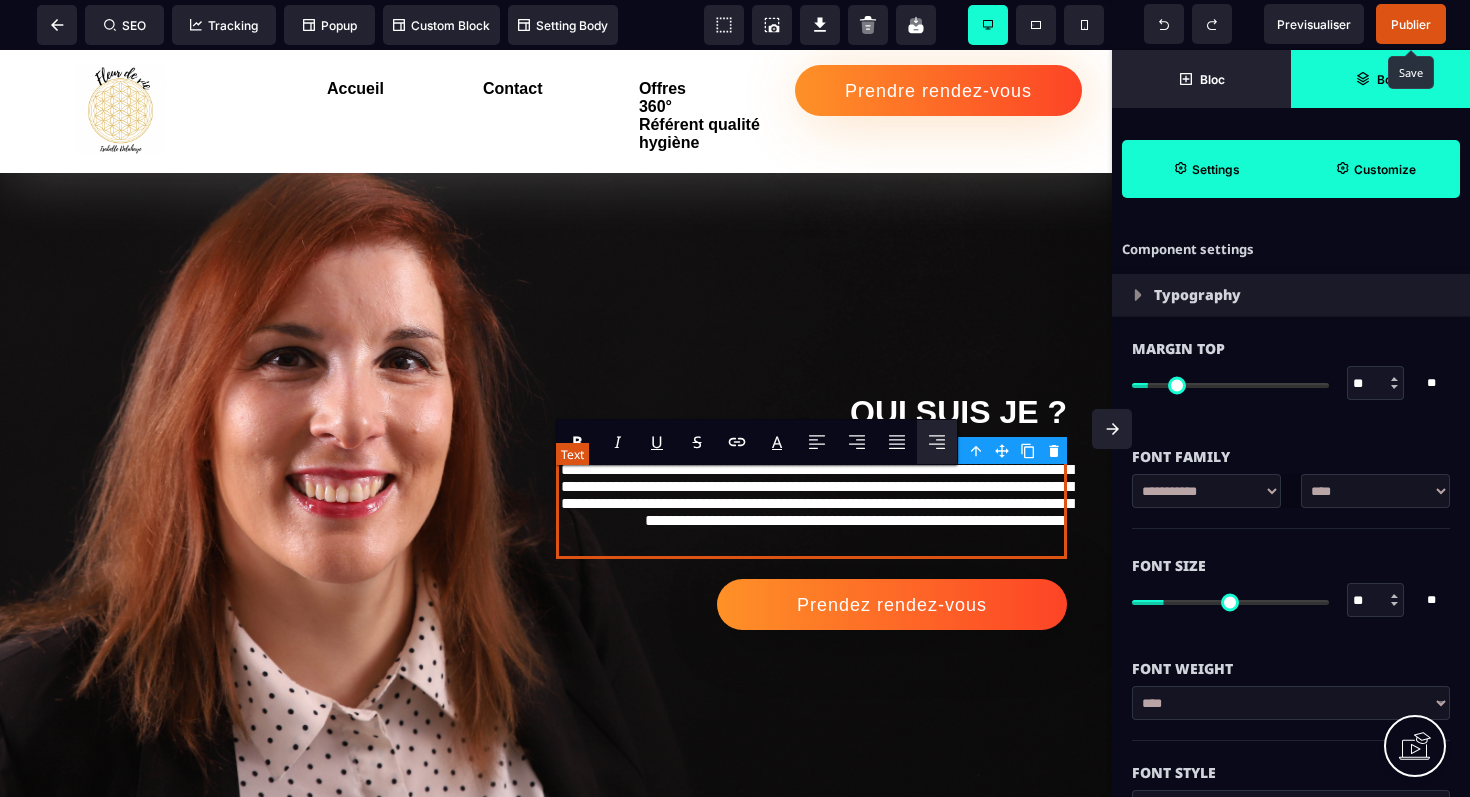 click on "**********" at bounding box center [811, 507] 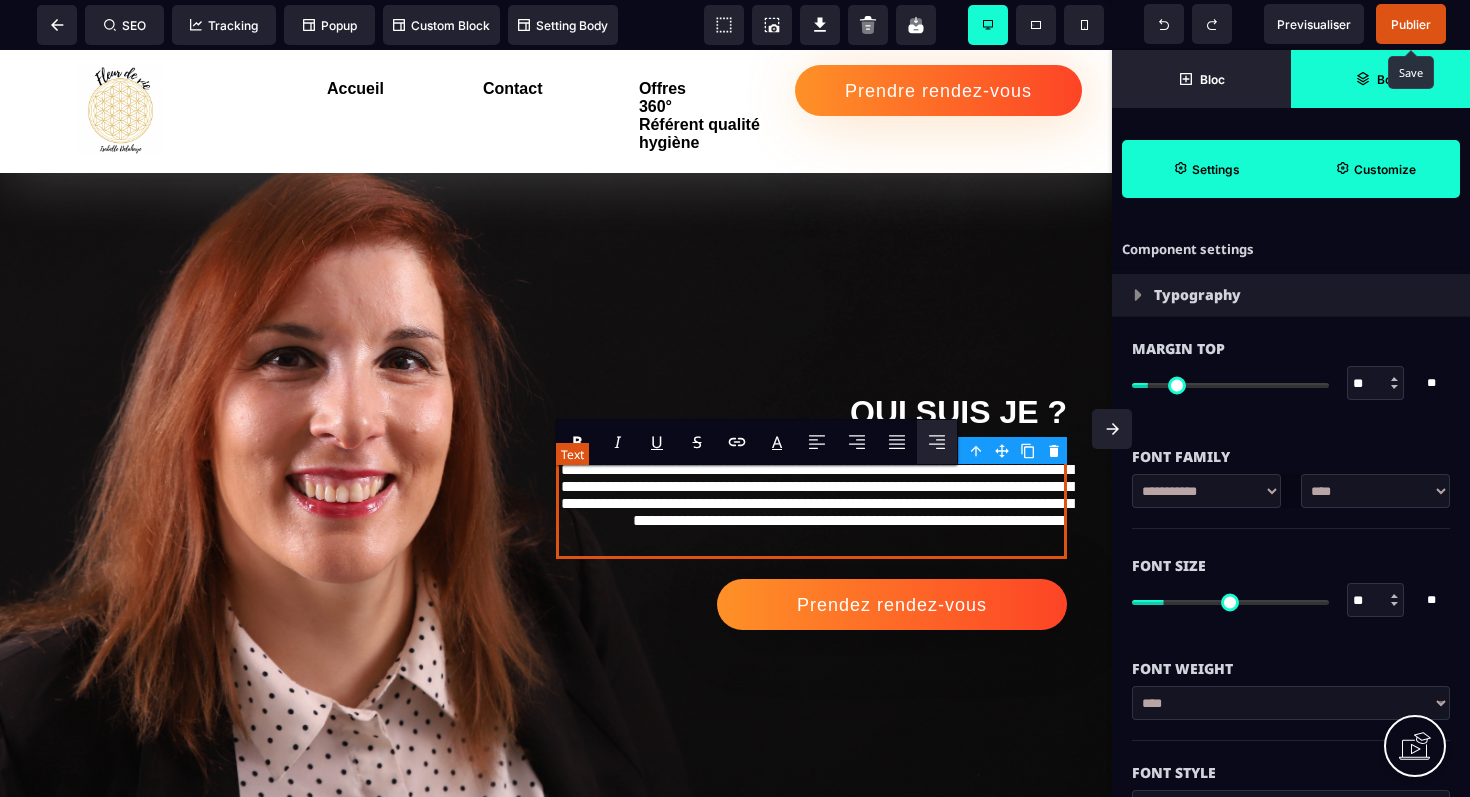 click on "**********" at bounding box center [811, 507] 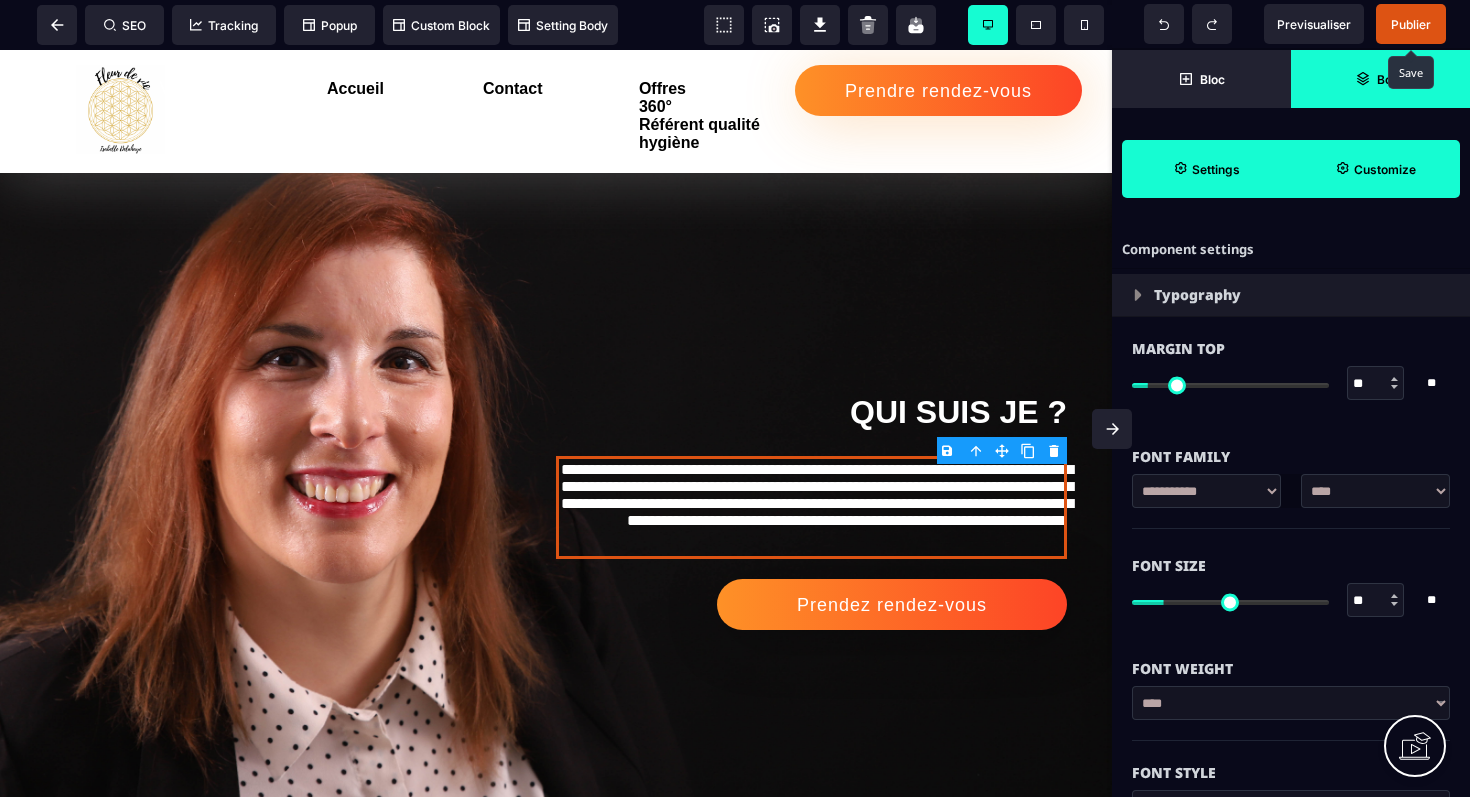 click on "Publier" at bounding box center (1411, 24) 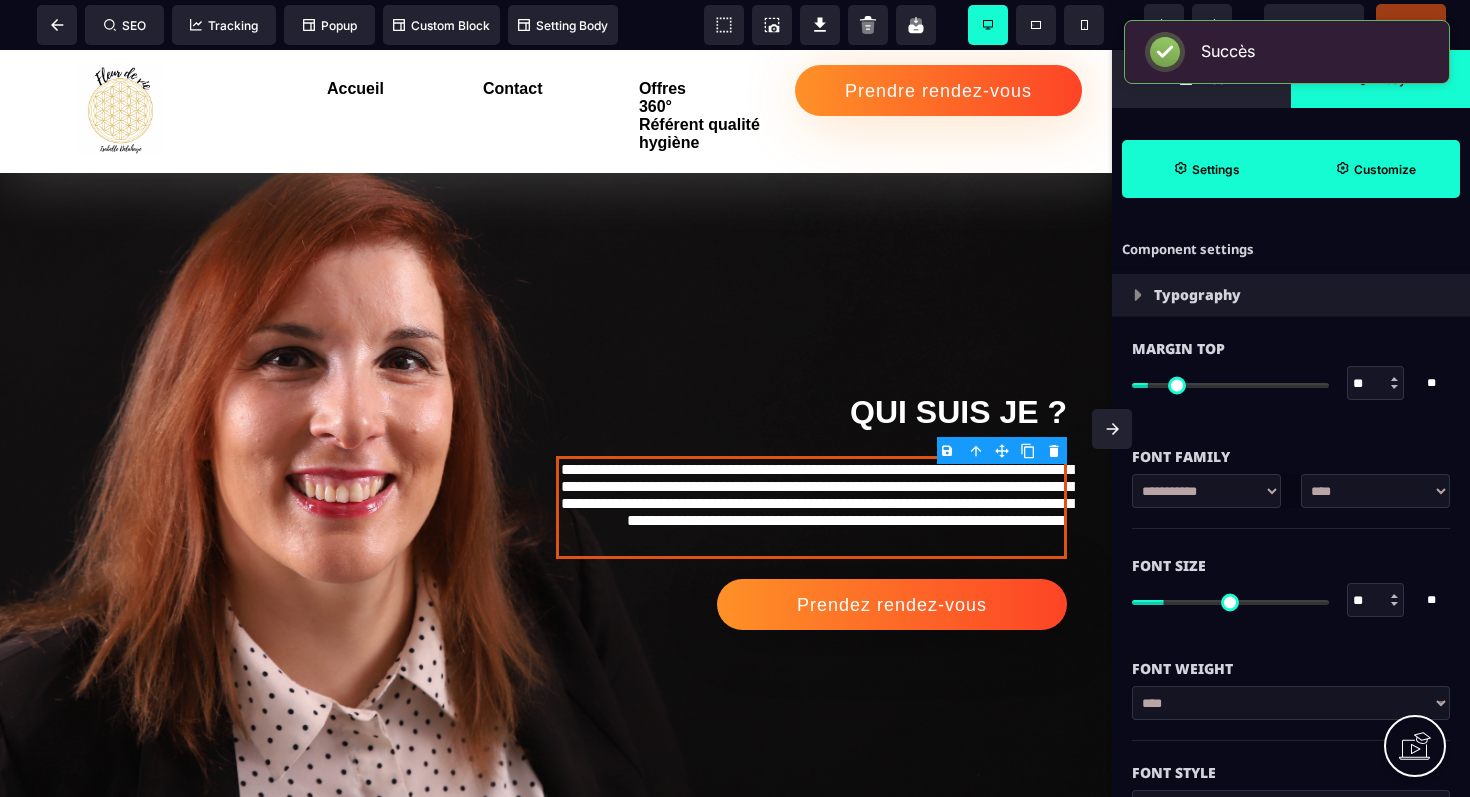 click at bounding box center [1112, 429] 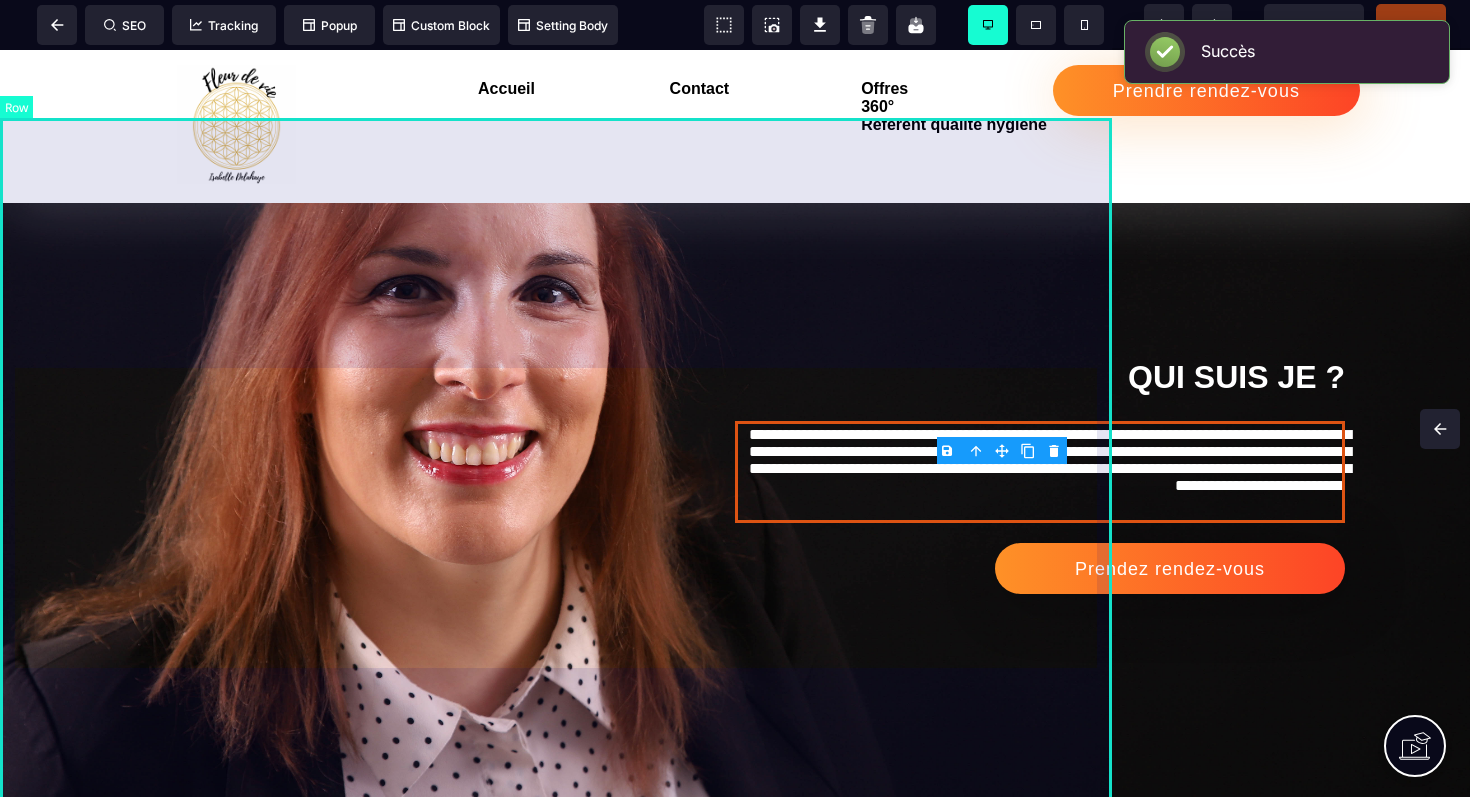 scroll, scrollTop: 2072, scrollLeft: 0, axis: vertical 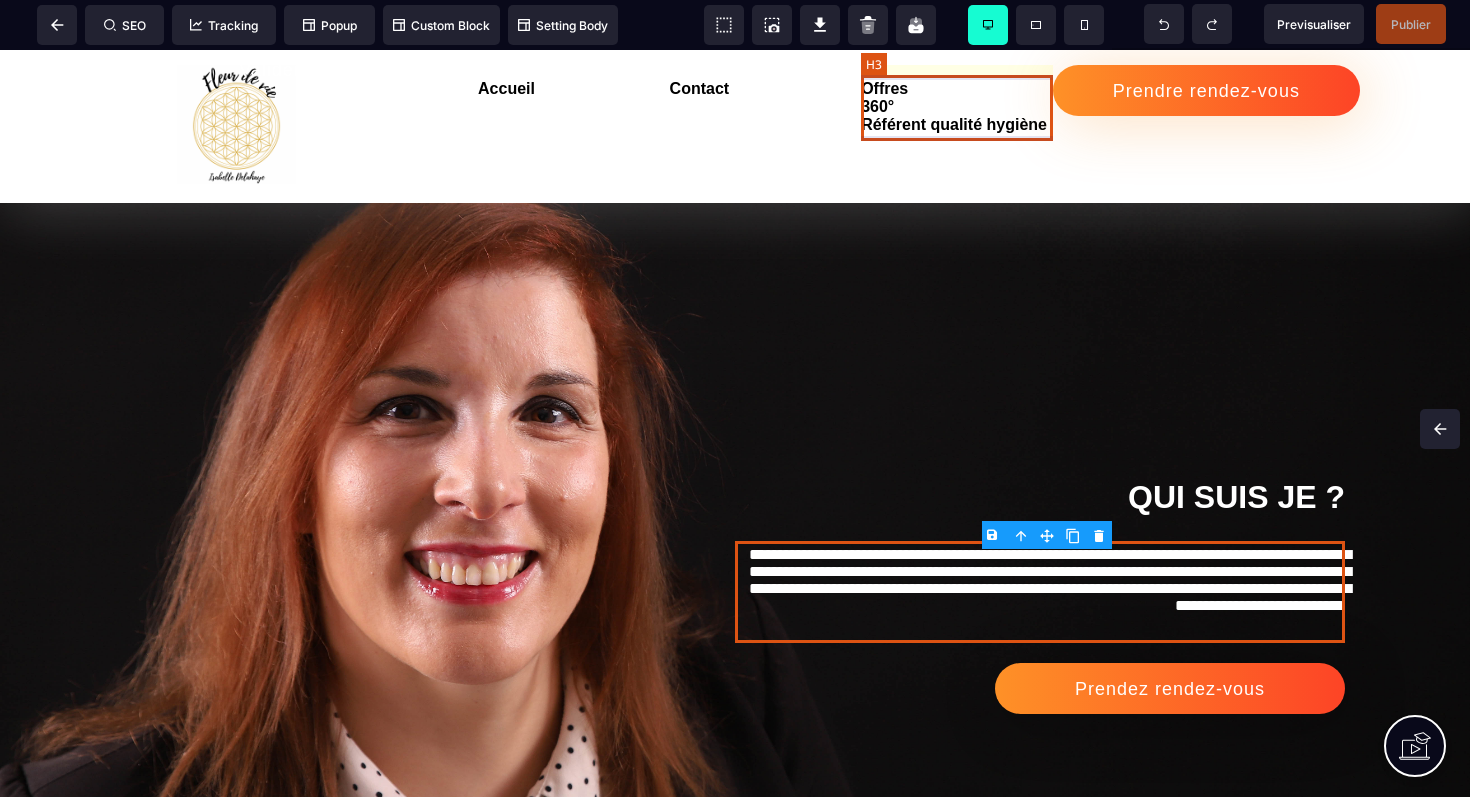 click on "Offres
360°
Référent qualité hygiène" at bounding box center [957, 107] 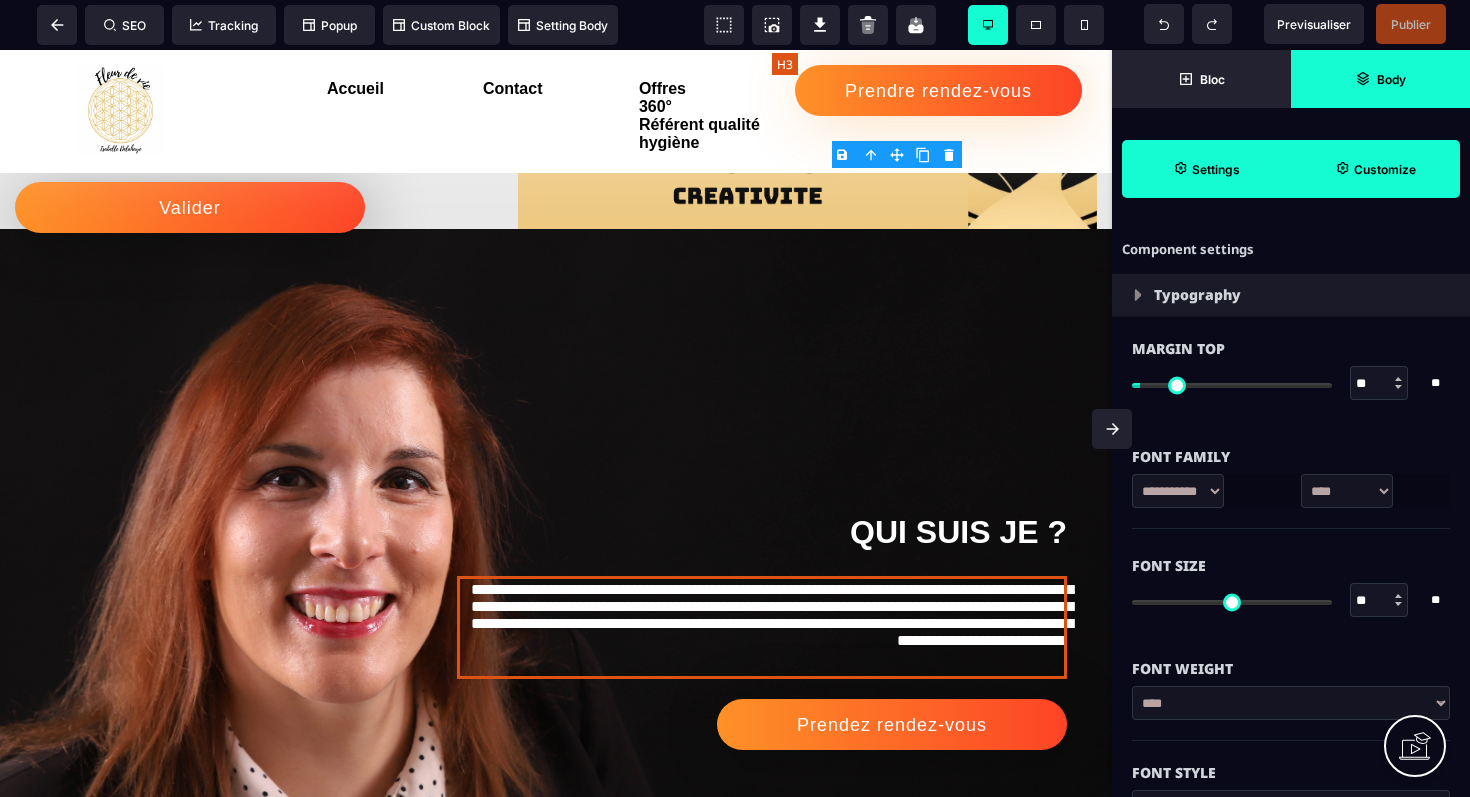 scroll, scrollTop: 2192, scrollLeft: 0, axis: vertical 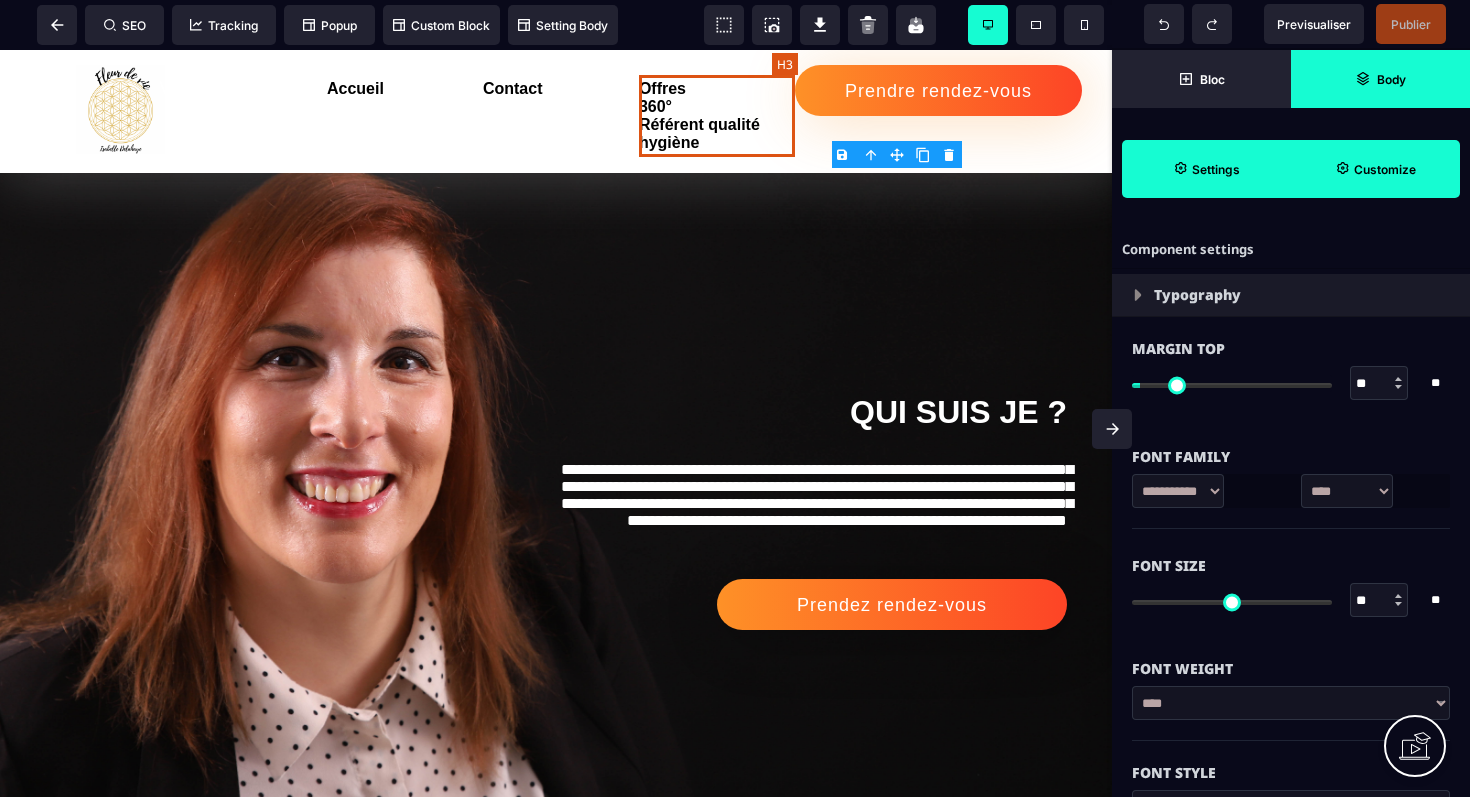 click on "Prendre rendez-vous" at bounding box center (938, 91) 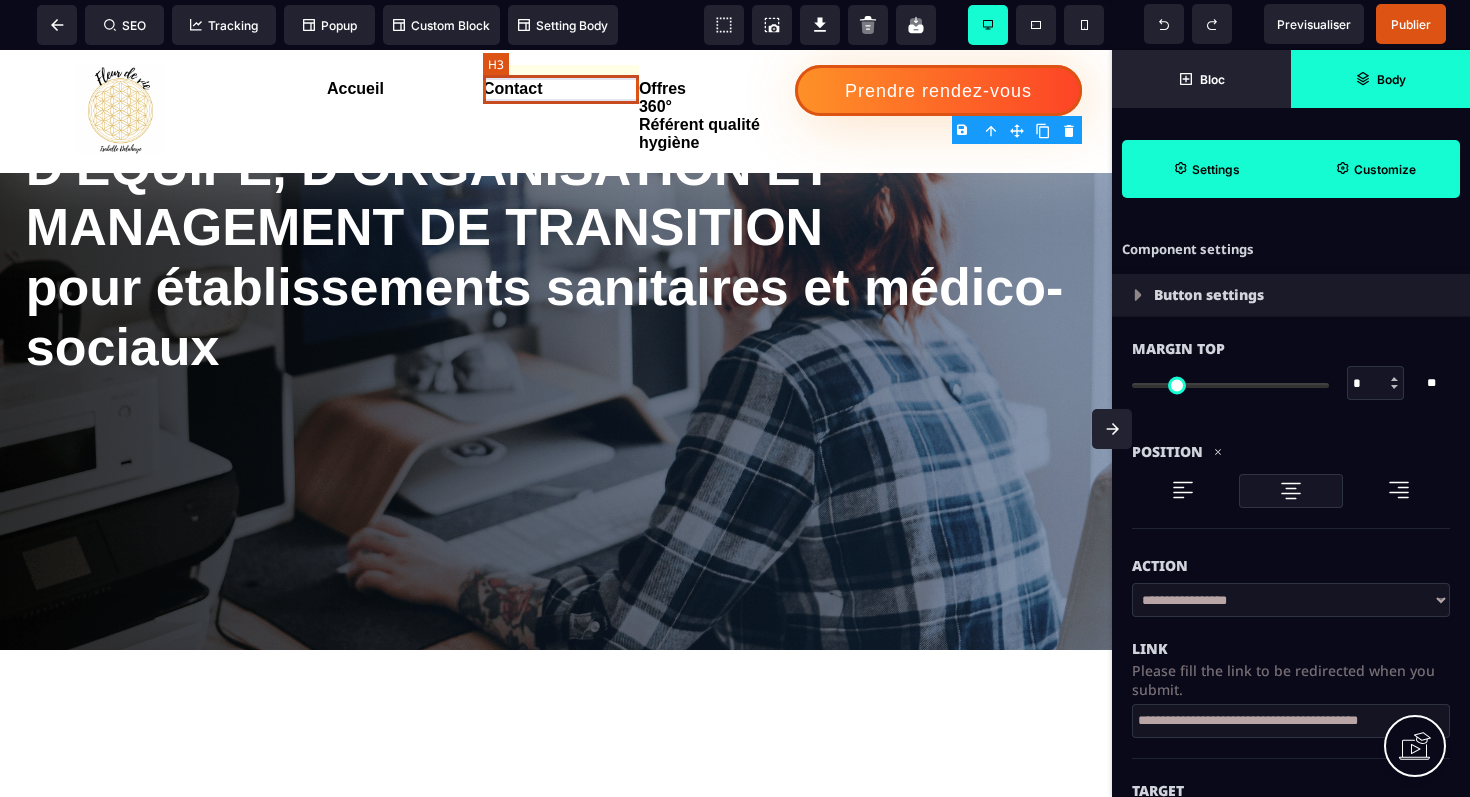 scroll, scrollTop: 282, scrollLeft: 0, axis: vertical 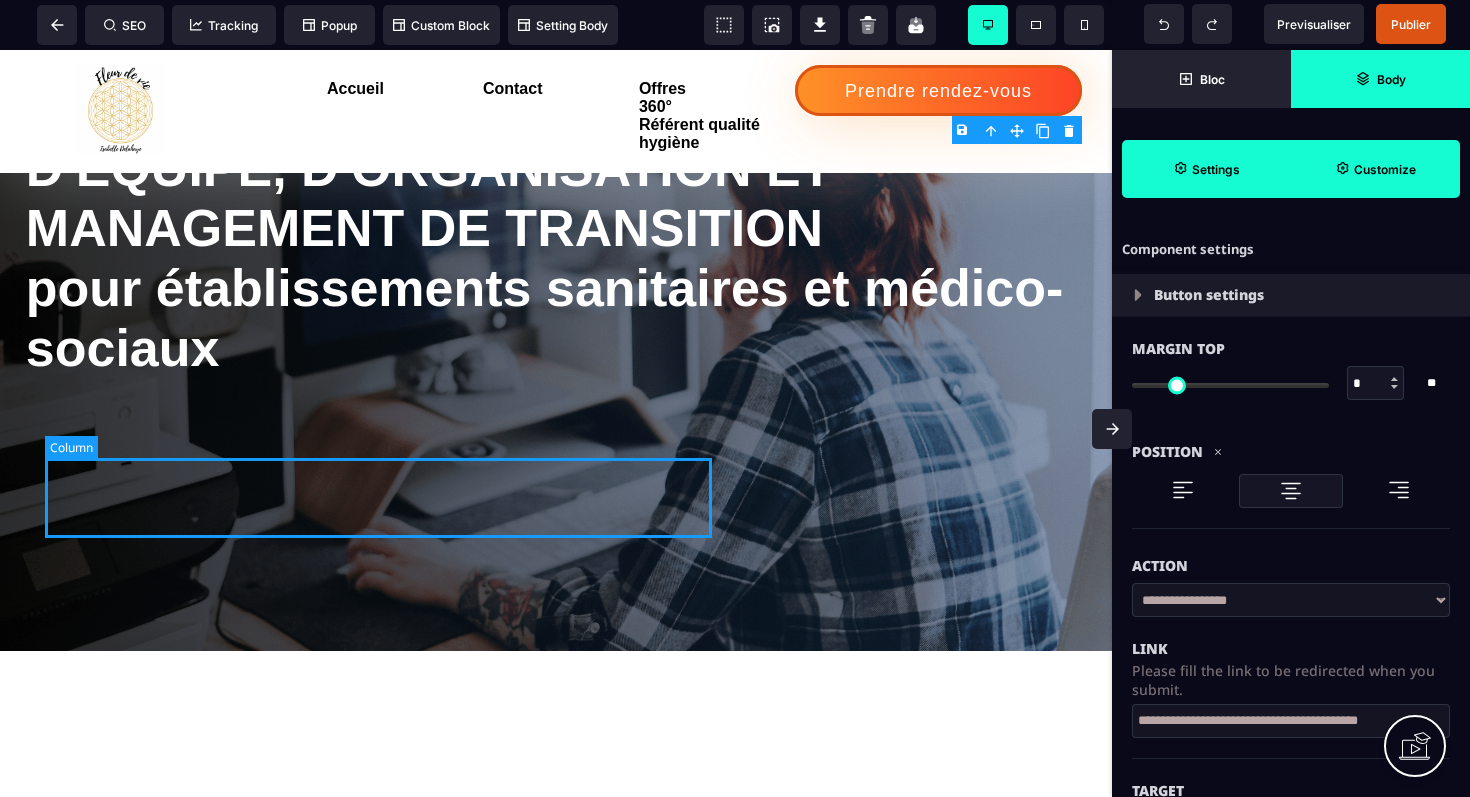 click at bounding box center (378, 498) 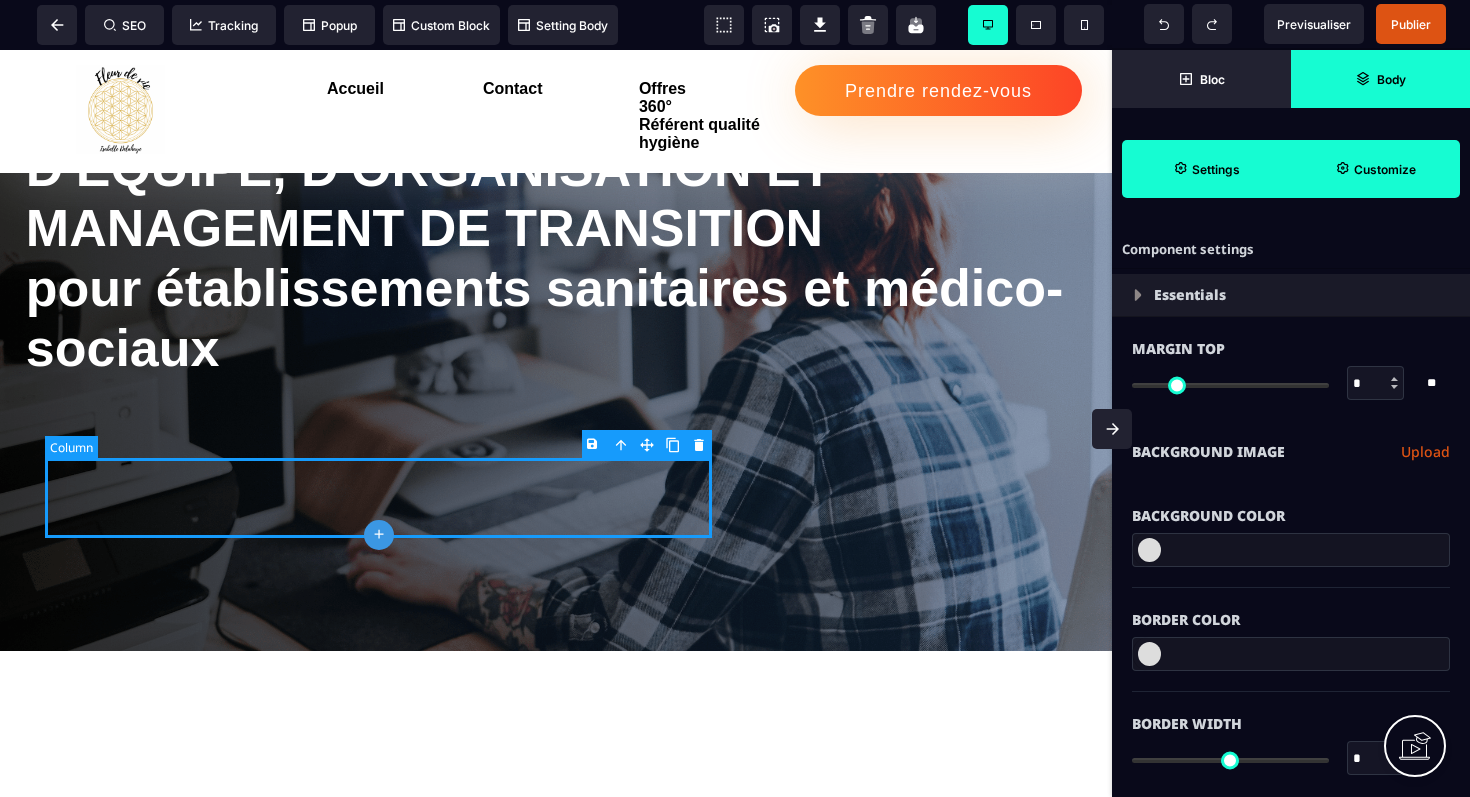 click at bounding box center (378, 498) 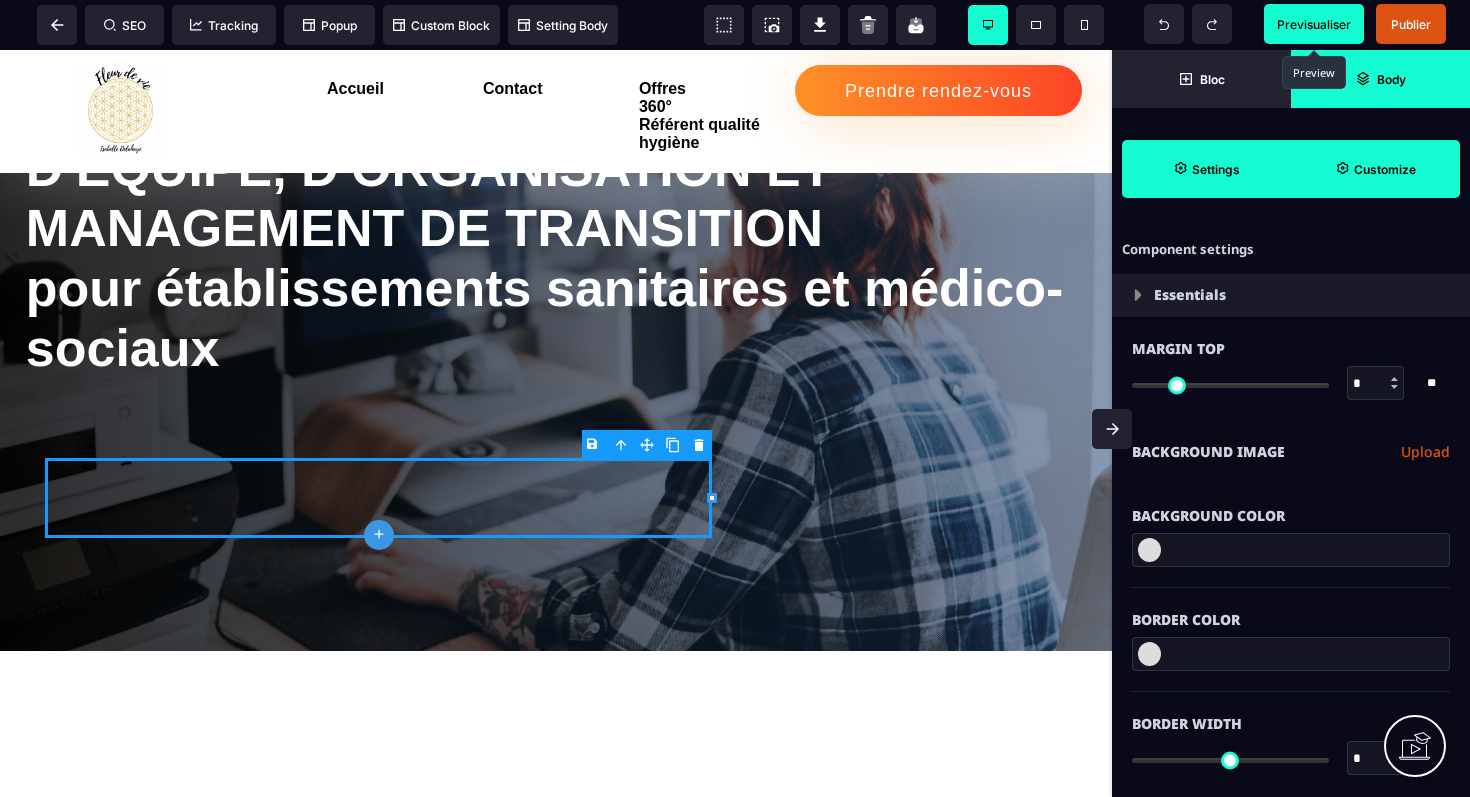 click on "Previsualiser" at bounding box center (1314, 24) 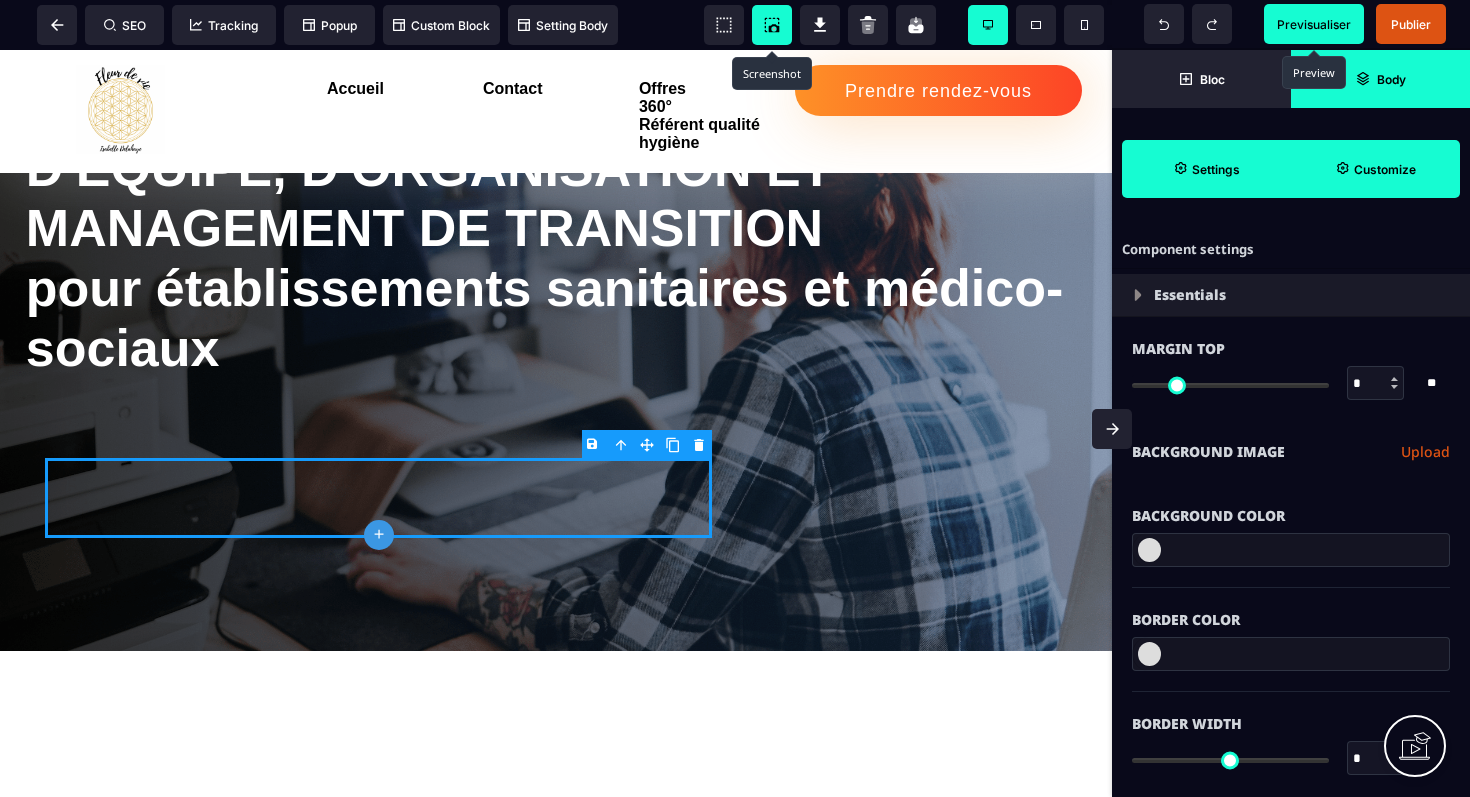click 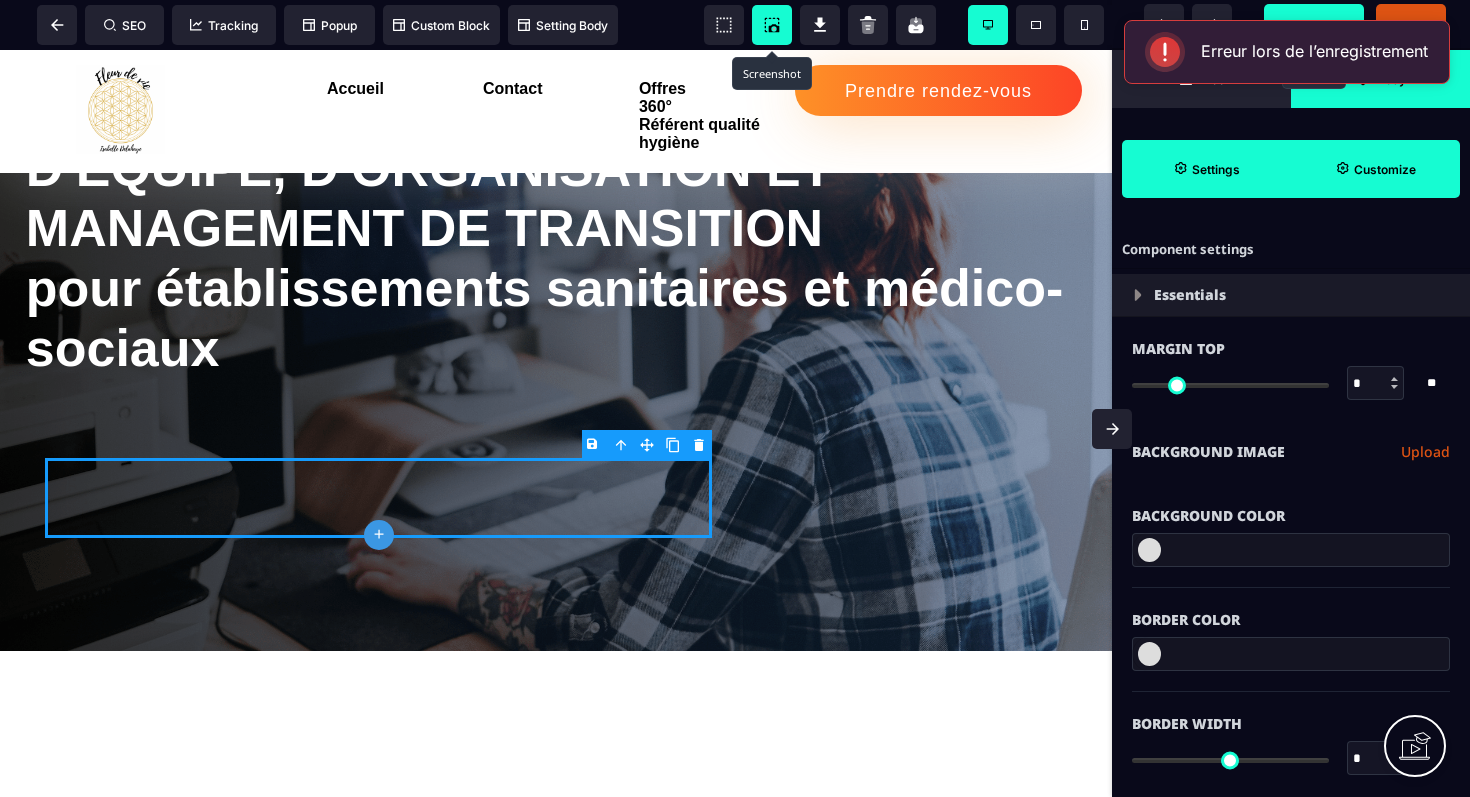 click 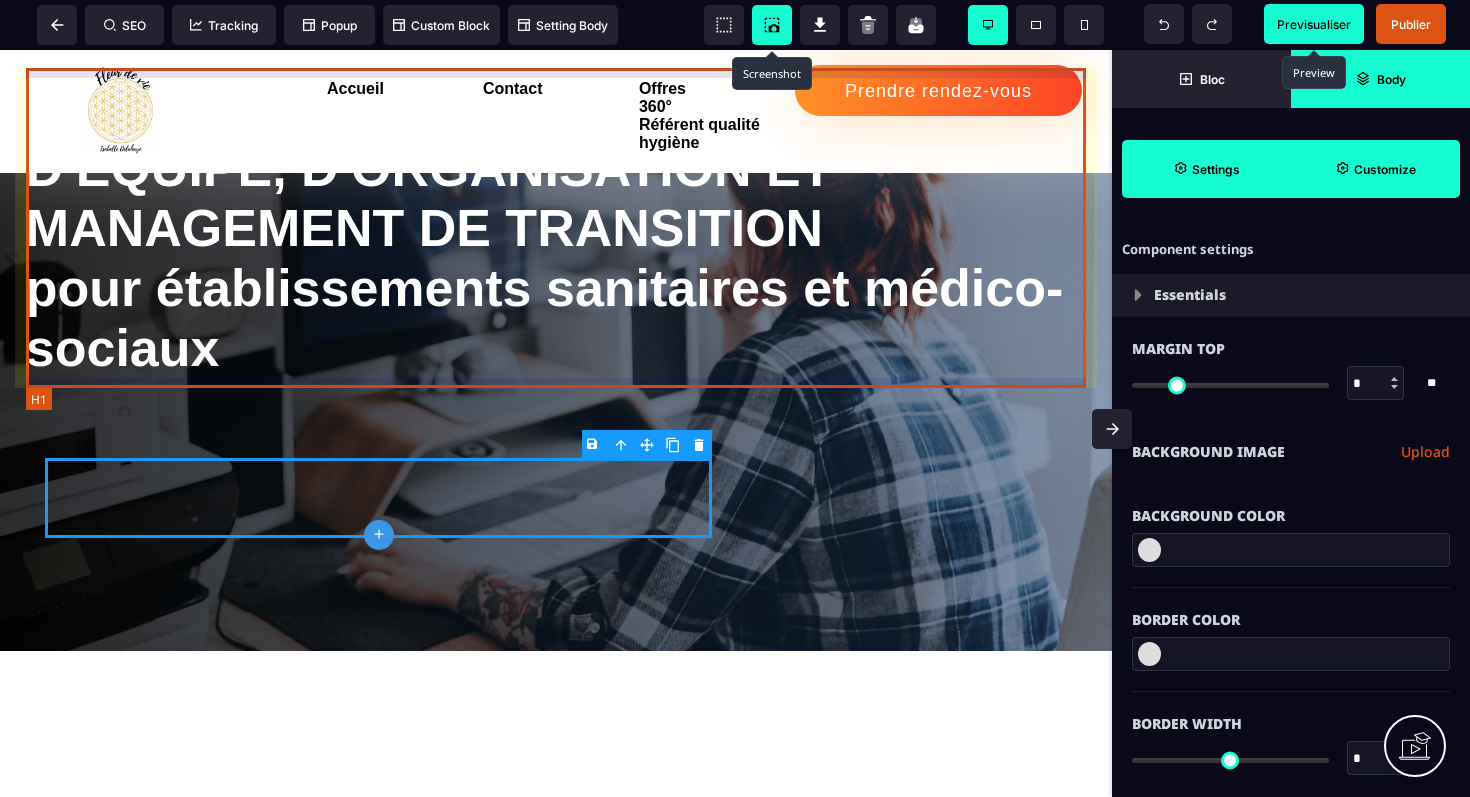 click on "COACHING INDIVIDUEL, DE COHESION D'EQUIPE, D'ORGANISATION ET MANAGEMENT DE TRANSITION
pour établissements sanitaires et médico-sociaux" at bounding box center [556, 228] 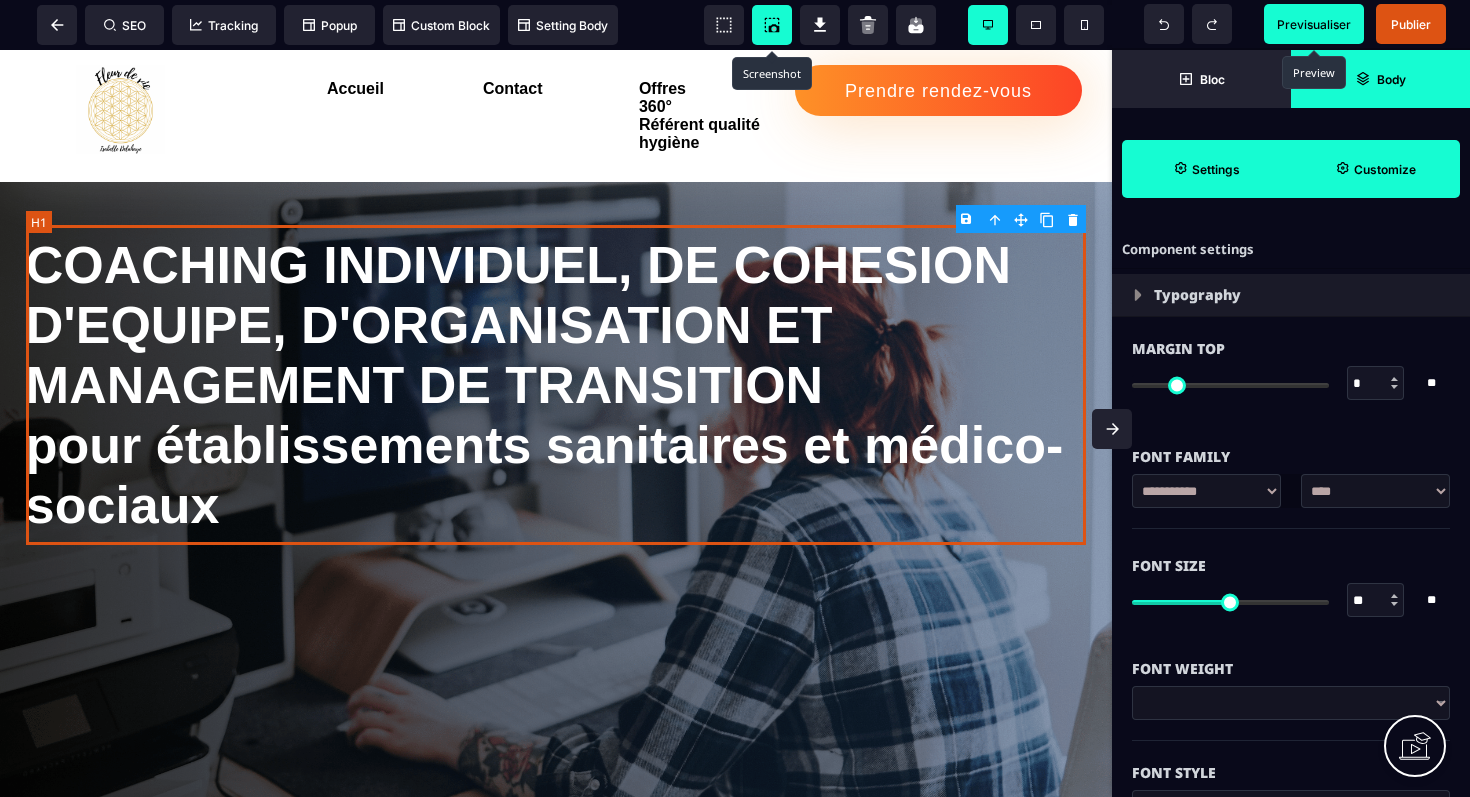 scroll, scrollTop: 98, scrollLeft: 0, axis: vertical 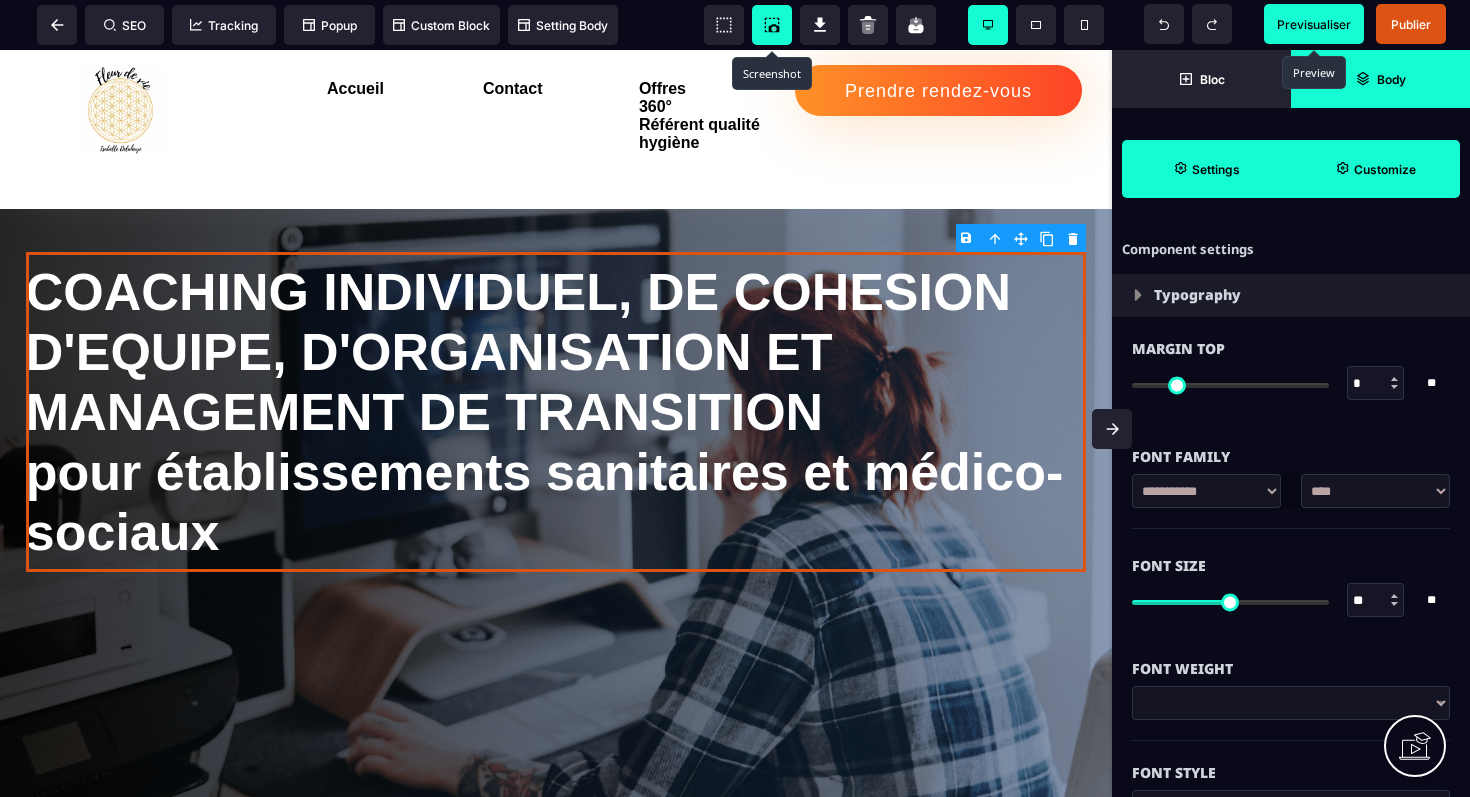 click 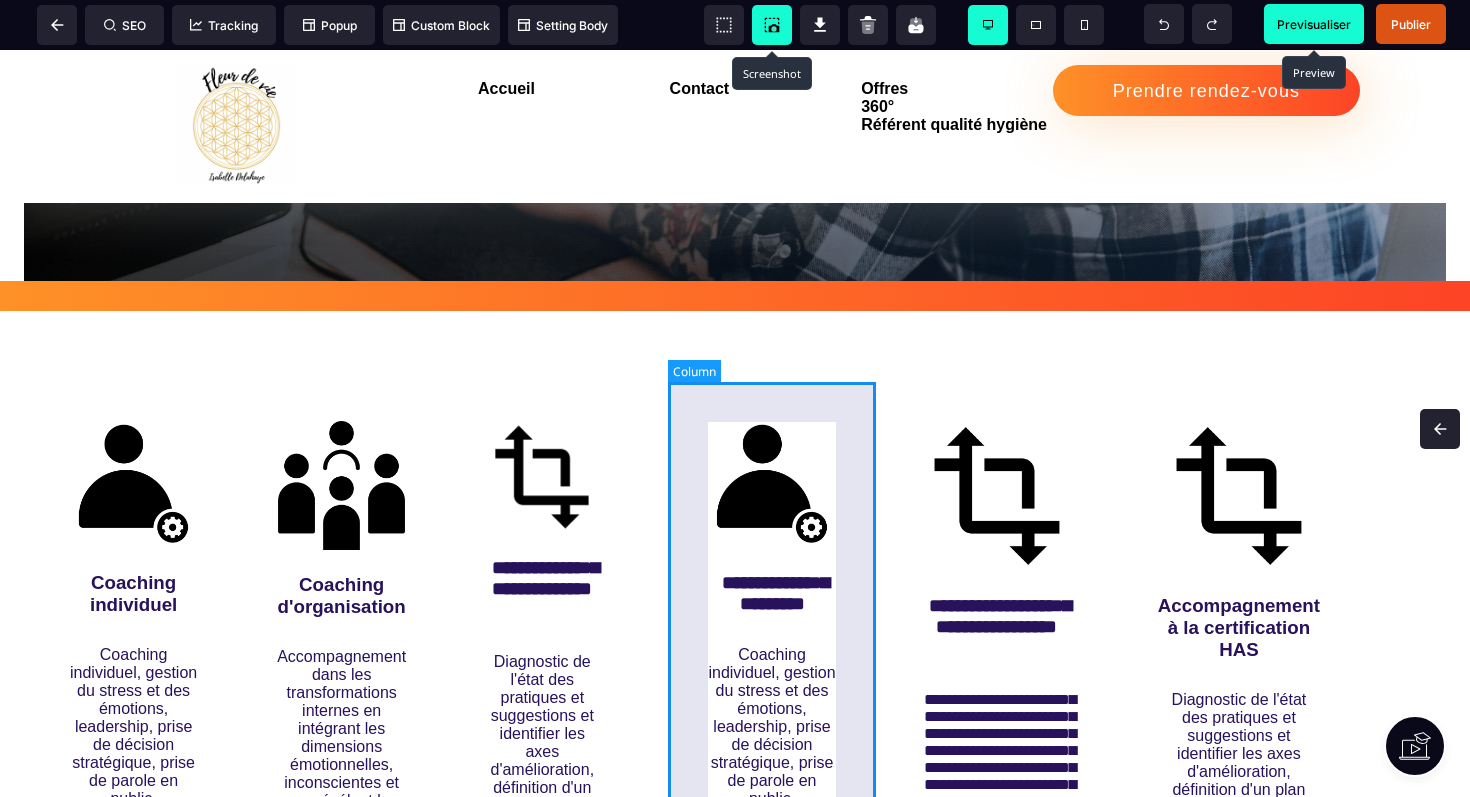 scroll, scrollTop: 678, scrollLeft: 0, axis: vertical 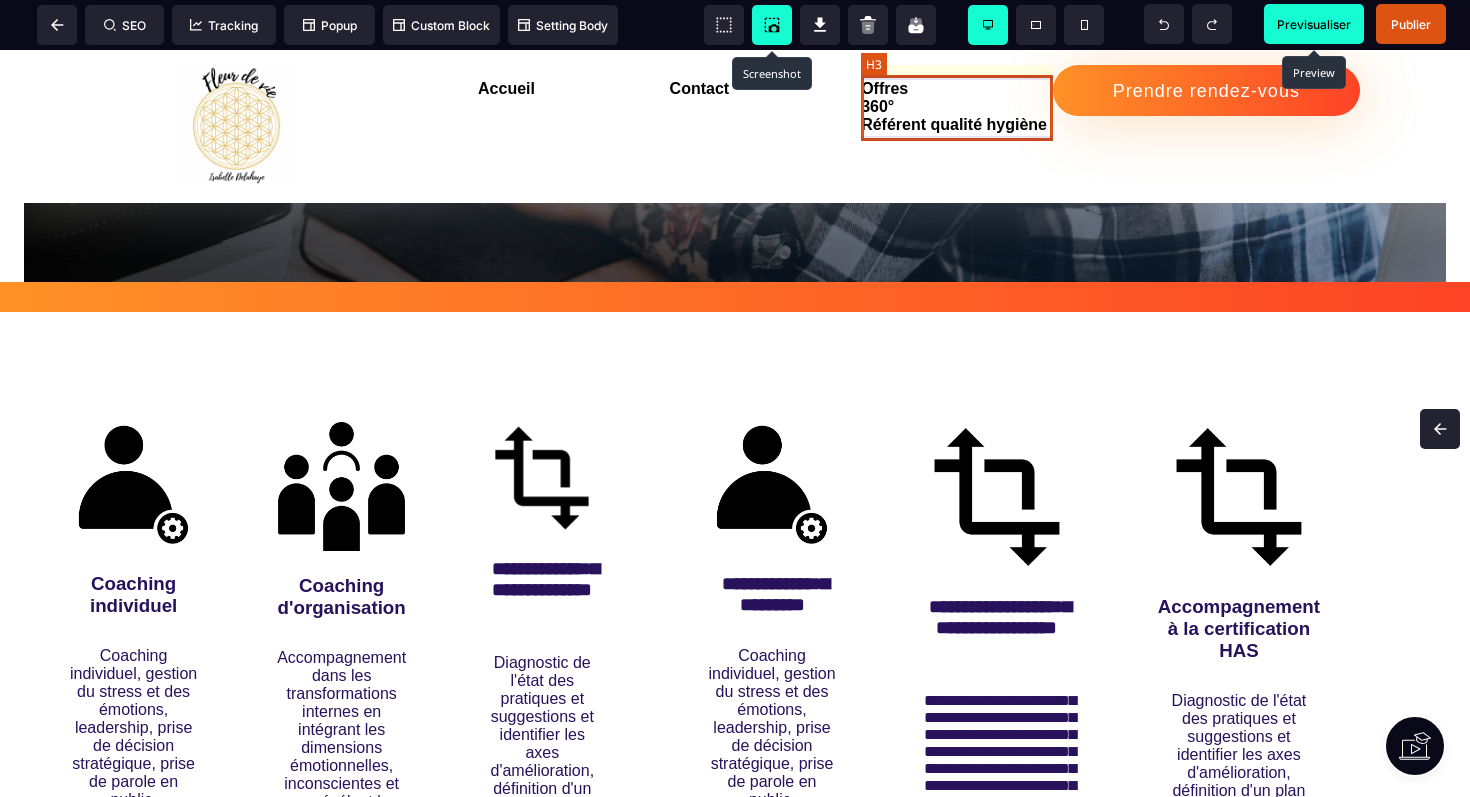 click on "Offres
360°
Référent qualité hygiène" at bounding box center (957, 107) 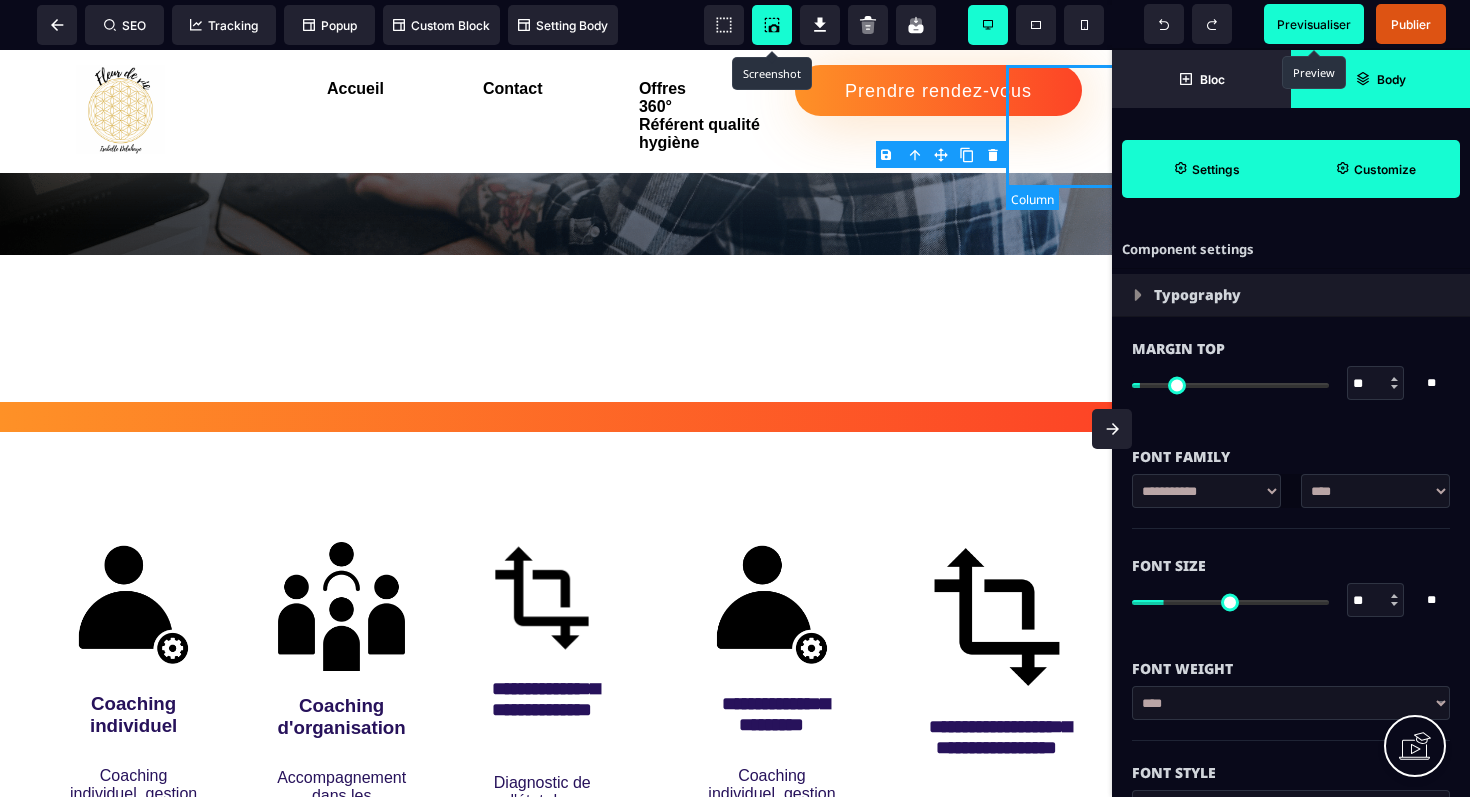 scroll, scrollTop: 798, scrollLeft: 0, axis: vertical 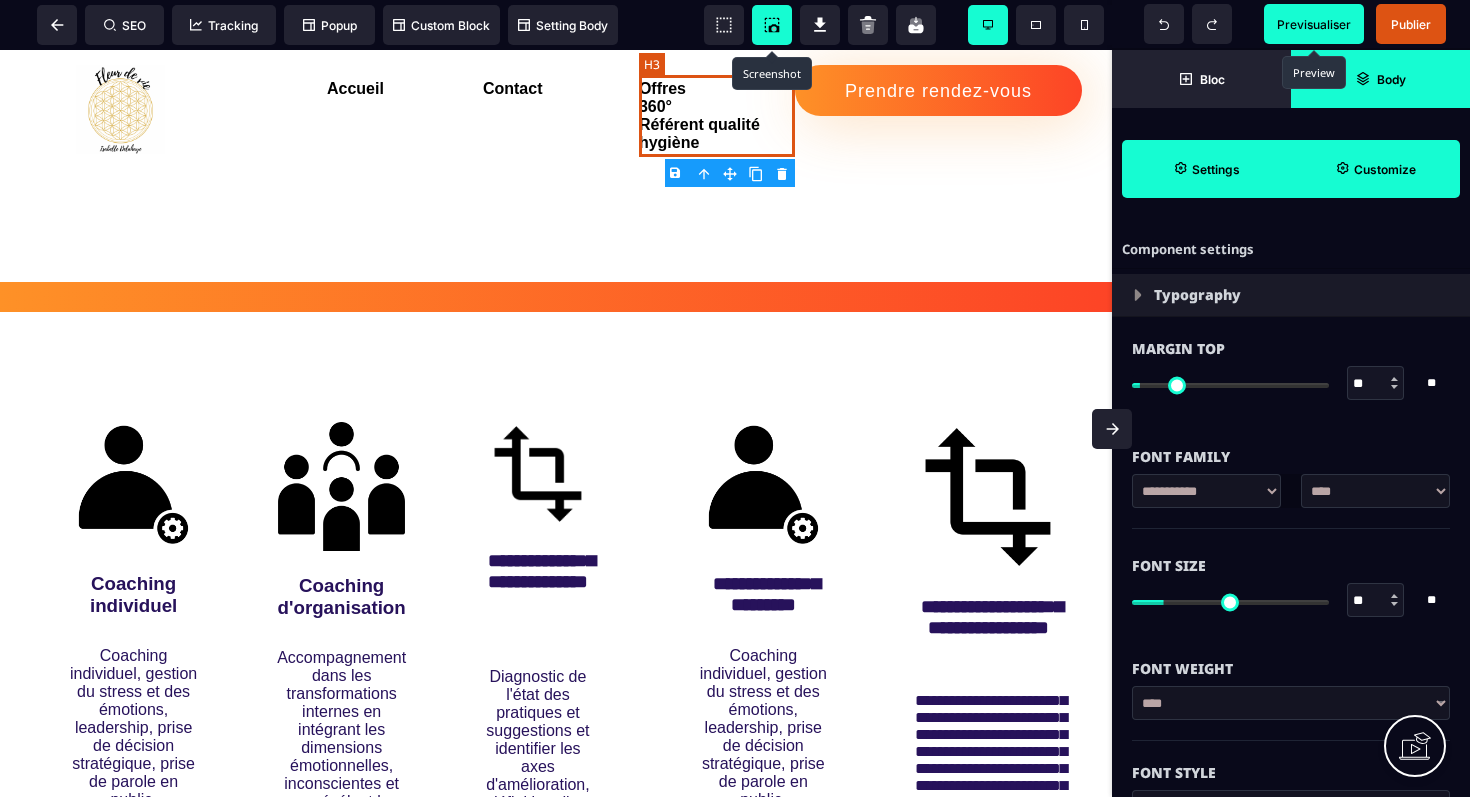 click on "Offres
360°
Référent qualité hygiène" at bounding box center [717, 116] 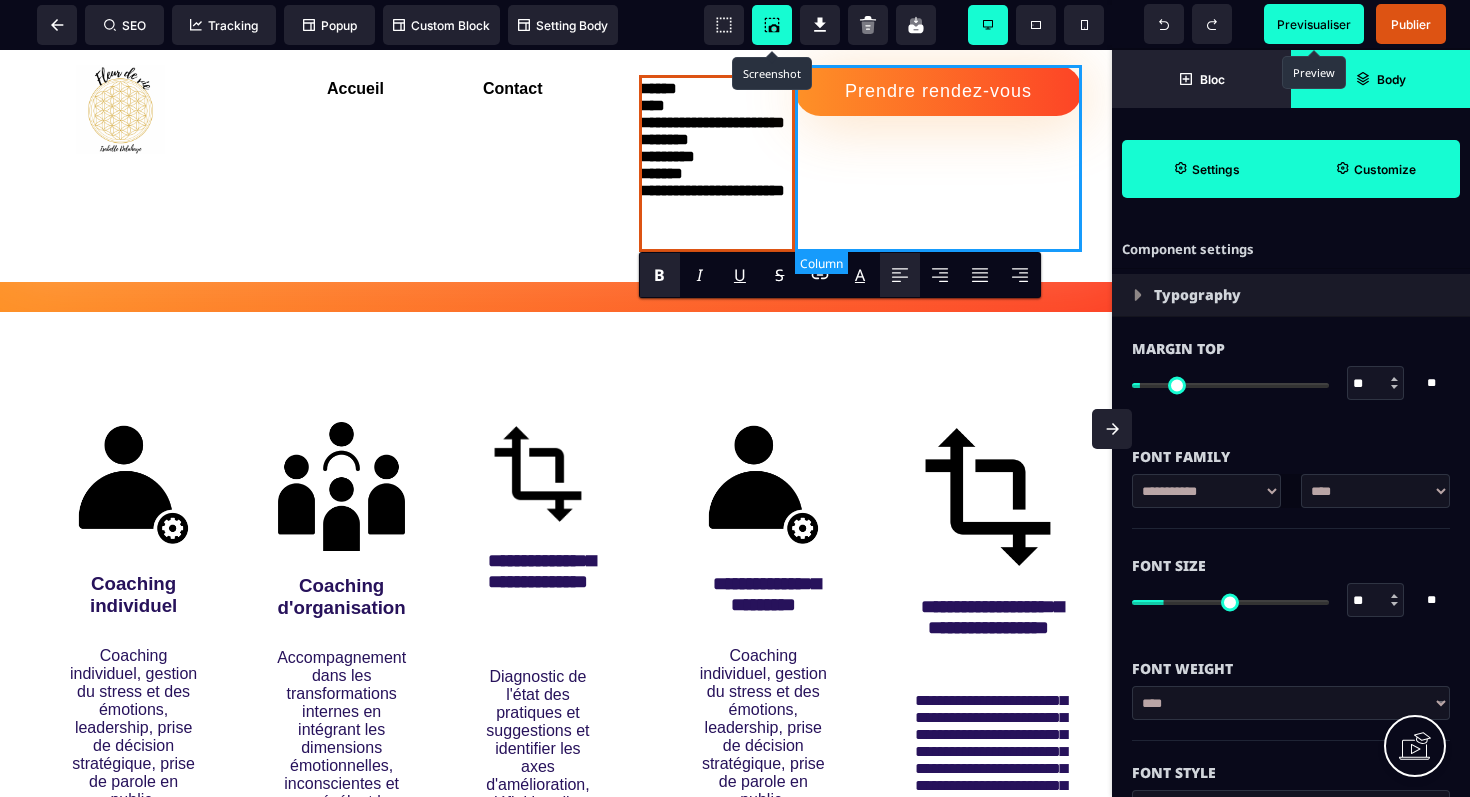 click on "Prendre rendez-vous" at bounding box center [938, 158] 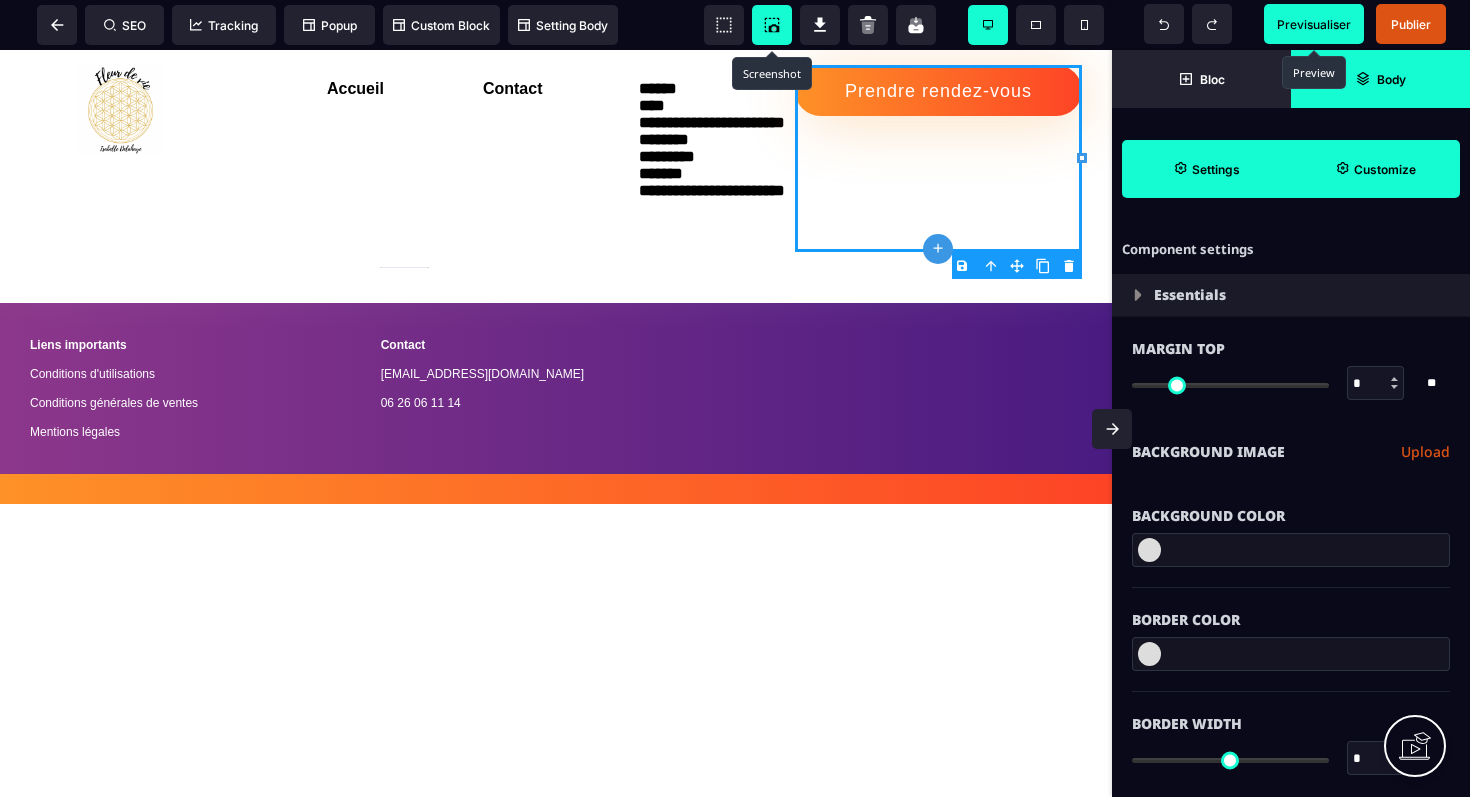 scroll, scrollTop: 3603, scrollLeft: 0, axis: vertical 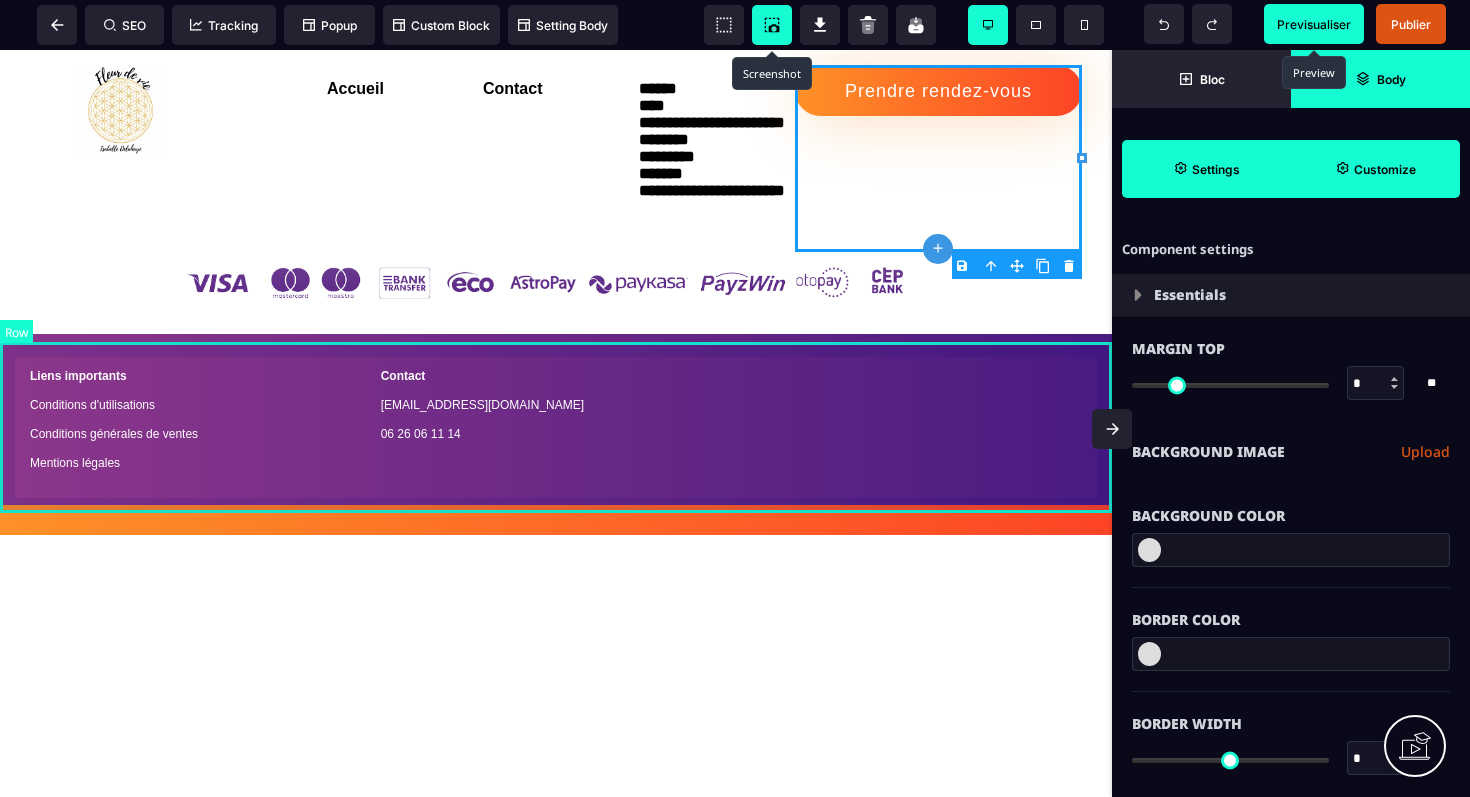 click on "Liens importants Conditions d'utilisations Conditions générales de ventes Mentions légales Contact [EMAIL_ADDRESS][DOMAIN_NAME] 06 26 06 11 14" at bounding box center (556, 419) 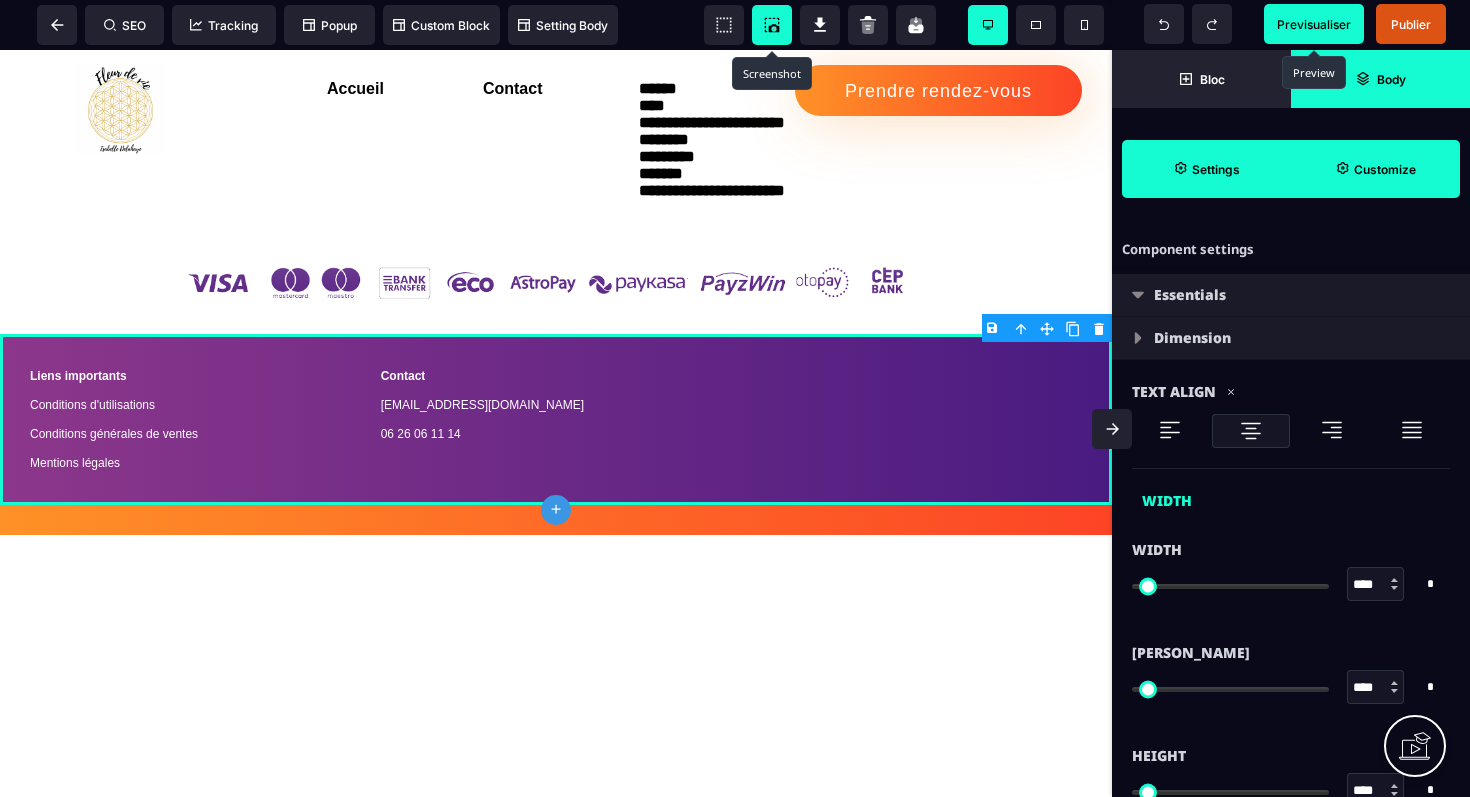 click on "Customize" at bounding box center [1385, 169] 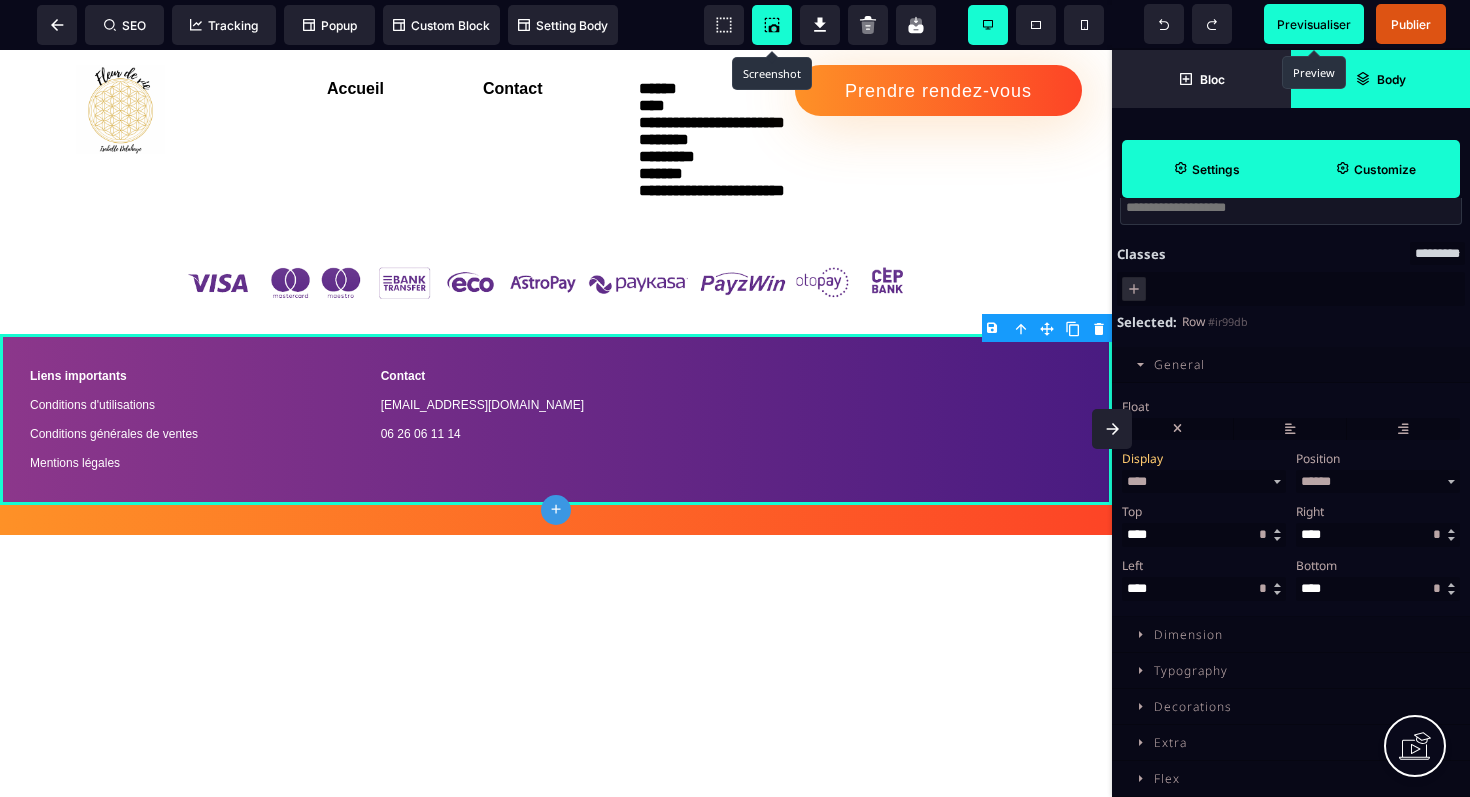 scroll, scrollTop: 0, scrollLeft: 0, axis: both 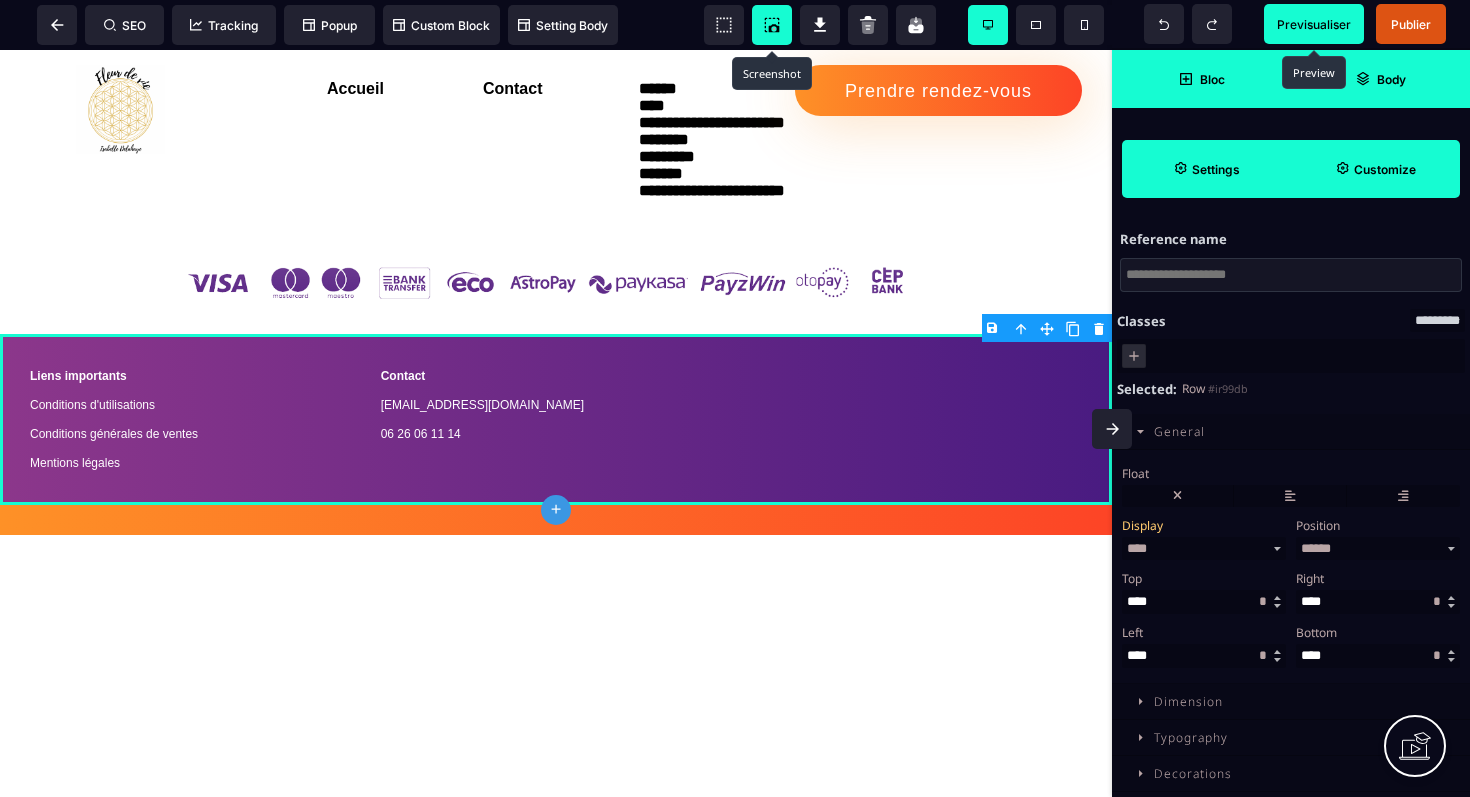 click on "Bloc" at bounding box center [1212, 79] 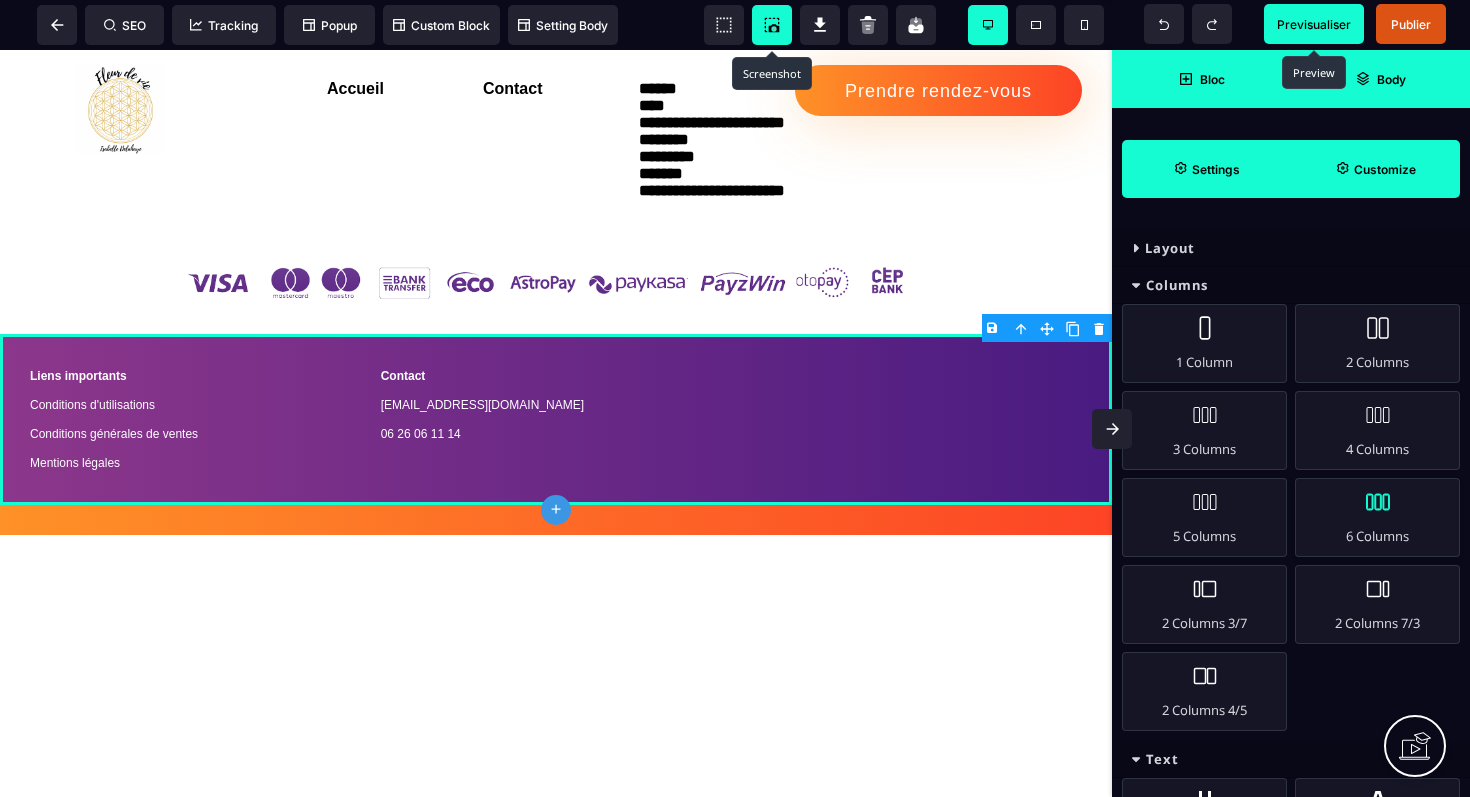 click on "6 Columns" at bounding box center [1377, 517] 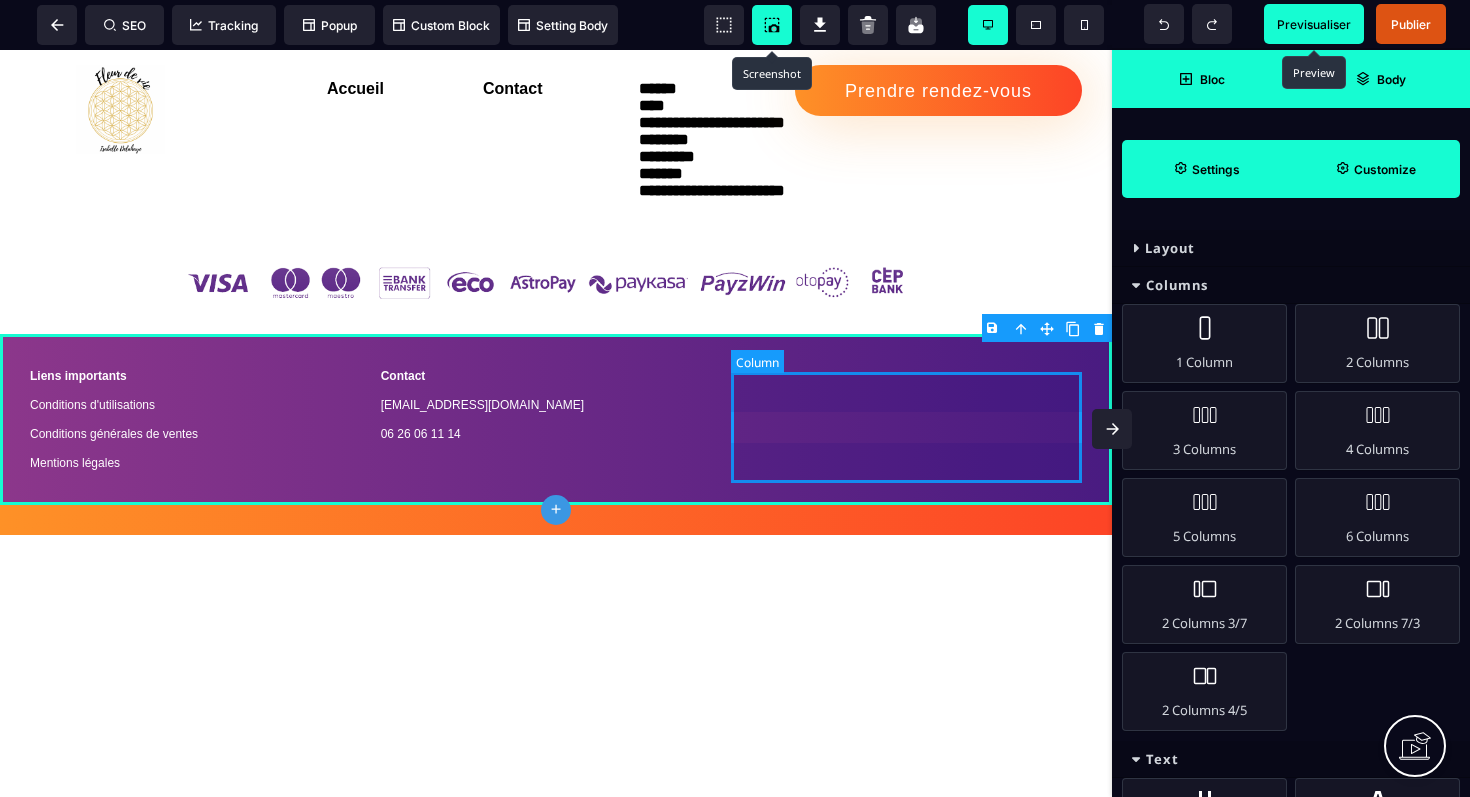 click at bounding box center (906, 419) 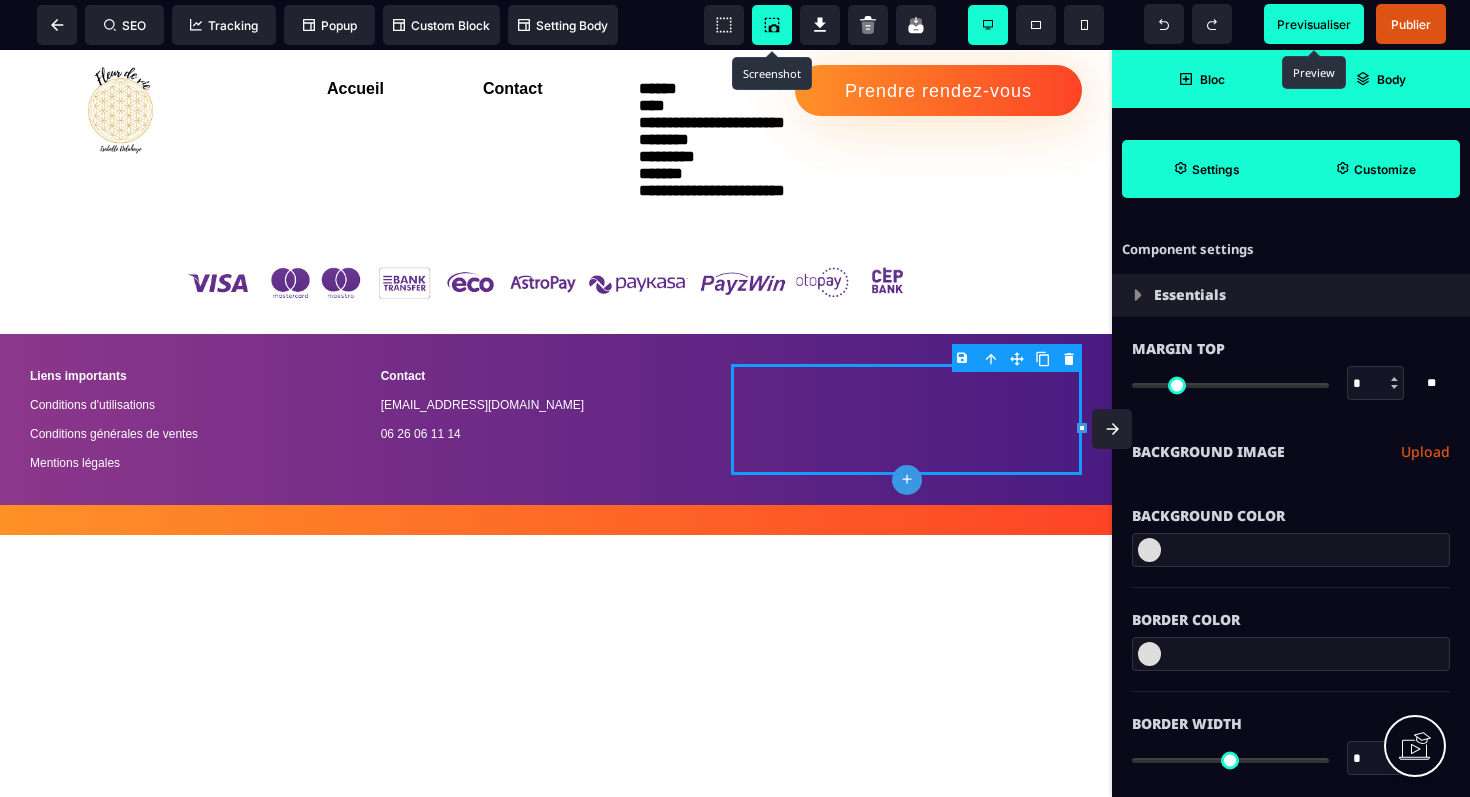 click on "plus" 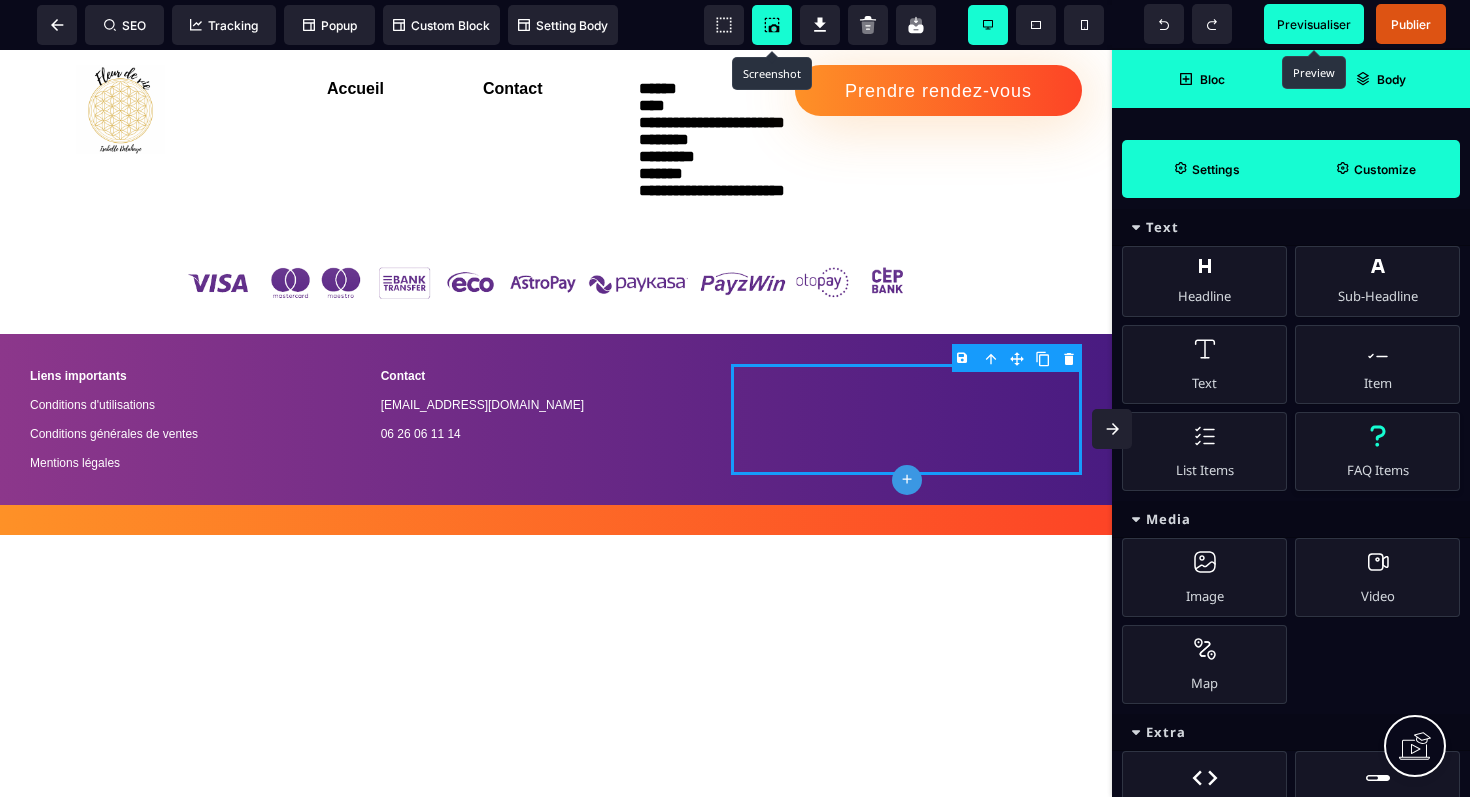 scroll, scrollTop: 42, scrollLeft: 0, axis: vertical 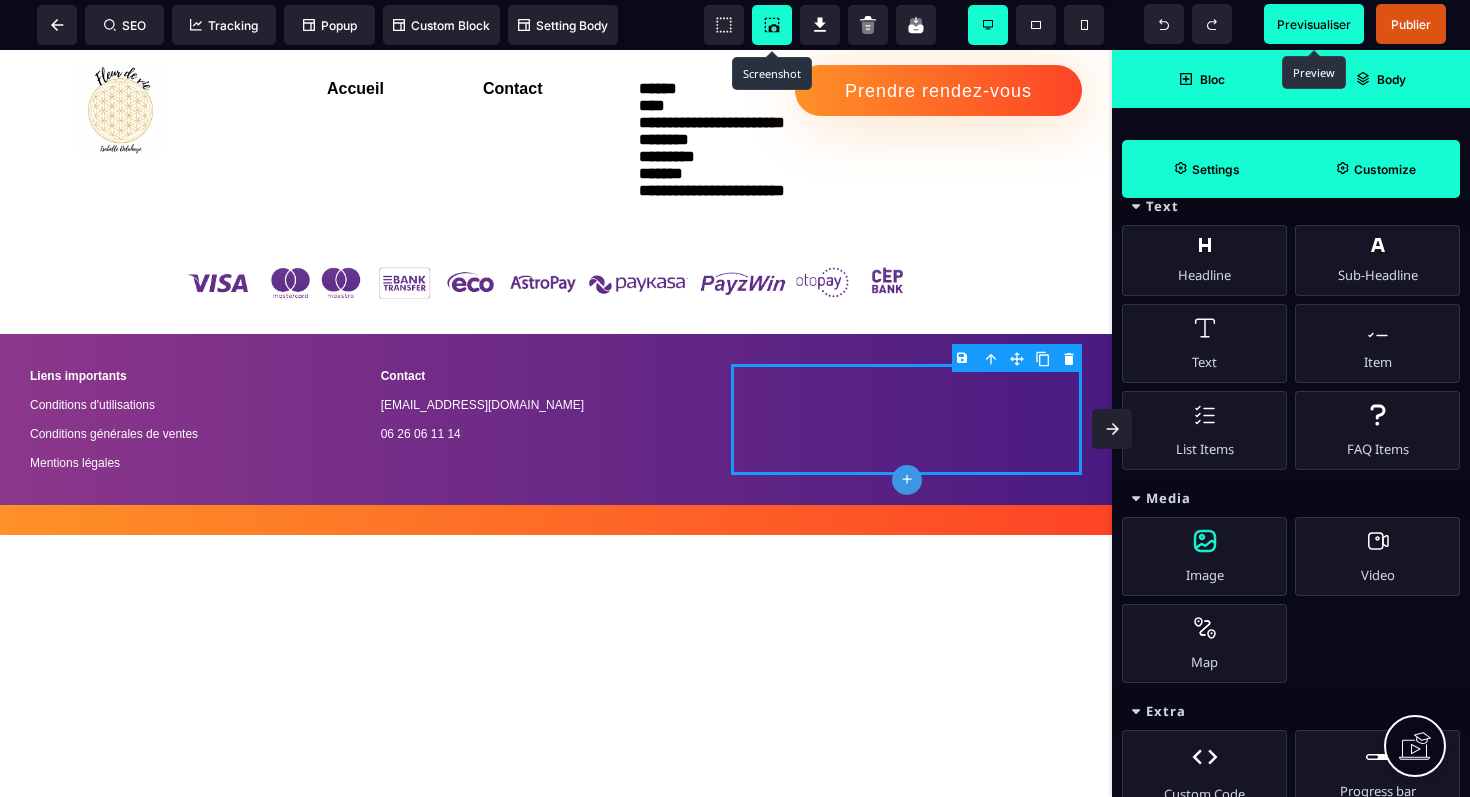 click on "Image" at bounding box center (1204, 556) 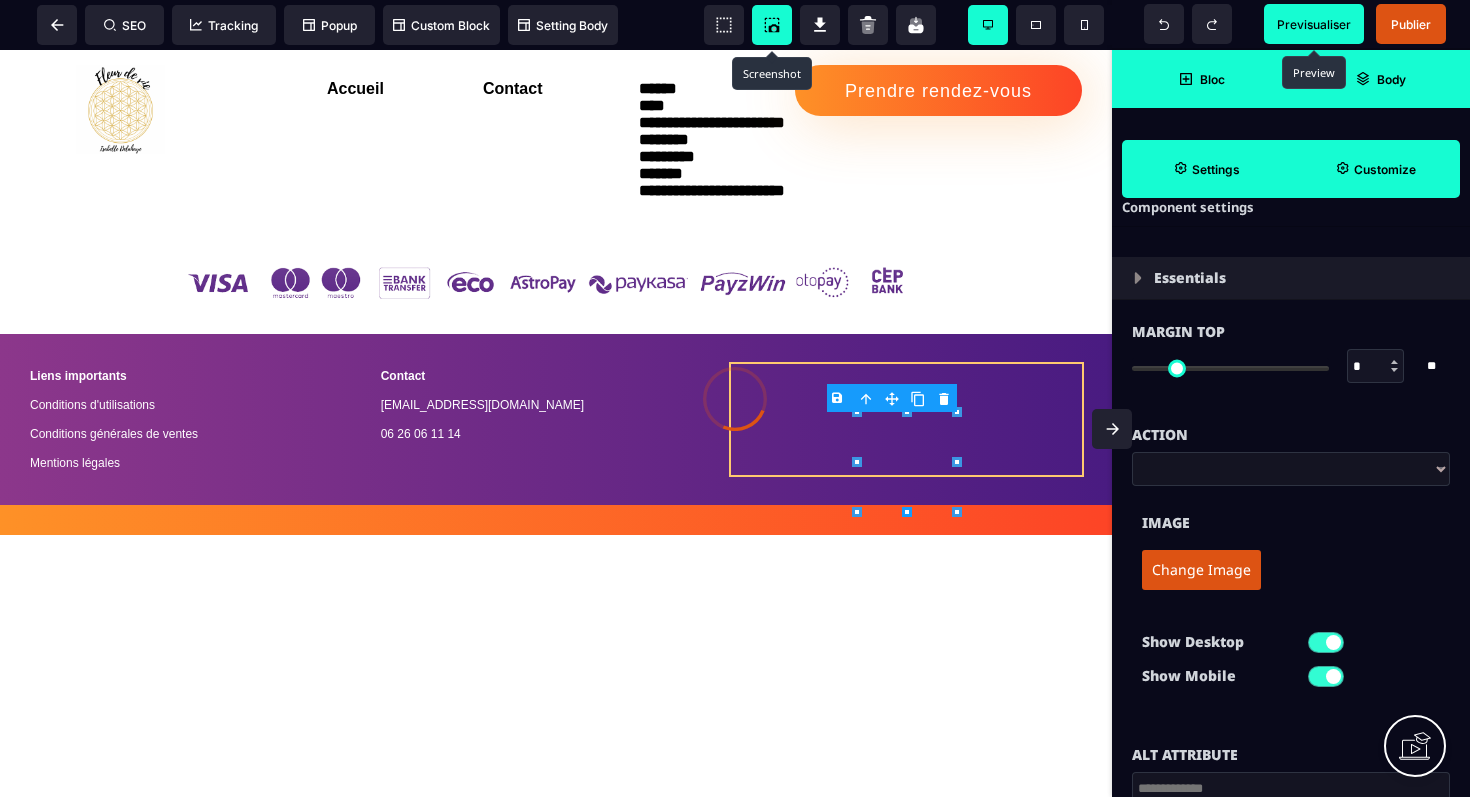 scroll, scrollTop: 0, scrollLeft: 0, axis: both 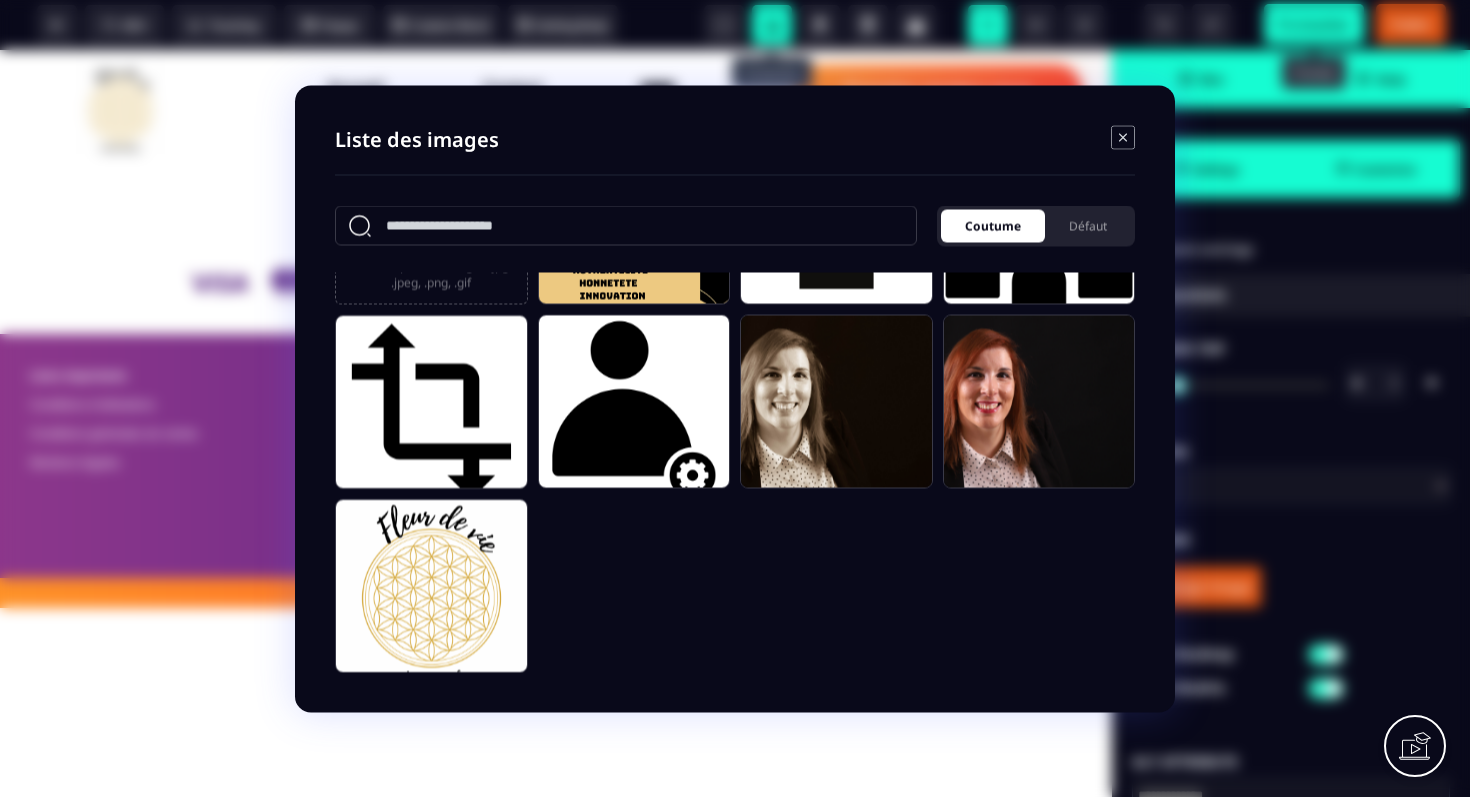 click on "Coutume" at bounding box center [993, 225] 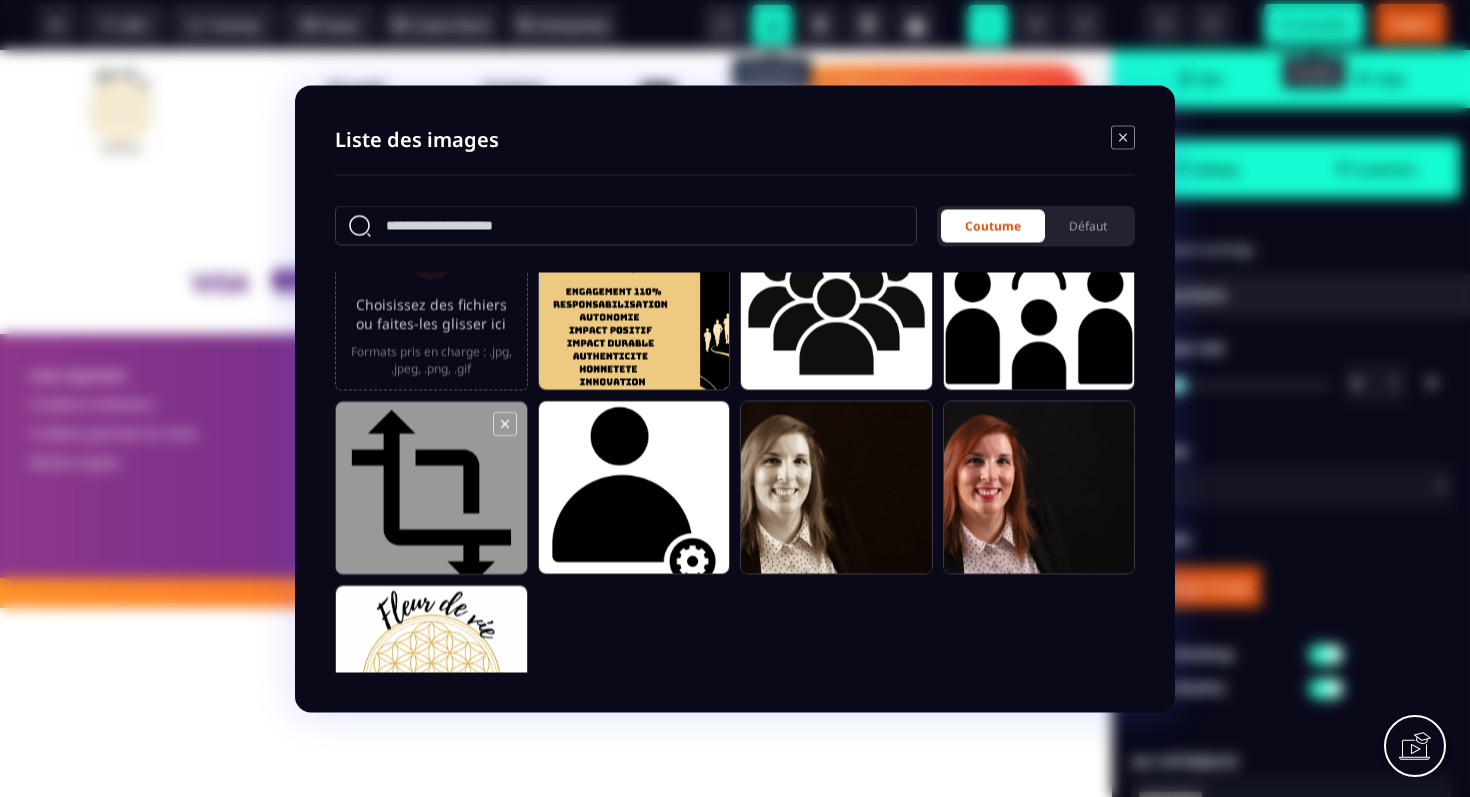 scroll, scrollTop: 24, scrollLeft: 0, axis: vertical 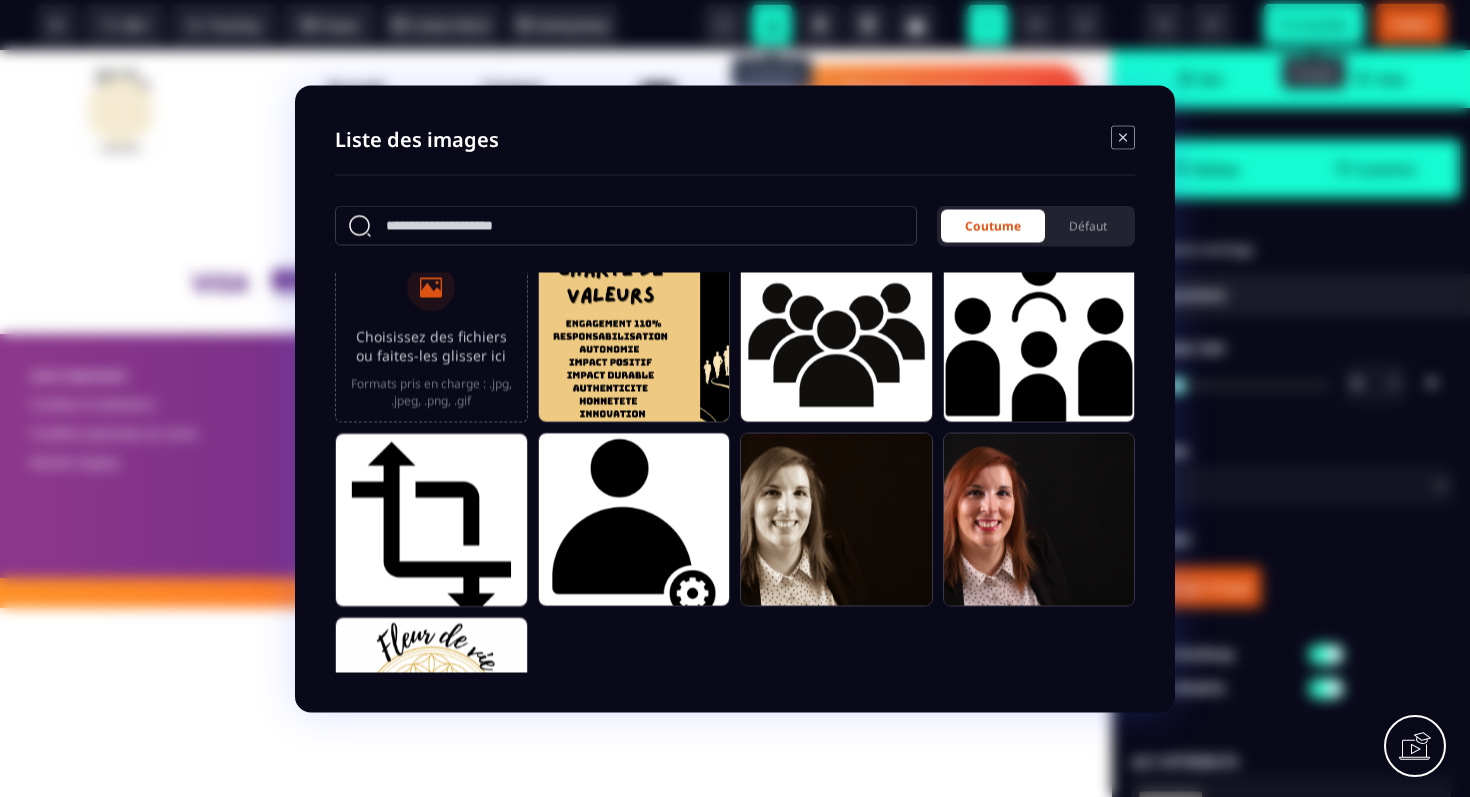 click on "Choisissez des fichiers ou faites-les glisser ici" at bounding box center [431, 345] 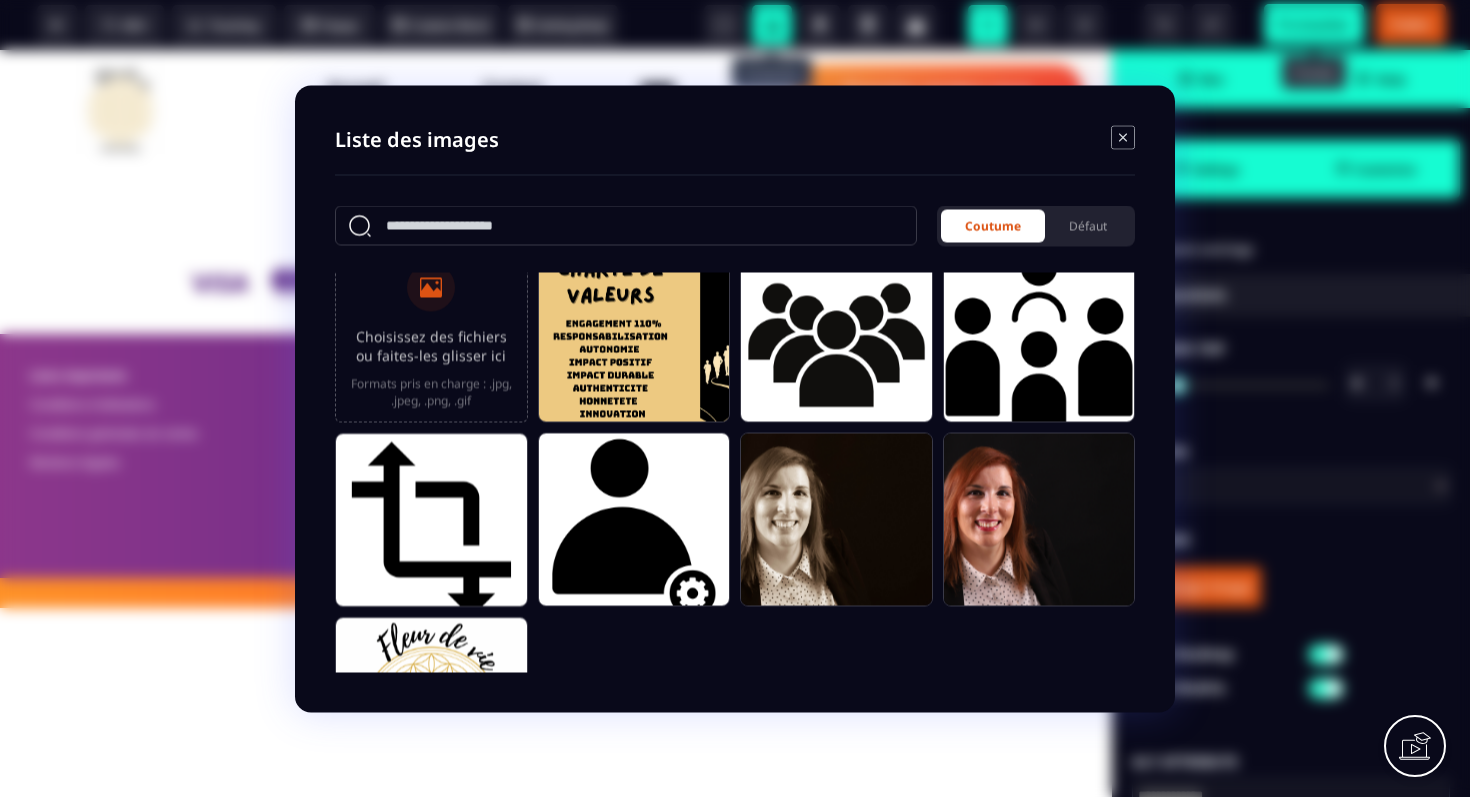 click on "Choisissez des fichiers ou faites-les glisser ici" at bounding box center (431, 345) 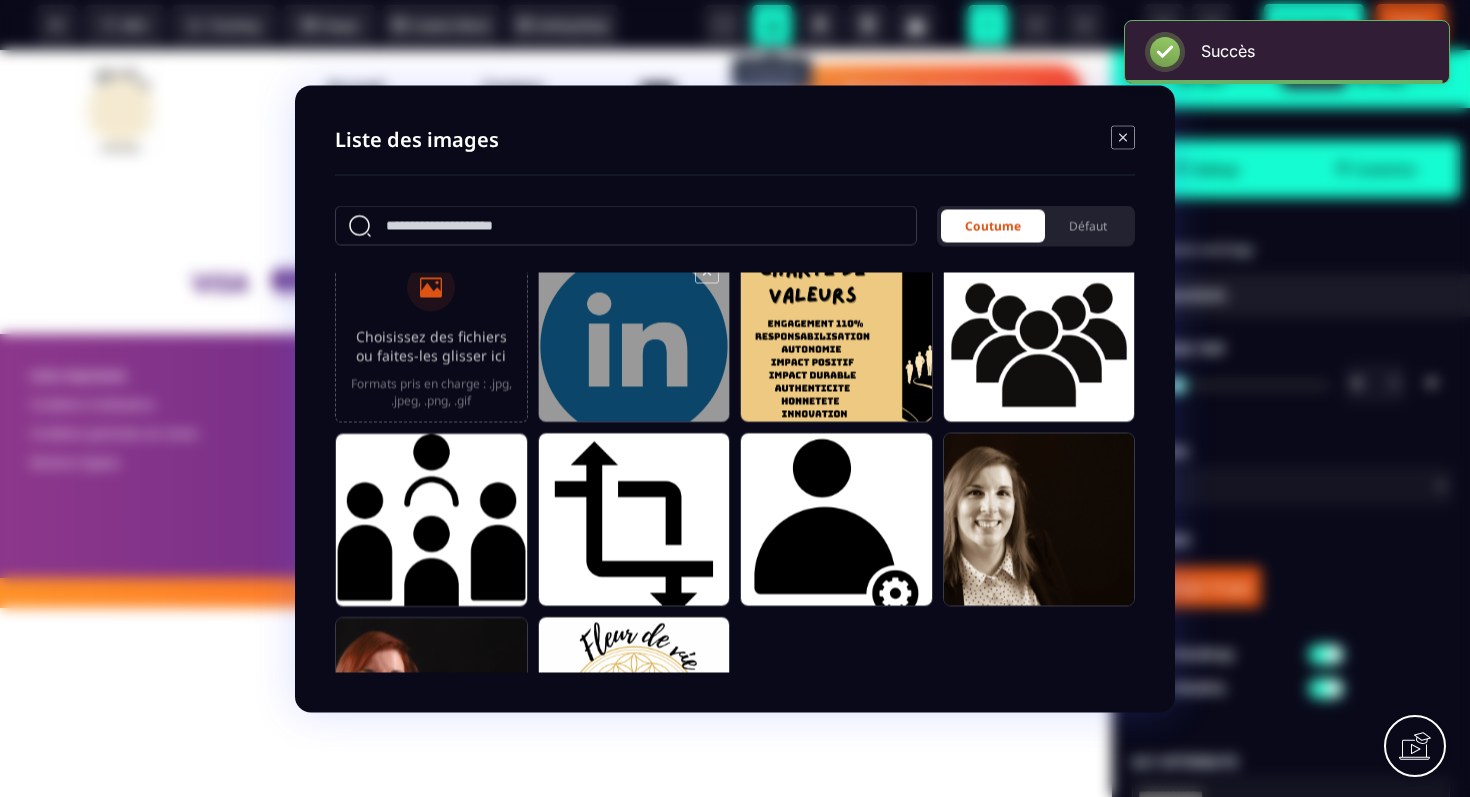 click at bounding box center [634, 344] 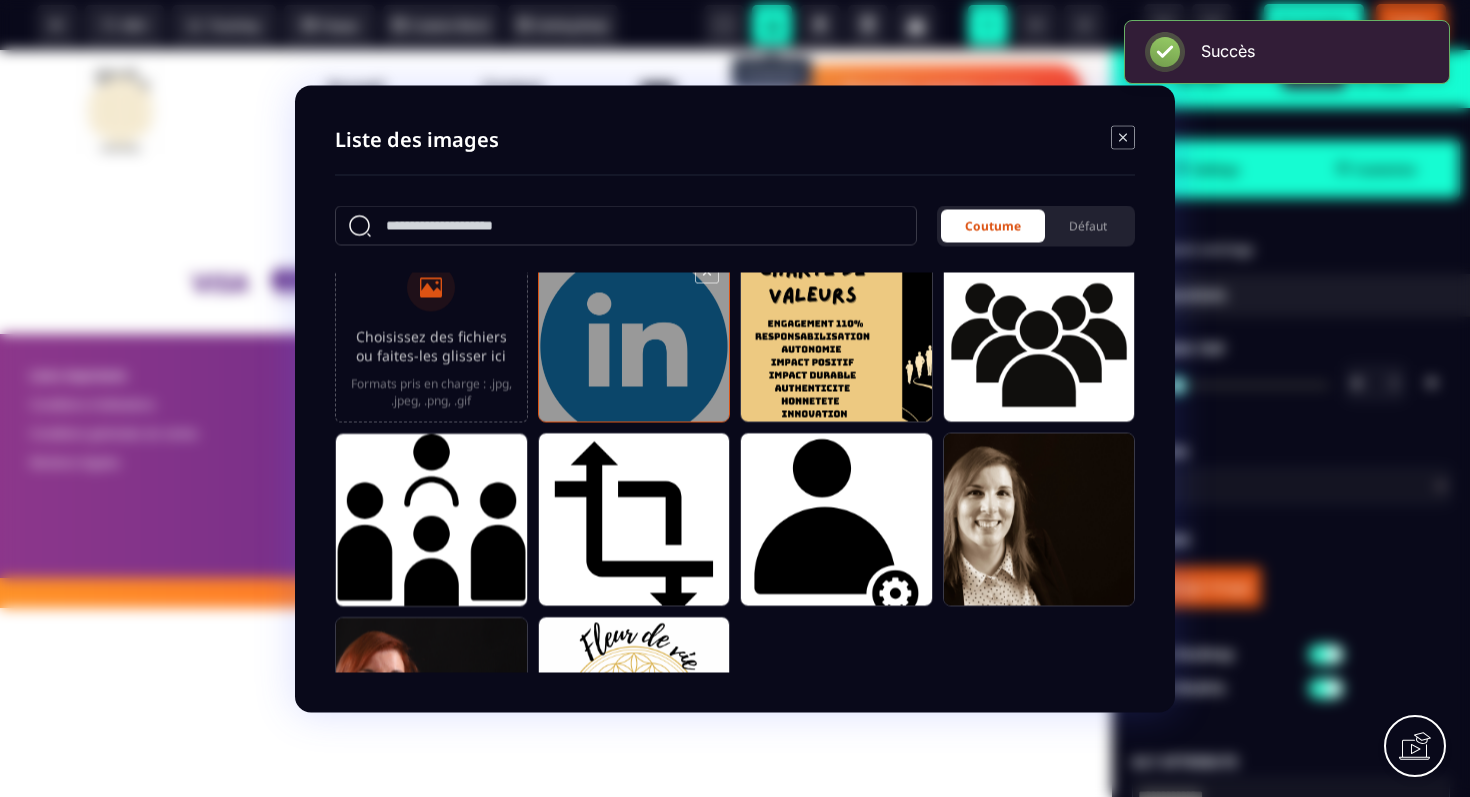 click at bounding box center [634, 344] 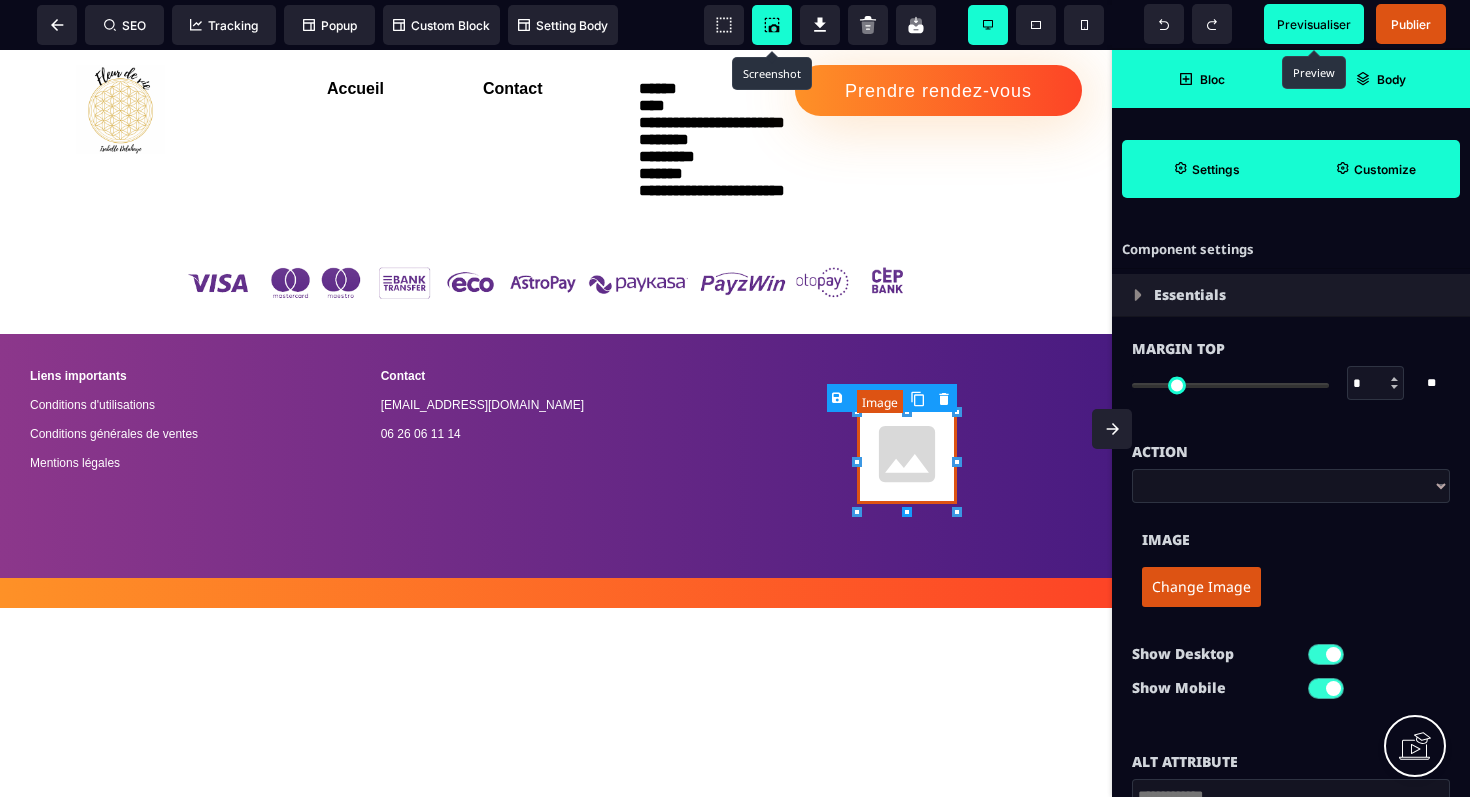 click at bounding box center [907, 454] 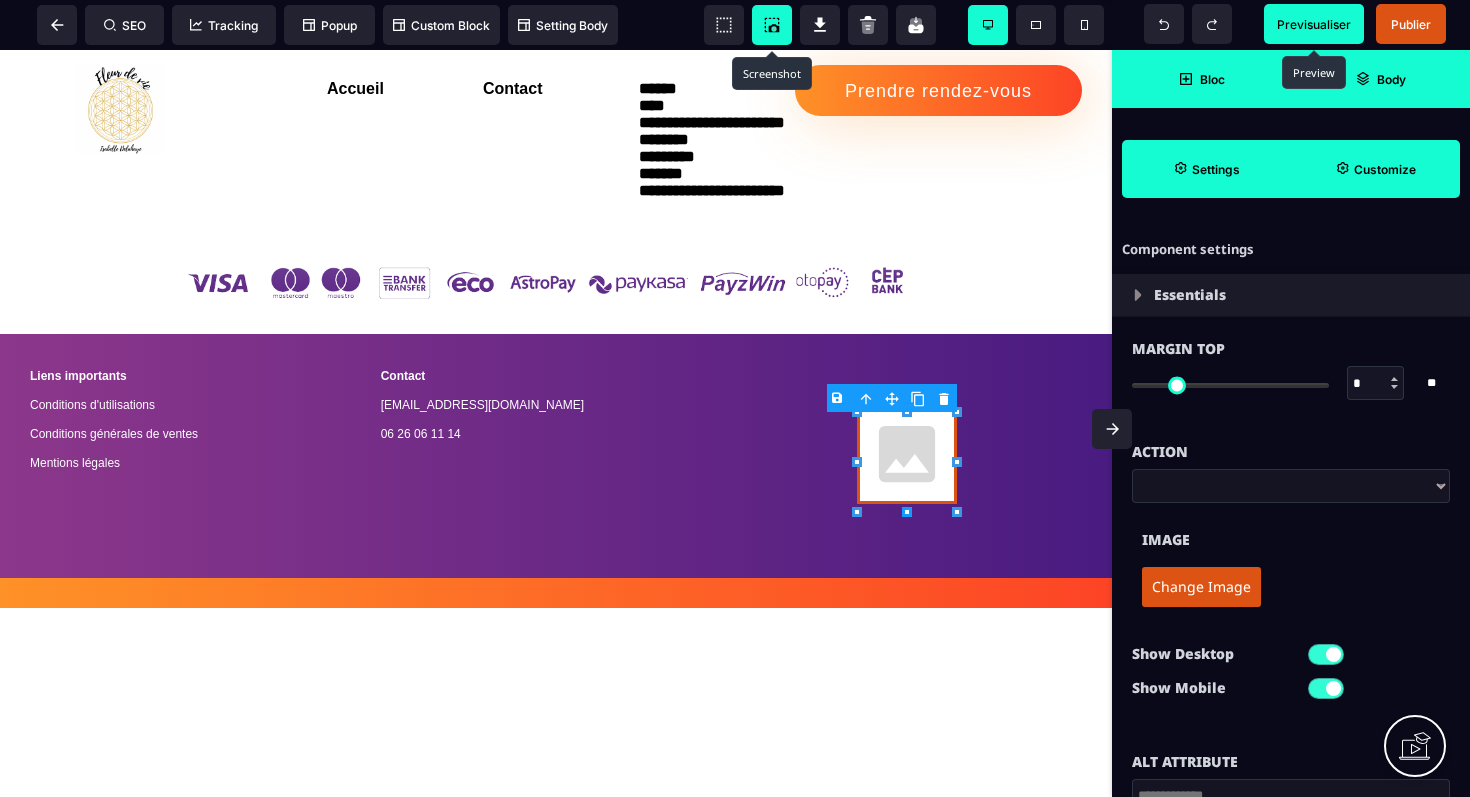 click on "B I U S
A *******
[GEOGRAPHIC_DATA]
SEO
Tracking" at bounding box center (735, 398) 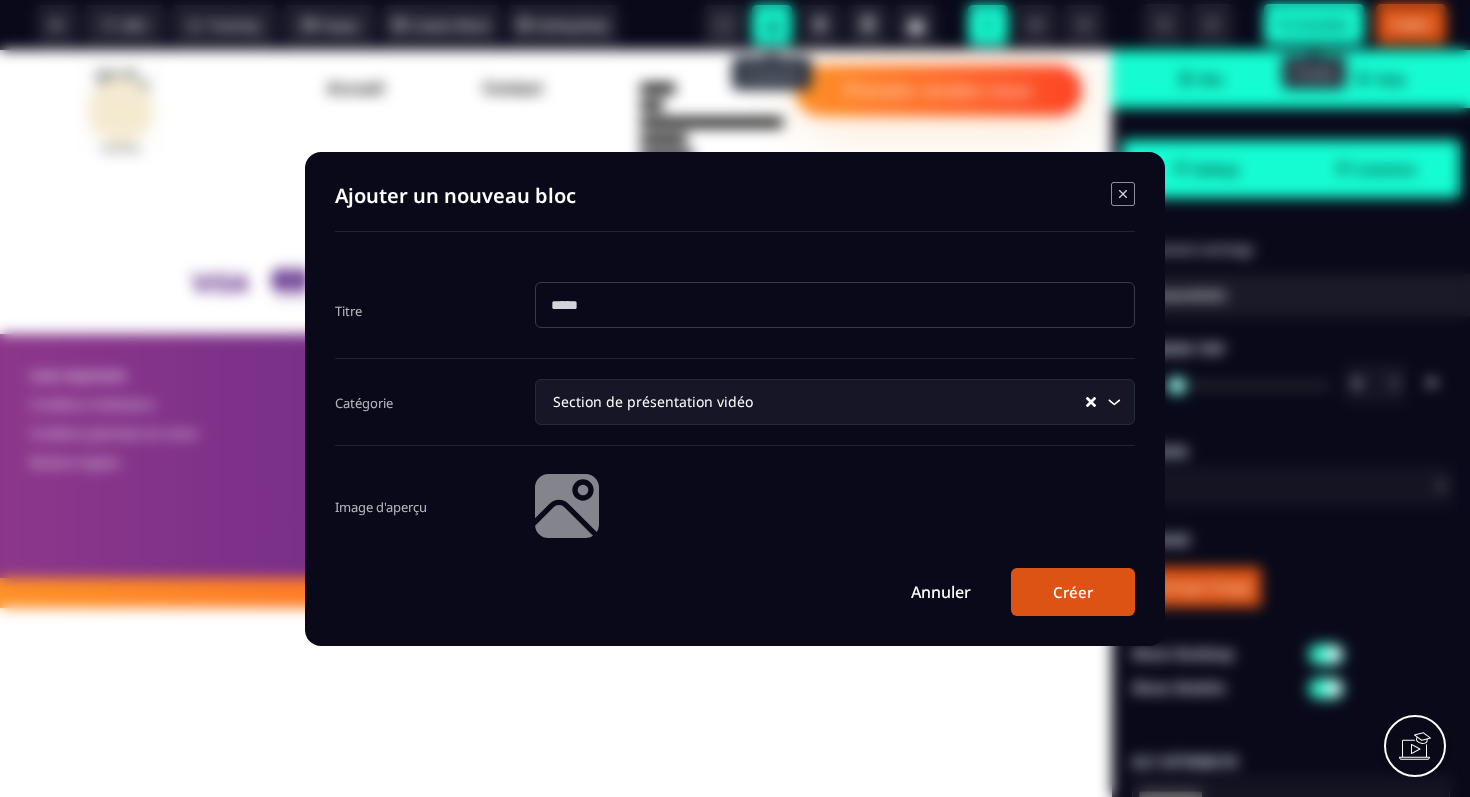 click on "Annuler" at bounding box center (941, 592) 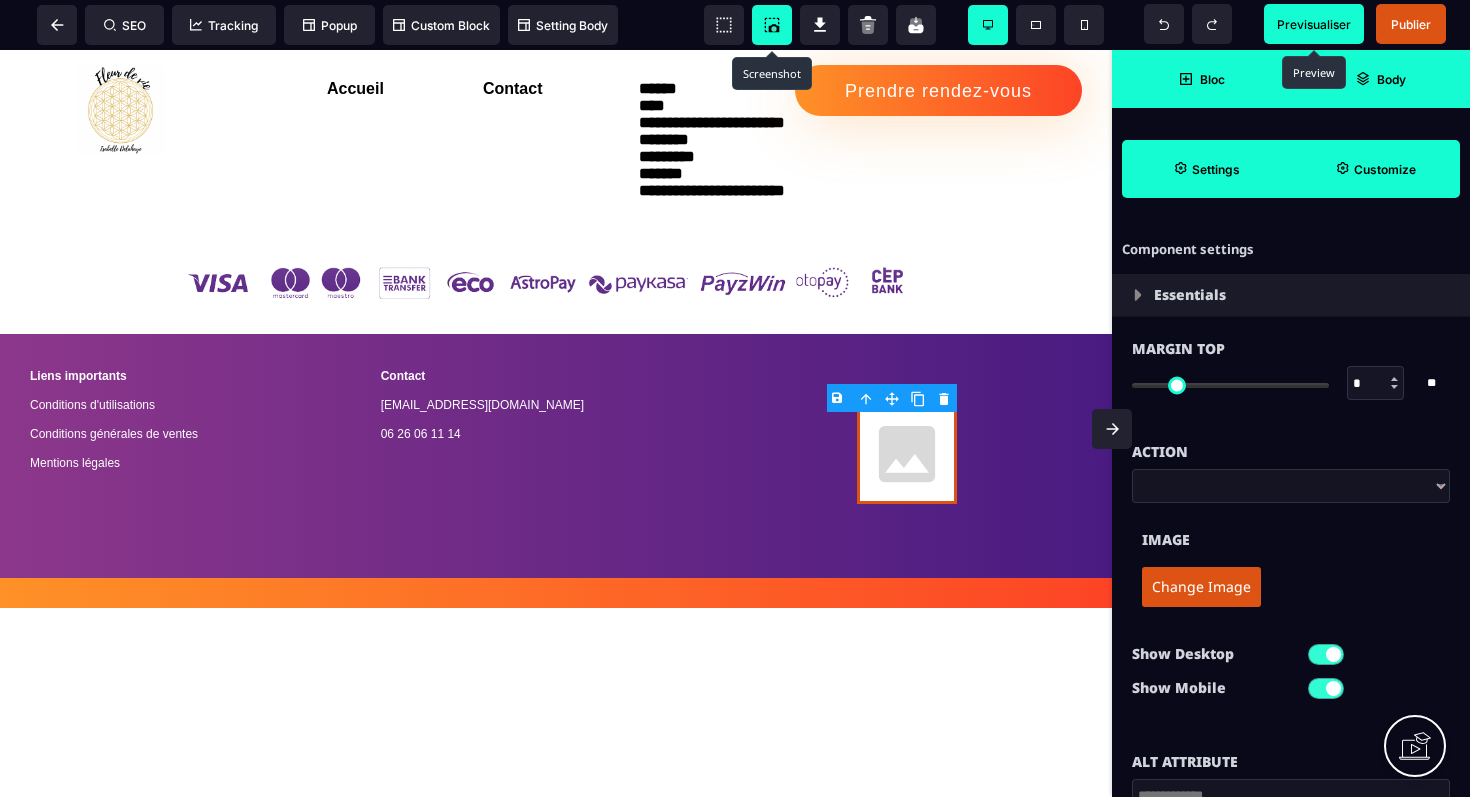 click on "B I U S
A *******
Image
SEO
Tracking
Popup" at bounding box center [735, 398] 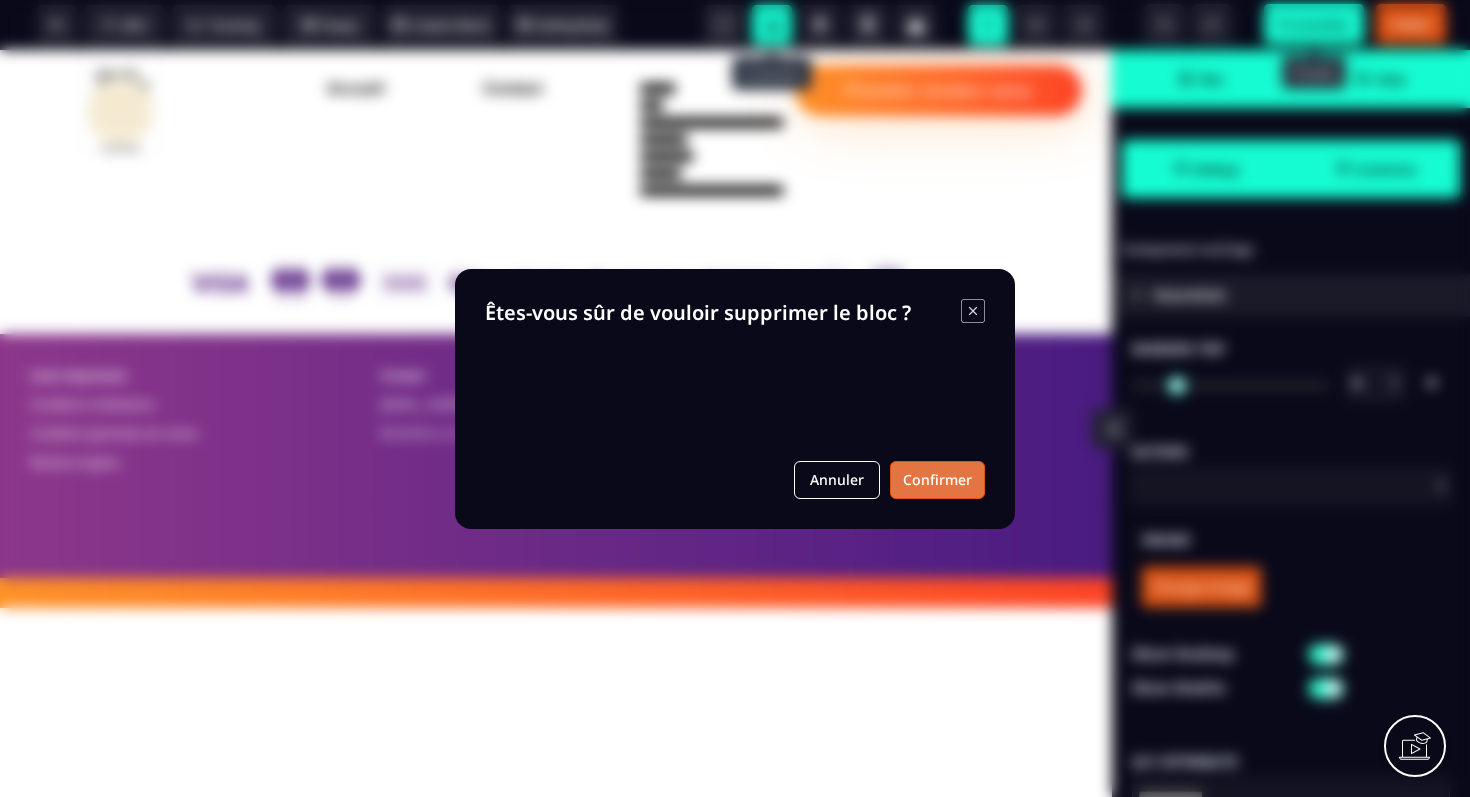 click on "Confirmer" at bounding box center (937, 480) 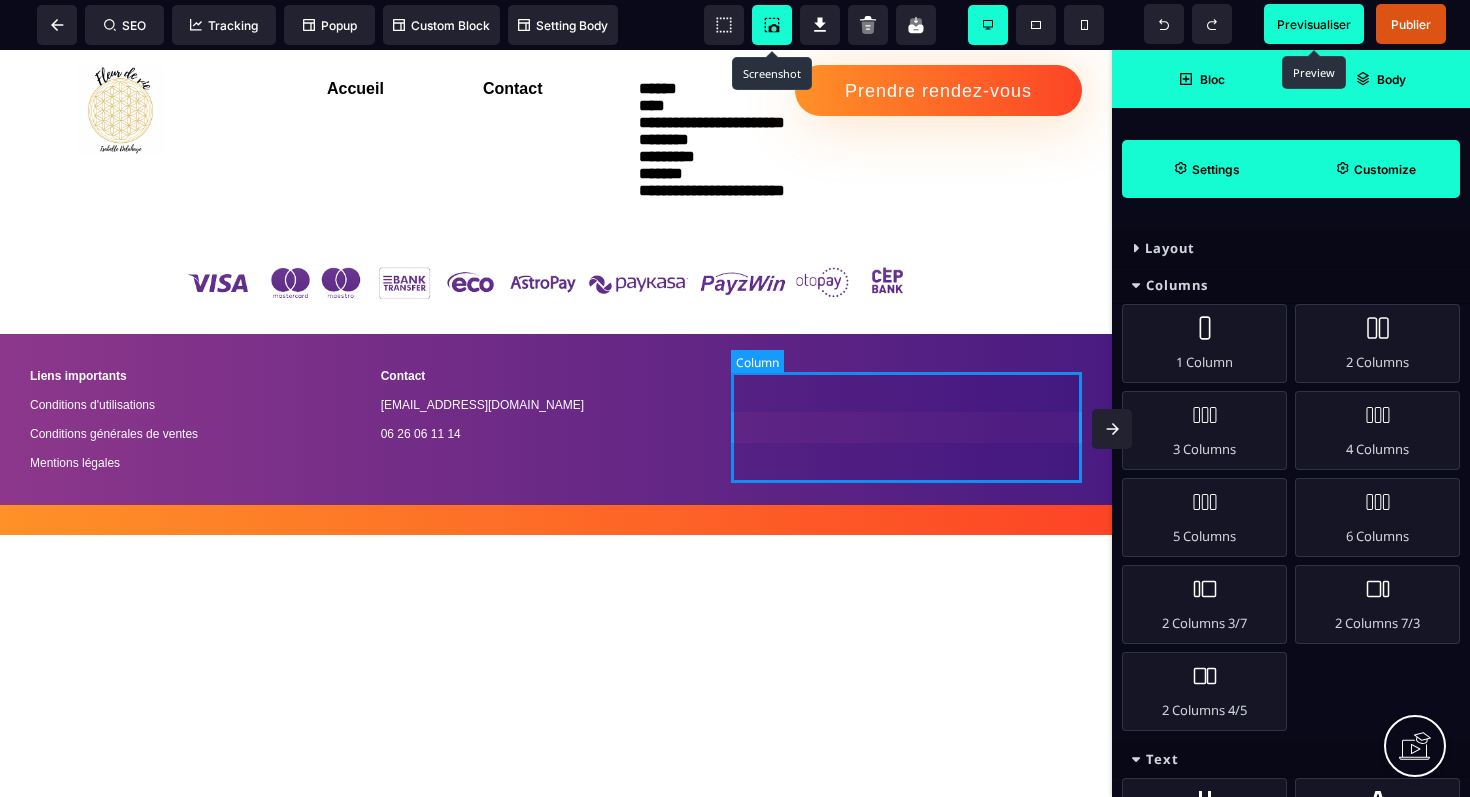 click at bounding box center [906, 419] 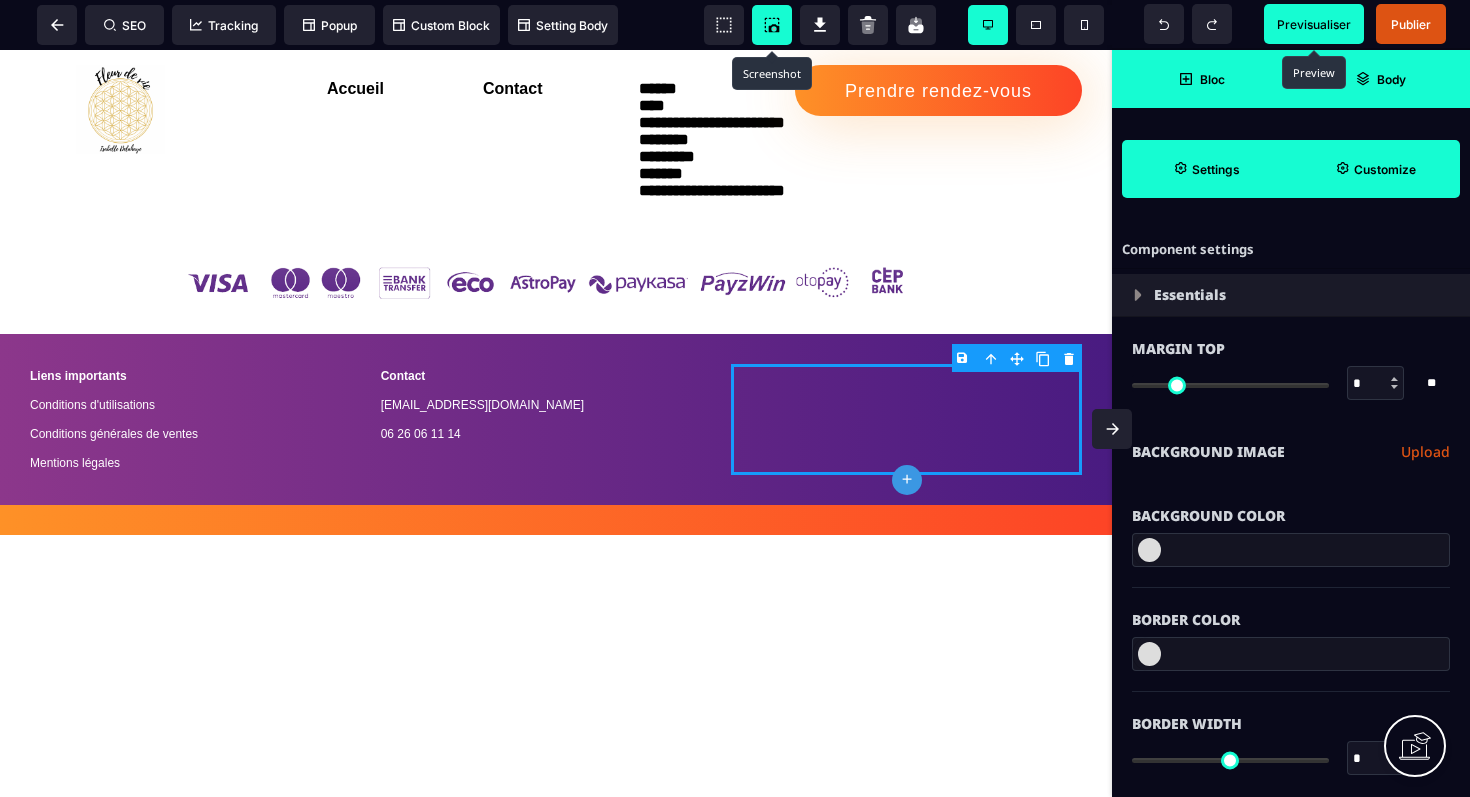 click on "Bloc" at bounding box center [1212, 79] 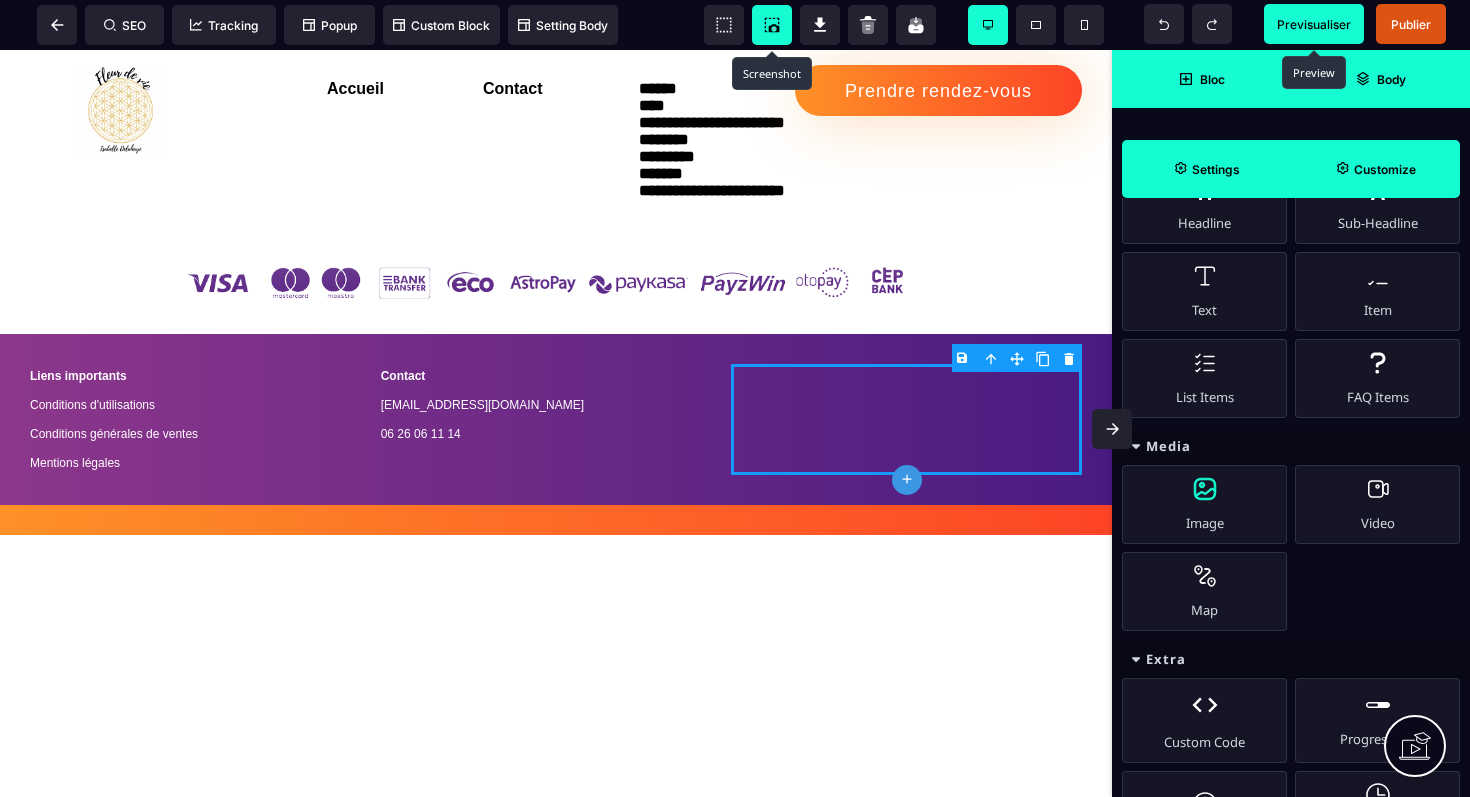 scroll, scrollTop: 613, scrollLeft: 0, axis: vertical 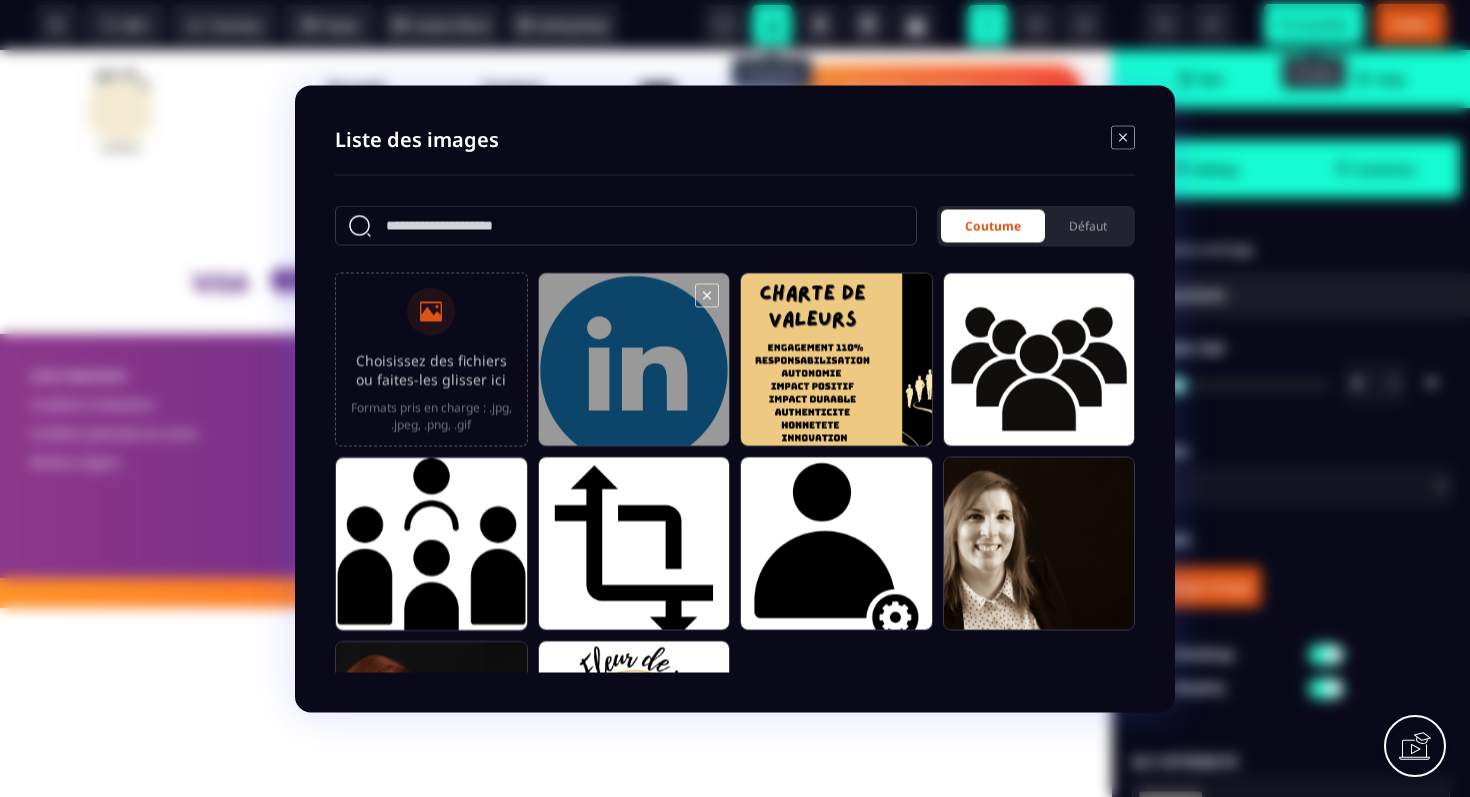 click at bounding box center (634, 368) 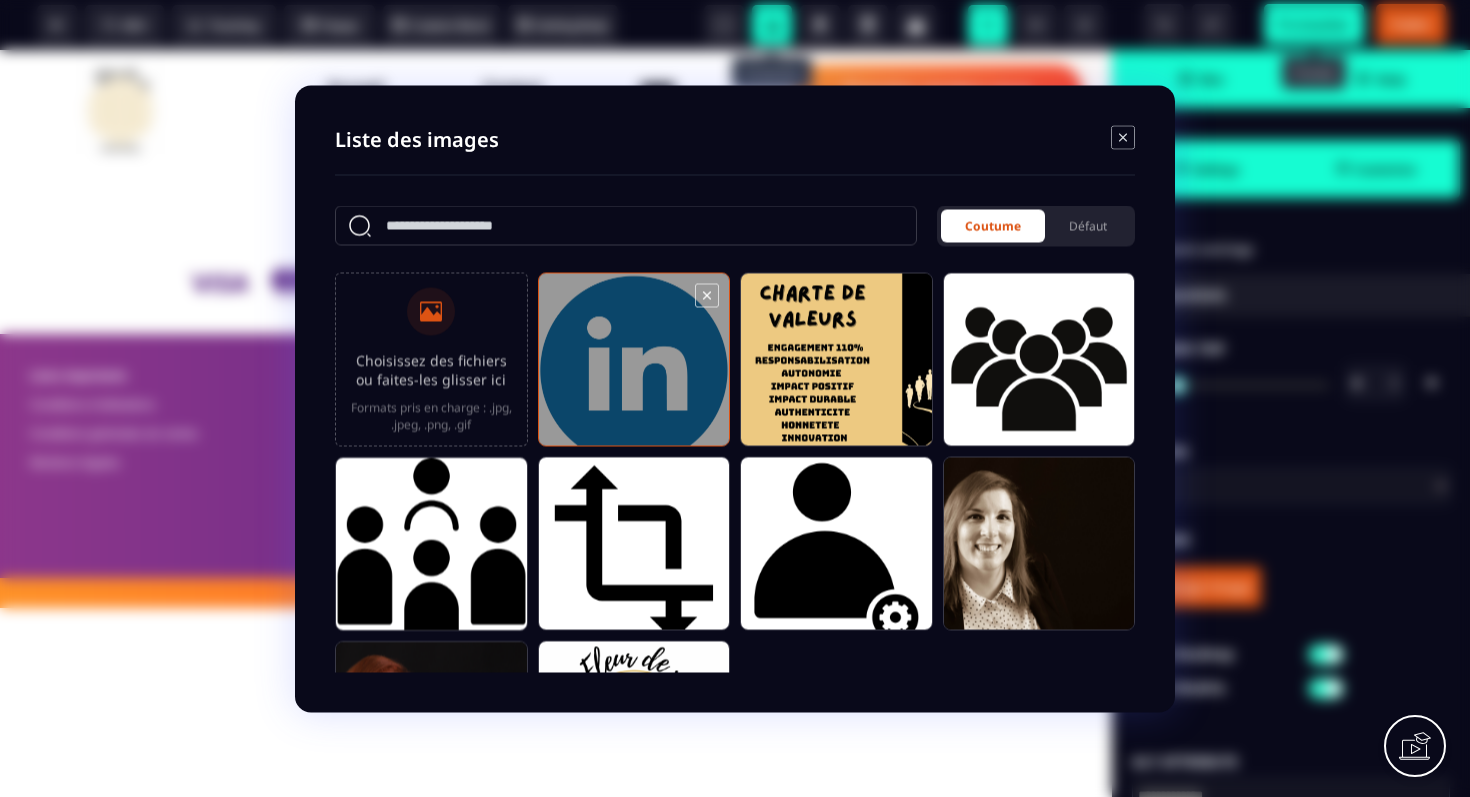 click at bounding box center [634, 368] 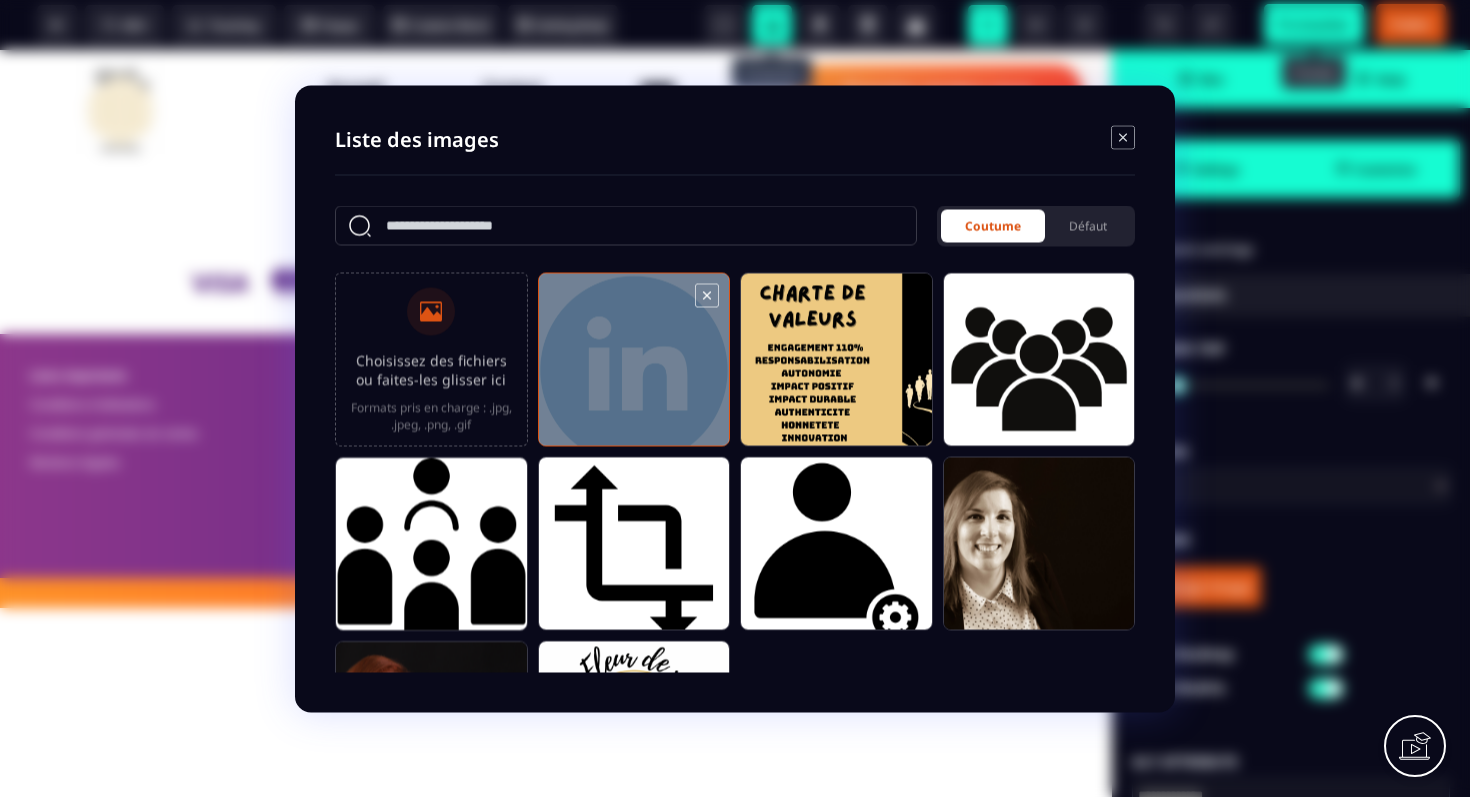click at bounding box center [634, 368] 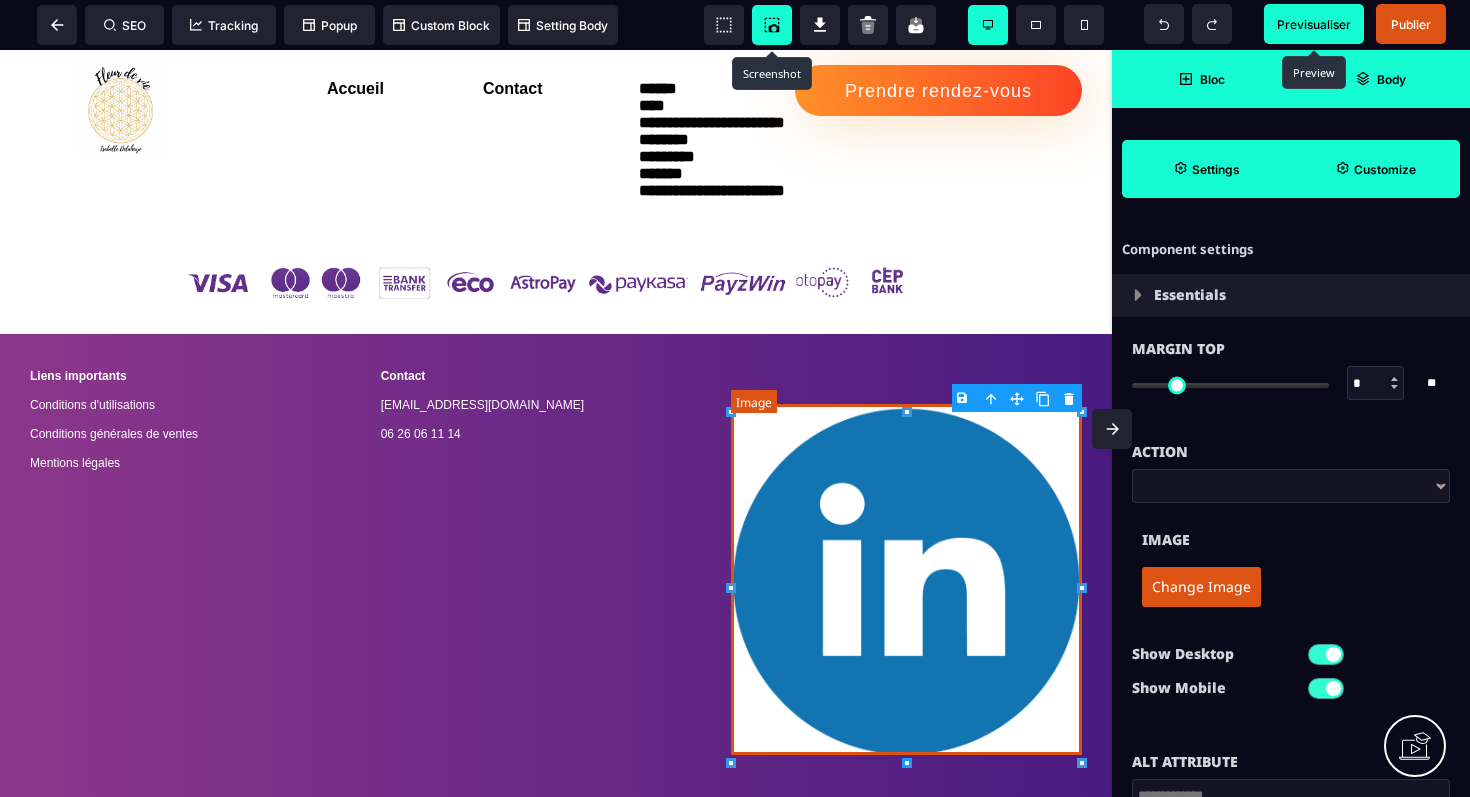 click at bounding box center [906, 579] 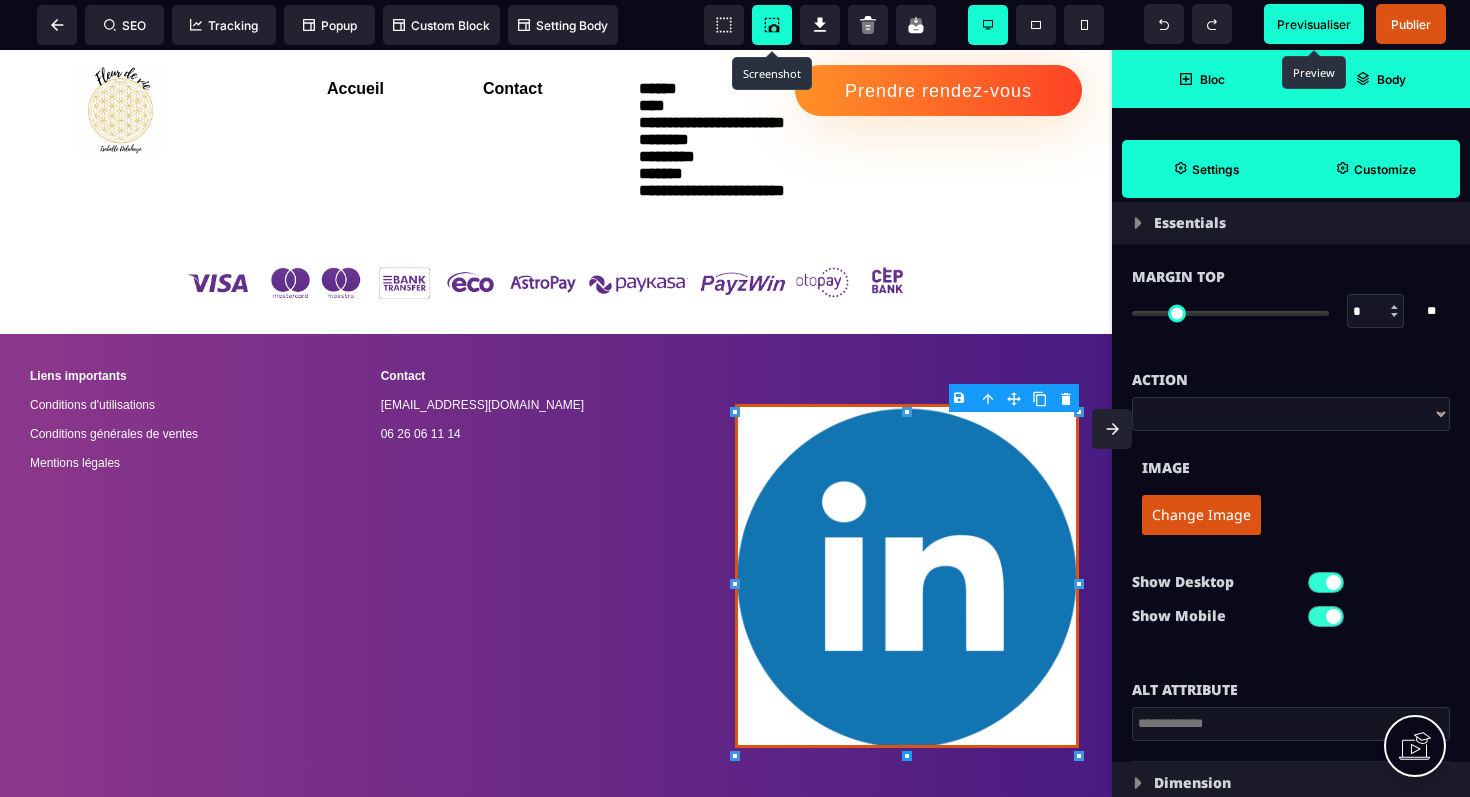 scroll, scrollTop: 0, scrollLeft: 0, axis: both 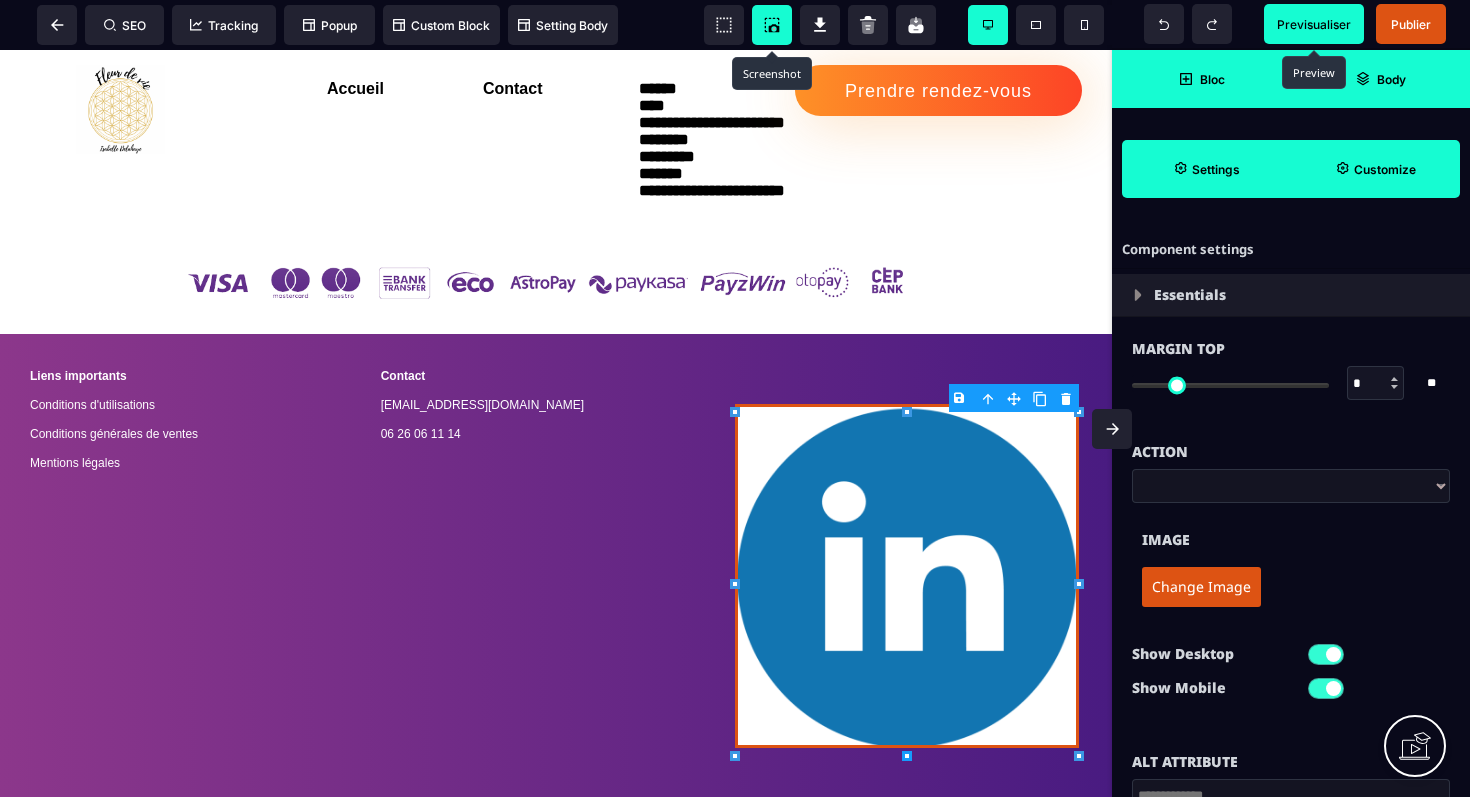 click on "**********" at bounding box center [1291, 486] 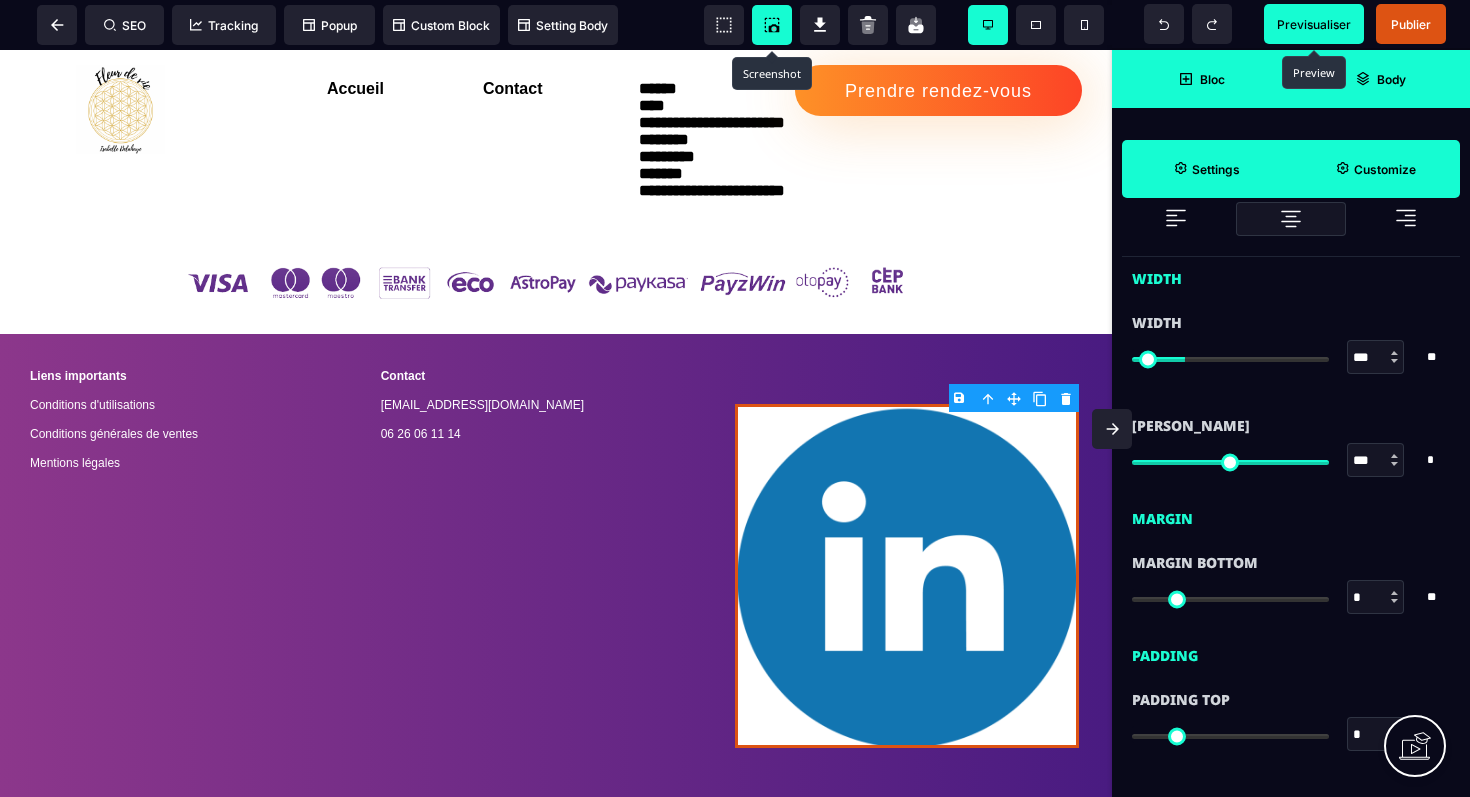 scroll, scrollTop: 725, scrollLeft: 0, axis: vertical 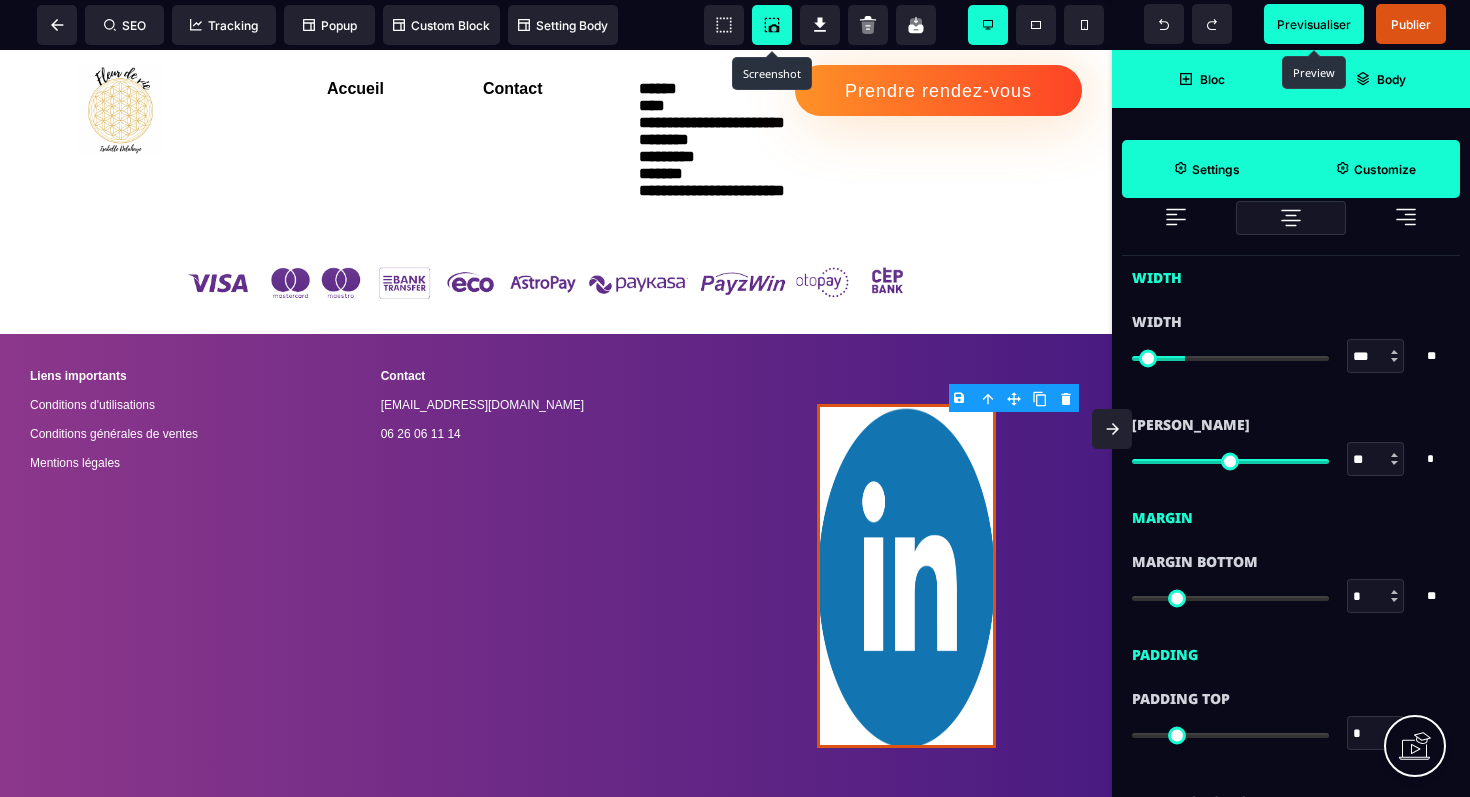 click at bounding box center [1230, 461] 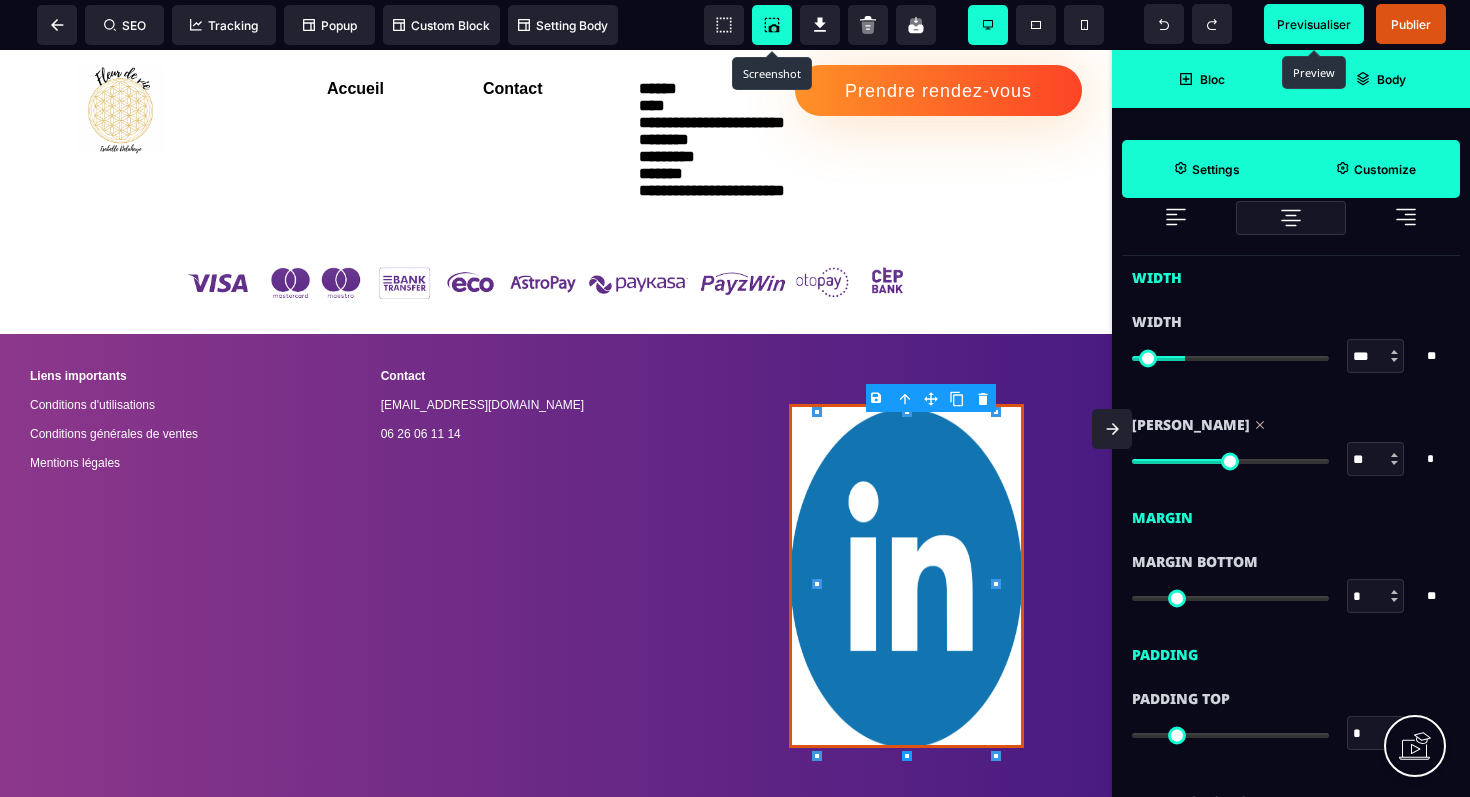click at bounding box center (1230, 461) 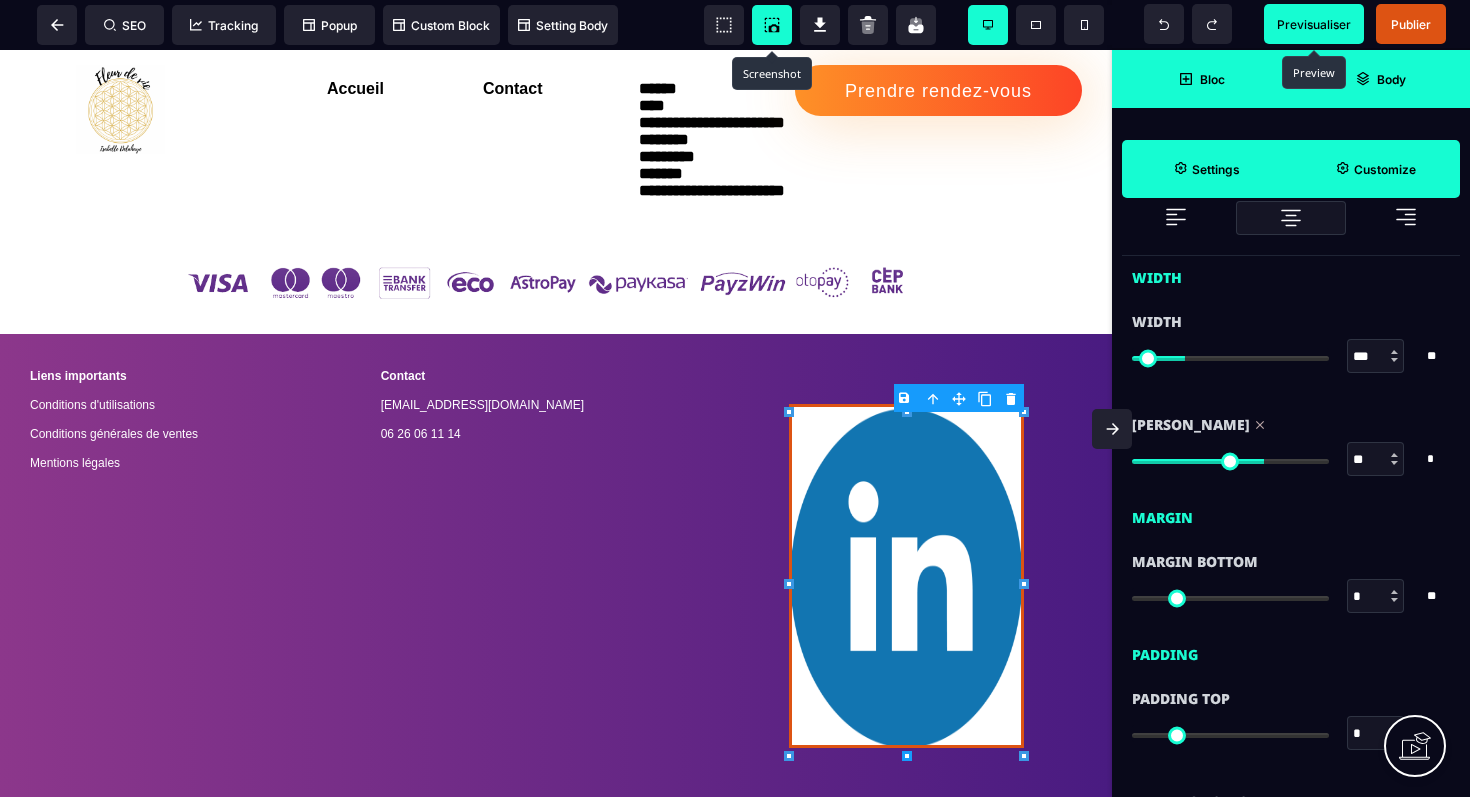 click at bounding box center [1230, 459] 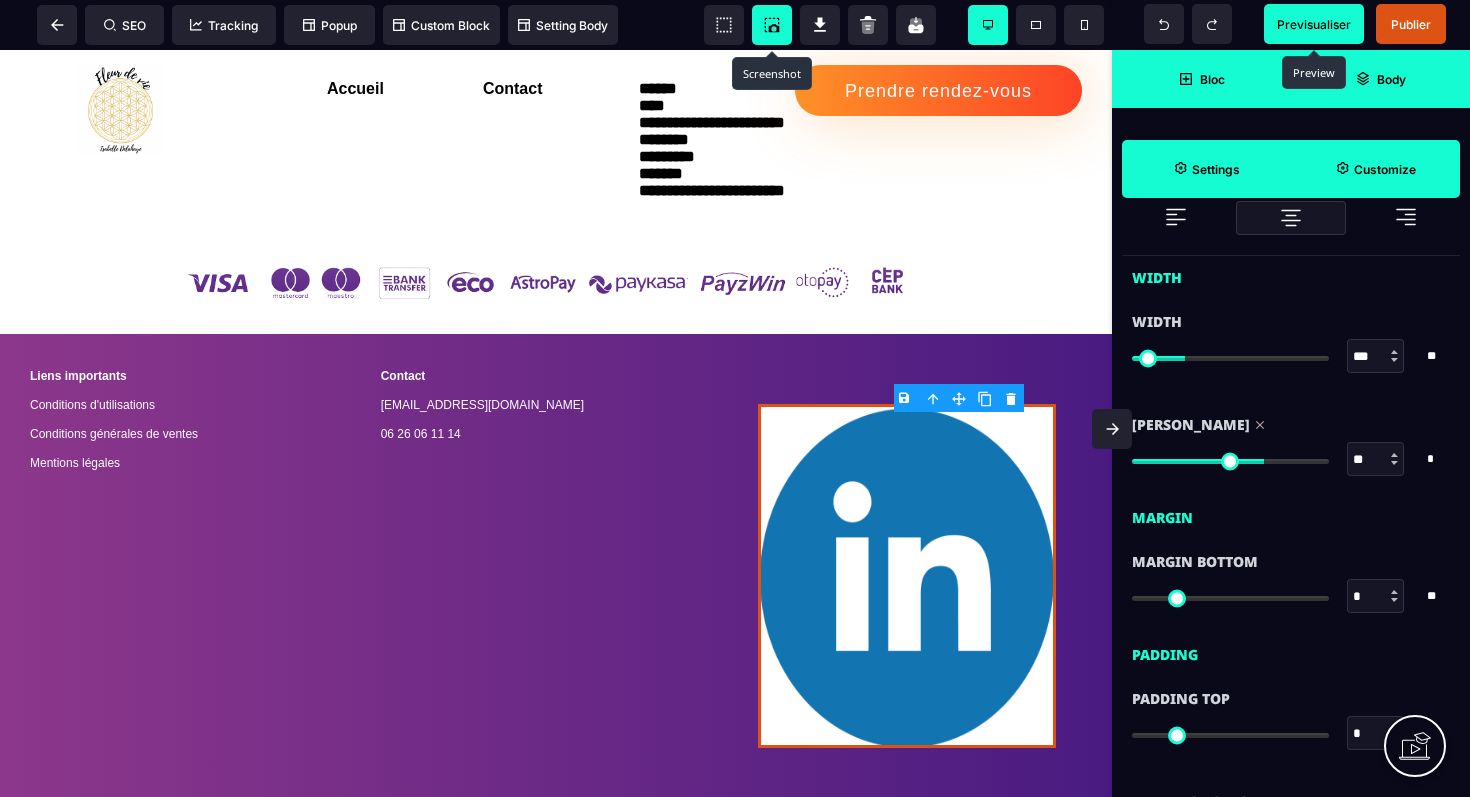 click at bounding box center [1230, 461] 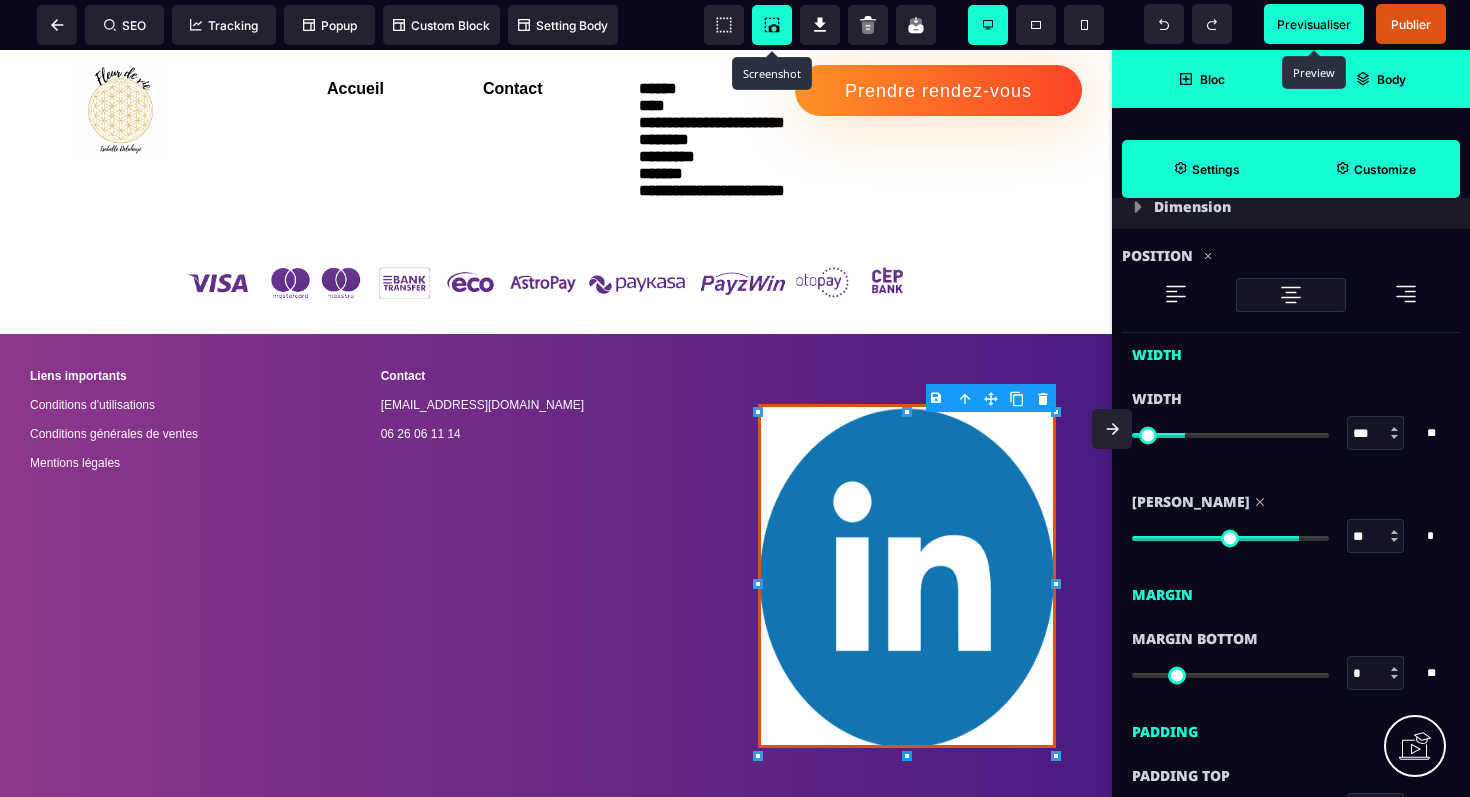 scroll, scrollTop: 640, scrollLeft: 0, axis: vertical 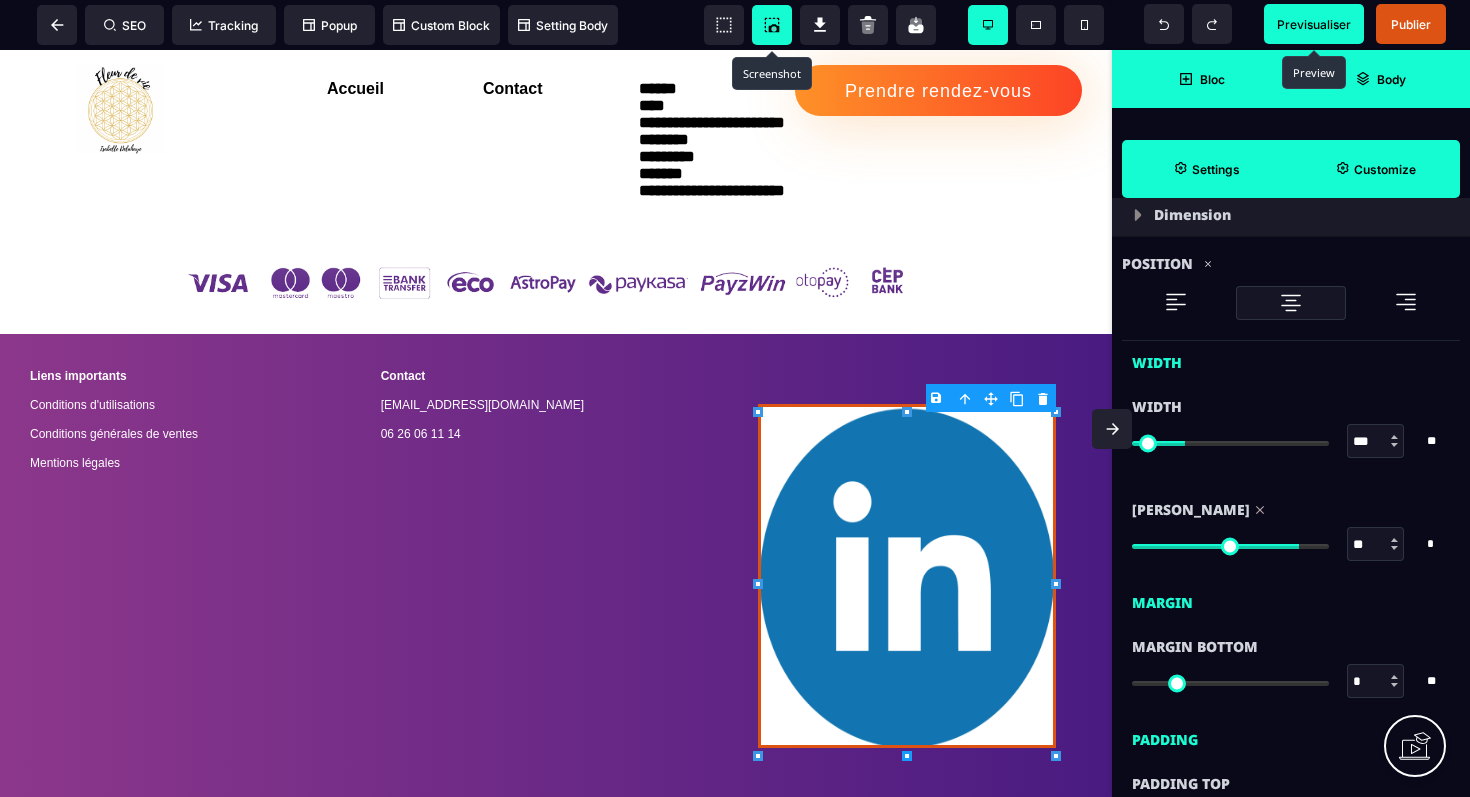 click at bounding box center (1230, 443) 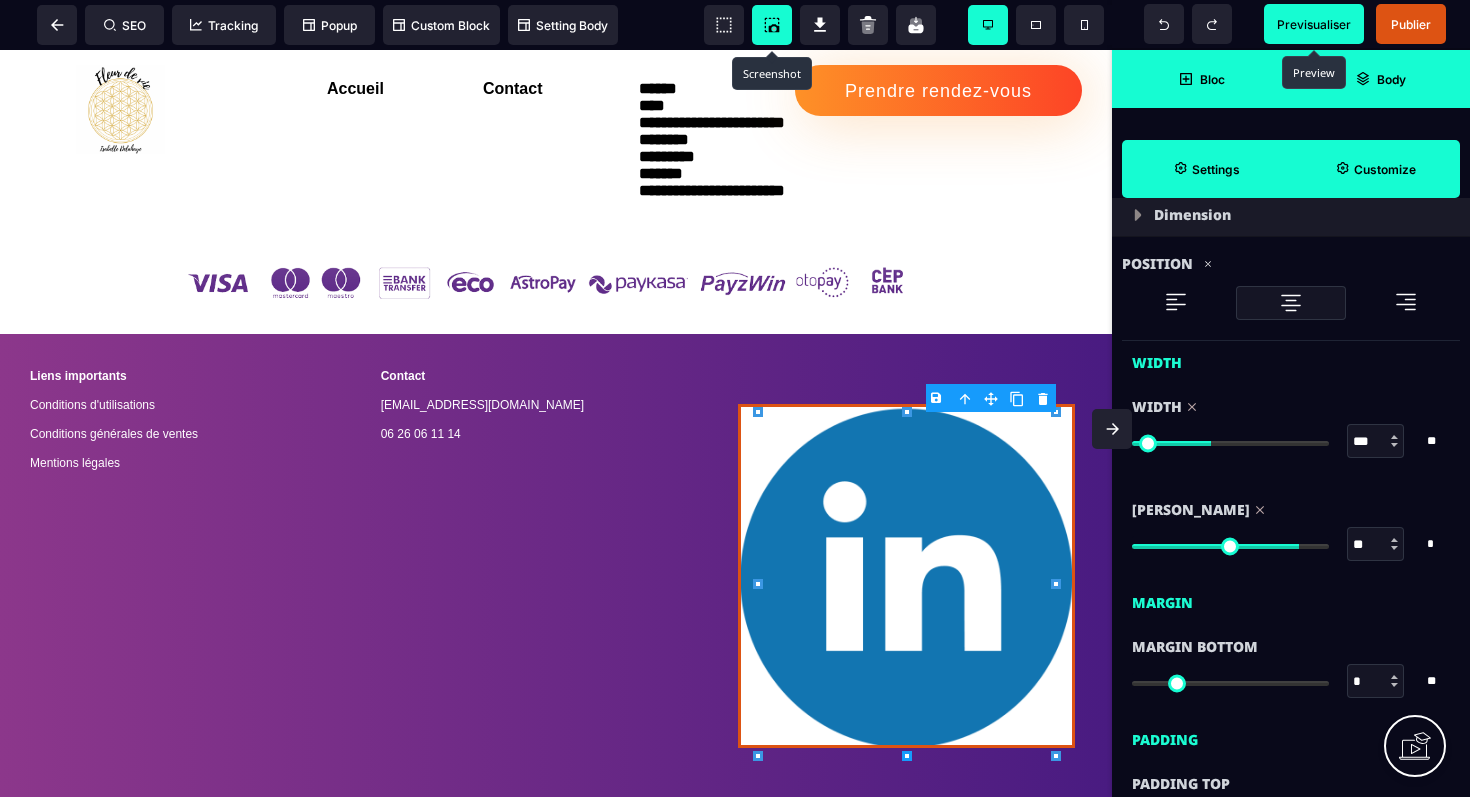 click at bounding box center (1230, 546) 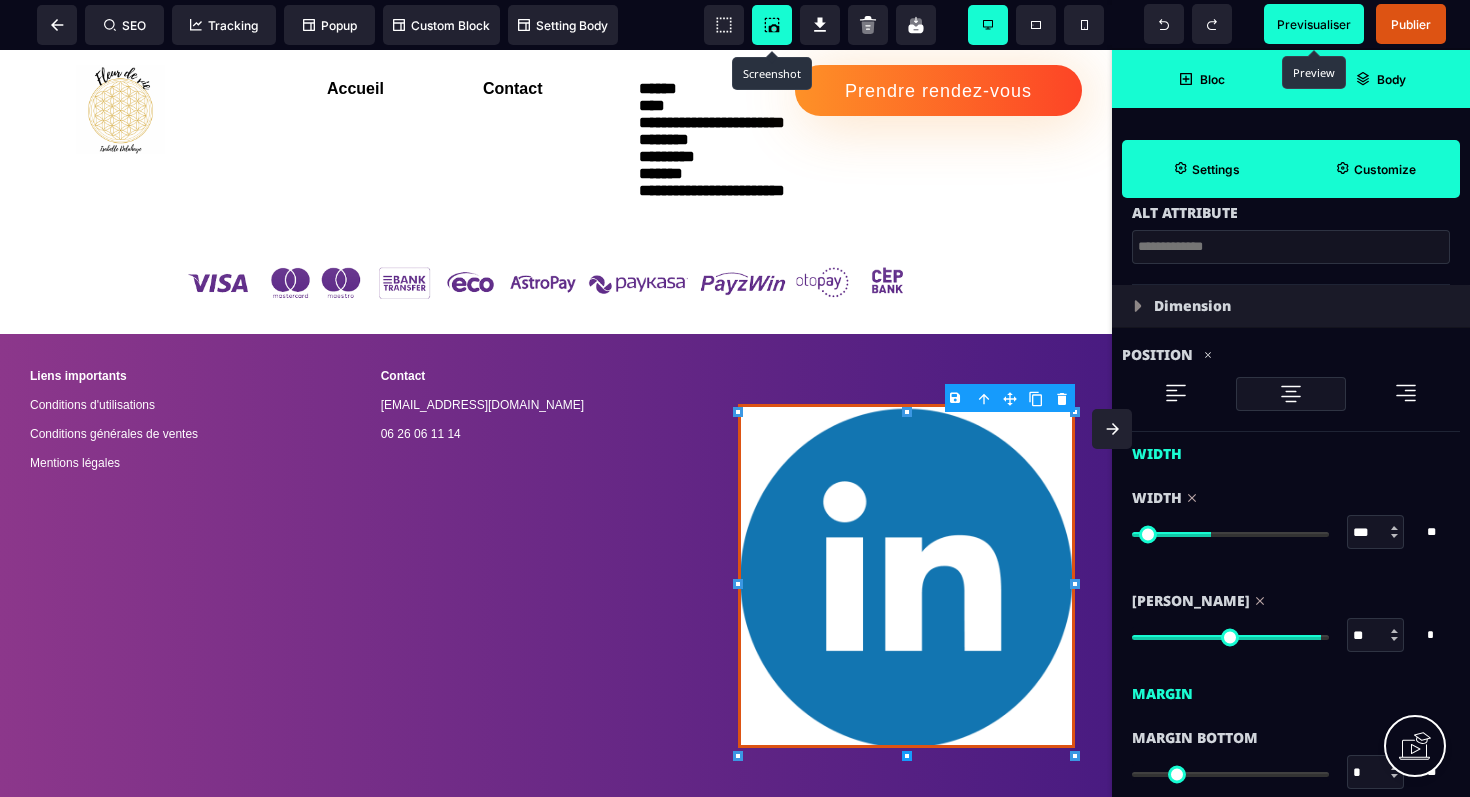scroll, scrollTop: 546, scrollLeft: 0, axis: vertical 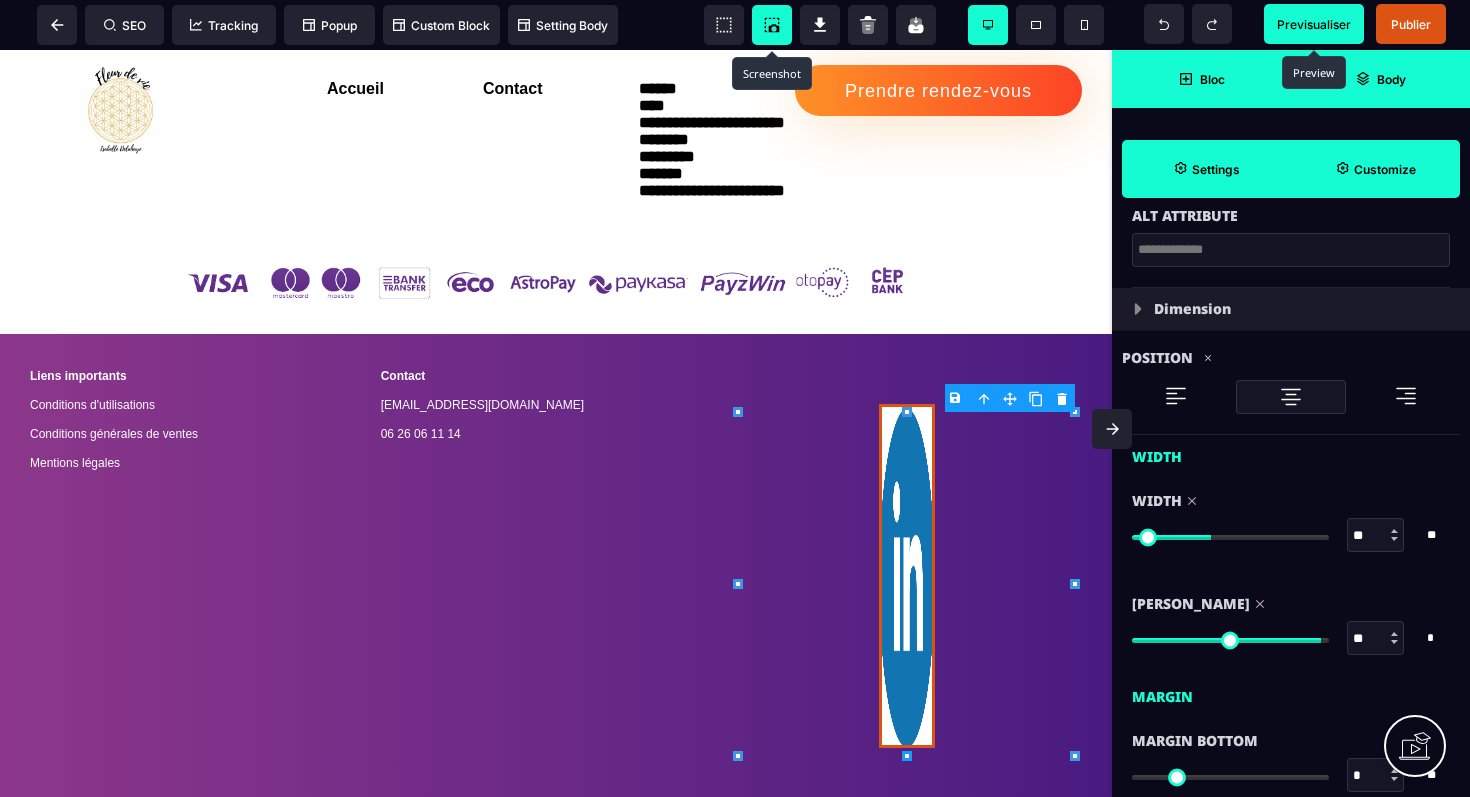 click at bounding box center [1230, 537] 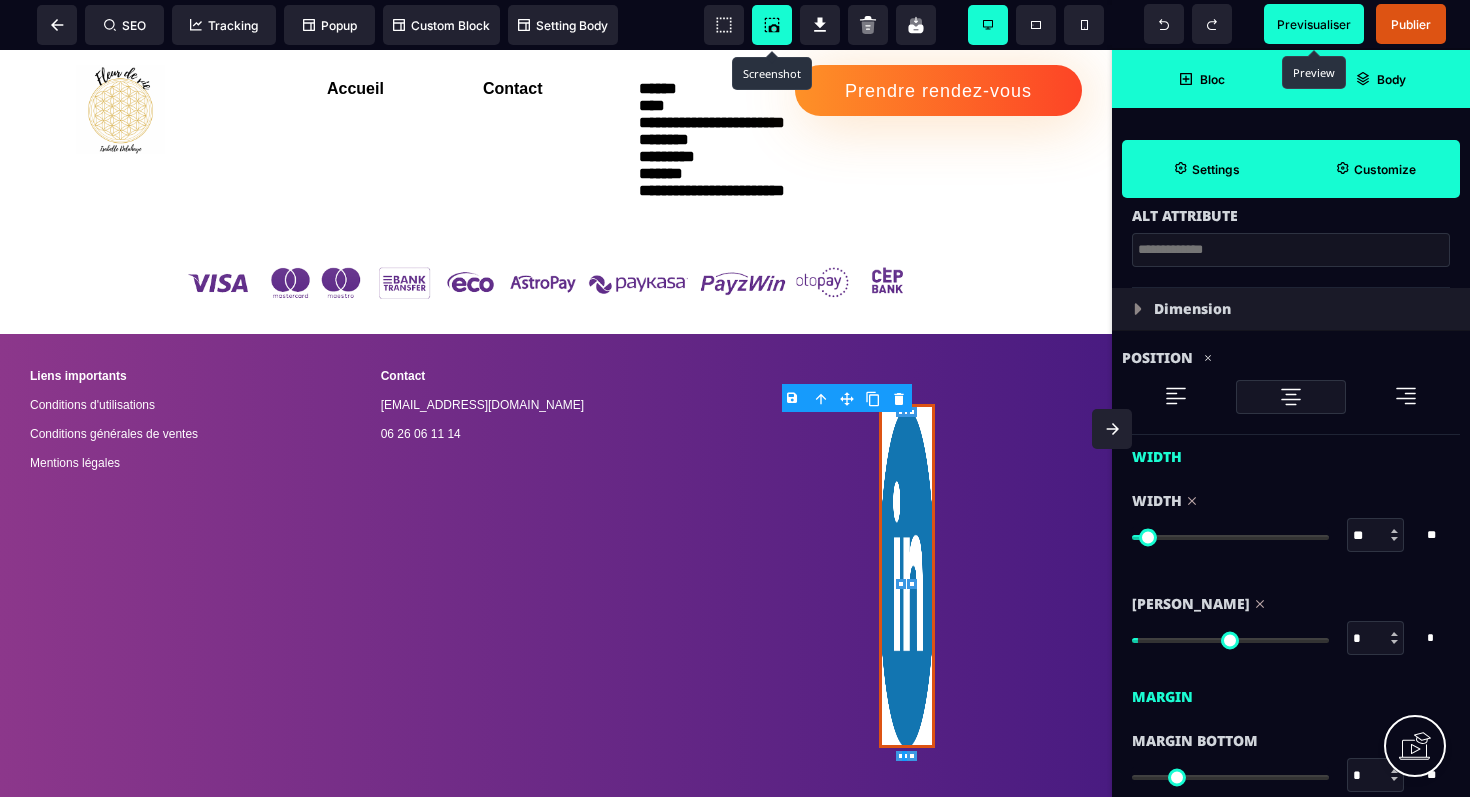 click at bounding box center (1230, 640) 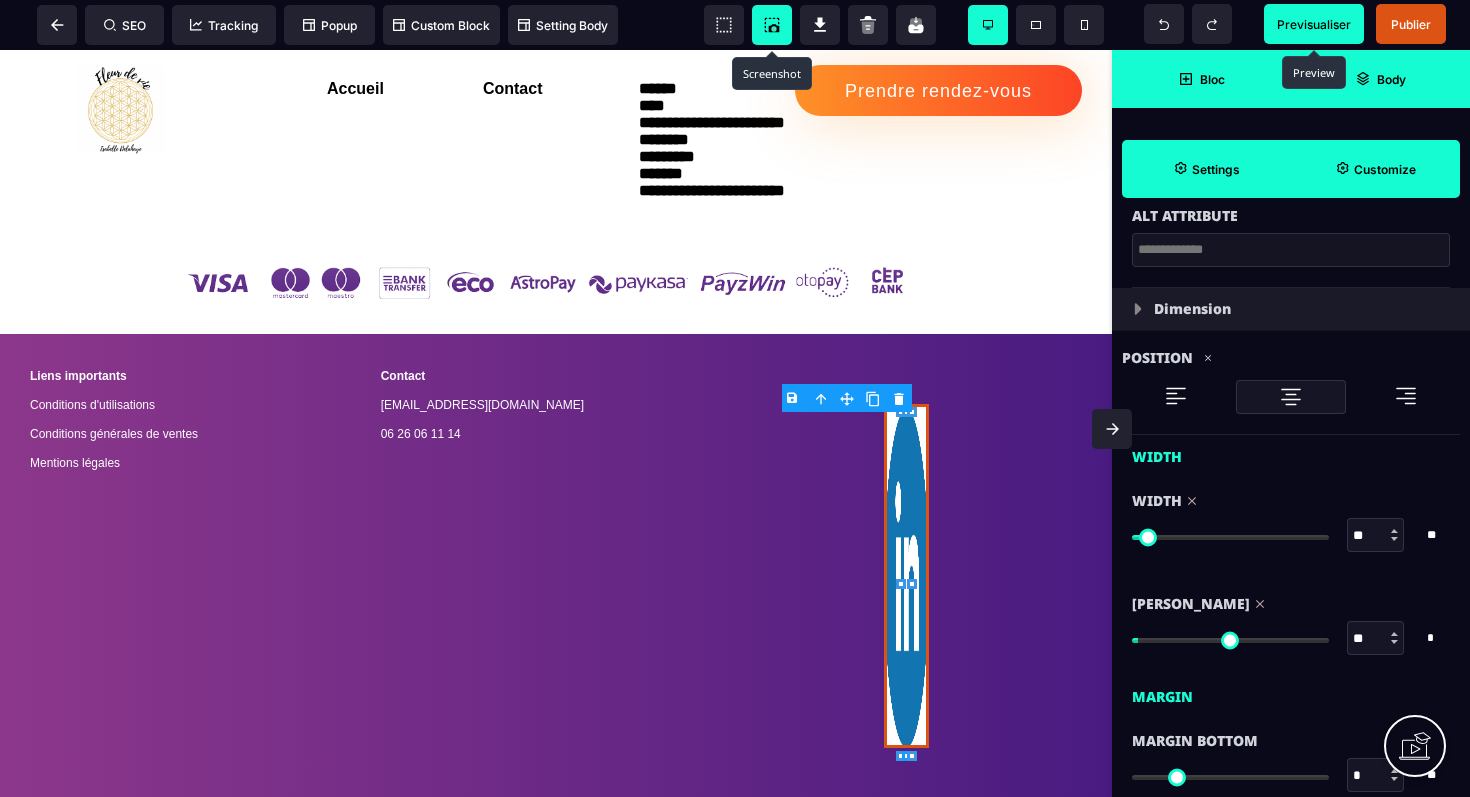 click at bounding box center [1230, 640] 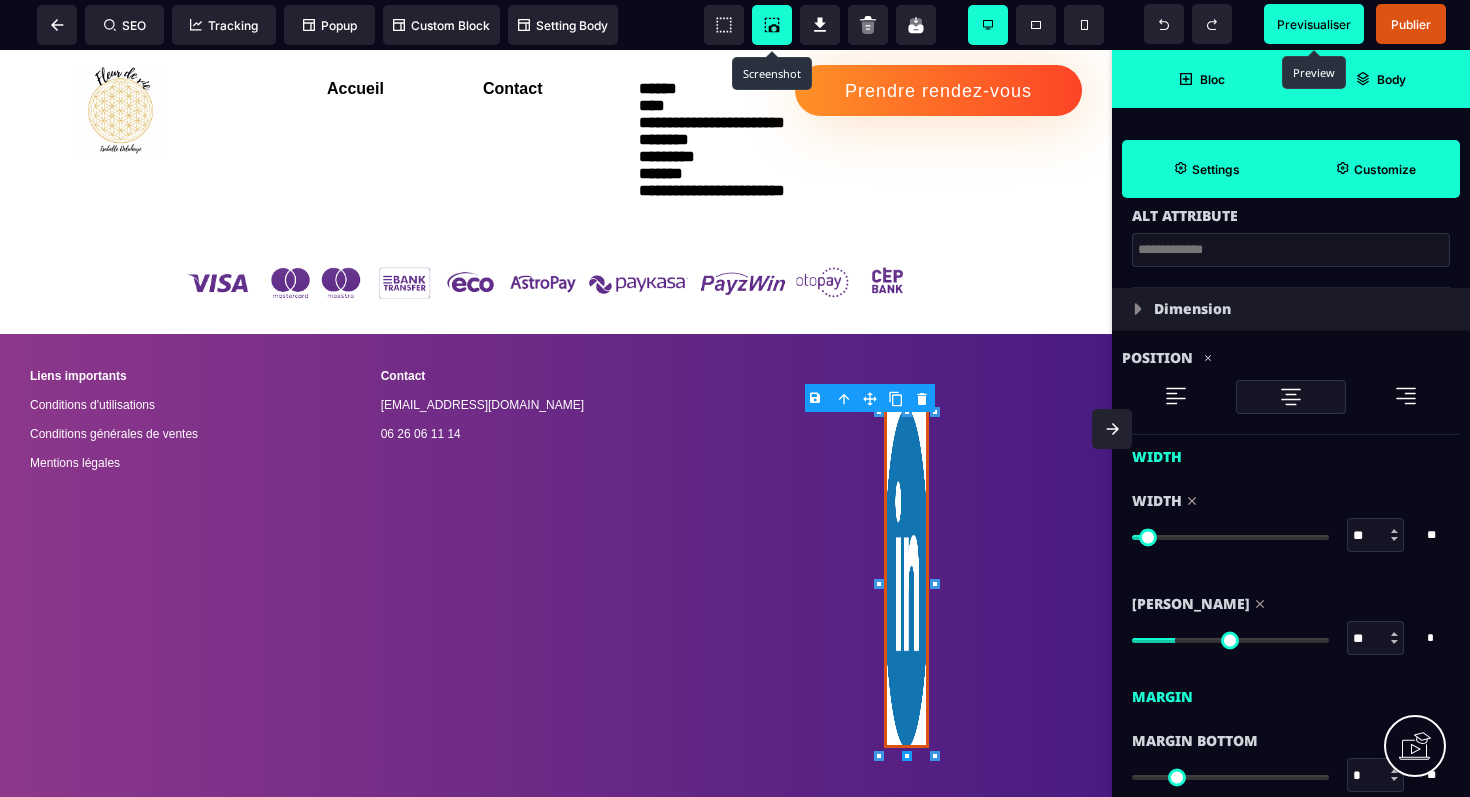 click at bounding box center [1230, 640] 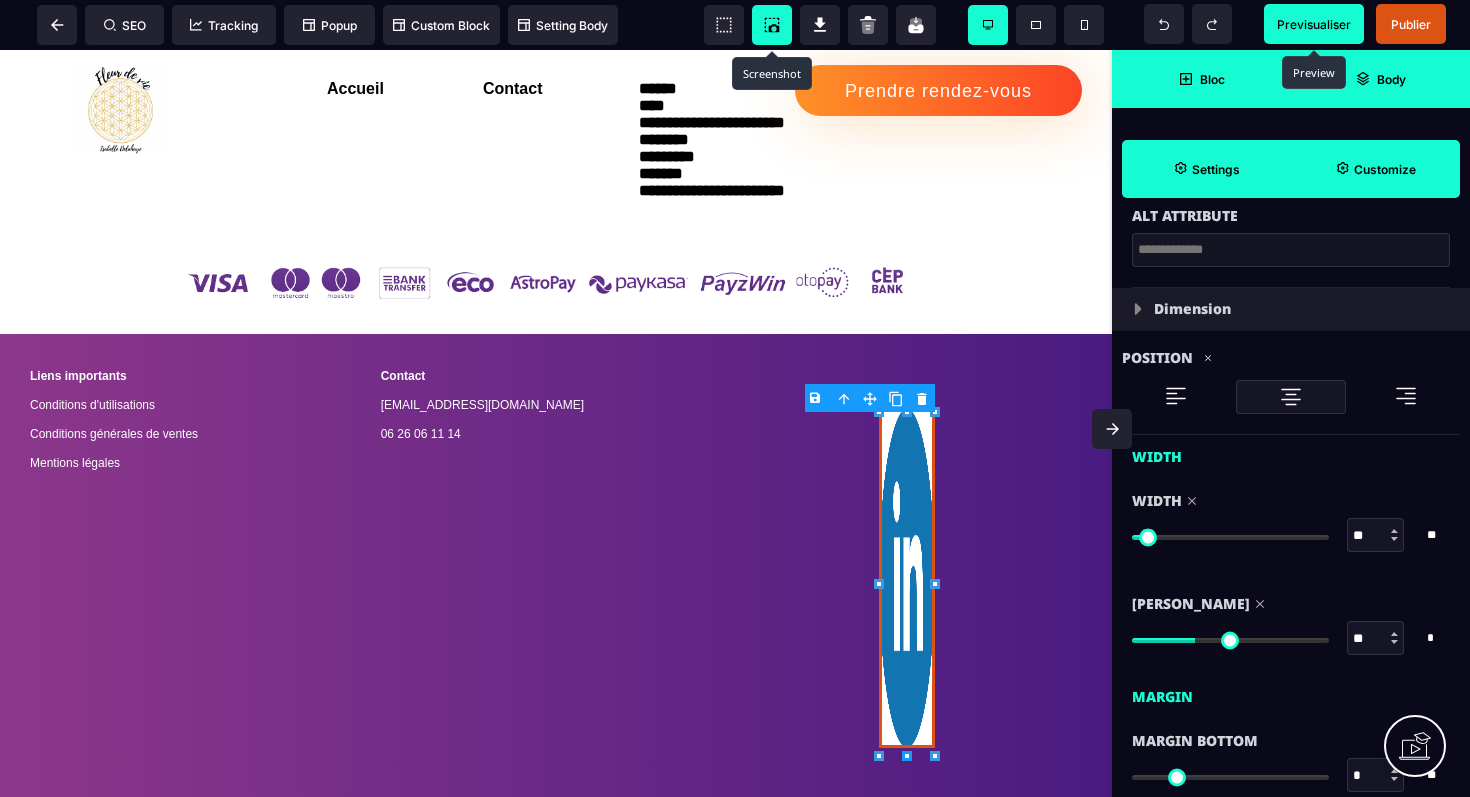 click at bounding box center [1230, 640] 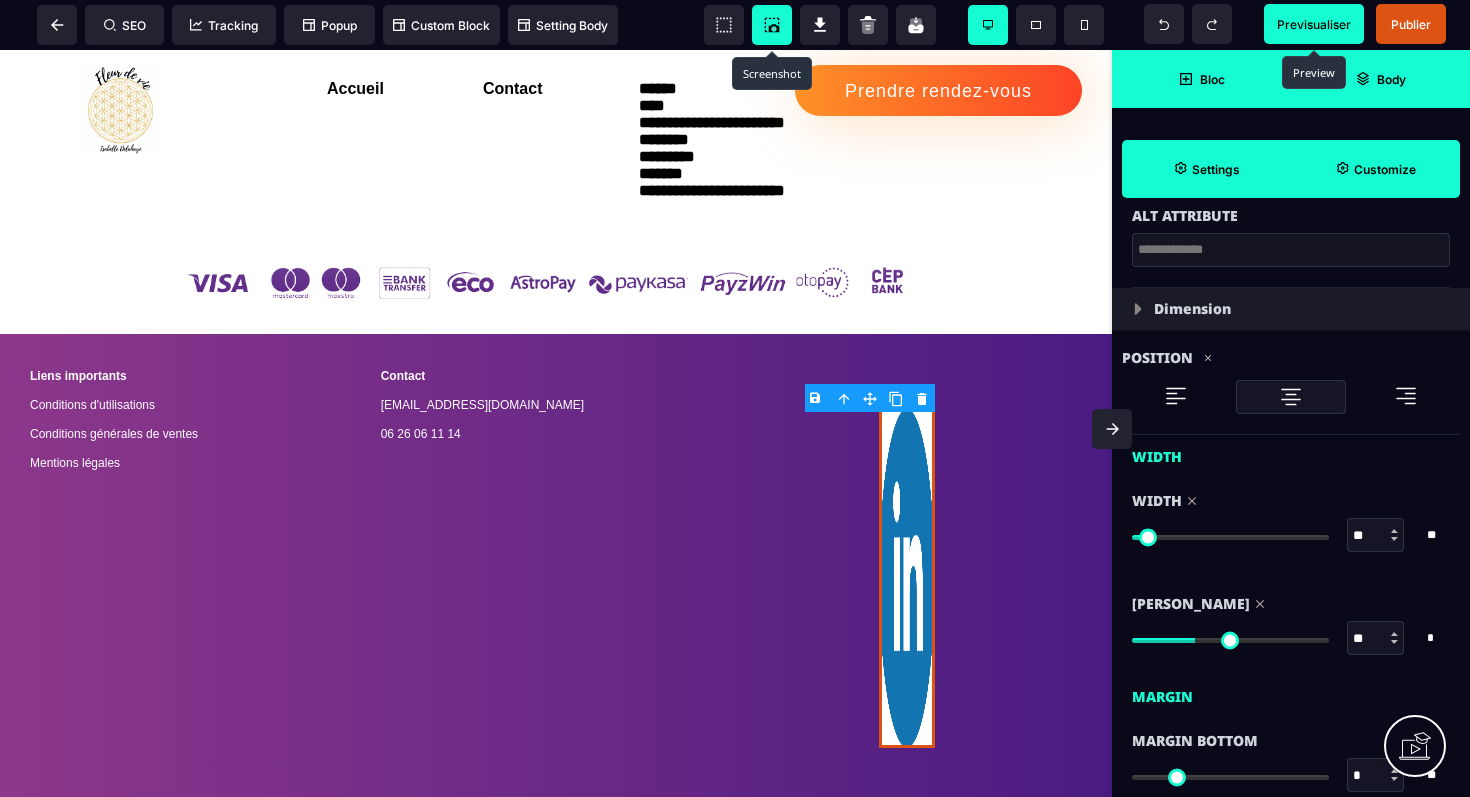 click at bounding box center (1230, 640) 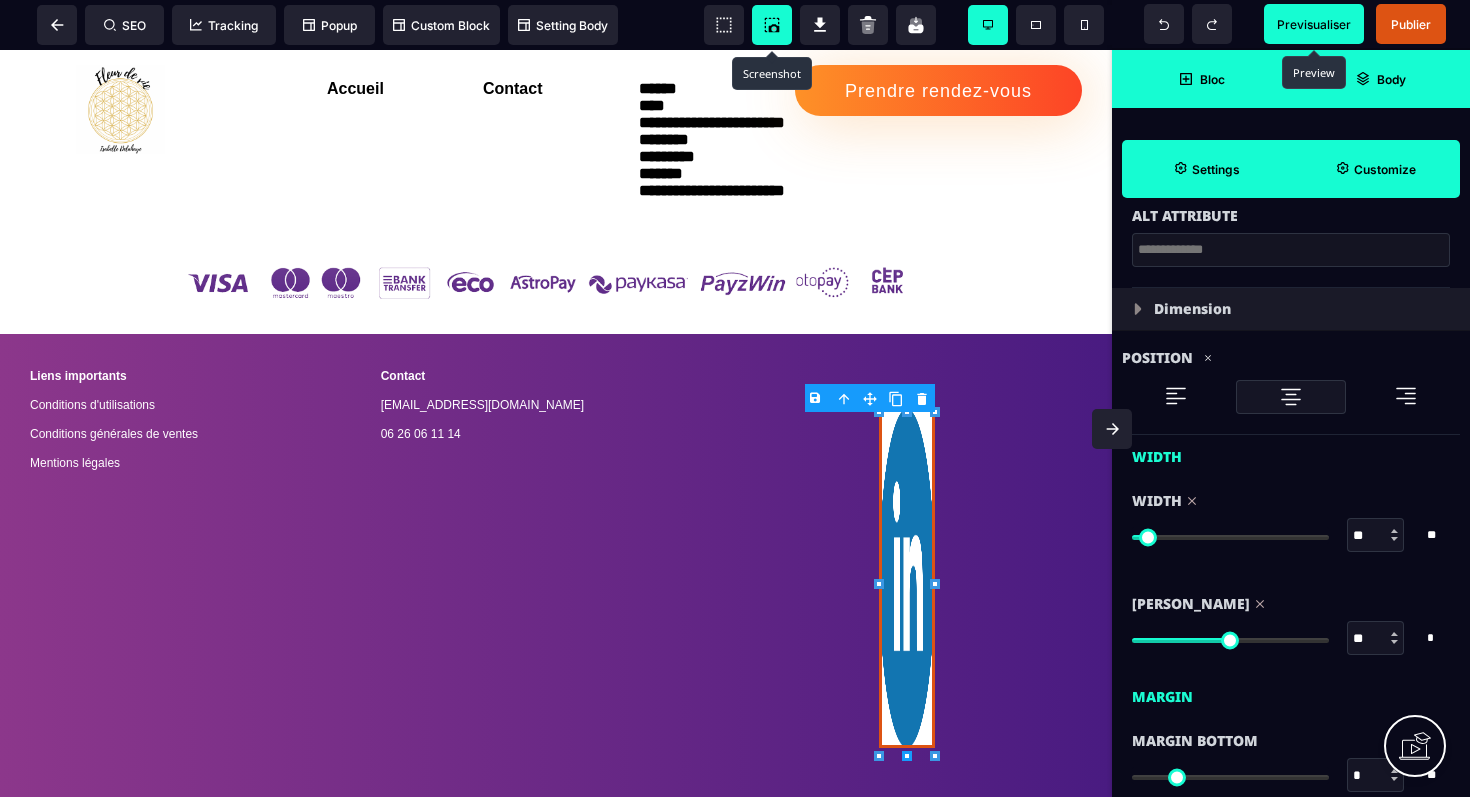 click at bounding box center [1230, 640] 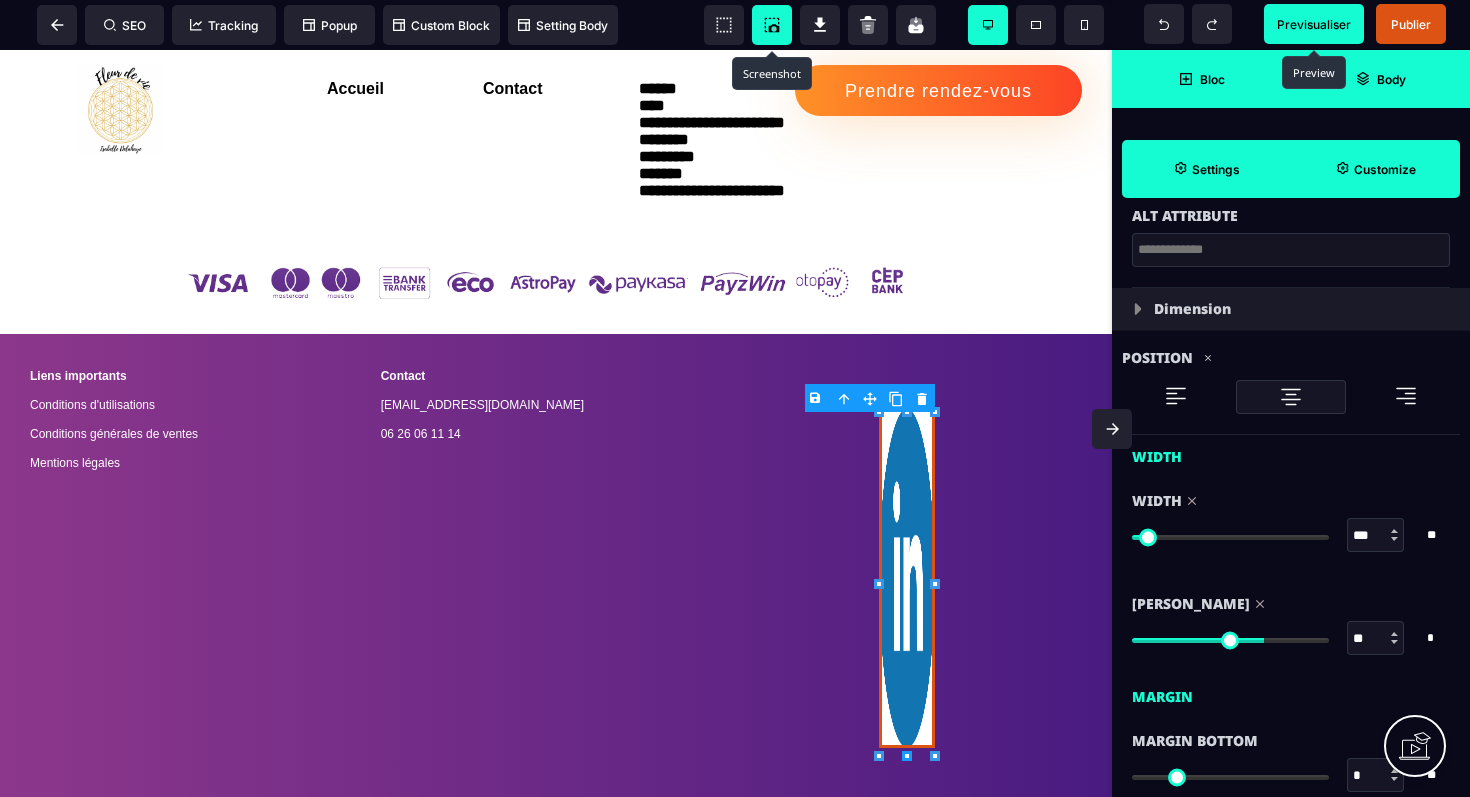click at bounding box center [1230, 537] 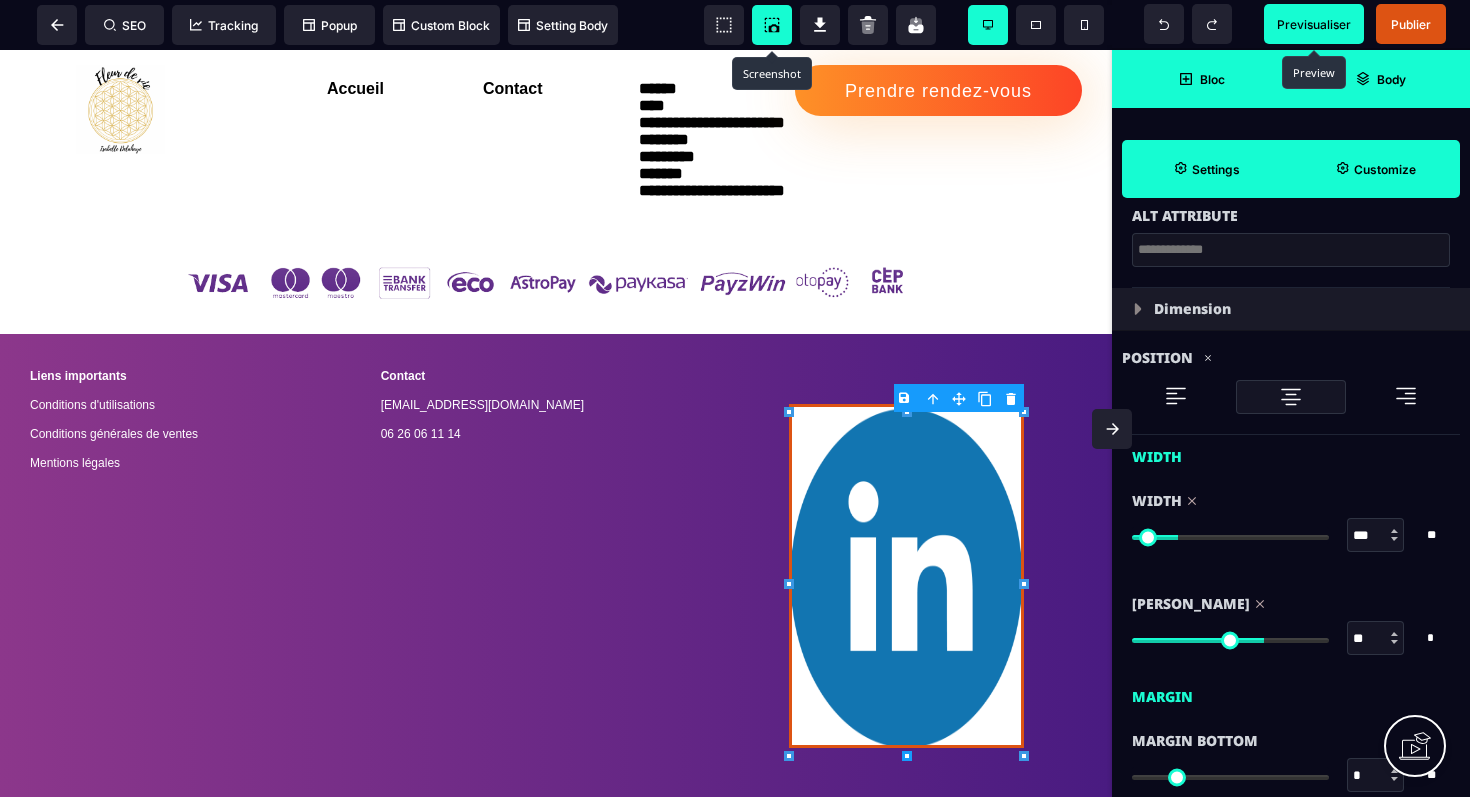 click at bounding box center [1230, 537] 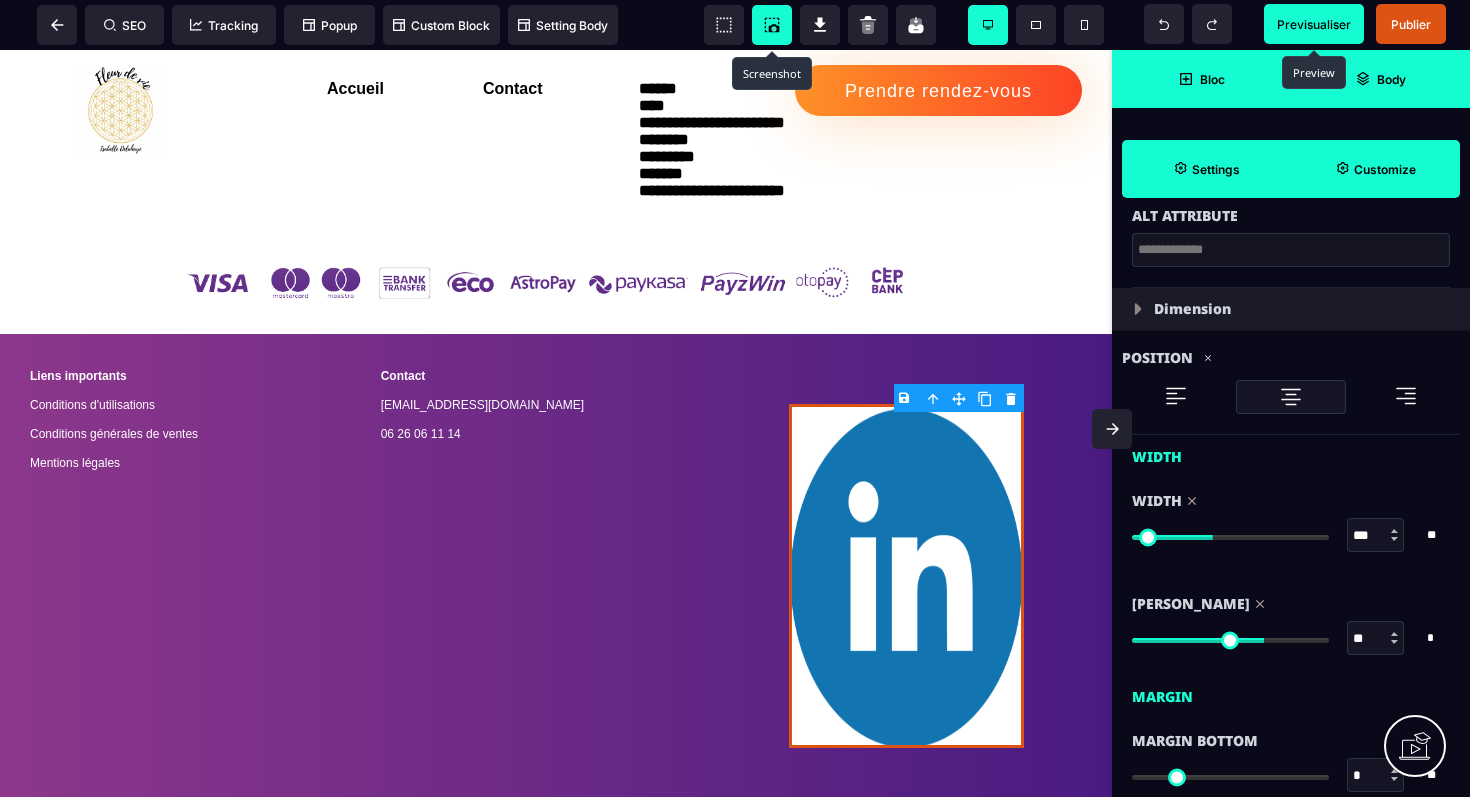click on "**
*
* * **" at bounding box center [1291, 638] 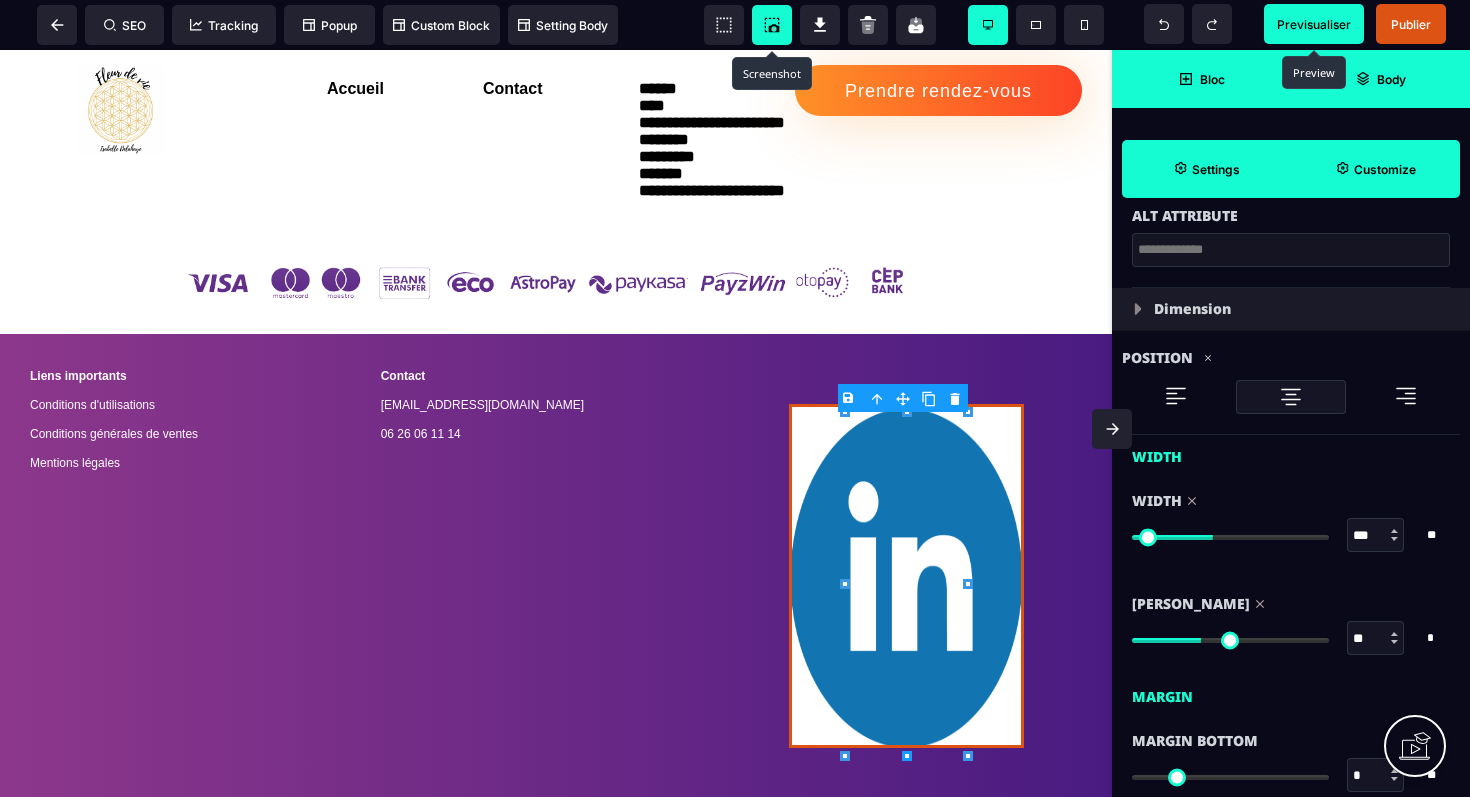 click at bounding box center (1230, 640) 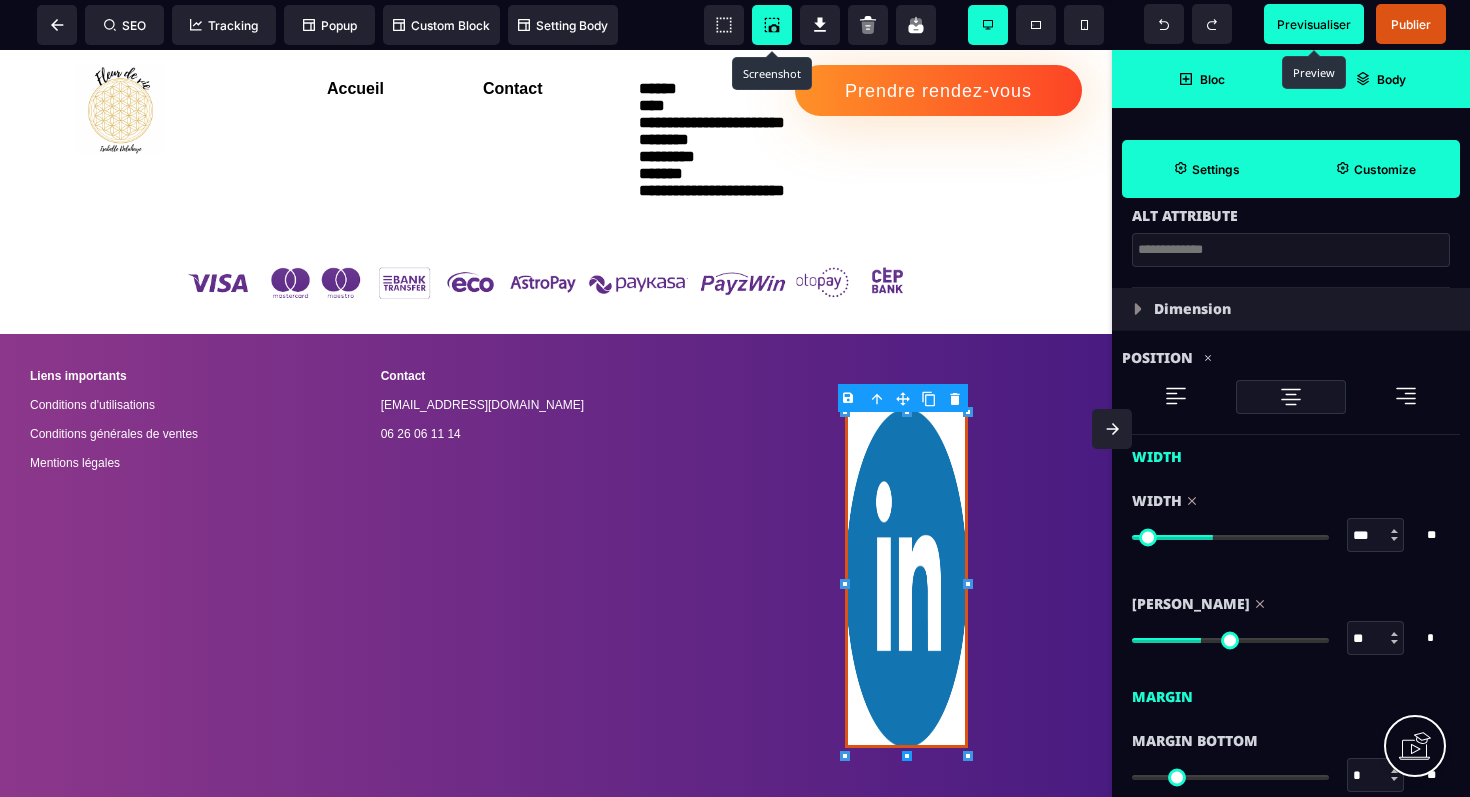 click at bounding box center [1230, 638] 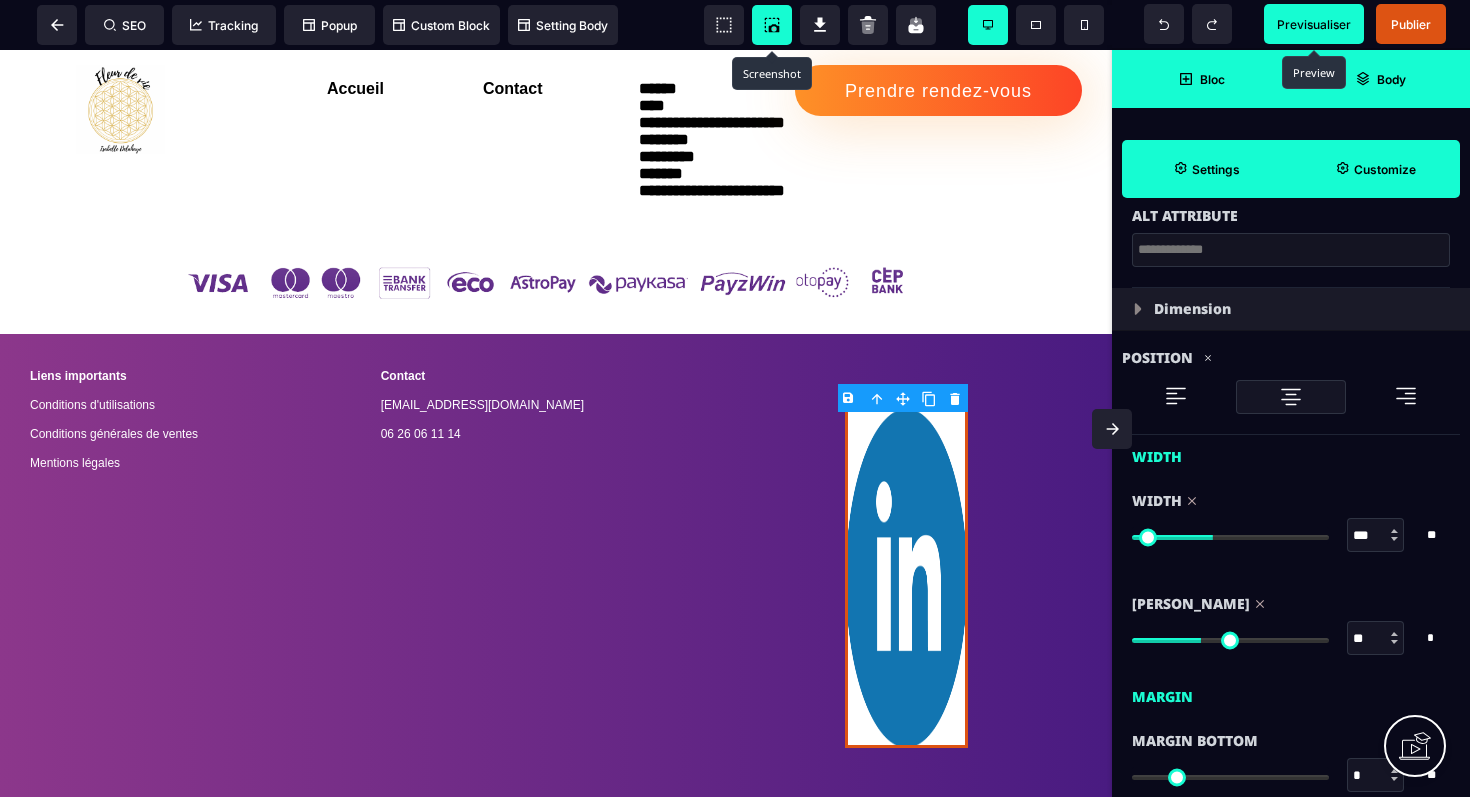 click at bounding box center [1230, 640] 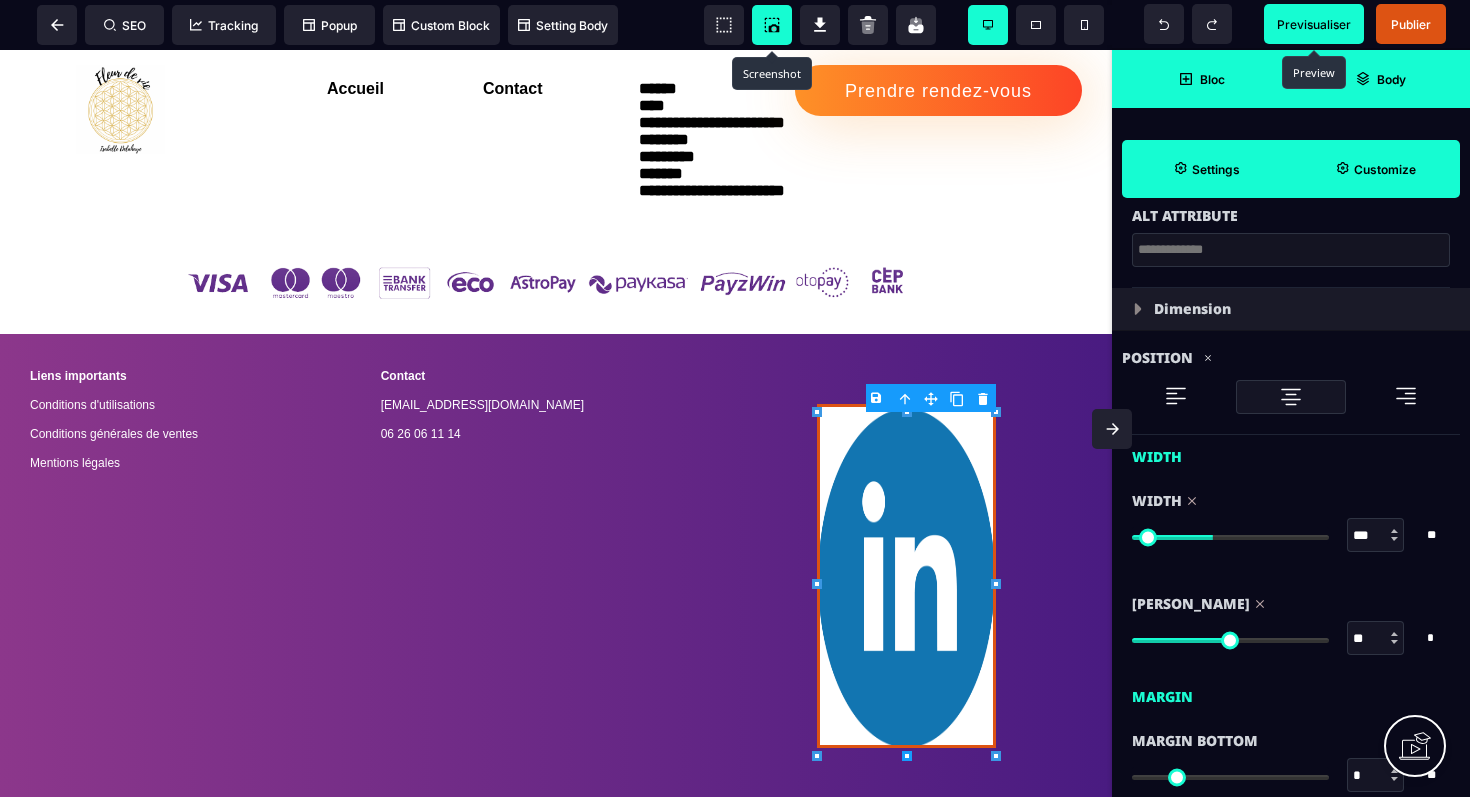 click at bounding box center [1230, 640] 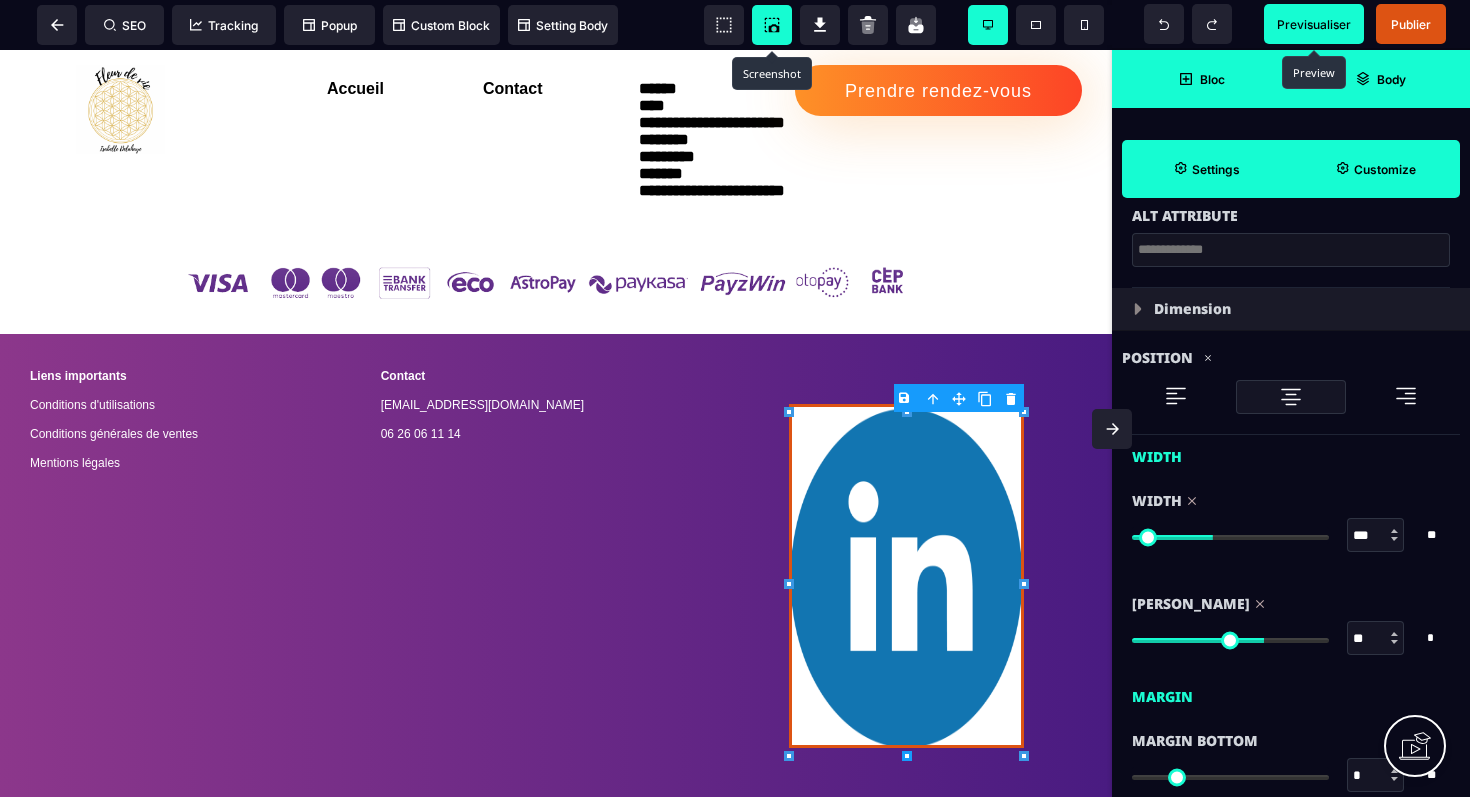 click at bounding box center (1230, 638) 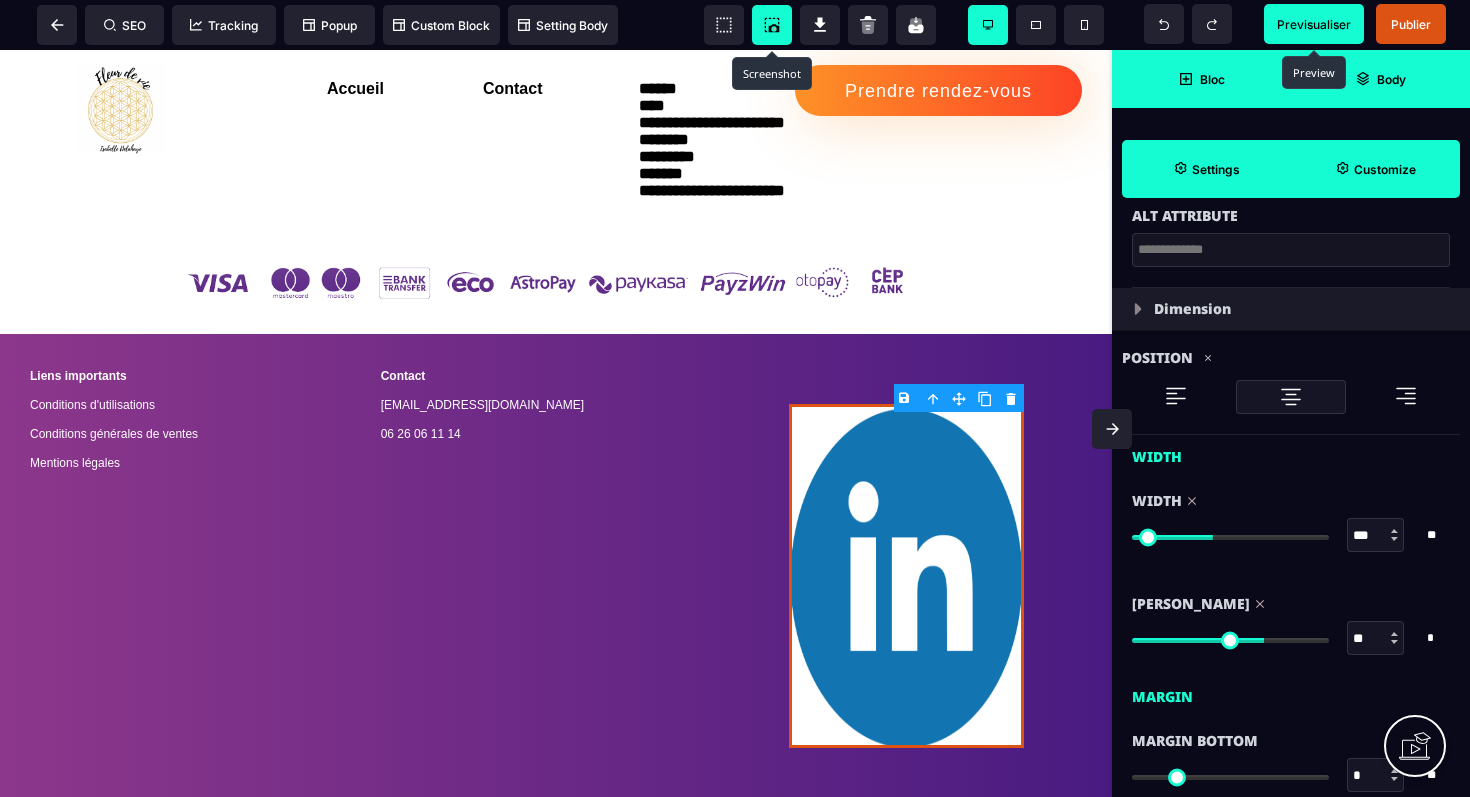 click at bounding box center [1230, 537] 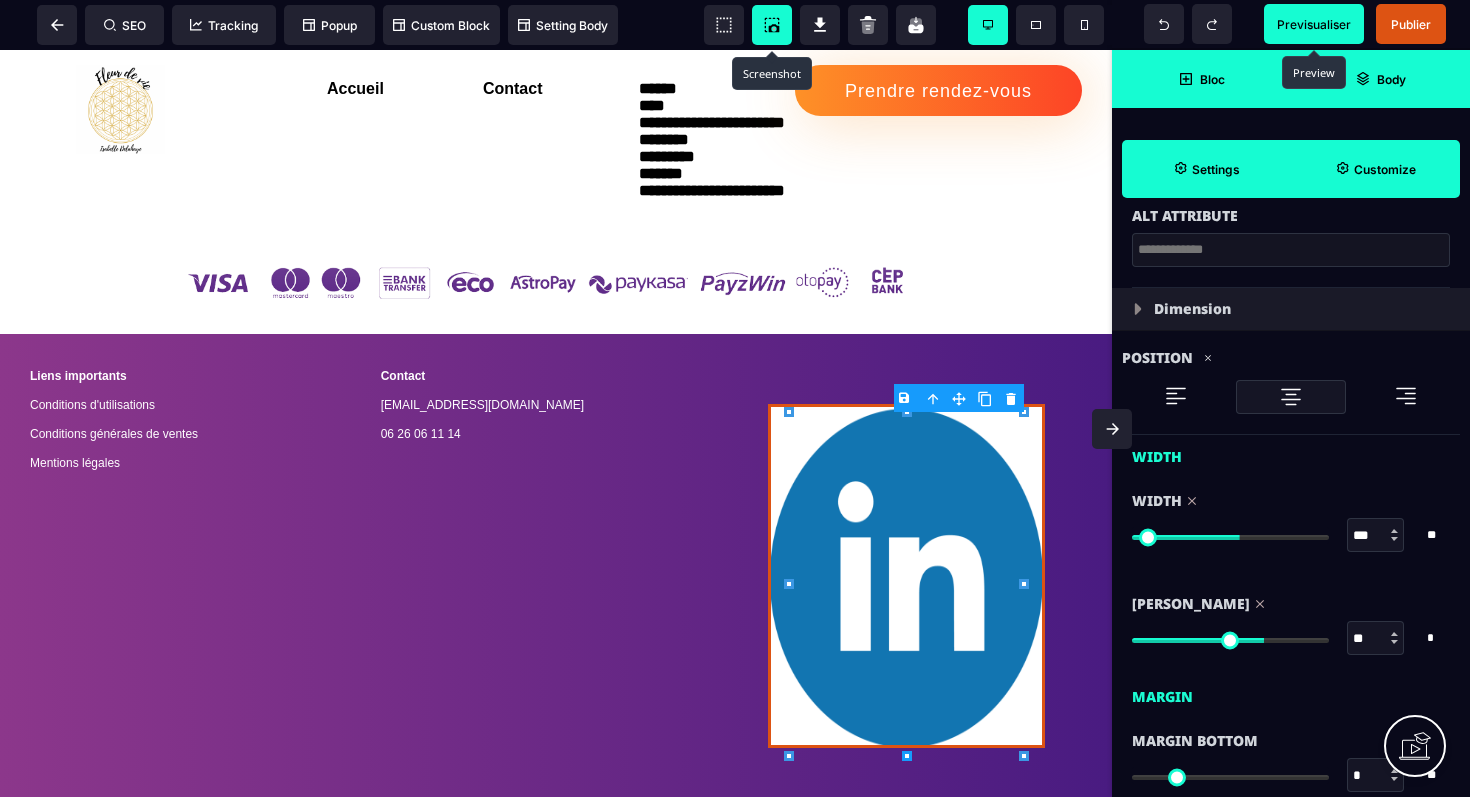 click at bounding box center [1230, 640] 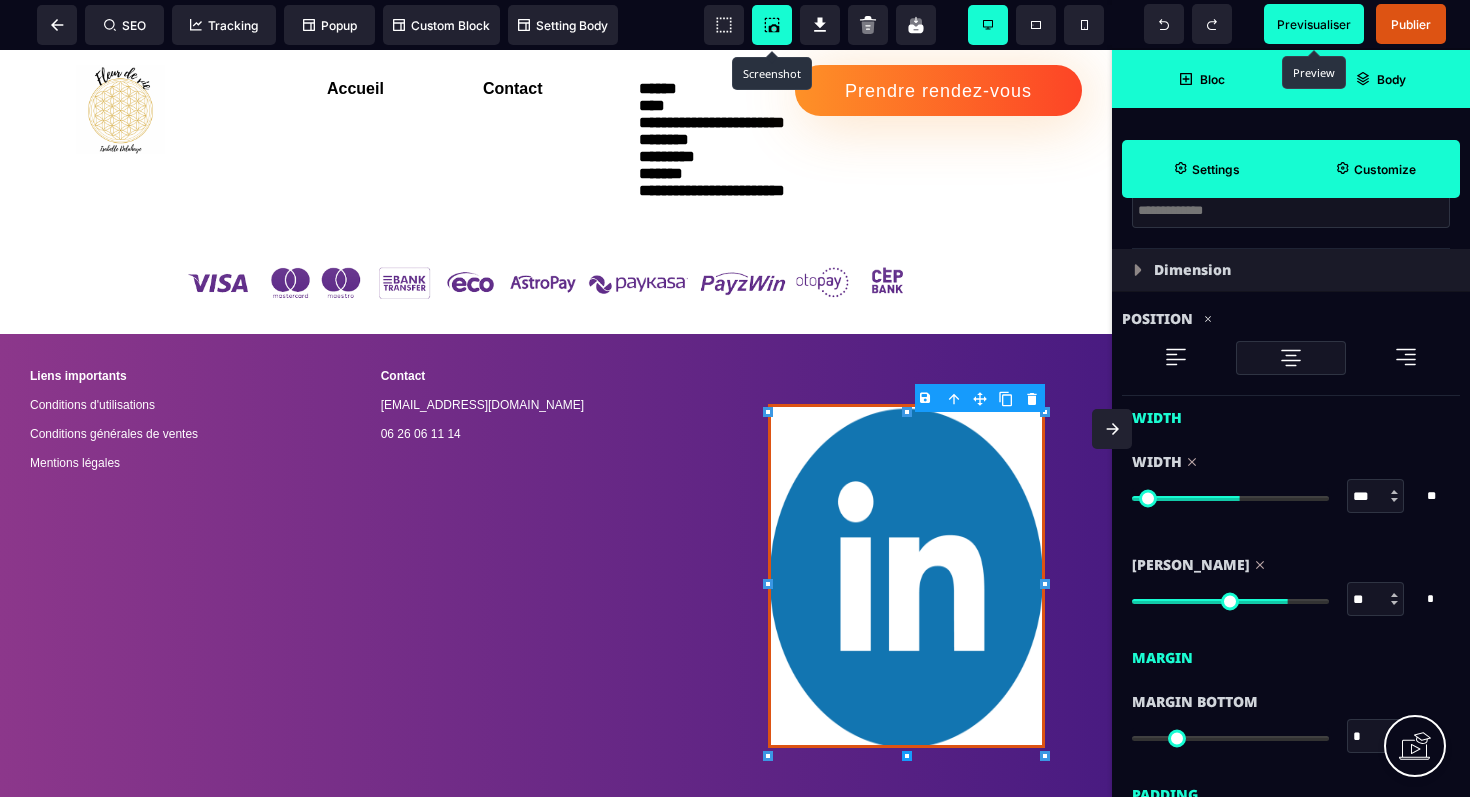 scroll, scrollTop: 608, scrollLeft: 0, axis: vertical 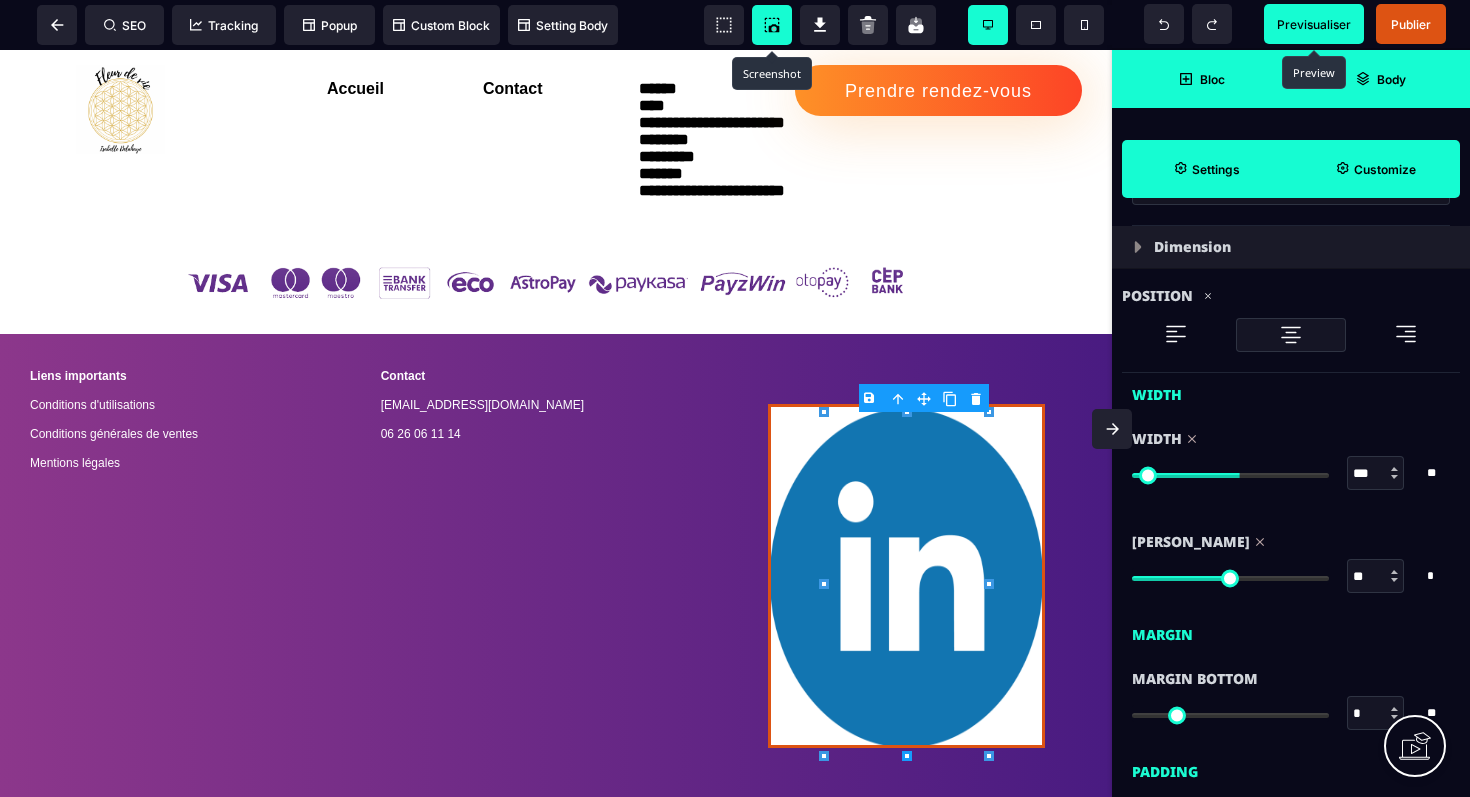 click at bounding box center (1230, 578) 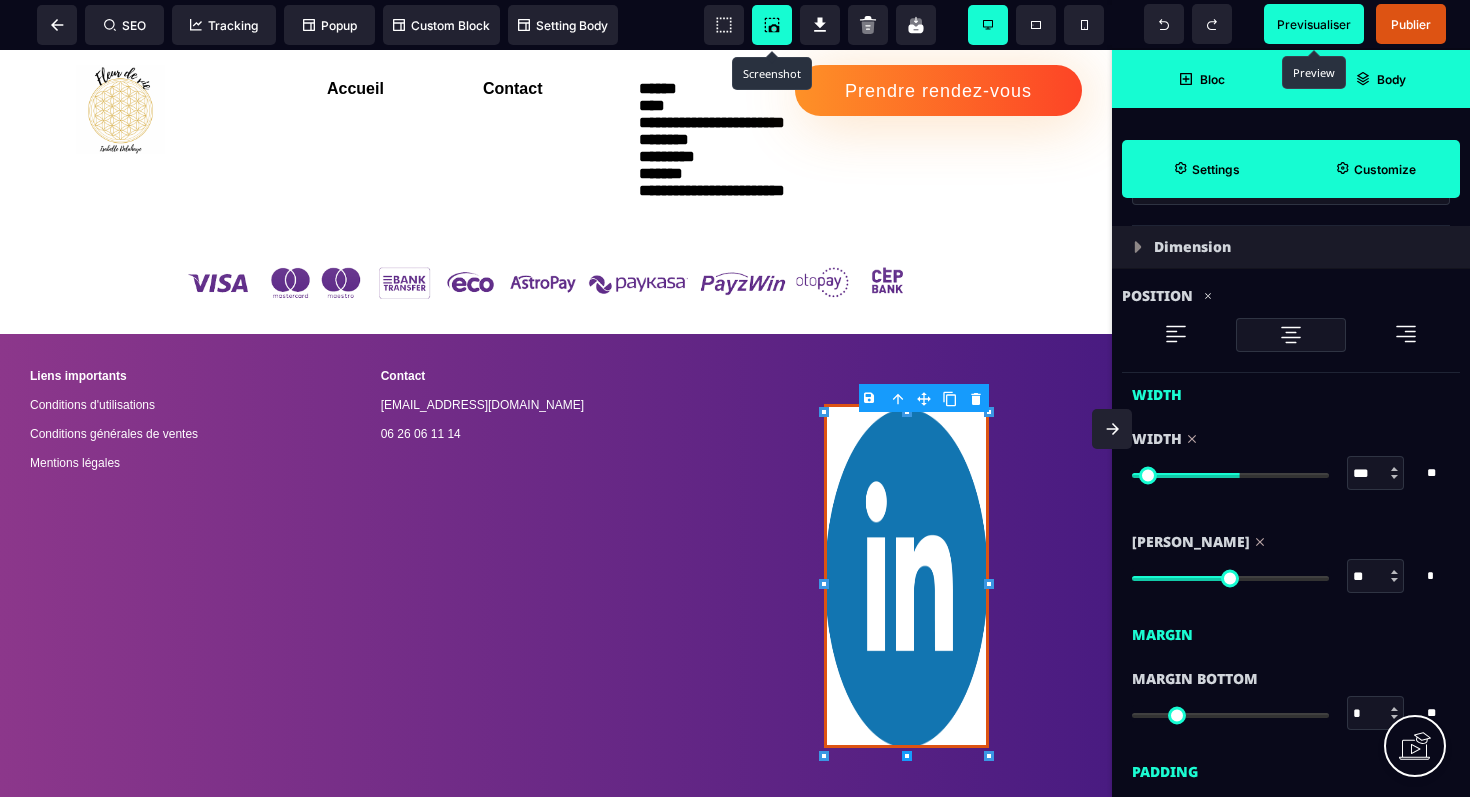 click at bounding box center [1230, 578] 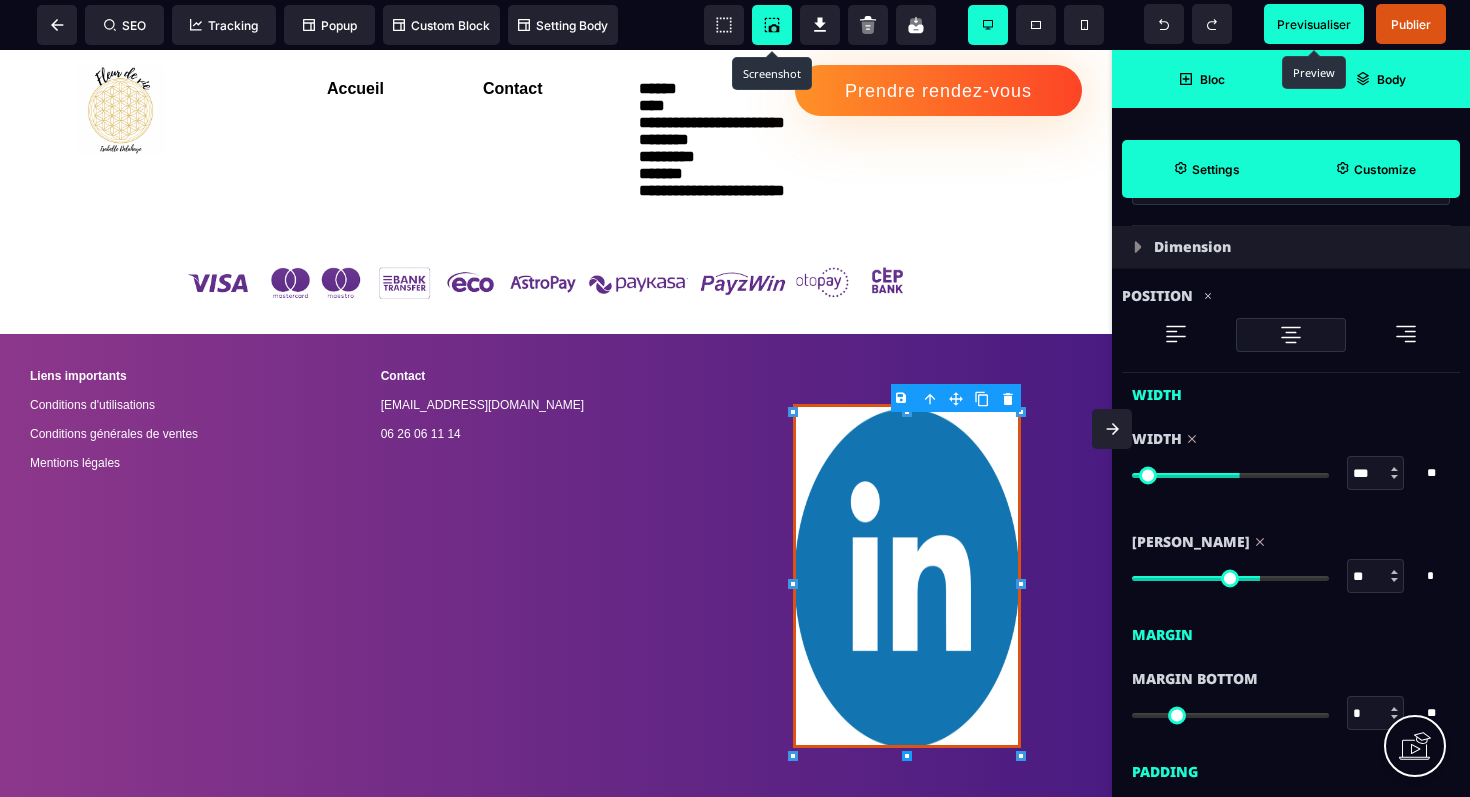 click at bounding box center [1230, 578] 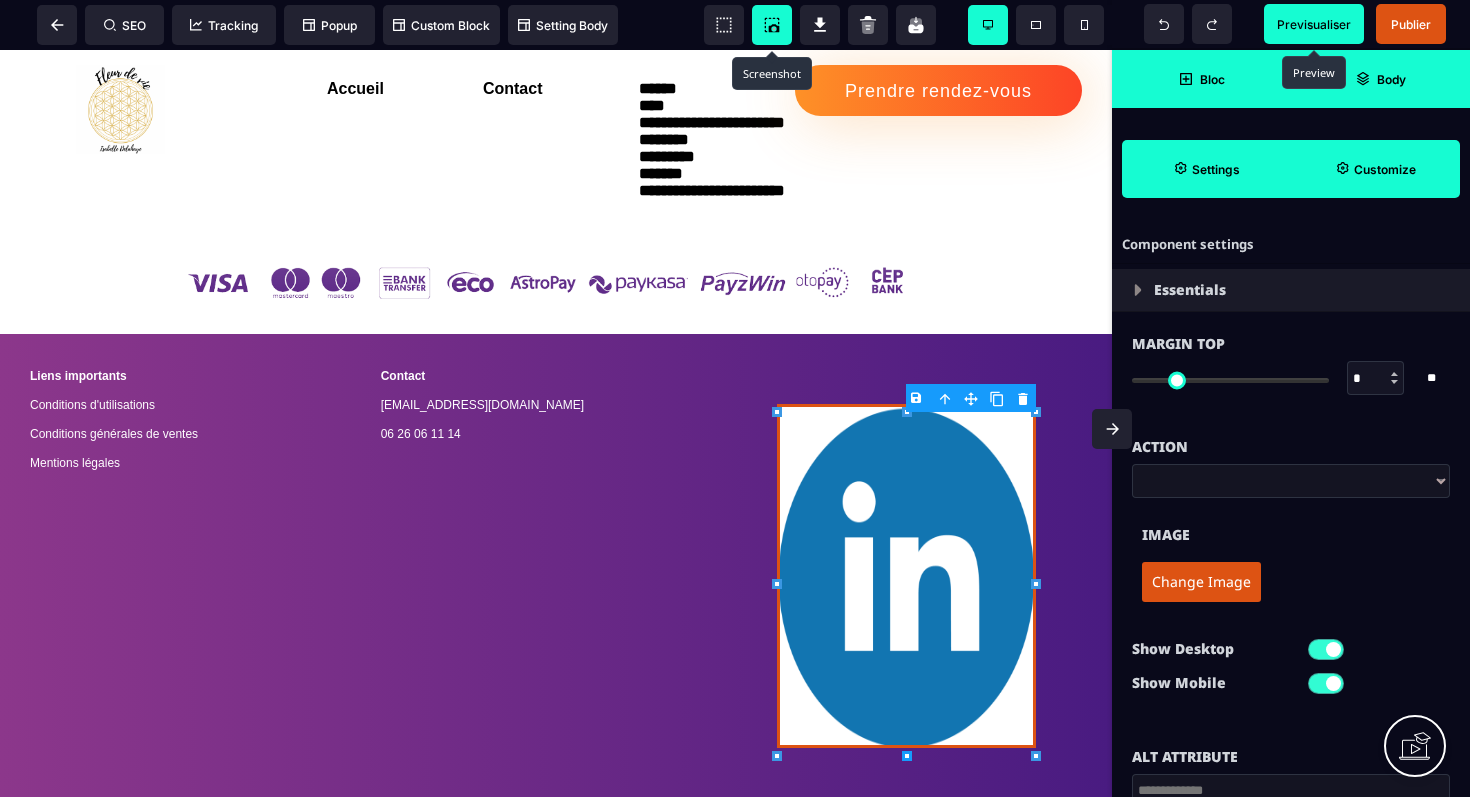 scroll, scrollTop: 0, scrollLeft: 0, axis: both 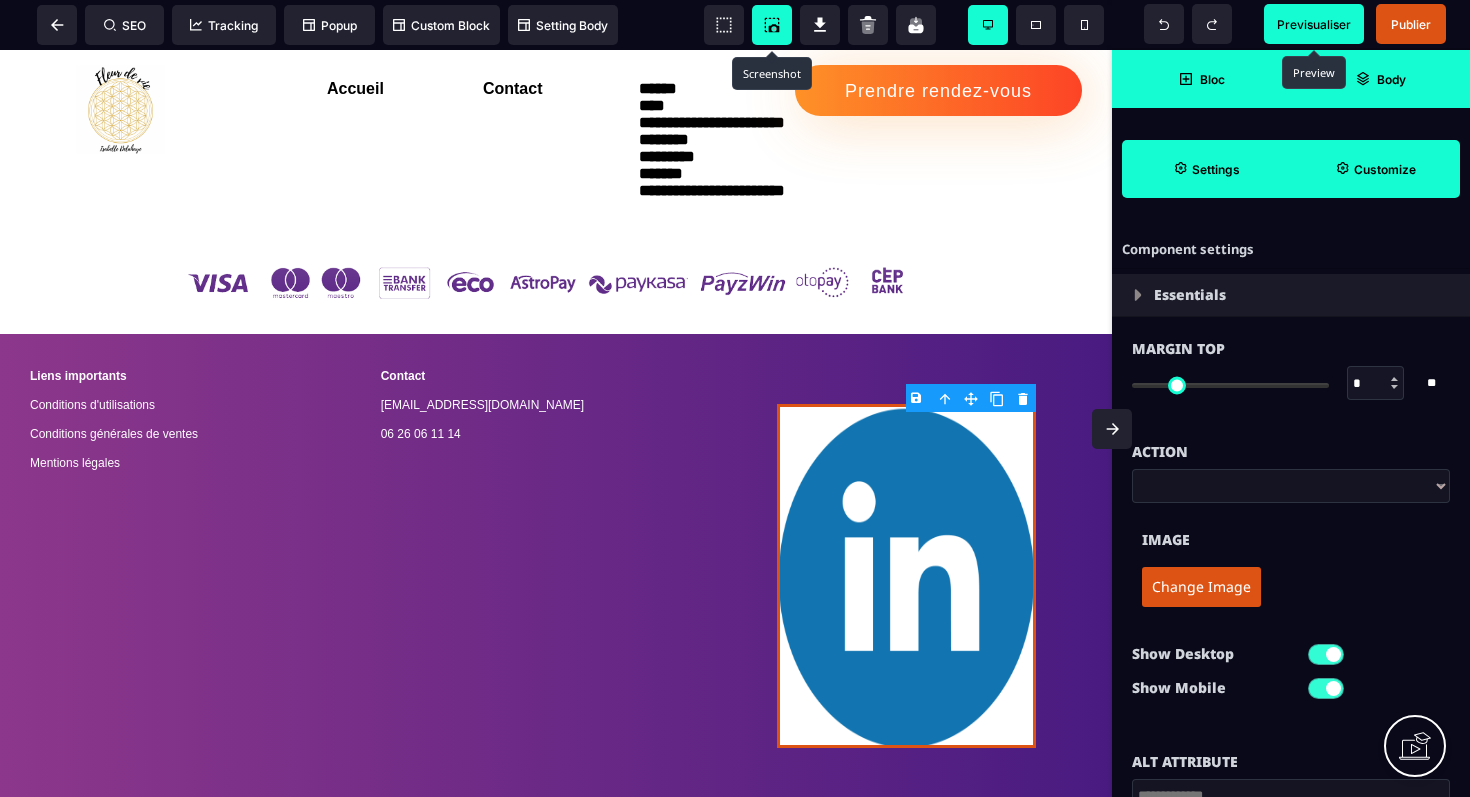 click at bounding box center (1138, 295) 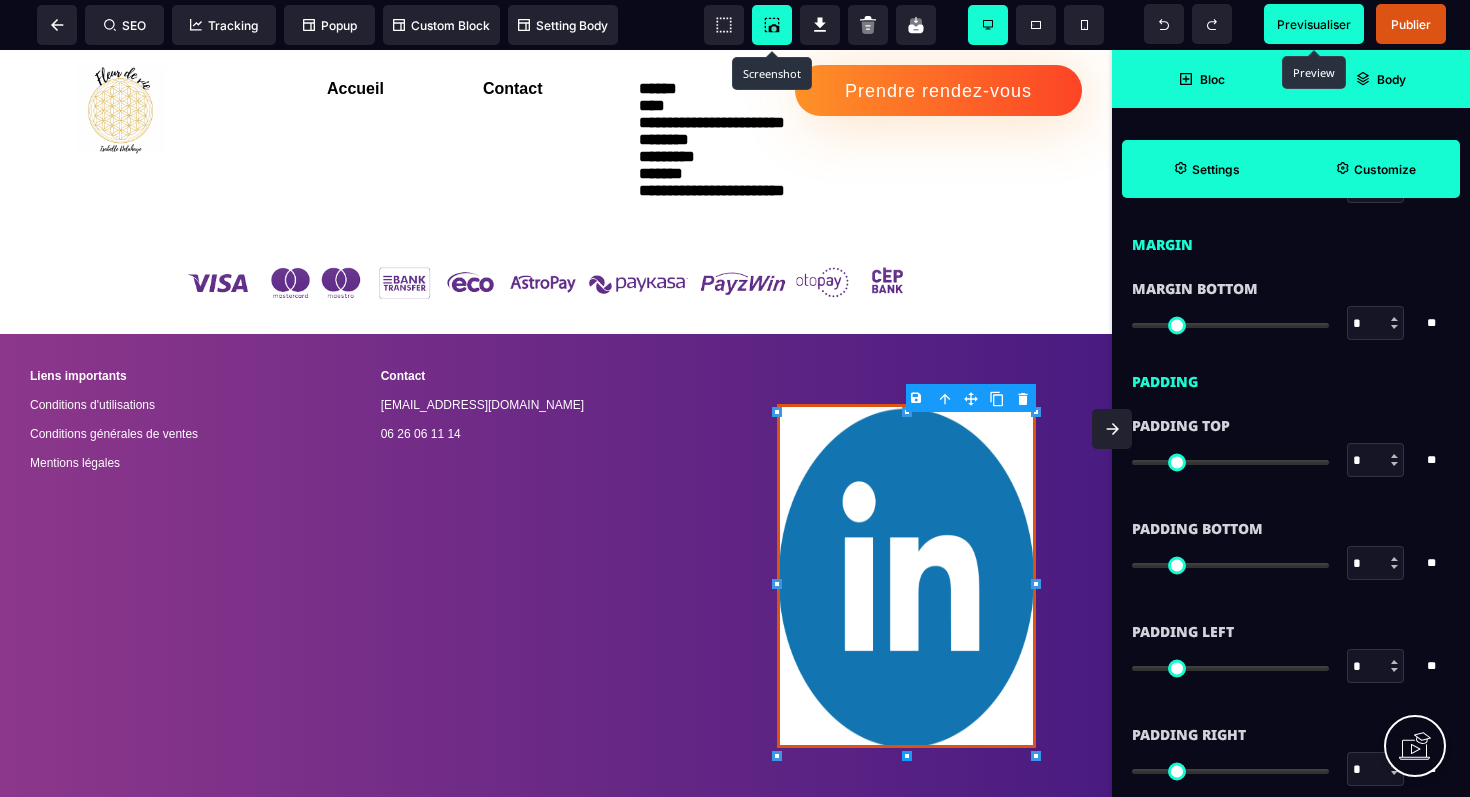 scroll, scrollTop: 510, scrollLeft: 0, axis: vertical 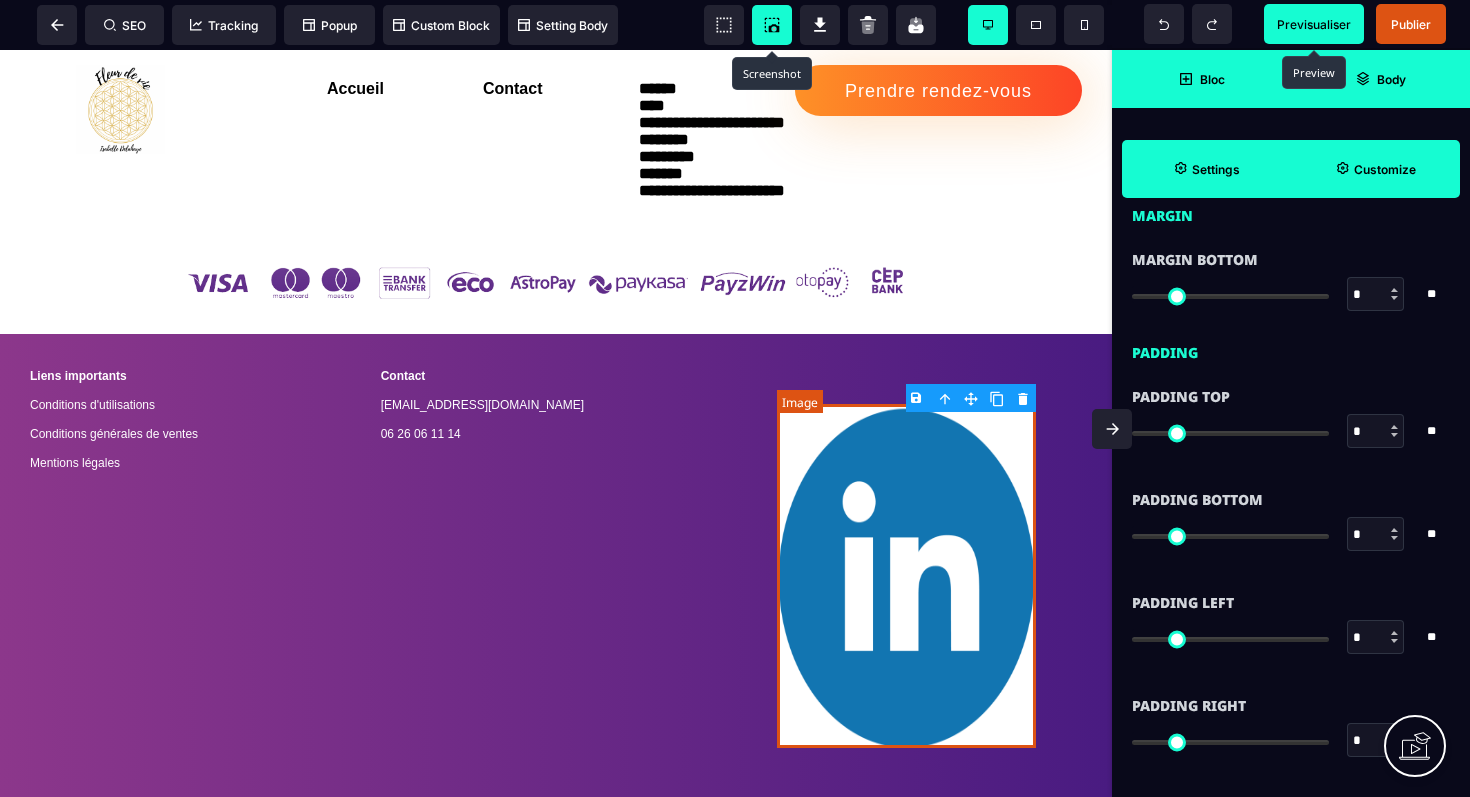 click at bounding box center [906, 576] 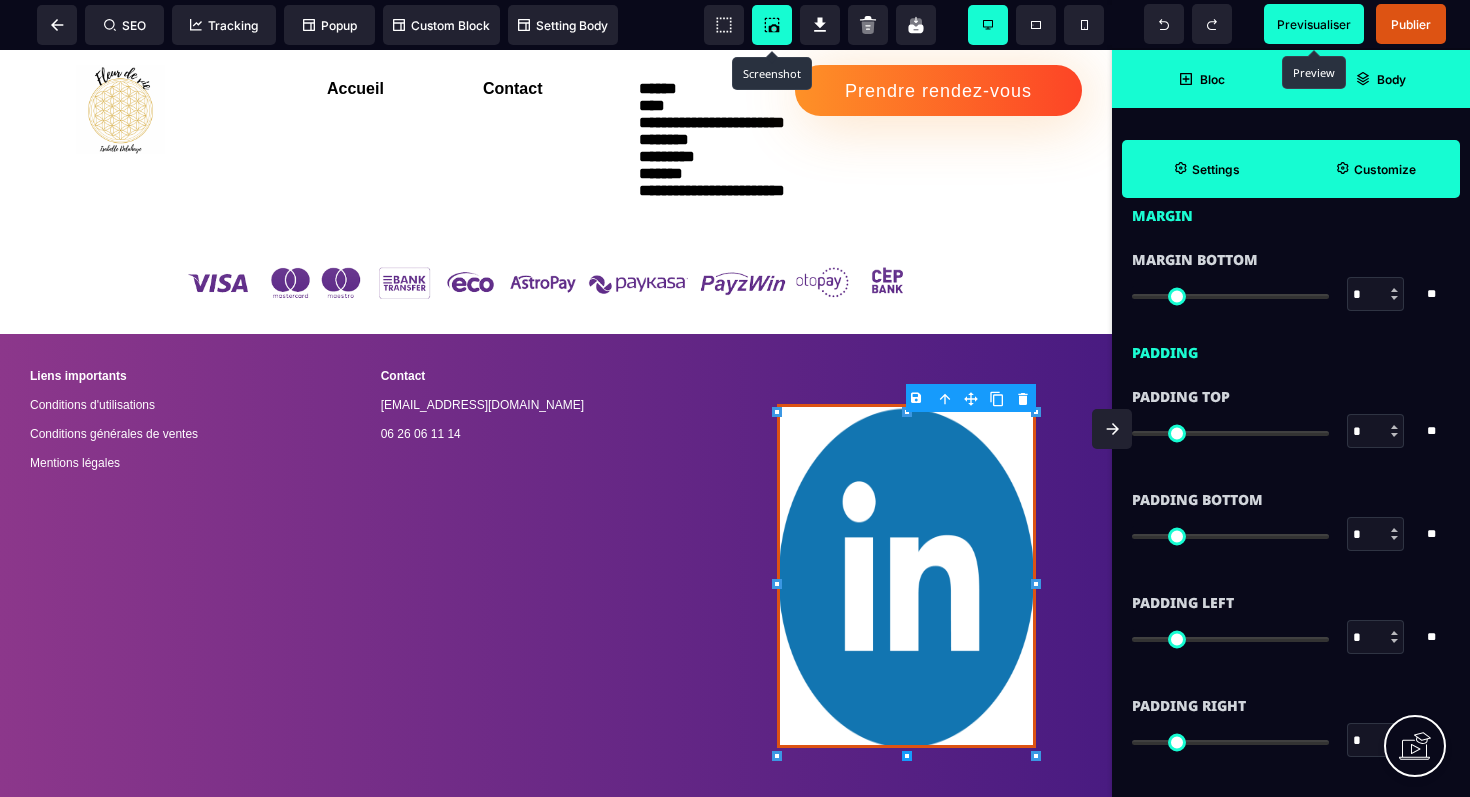 click on "Customize" at bounding box center [1385, 169] 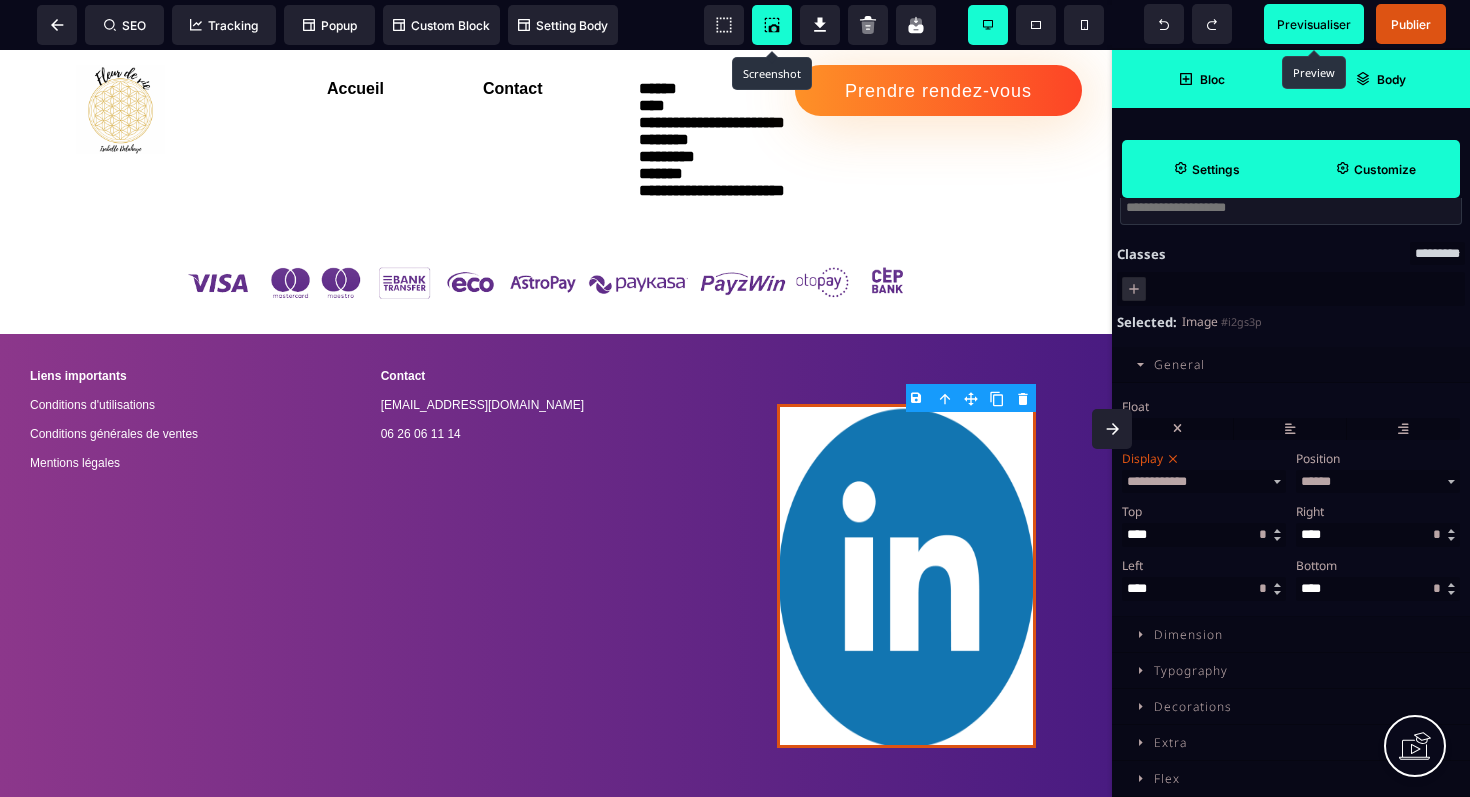 scroll, scrollTop: 76, scrollLeft: 0, axis: vertical 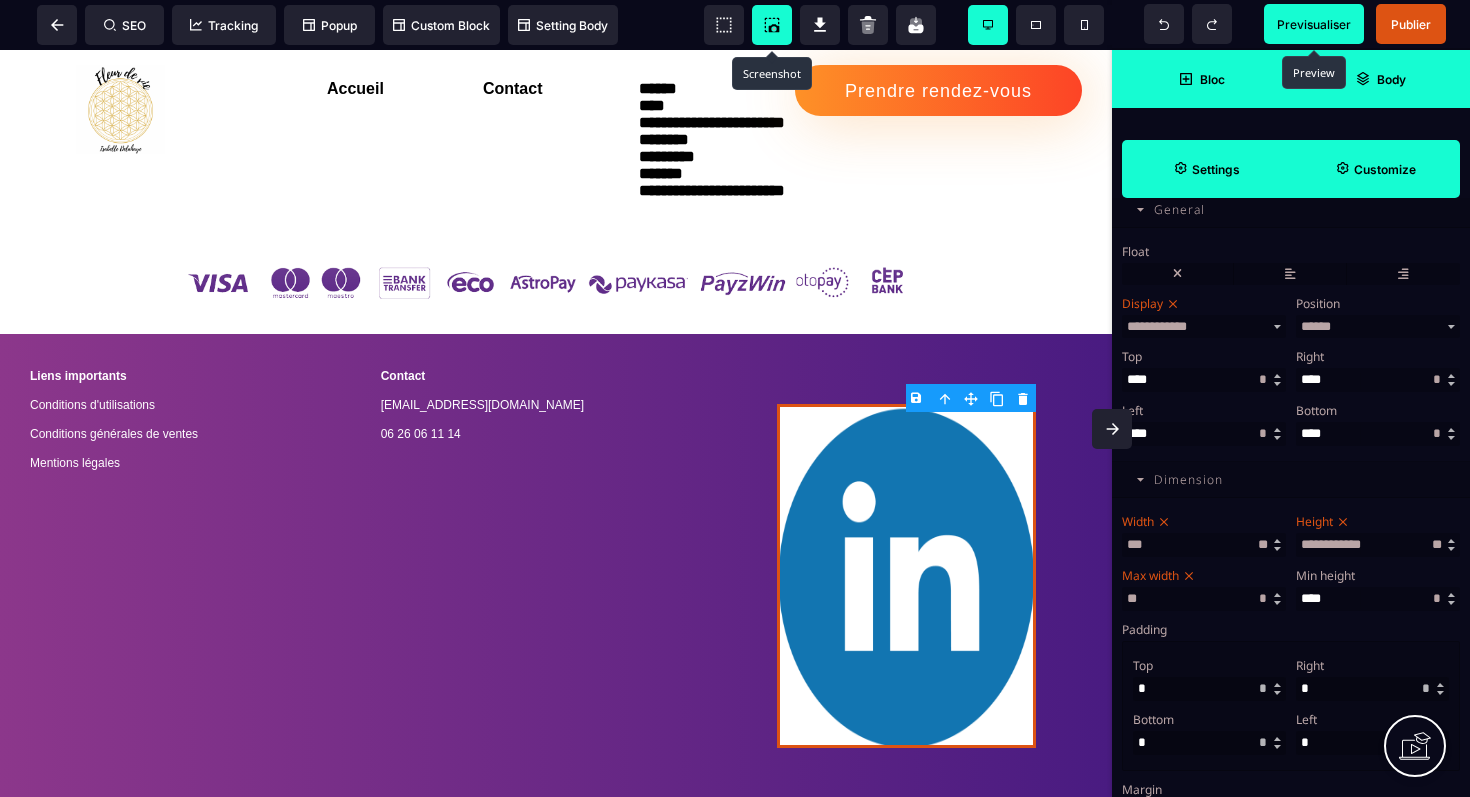 click on "***" at bounding box center (1204, 545) 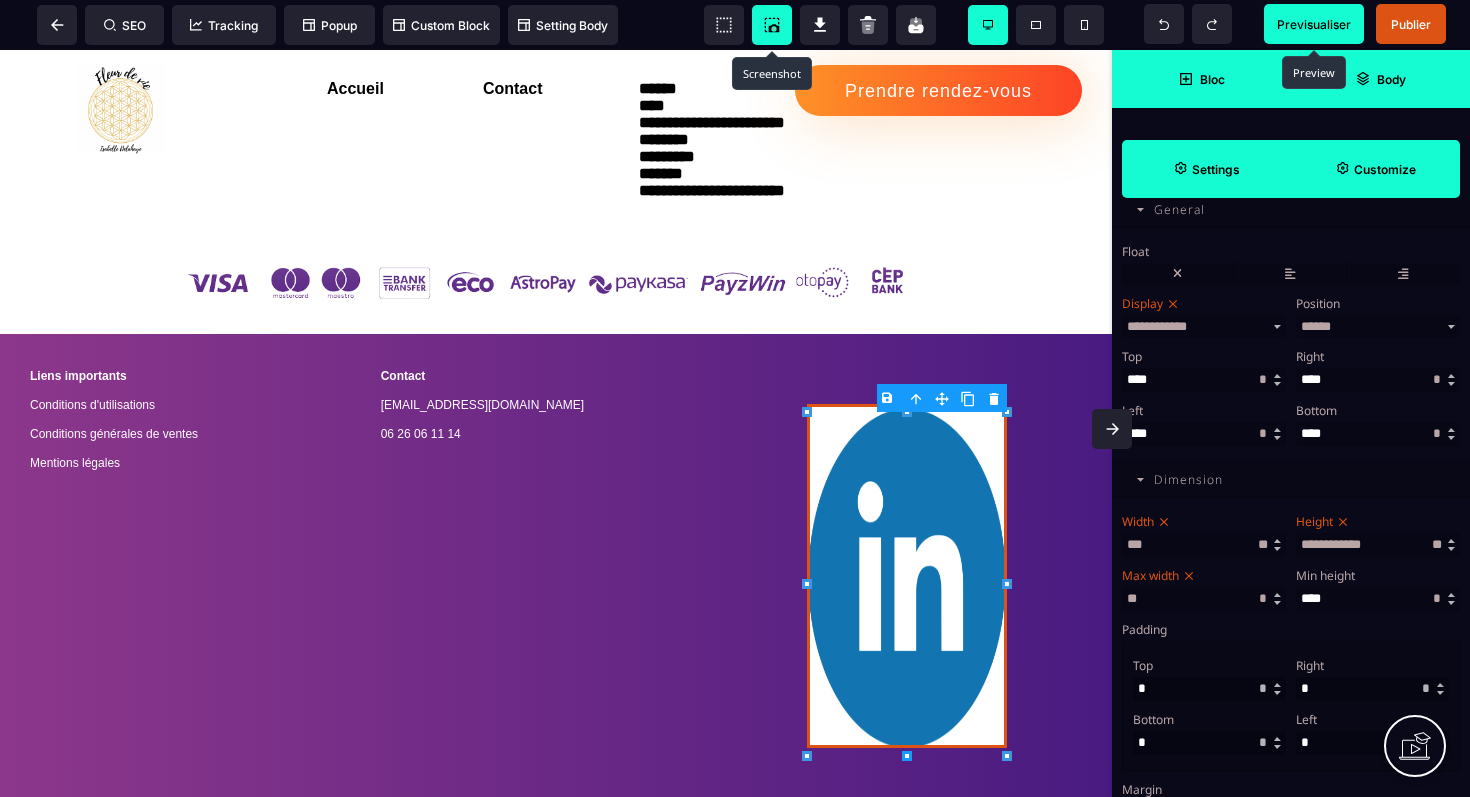 click on "**********" at bounding box center [1378, 545] 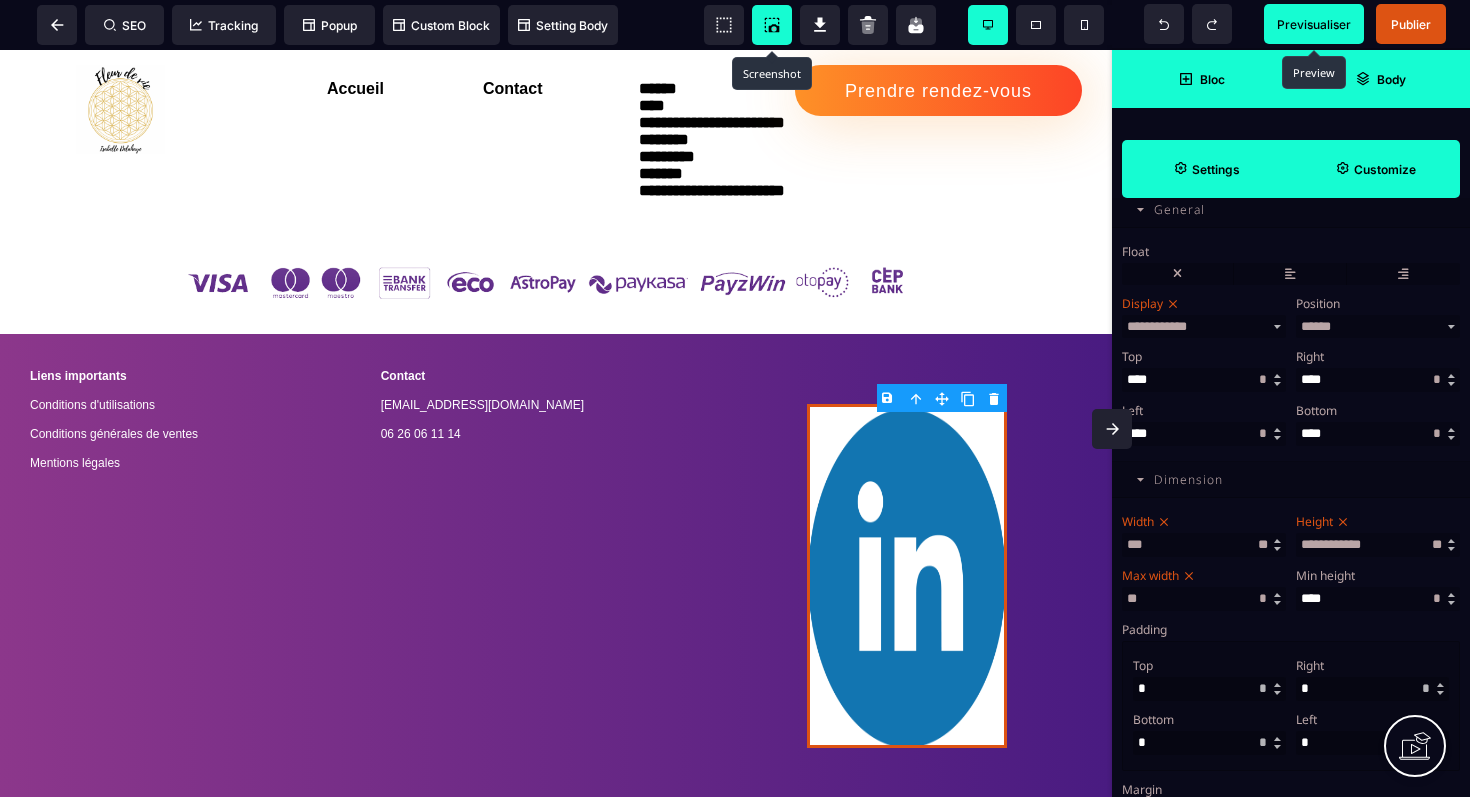 drag, startPoint x: 1401, startPoint y: 555, endPoint x: 1283, endPoint y: 545, distance: 118.42297 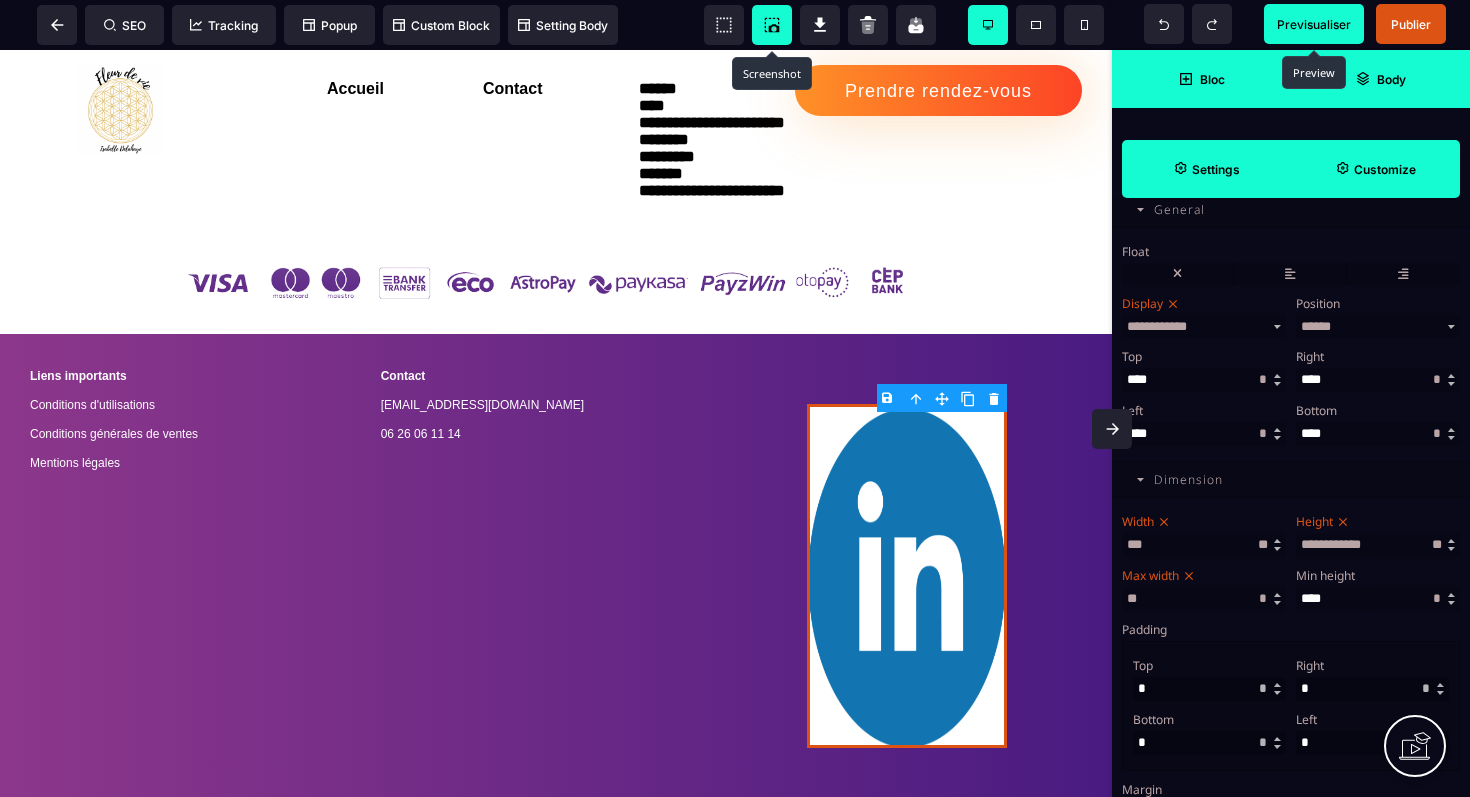 click on "**********" at bounding box center (1291, 830) 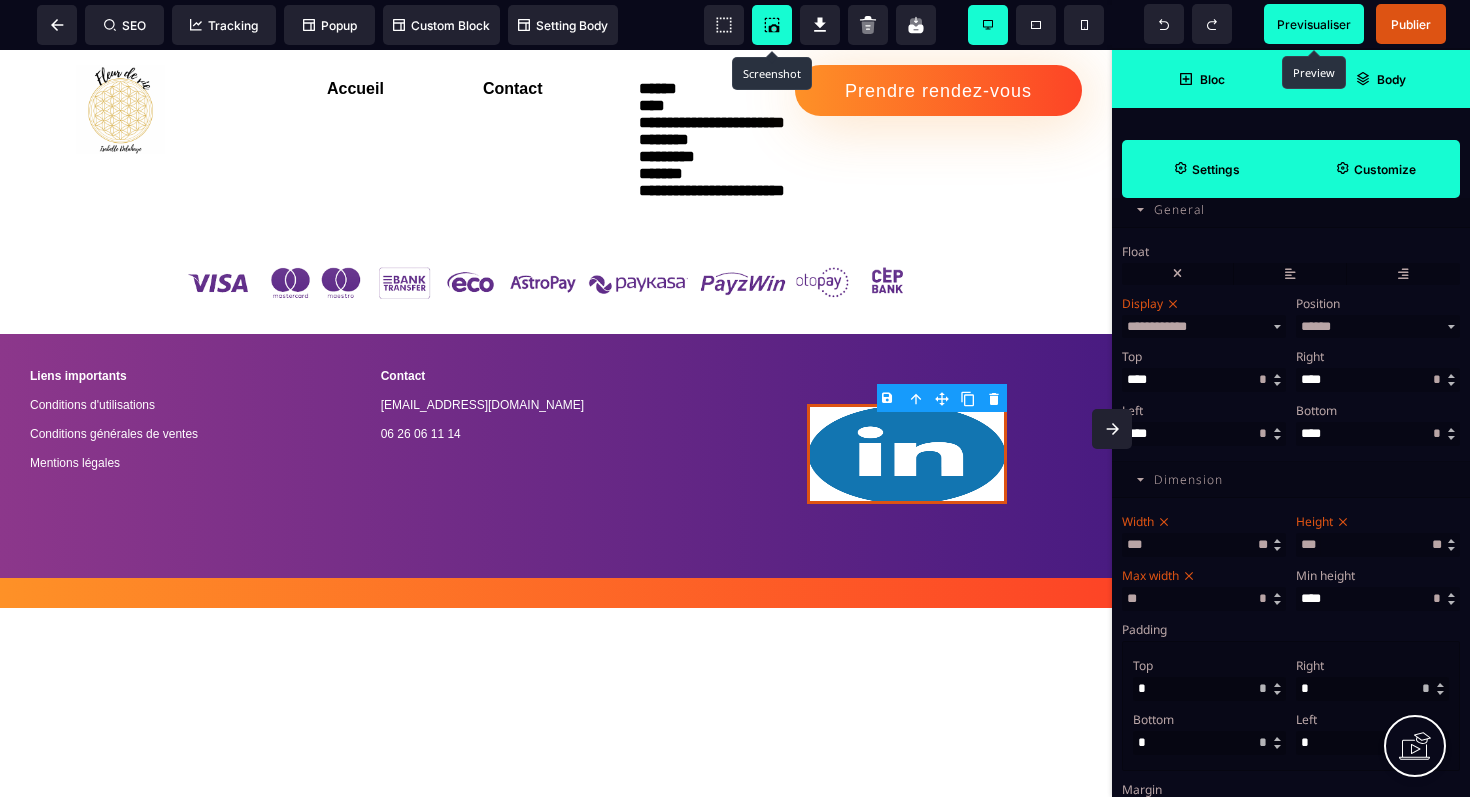 click on "***" at bounding box center [1204, 545] 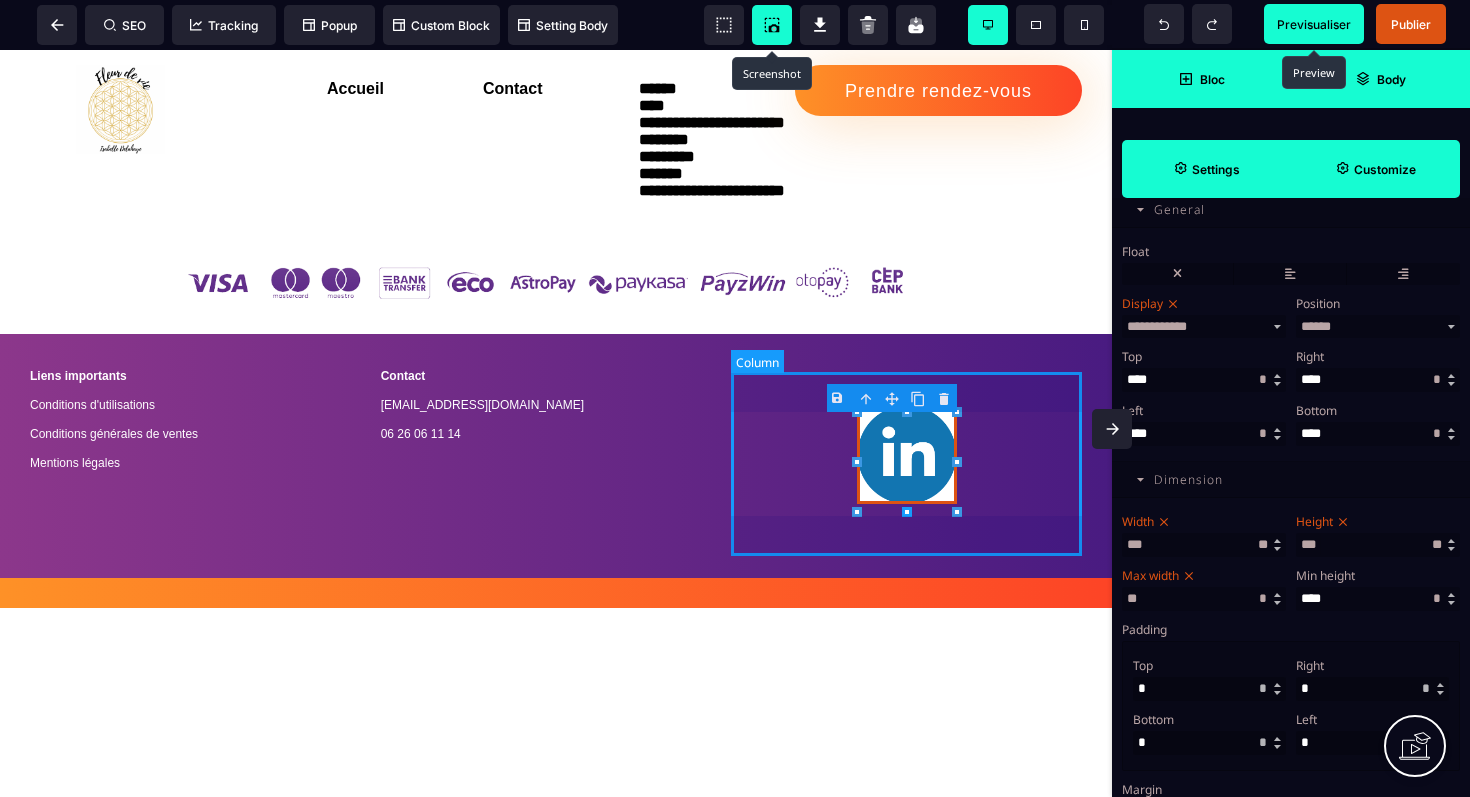 click at bounding box center [906, 456] 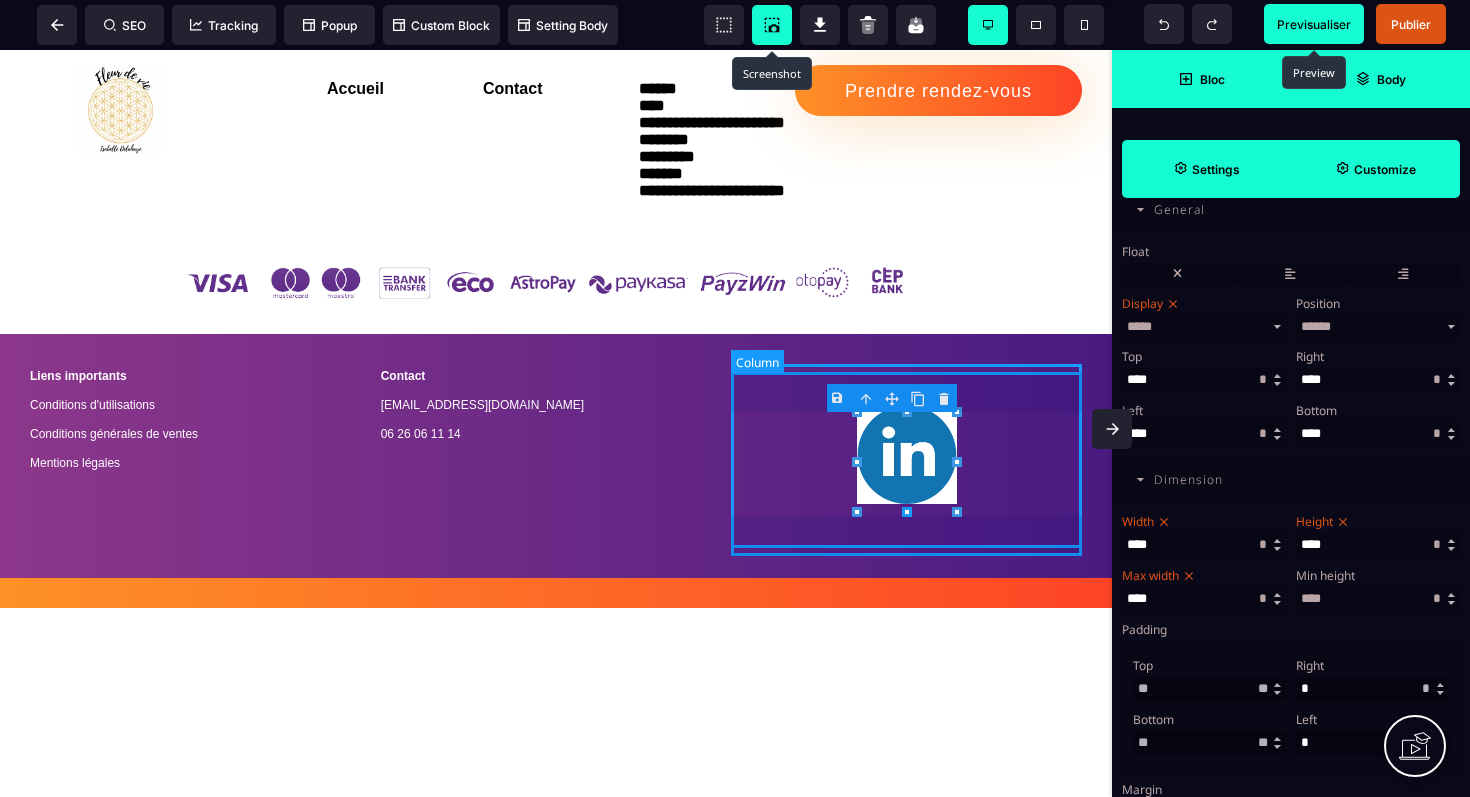 scroll, scrollTop: 0, scrollLeft: 0, axis: both 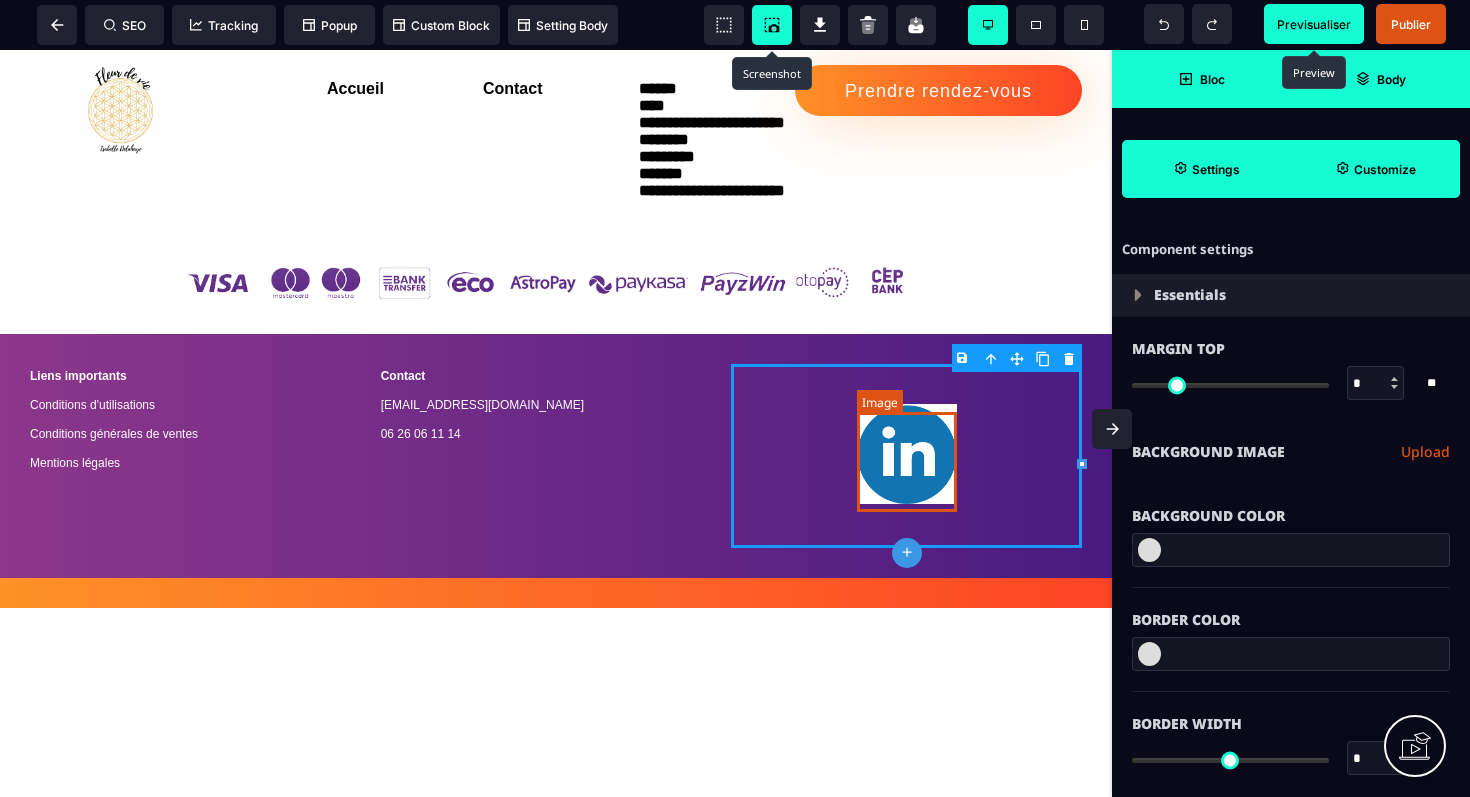 click at bounding box center (907, 454) 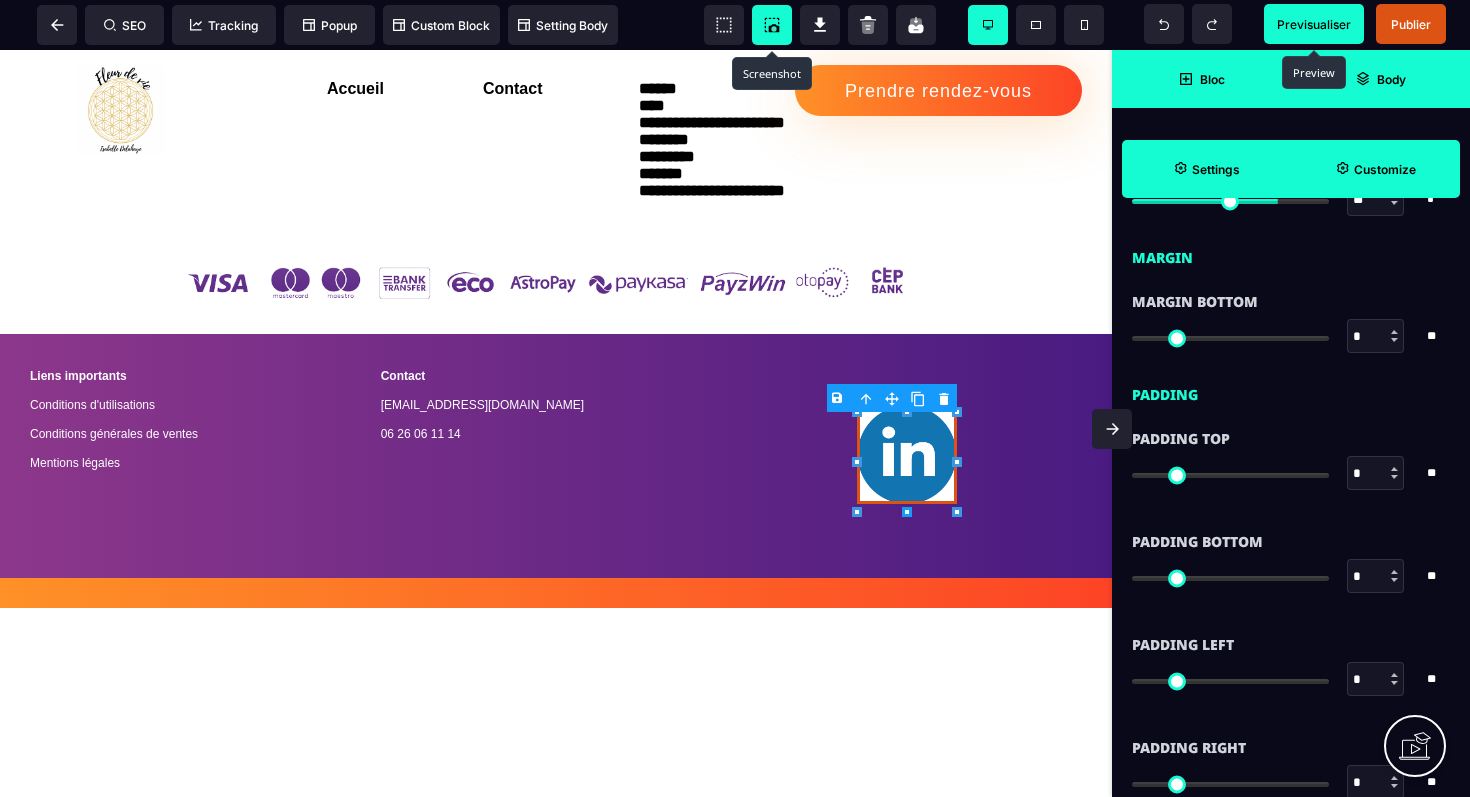scroll, scrollTop: 510, scrollLeft: 0, axis: vertical 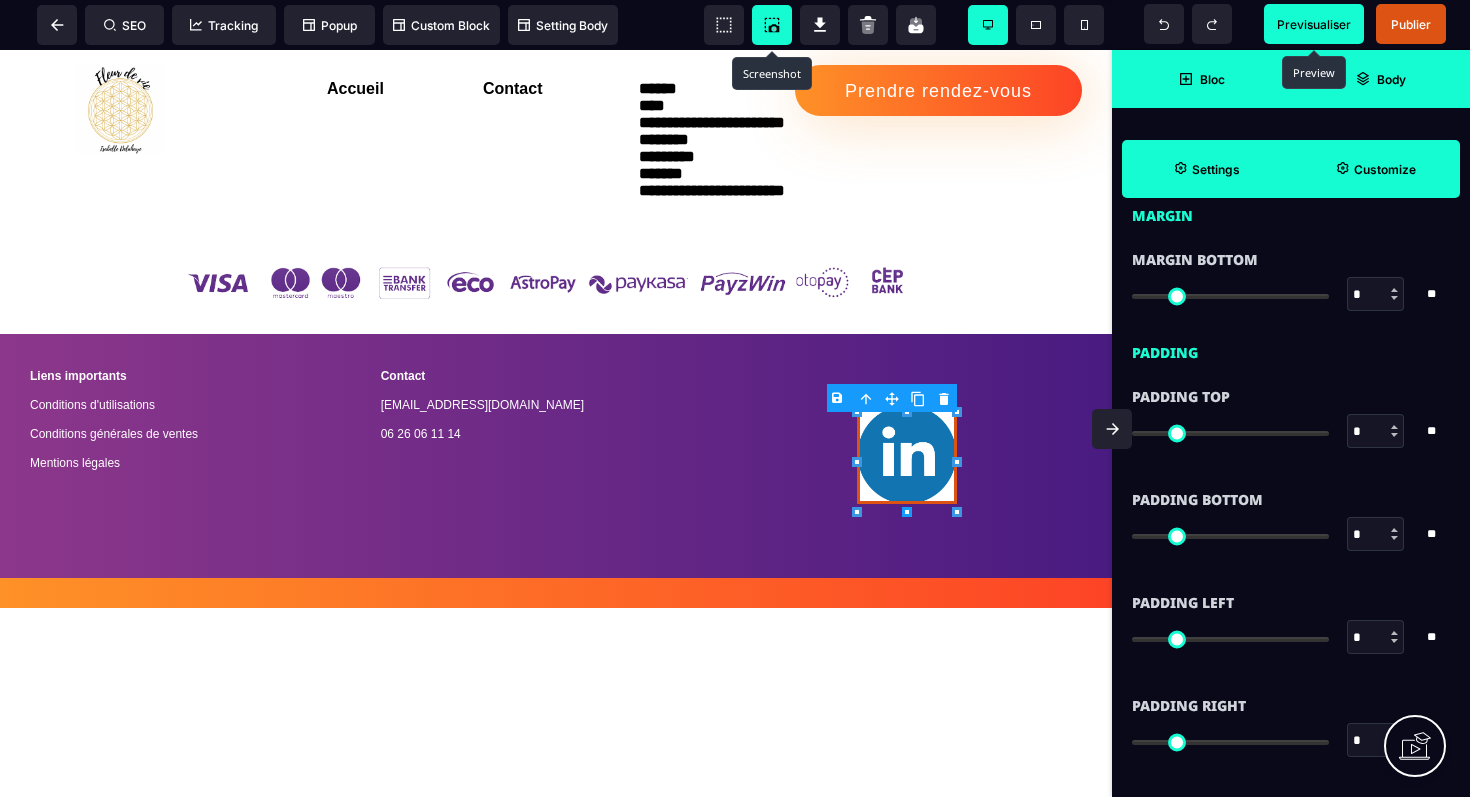 click on "**********" at bounding box center (556, -1195) 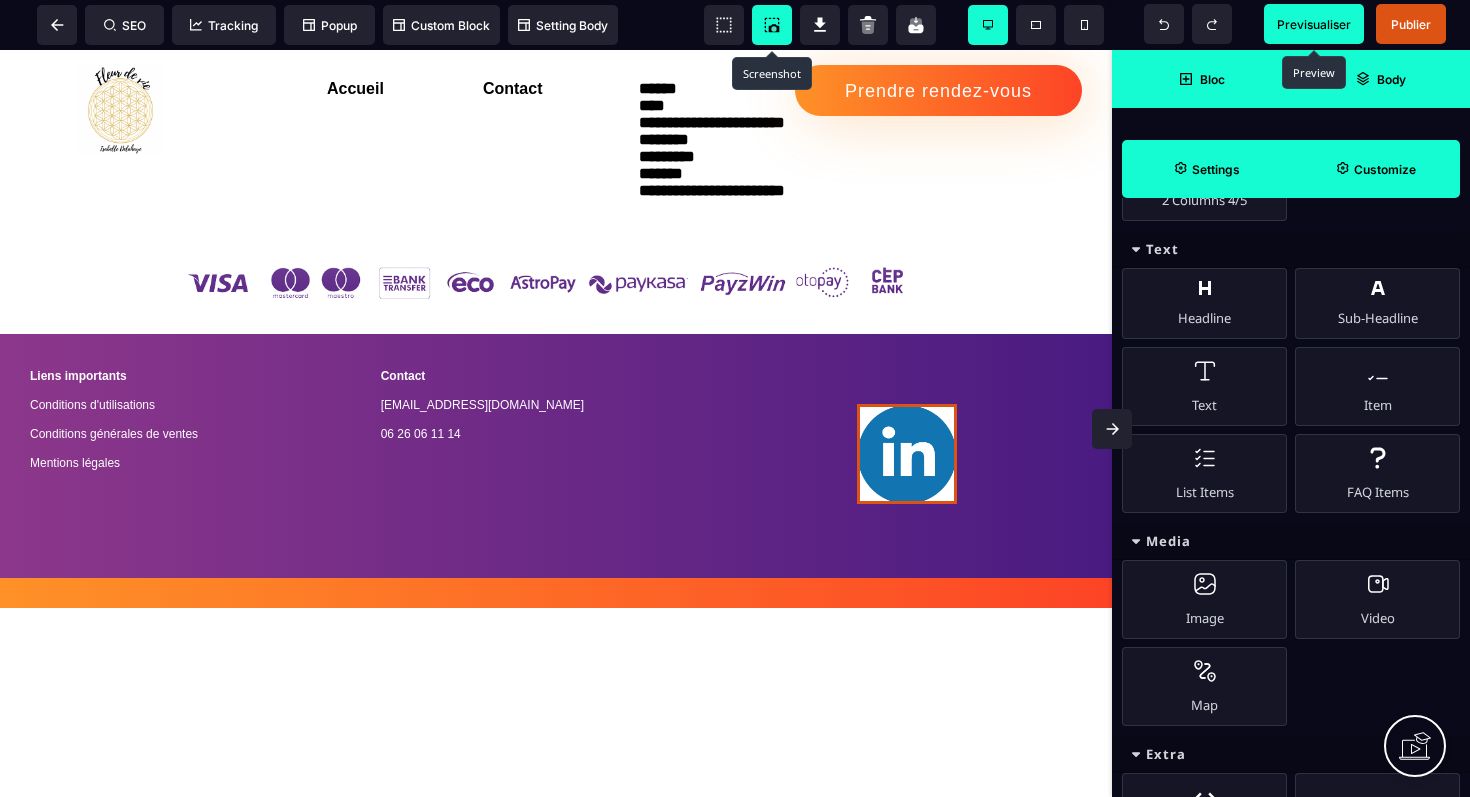 scroll, scrollTop: 1440, scrollLeft: 0, axis: vertical 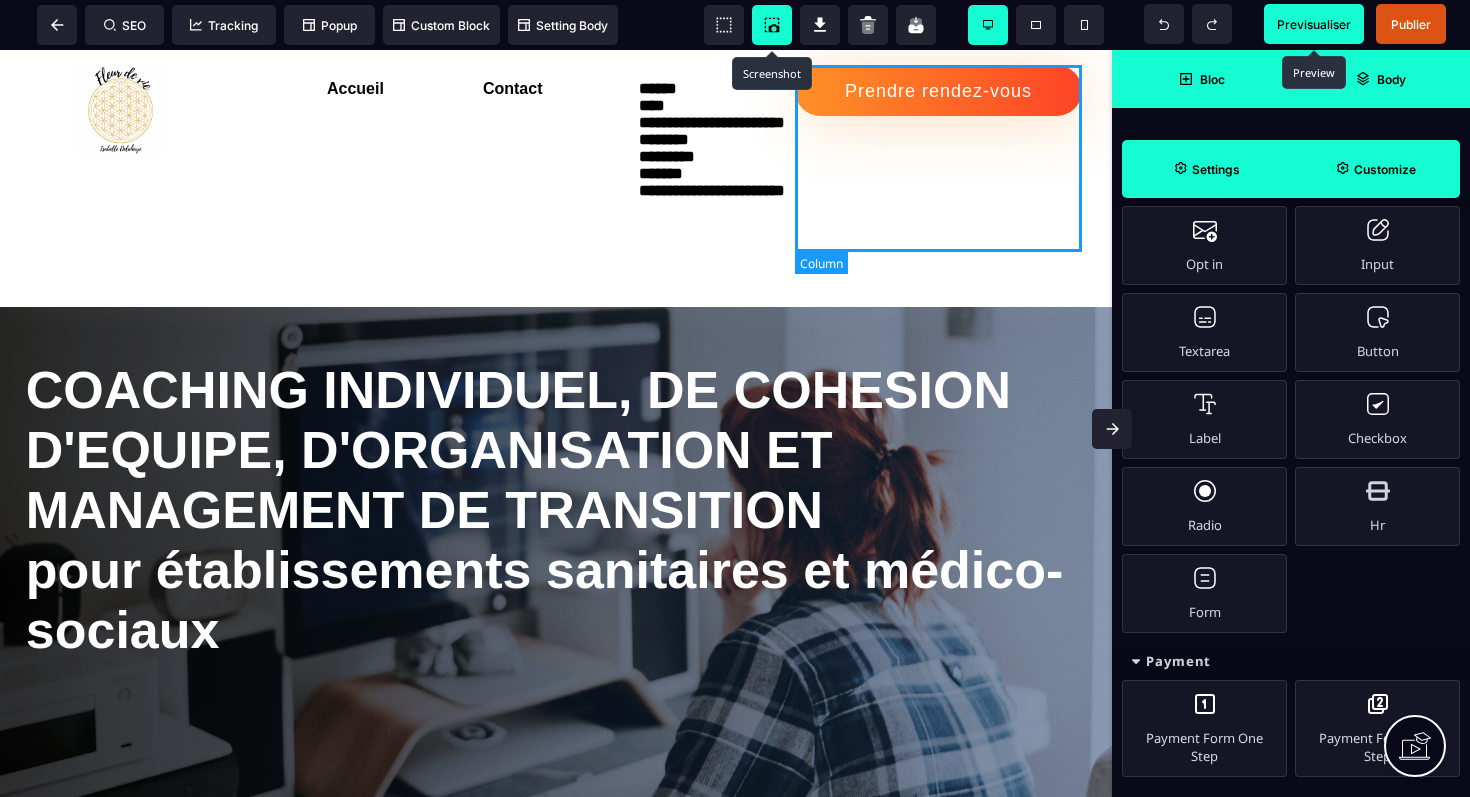 click on "Prendre rendez-vous" at bounding box center (938, 158) 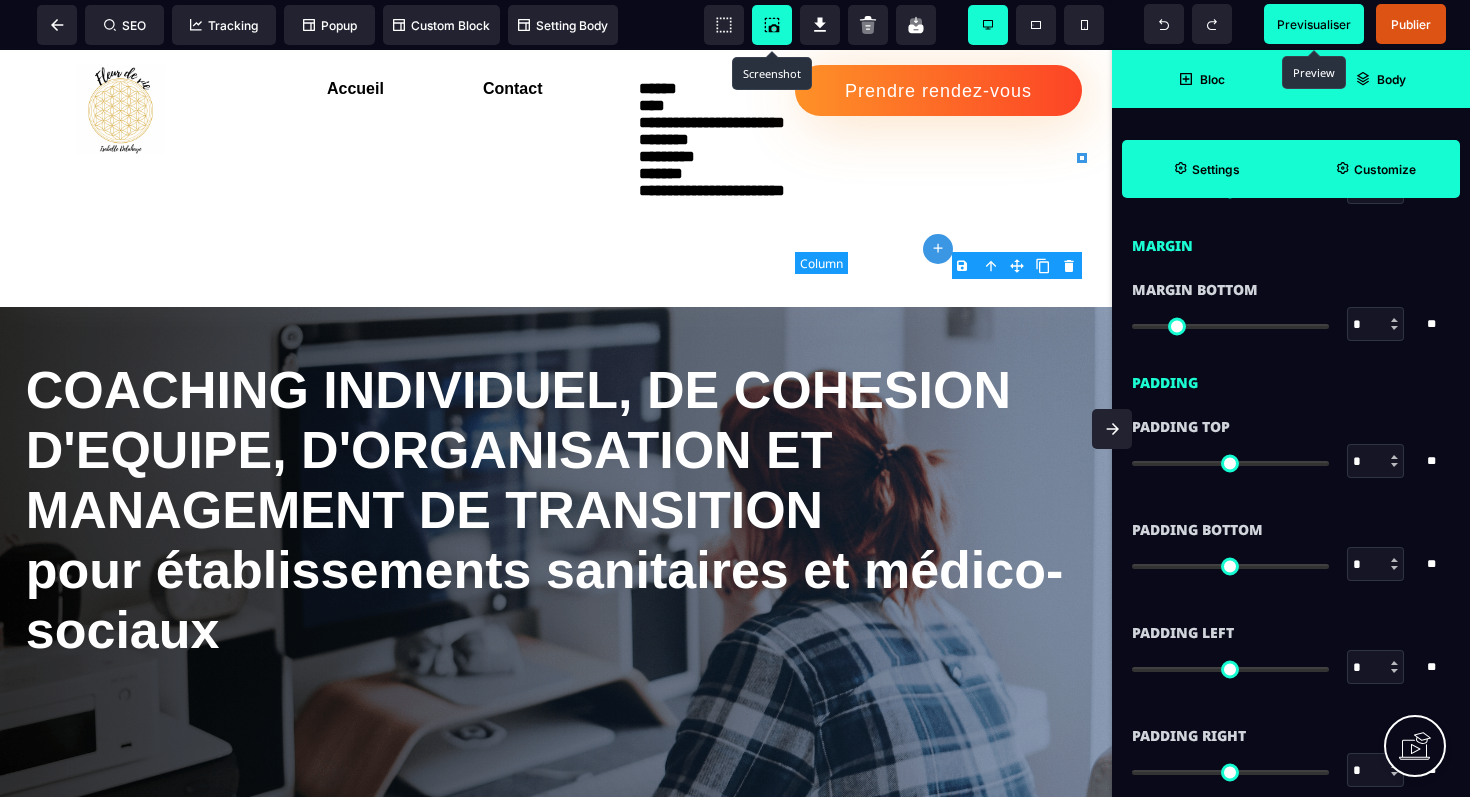 scroll, scrollTop: 0, scrollLeft: 0, axis: both 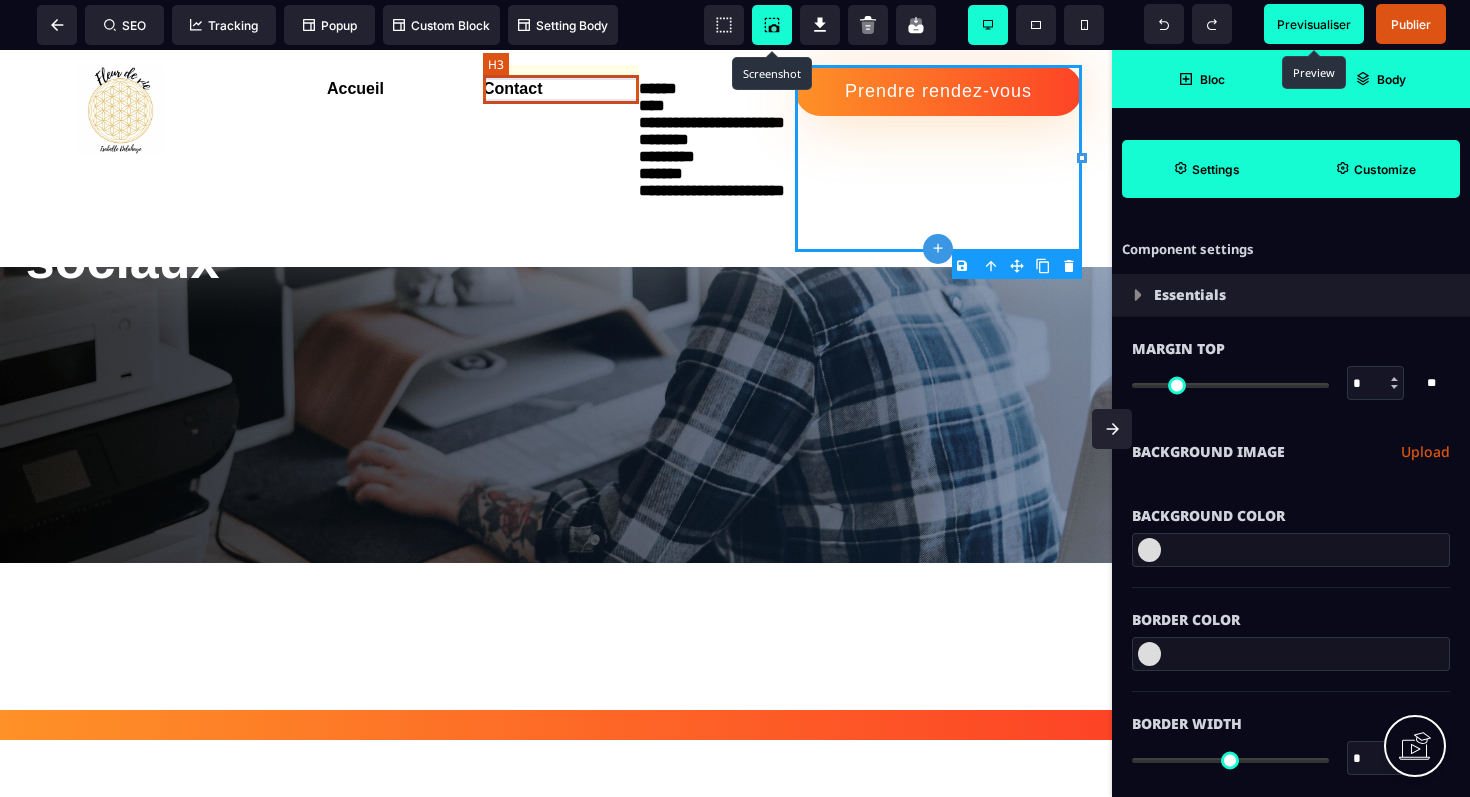 click on "Contact" at bounding box center [561, 89] 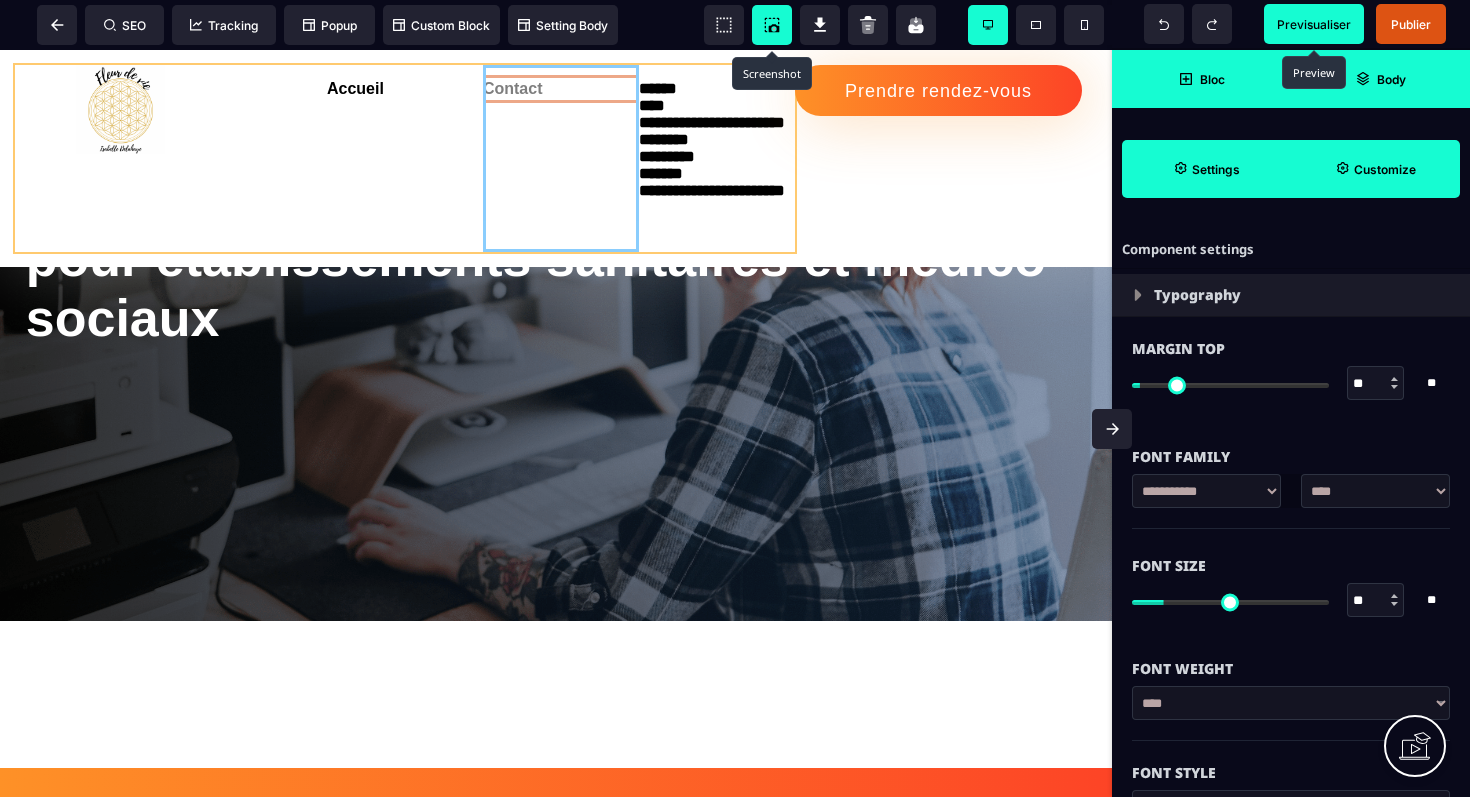scroll, scrollTop: 308, scrollLeft: 0, axis: vertical 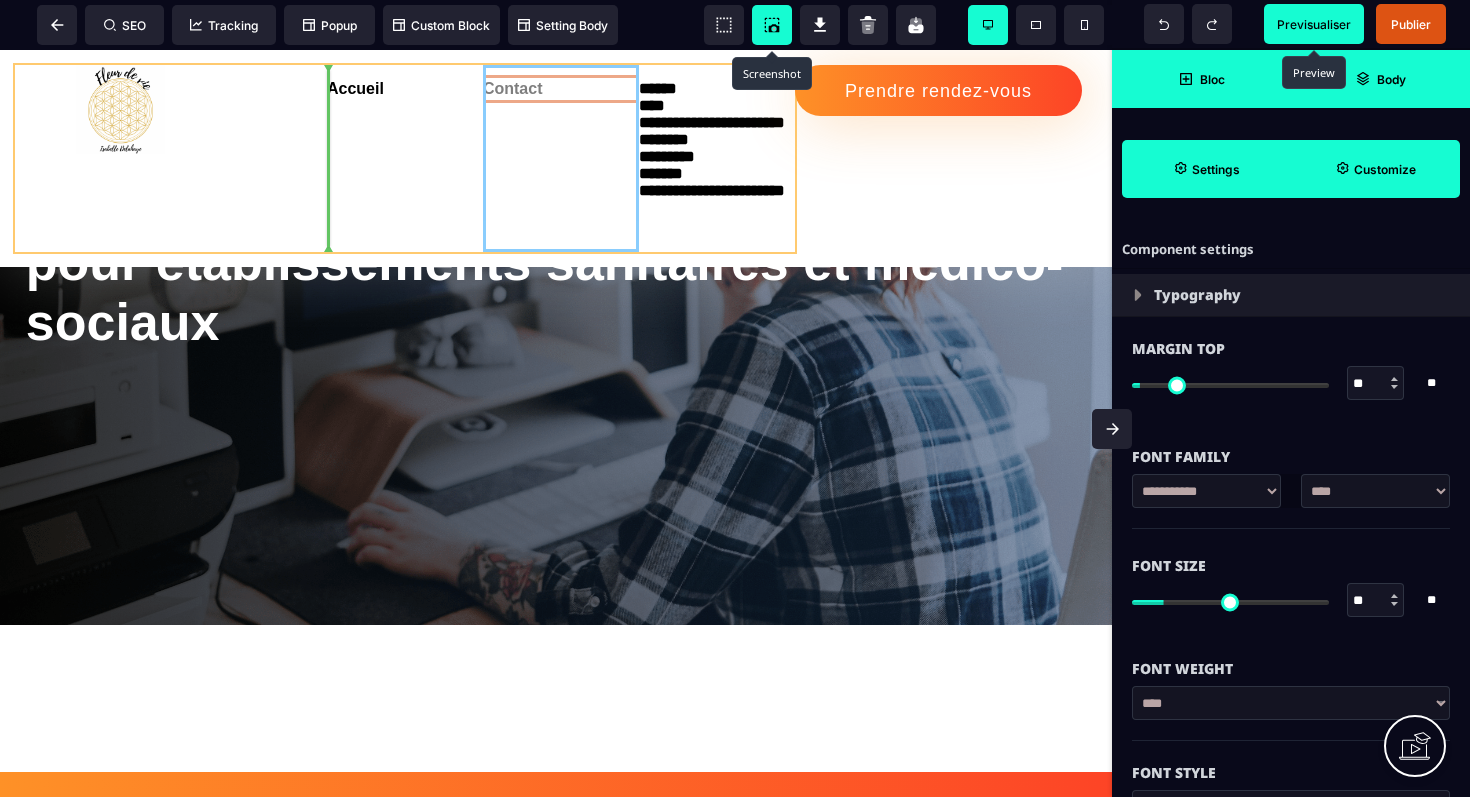 drag, startPoint x: 508, startPoint y: 86, endPoint x: 339, endPoint y: 123, distance: 173.00288 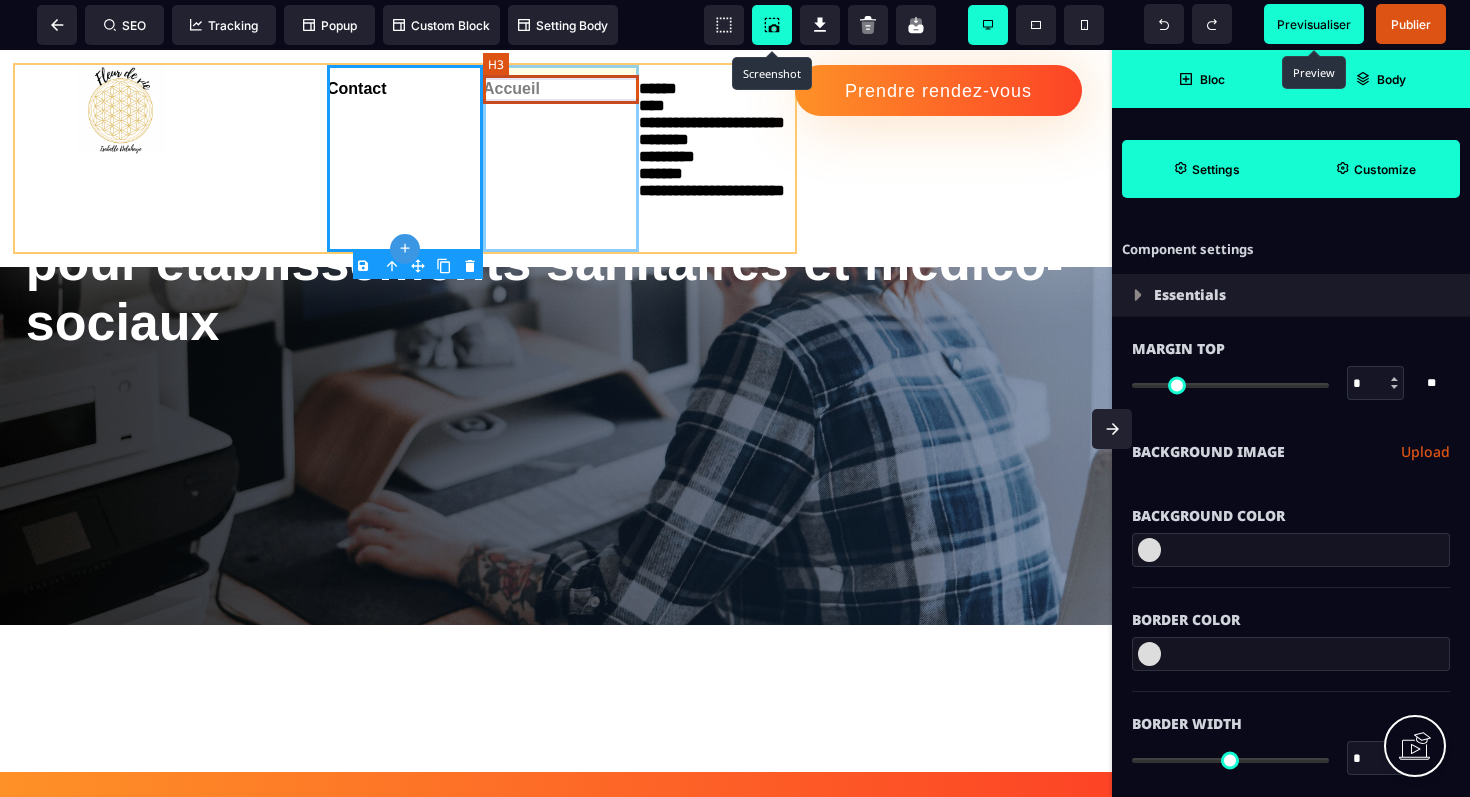 scroll, scrollTop: 288, scrollLeft: 0, axis: vertical 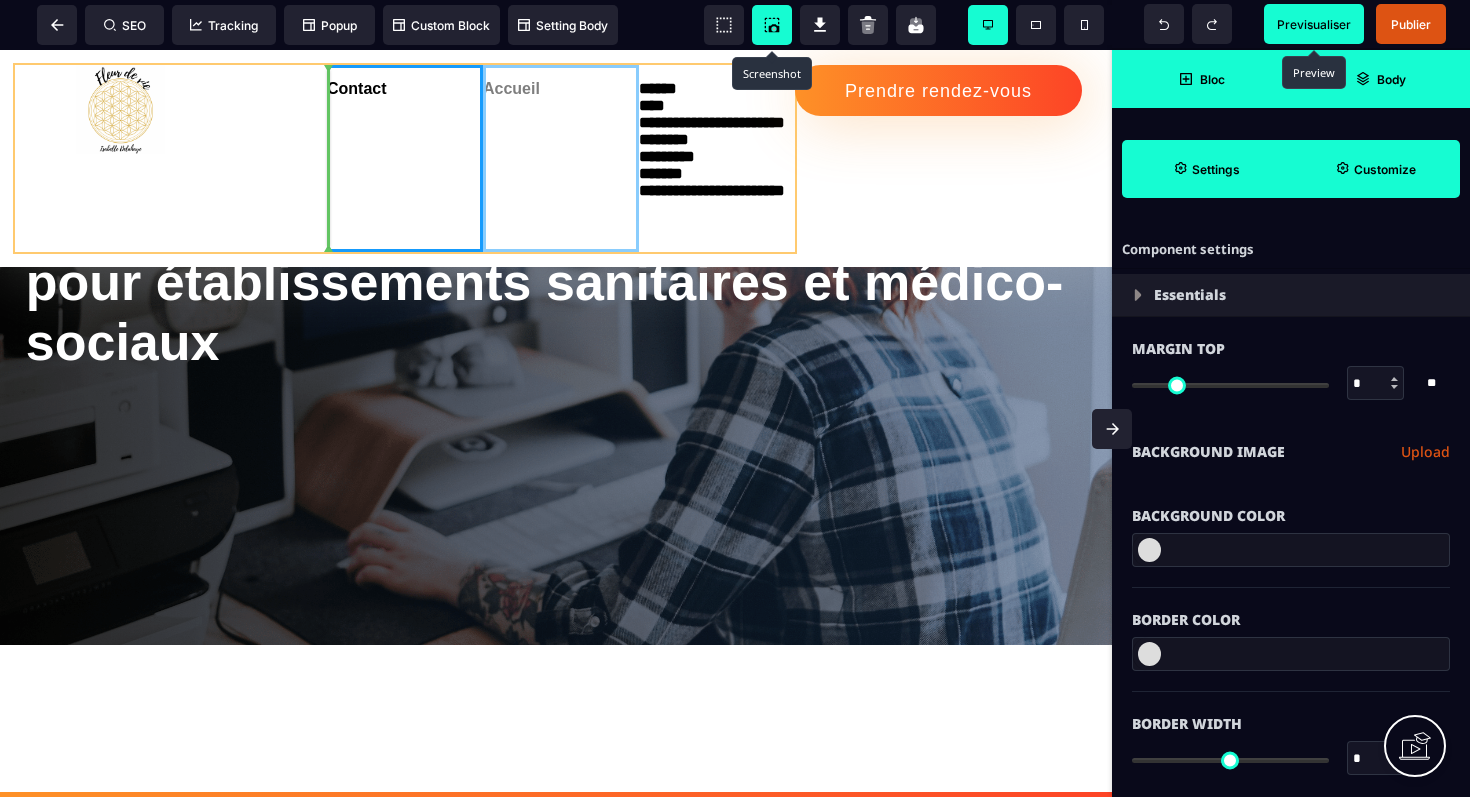 drag, startPoint x: 507, startPoint y: 89, endPoint x: 367, endPoint y: 100, distance: 140.43147 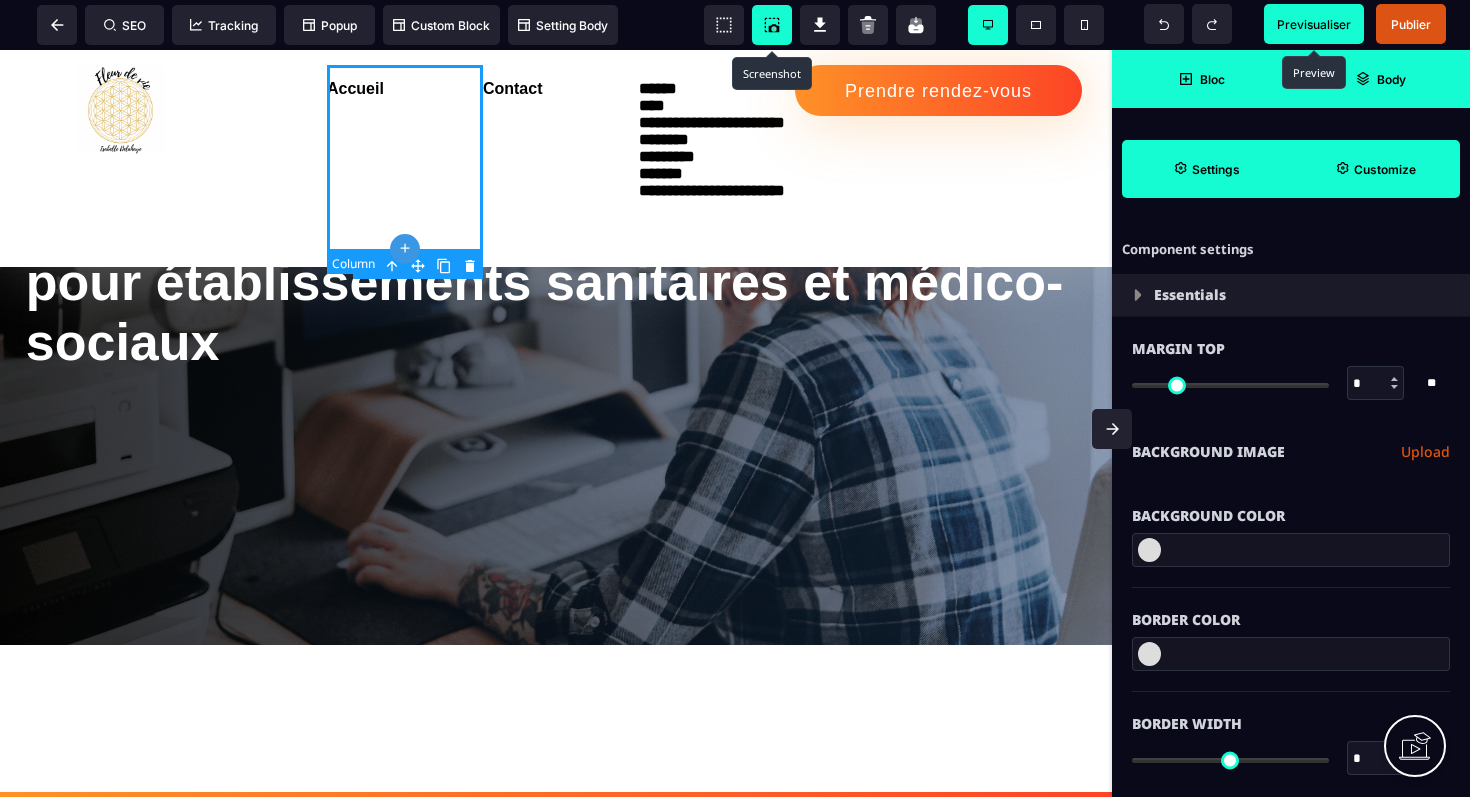 click on "Accueil" at bounding box center [405, 158] 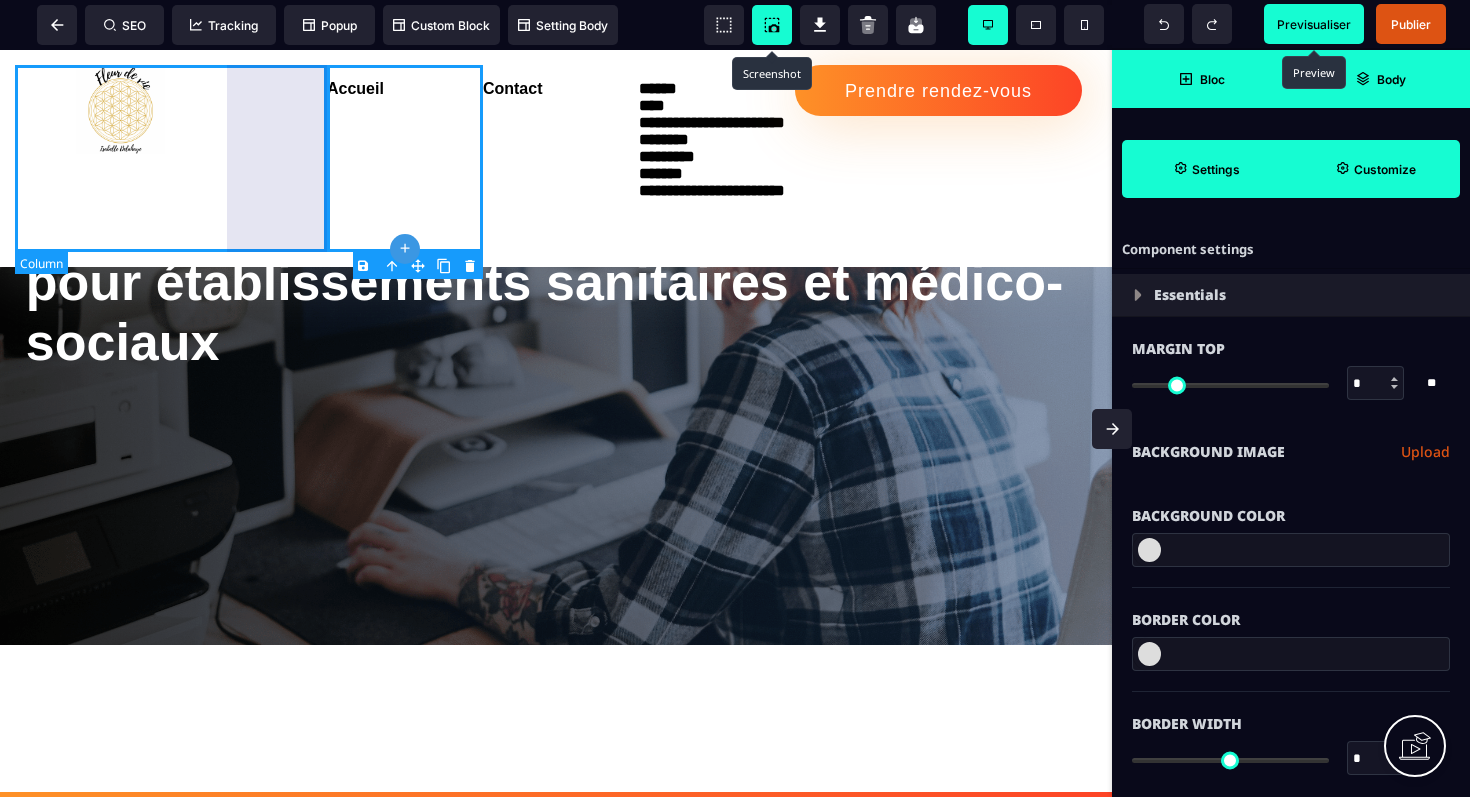 click at bounding box center (171, 158) 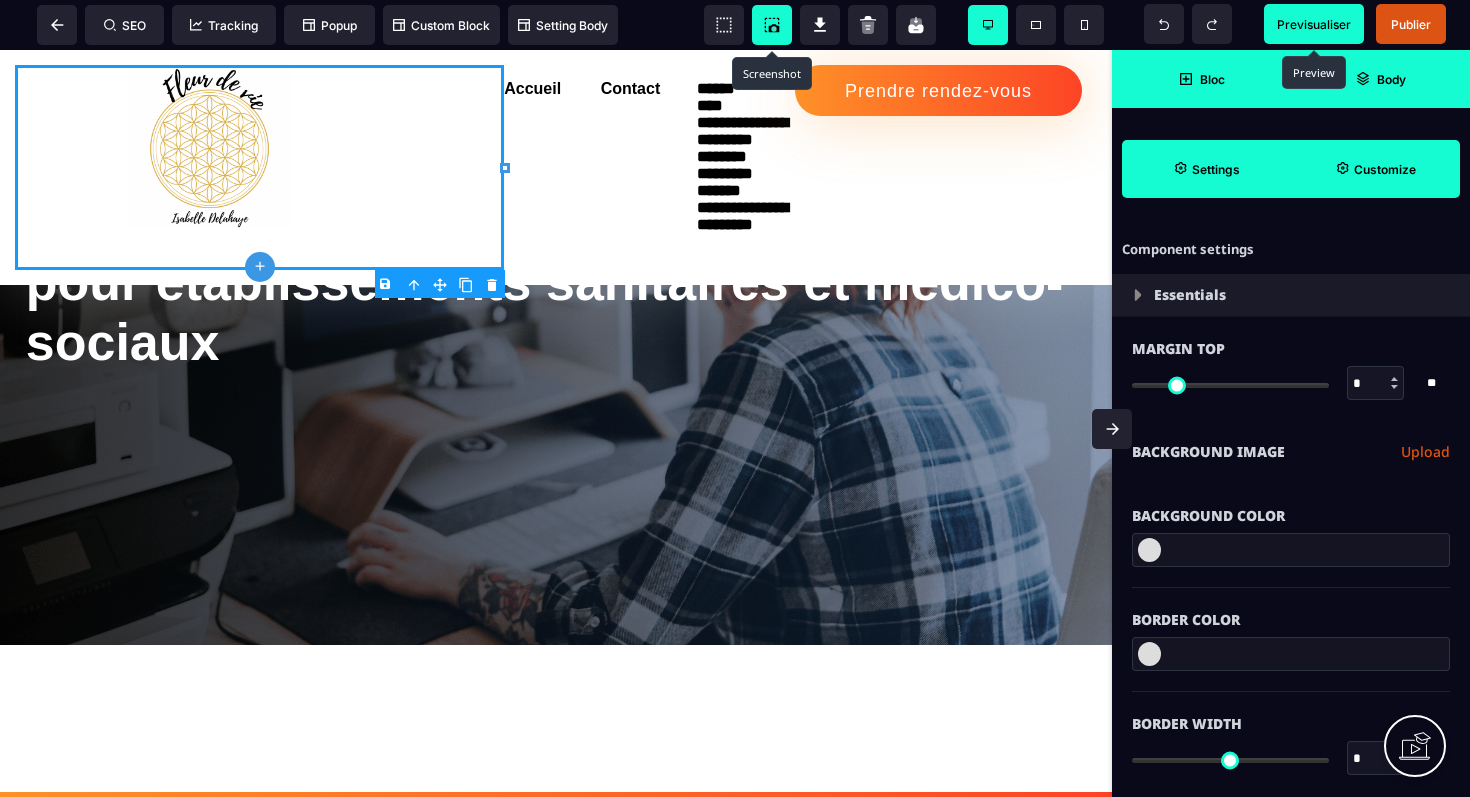 click on "B I U S
A *******
plus
[GEOGRAPHIC_DATA]" at bounding box center [556, 423] 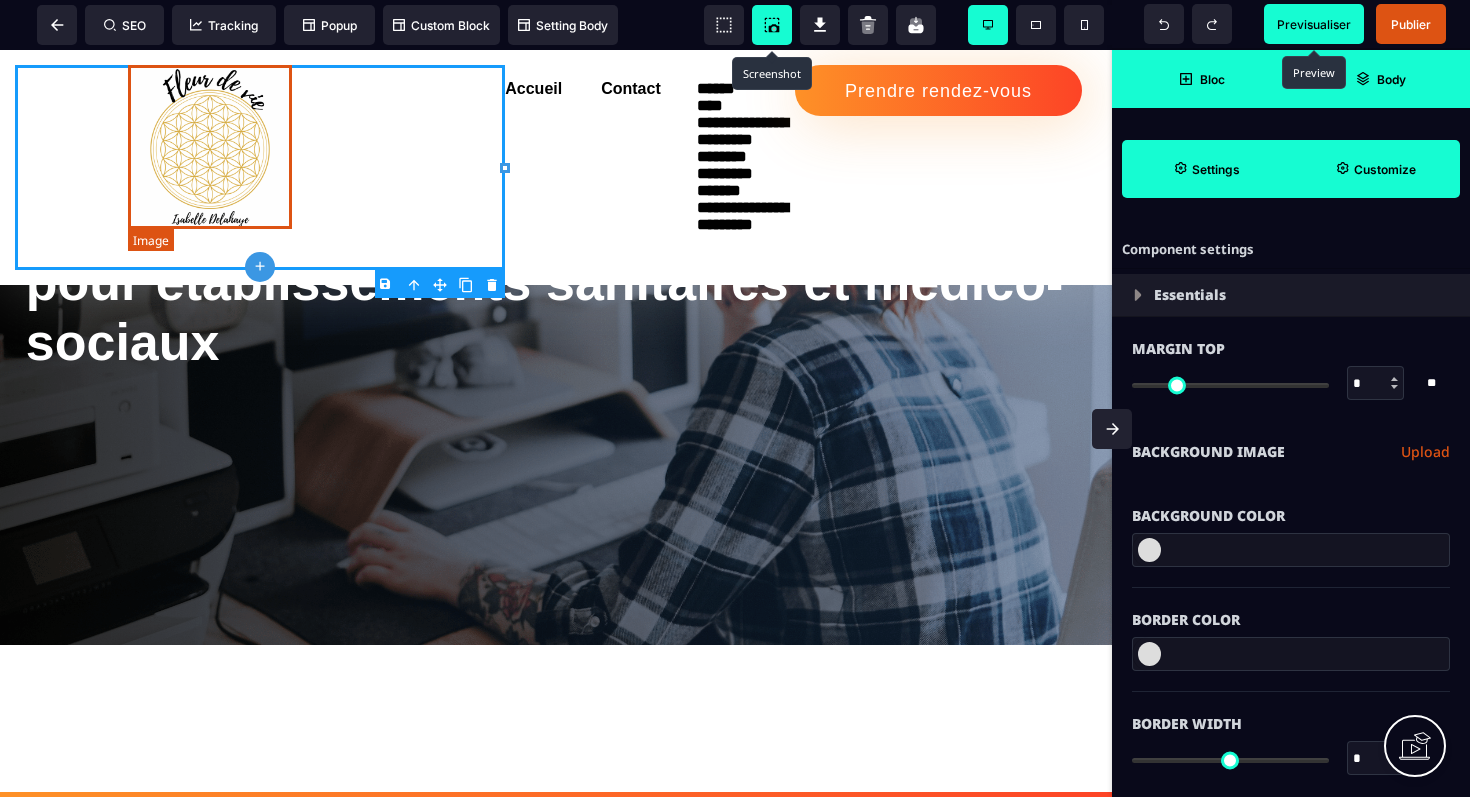 click at bounding box center [210, 147] 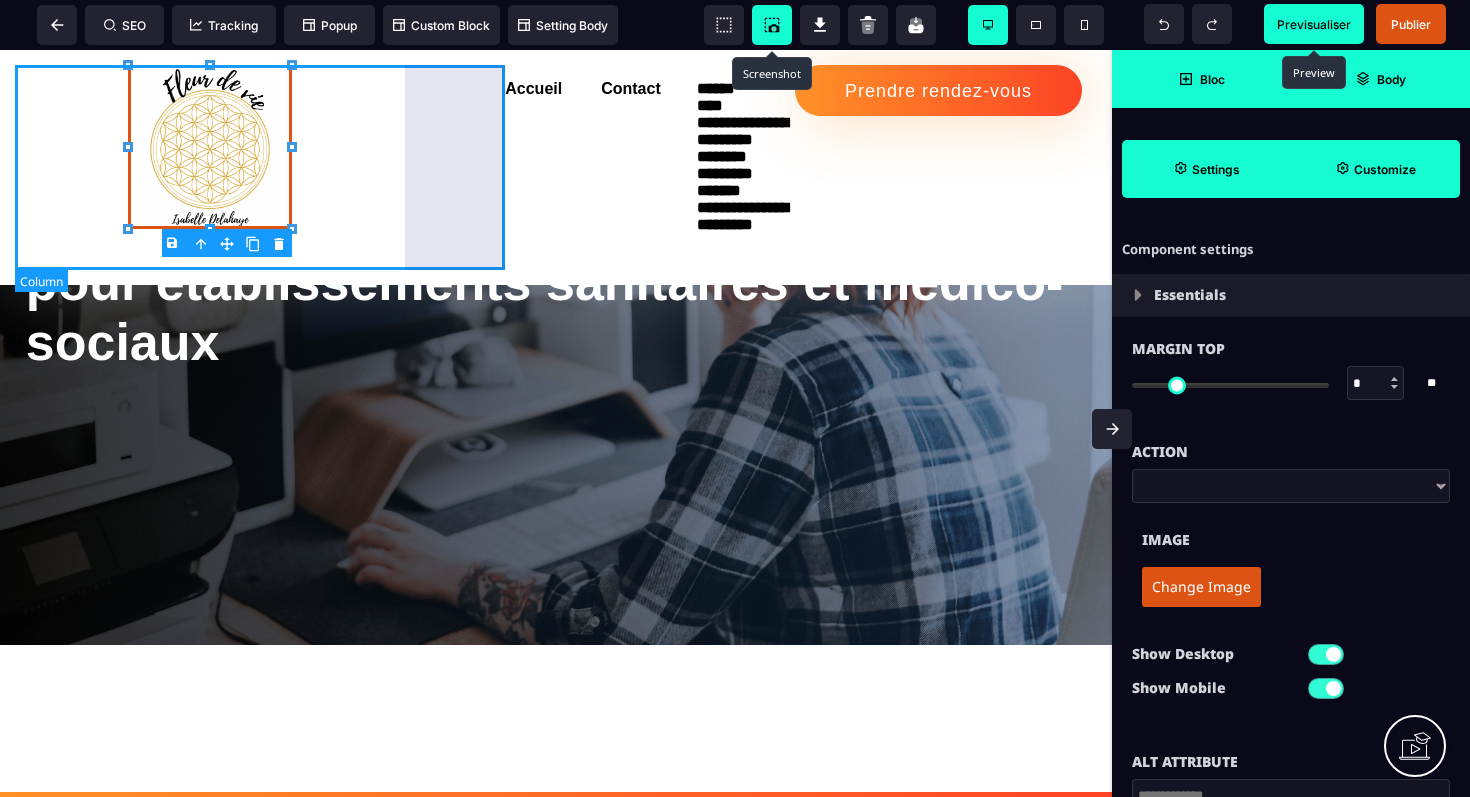 click at bounding box center (260, 167) 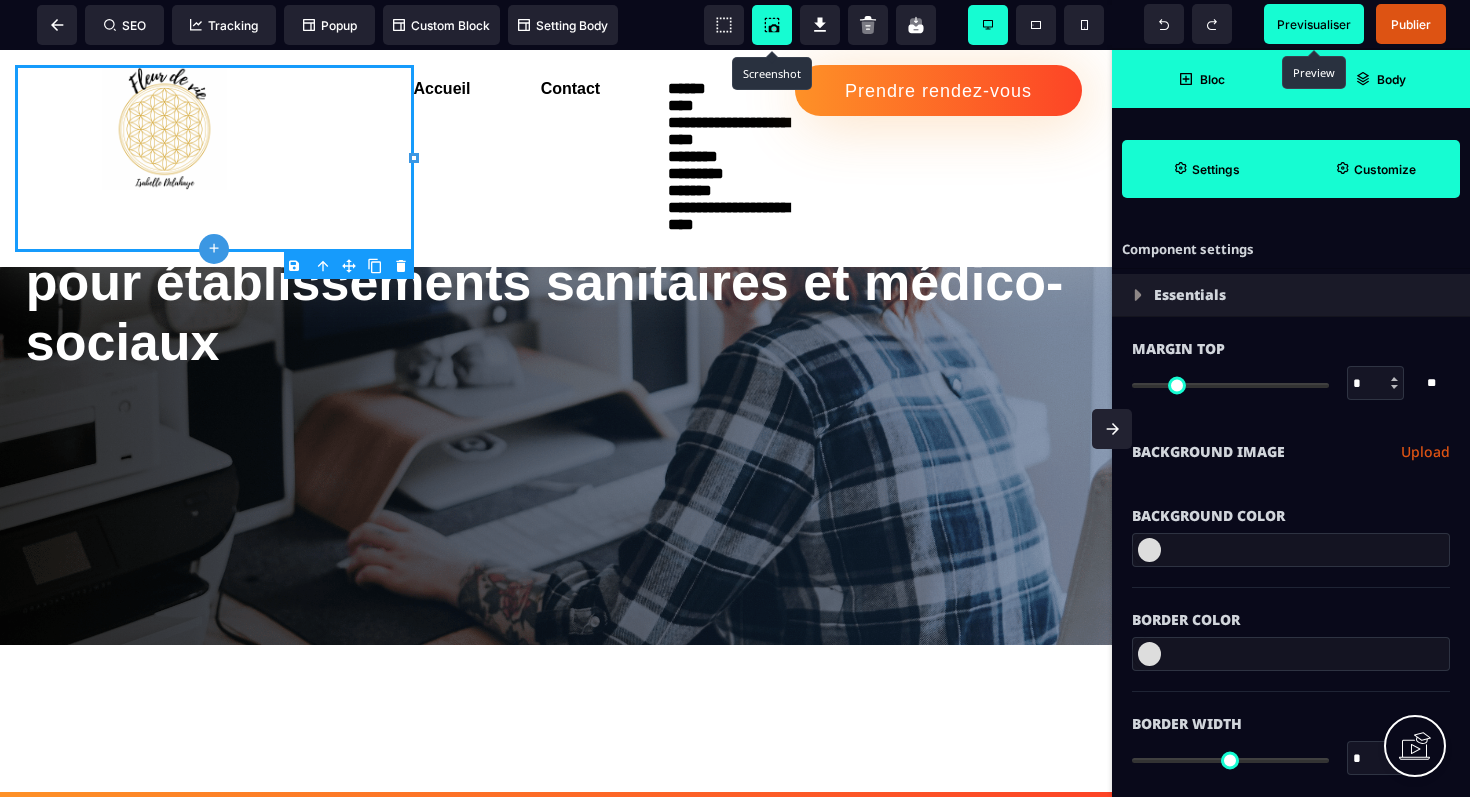 click on "B I U S
A *******
plus
[GEOGRAPHIC_DATA]" at bounding box center [556, 423] 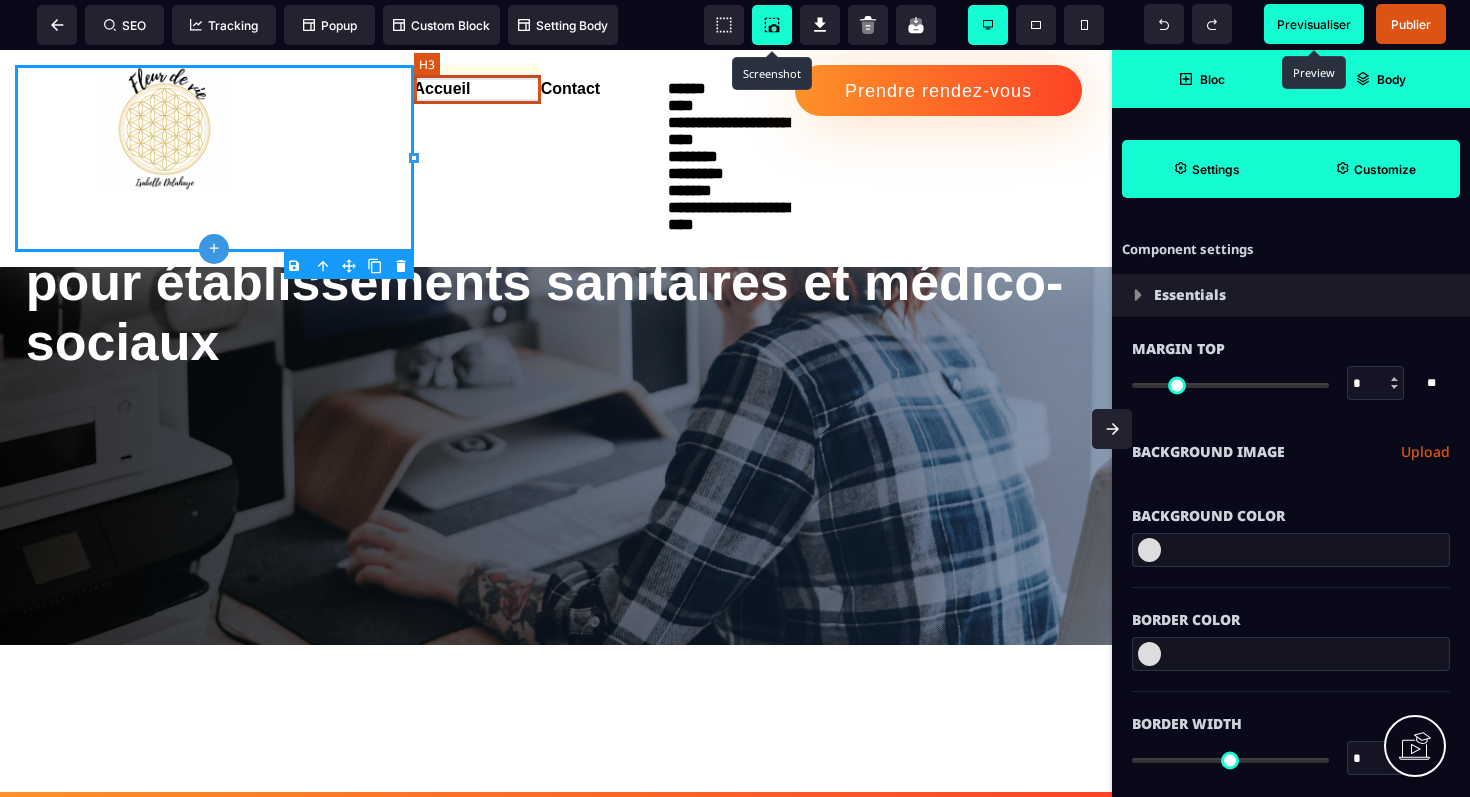click on "Accueil" at bounding box center [477, 89] 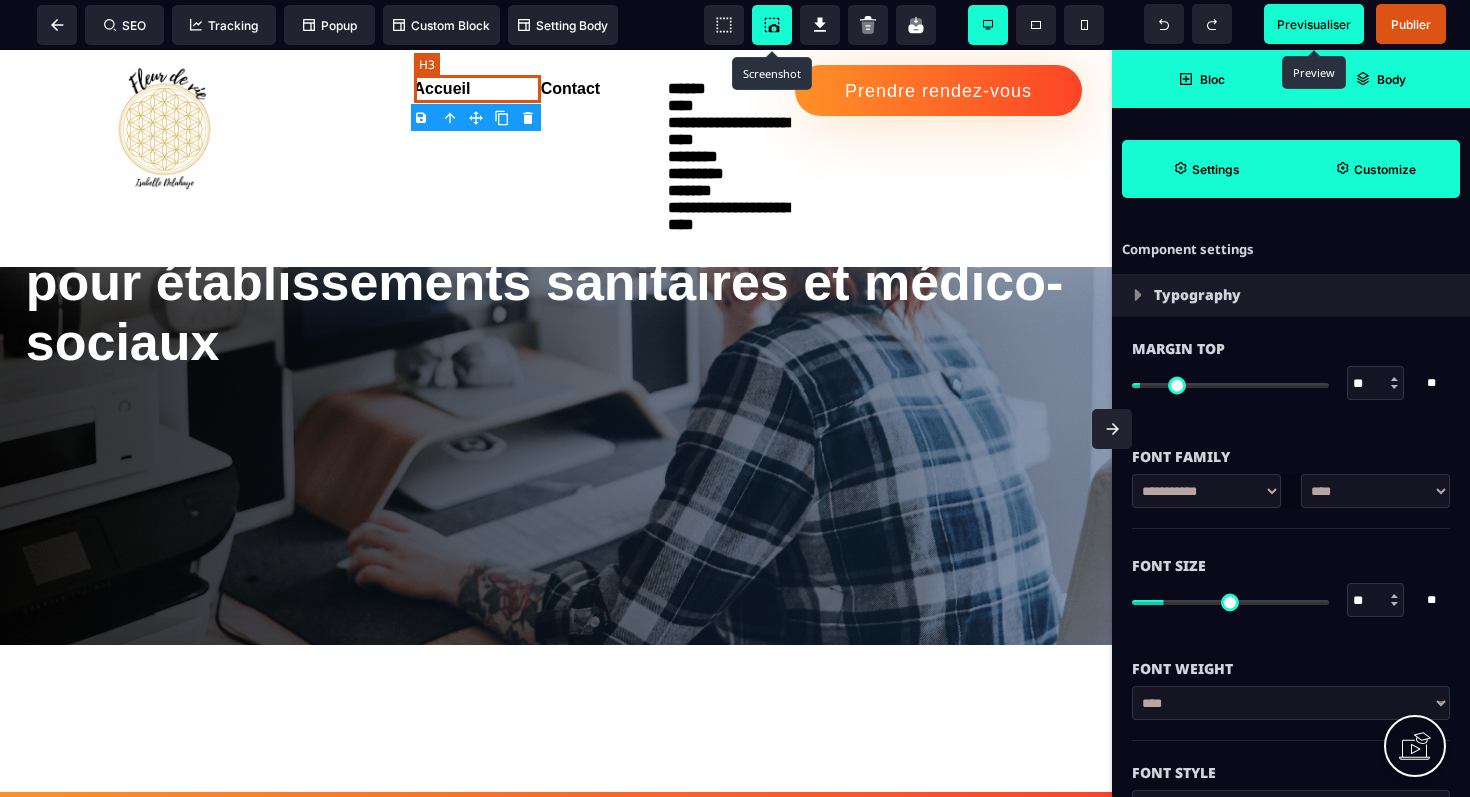 click on "Accueil" at bounding box center [477, 89] 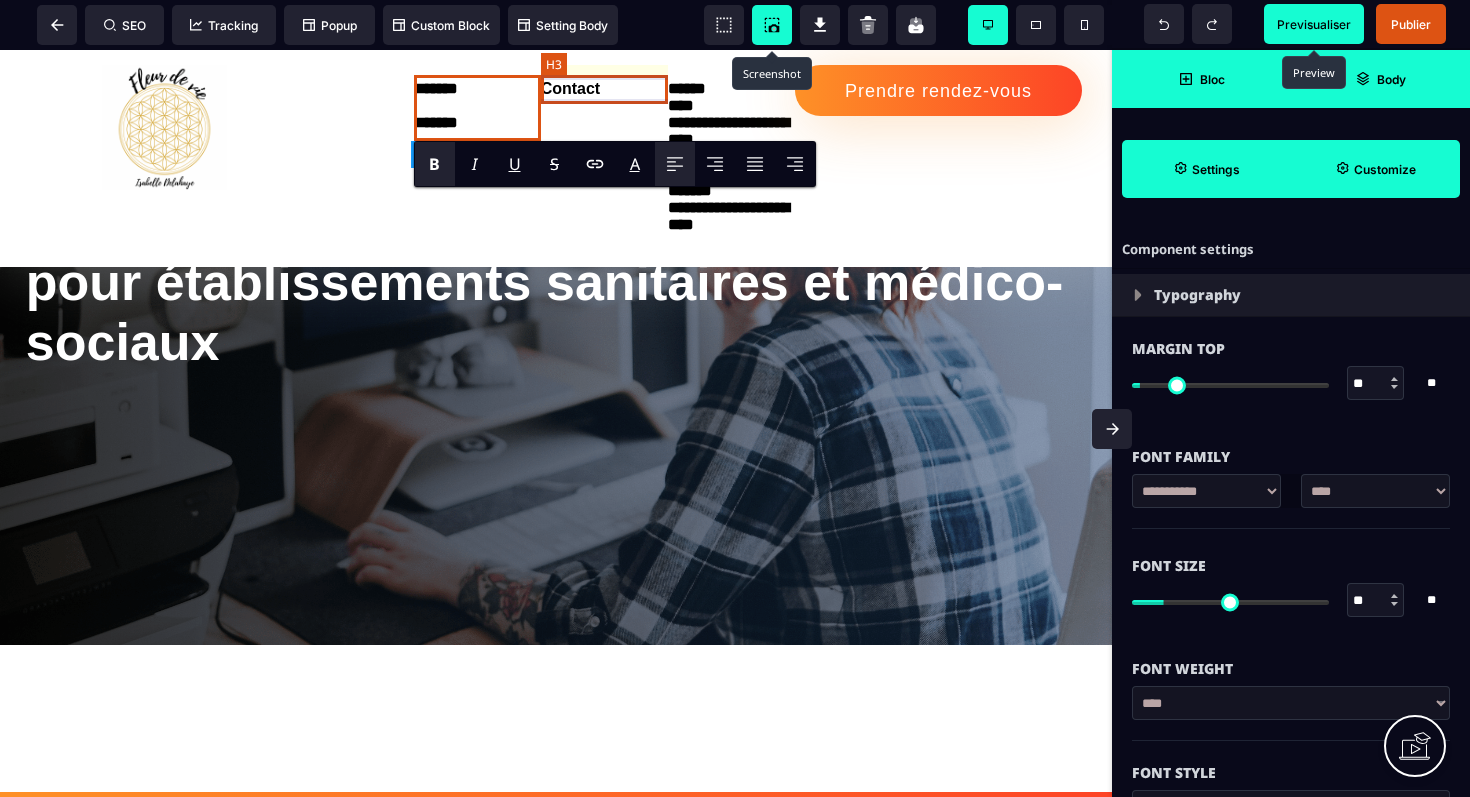 click on "Contact" at bounding box center [604, 89] 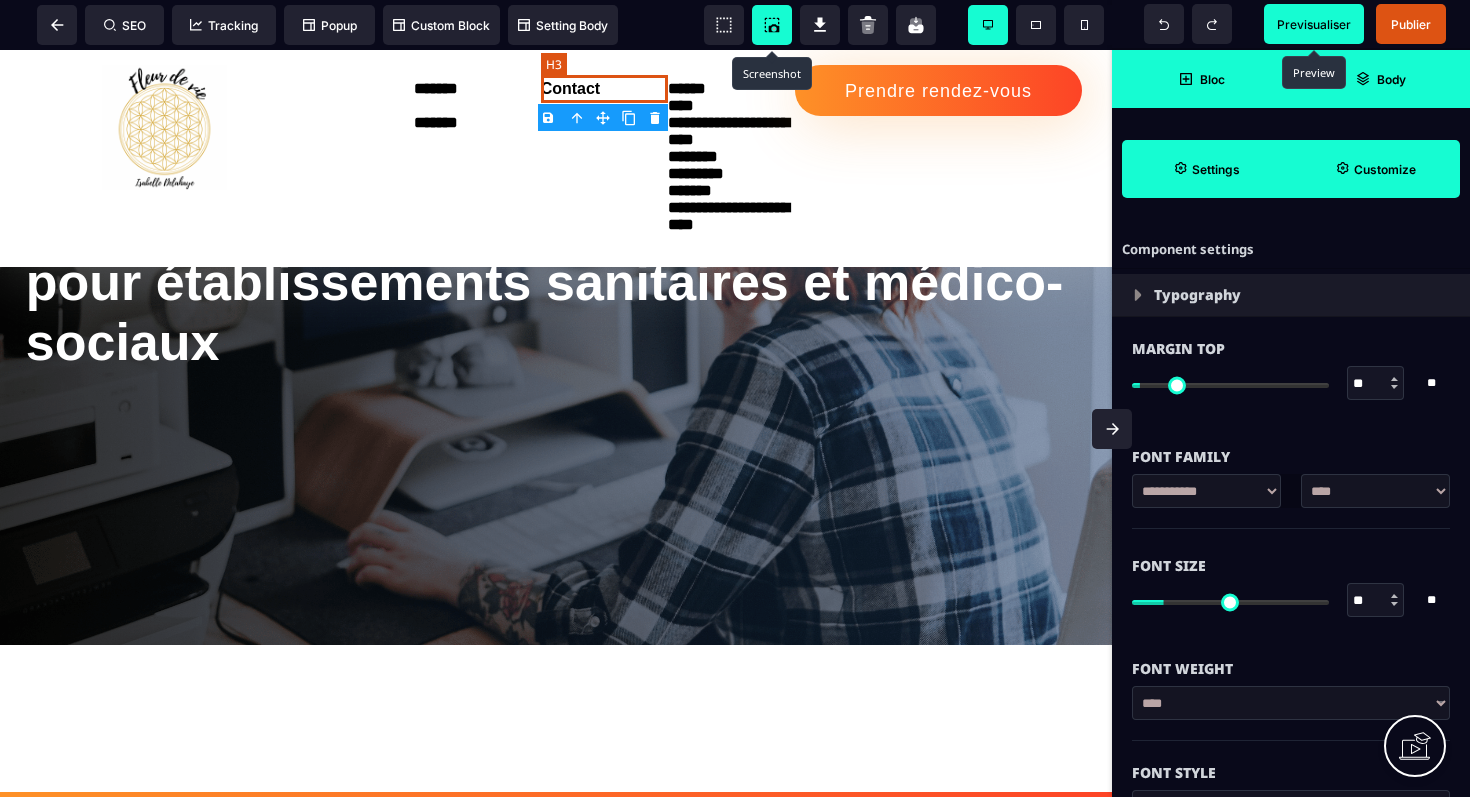 click on "Contact" at bounding box center [604, 89] 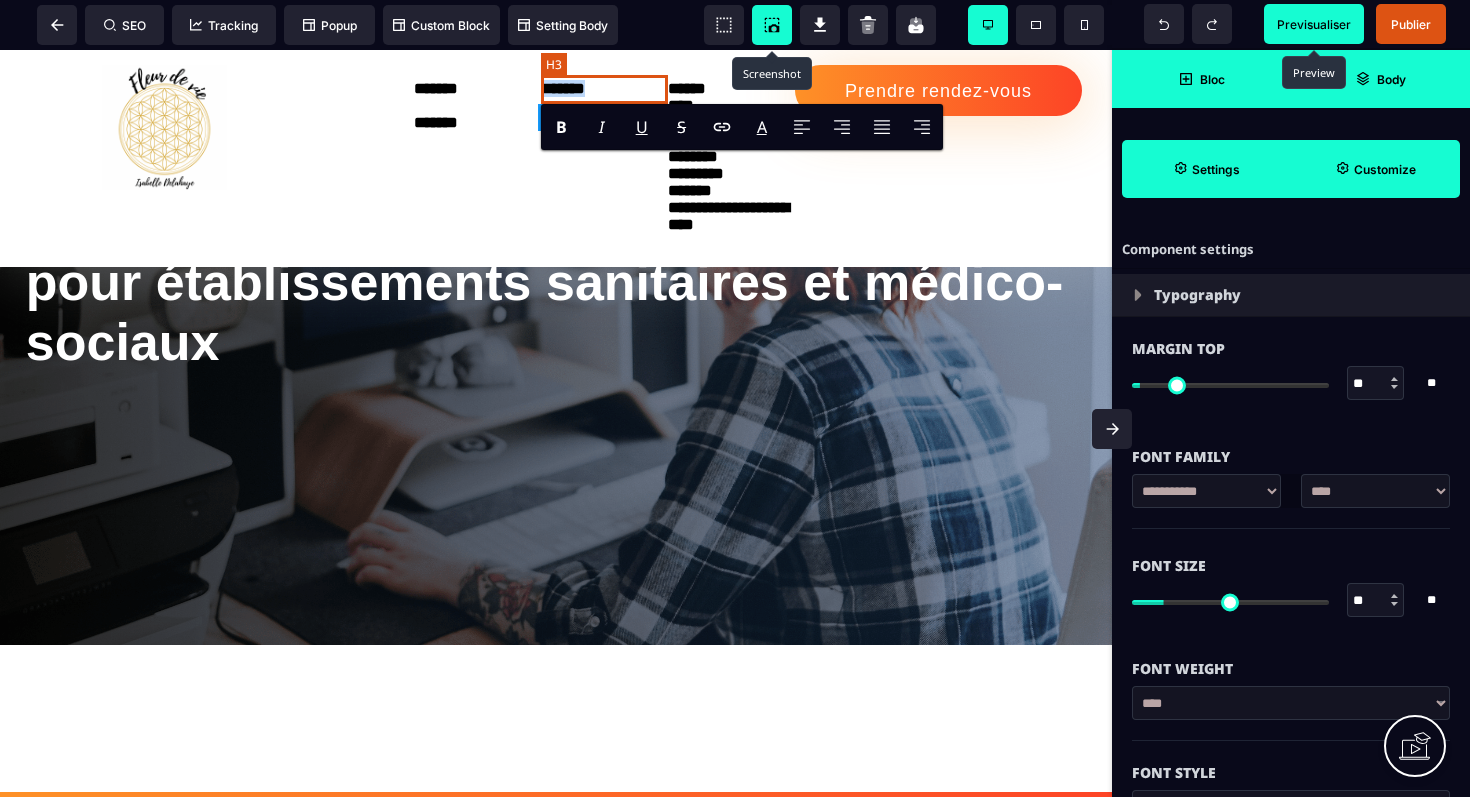 drag, startPoint x: 598, startPoint y: 92, endPoint x: 544, endPoint y: 83, distance: 54.74486 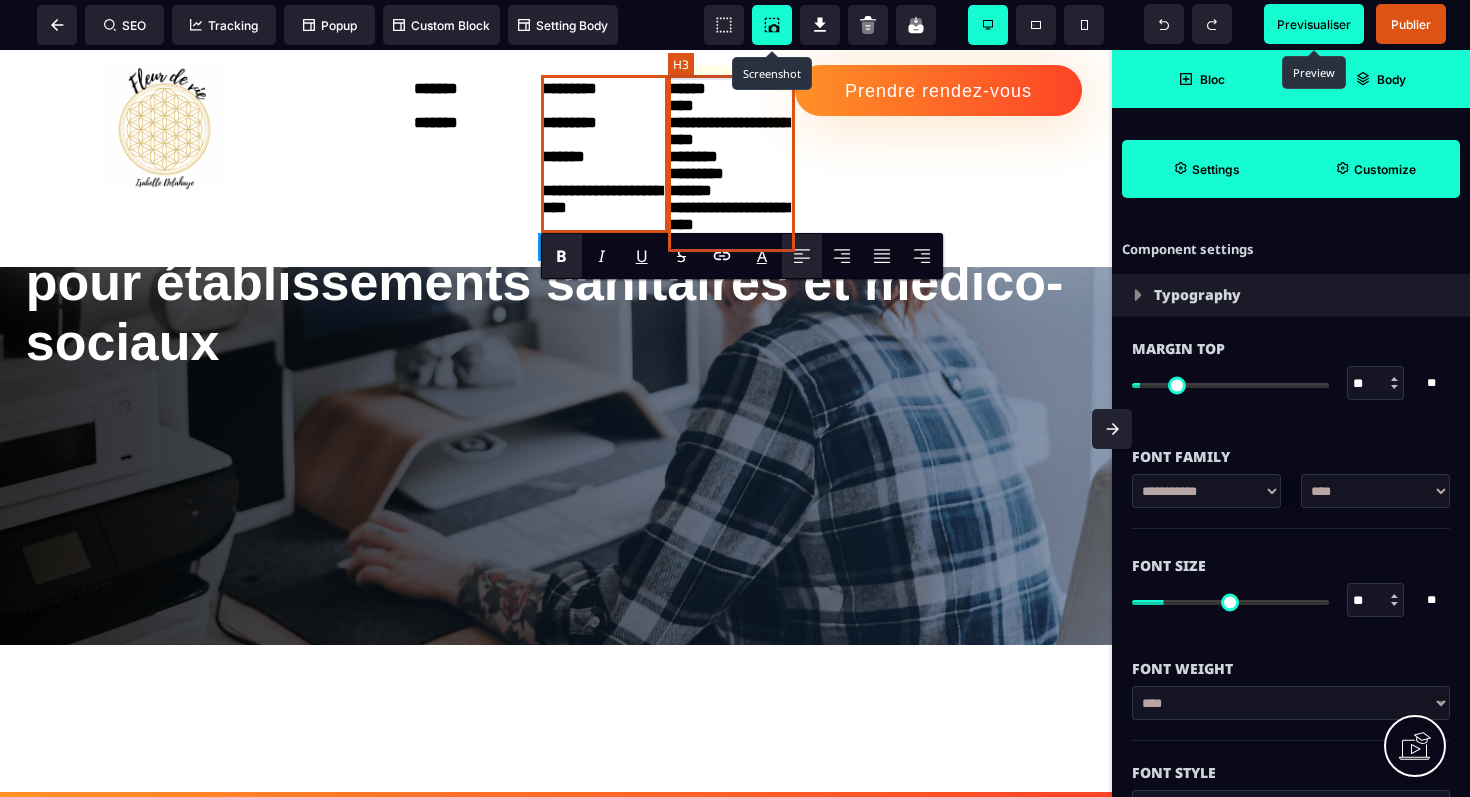 click on "**********" at bounding box center [731, 163] 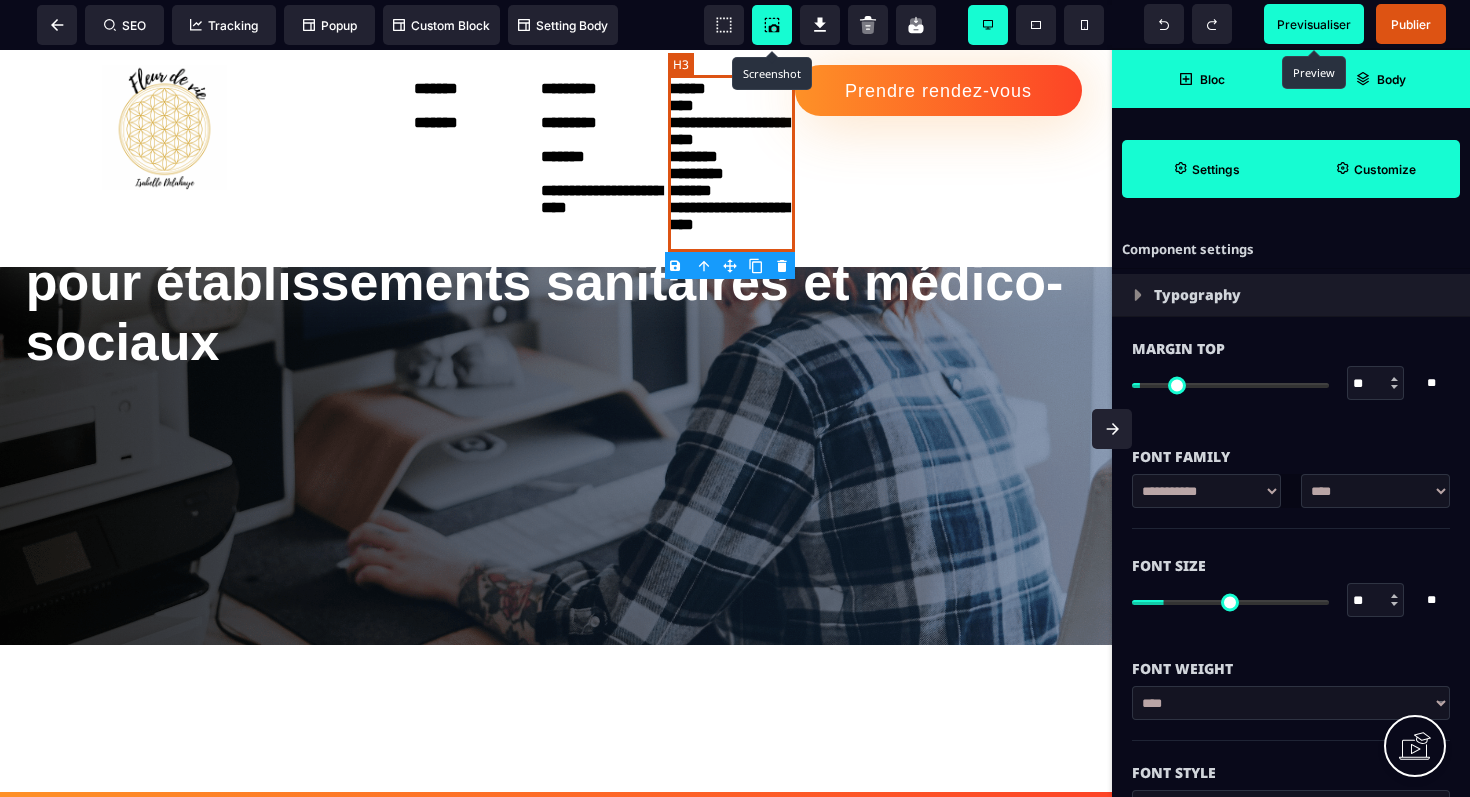 click on "**********" at bounding box center (731, 163) 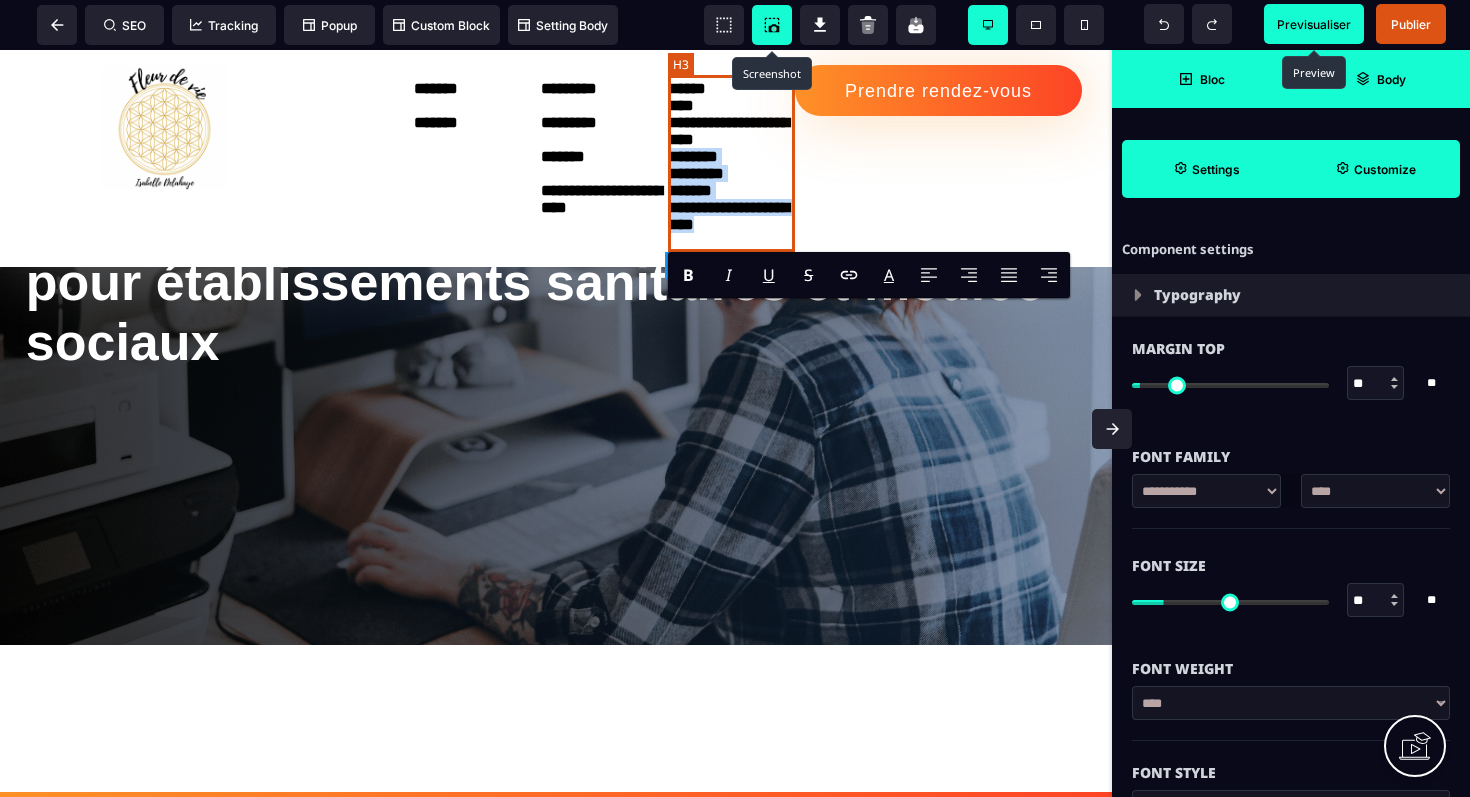 drag, startPoint x: 672, startPoint y: 164, endPoint x: 775, endPoint y: 235, distance: 125.09996 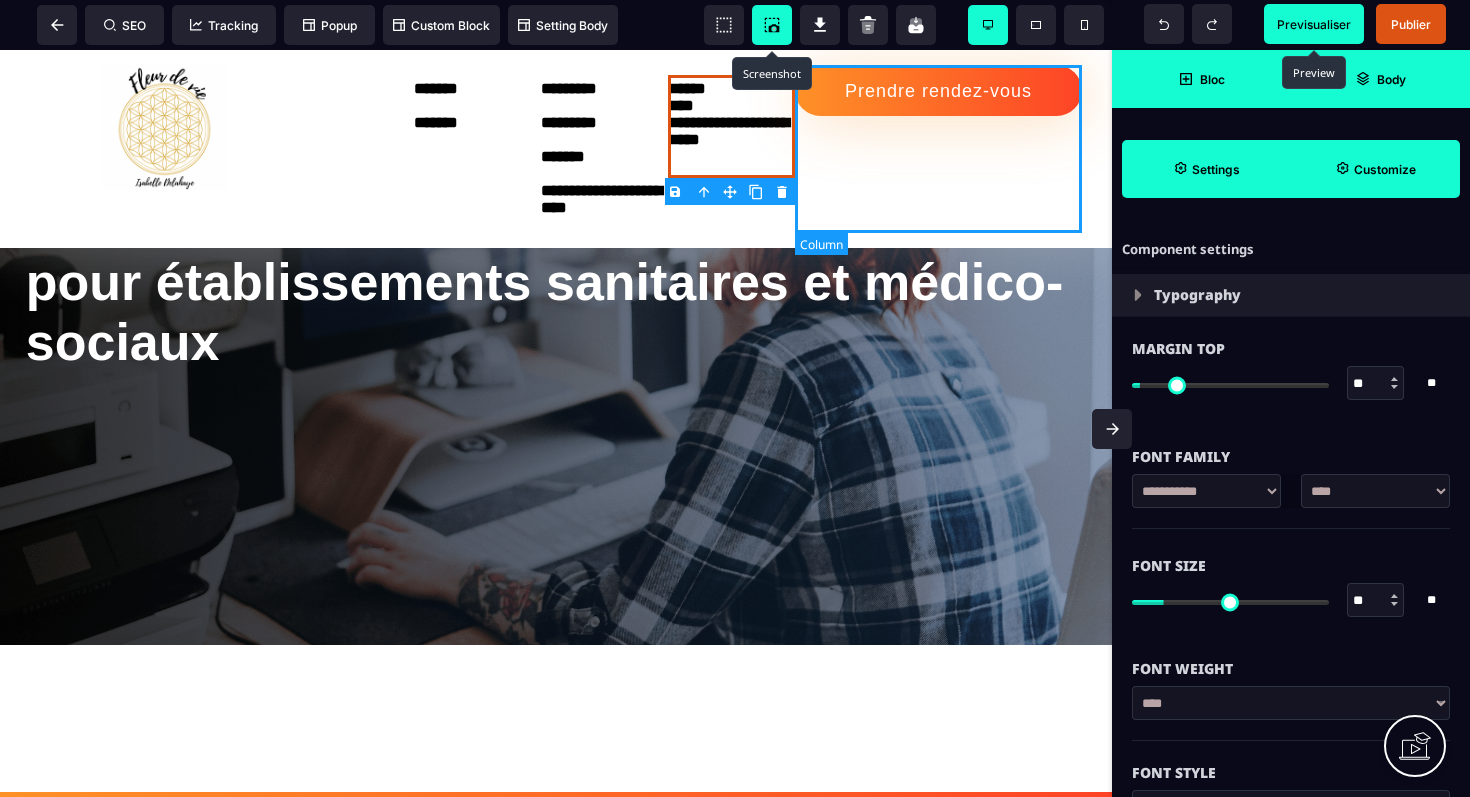 click on "Prendre rendez-vous" at bounding box center (938, 149) 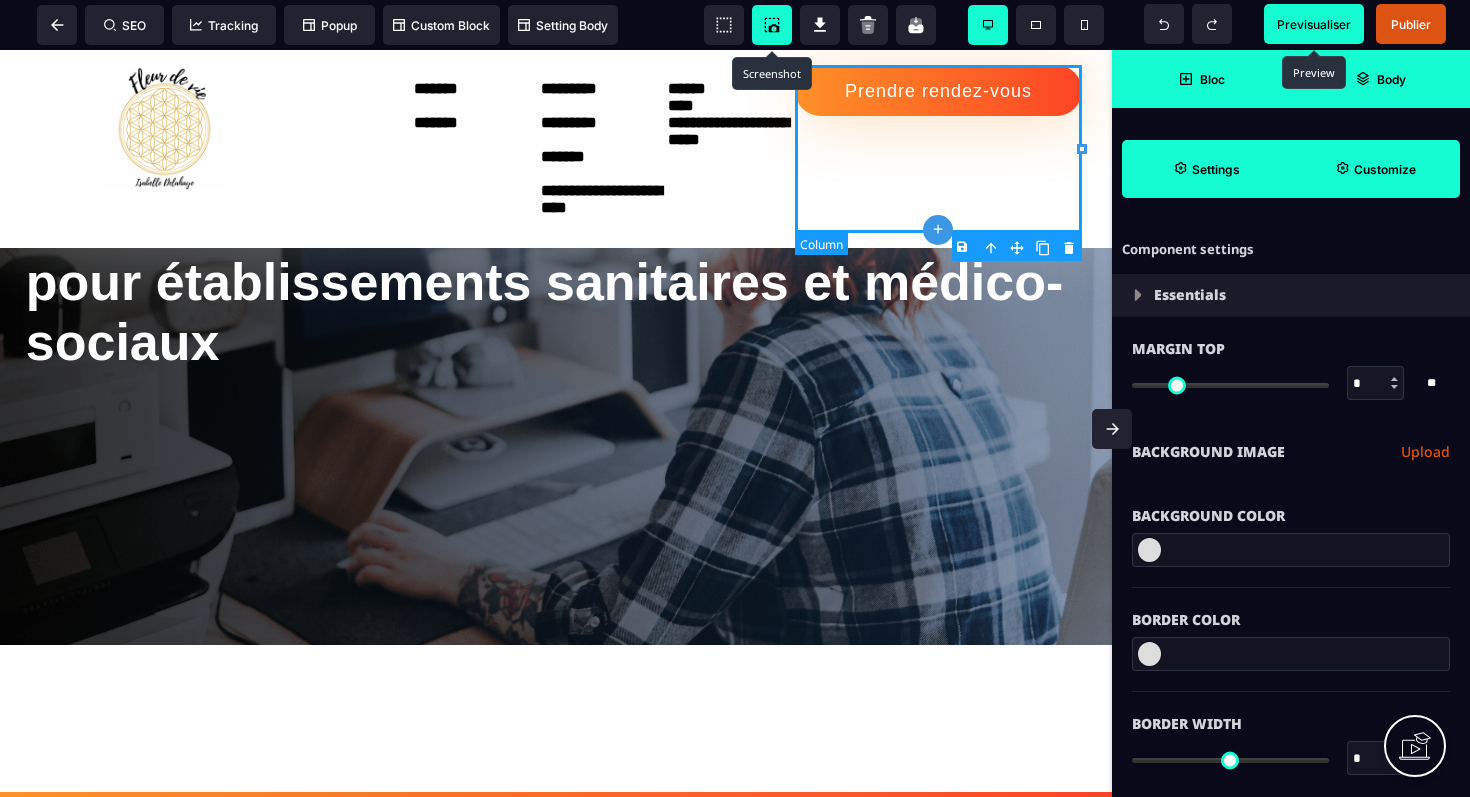 click on "Prendre rendez-vous" at bounding box center [938, 149] 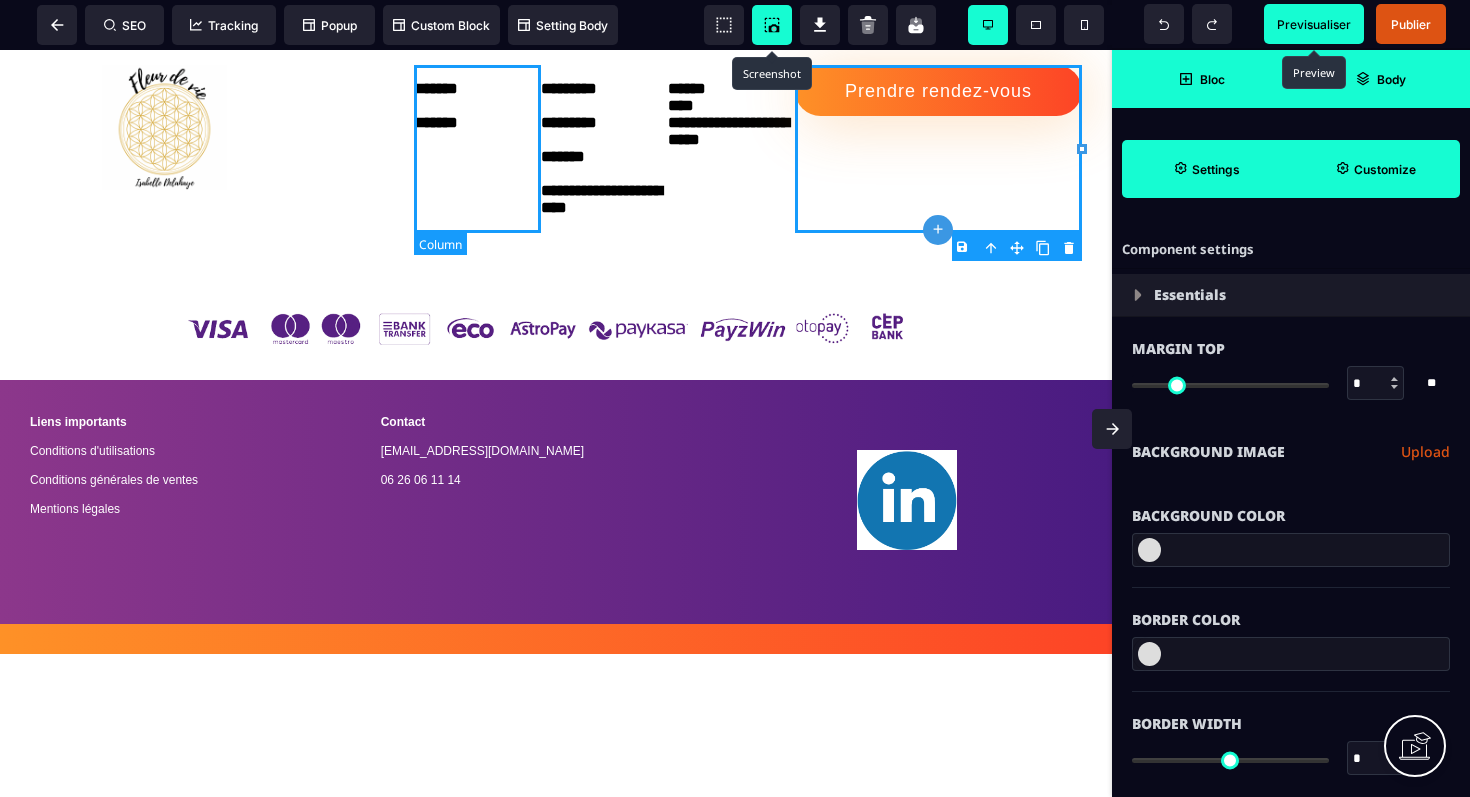 scroll, scrollTop: 3552, scrollLeft: 0, axis: vertical 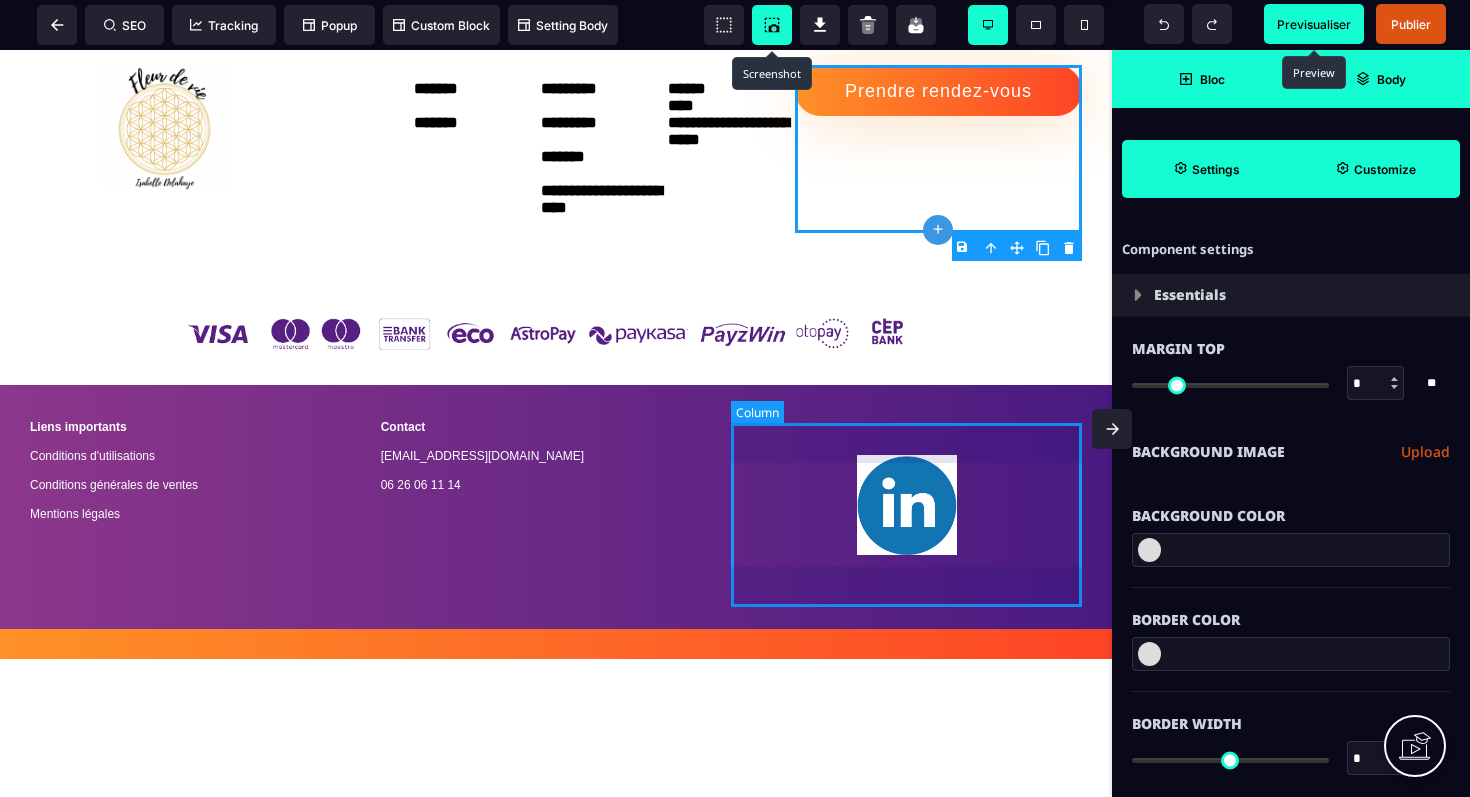 click at bounding box center (906, 507) 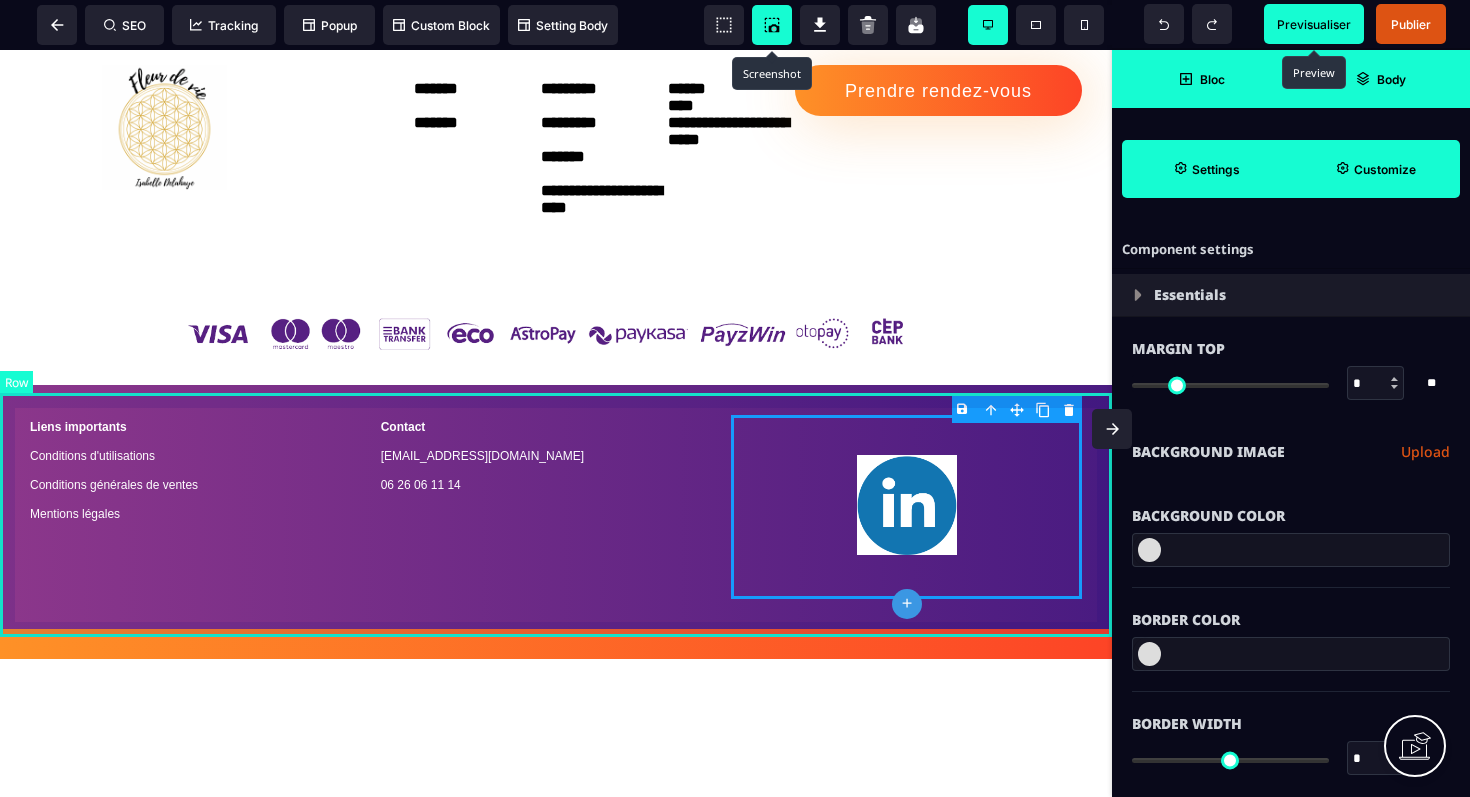 click on "Liens importants Conditions d'utilisations Conditions générales de ventes Mentions légales Contact [EMAIL_ADDRESS][DOMAIN_NAME] 06 26 06 11 14" at bounding box center (556, 507) 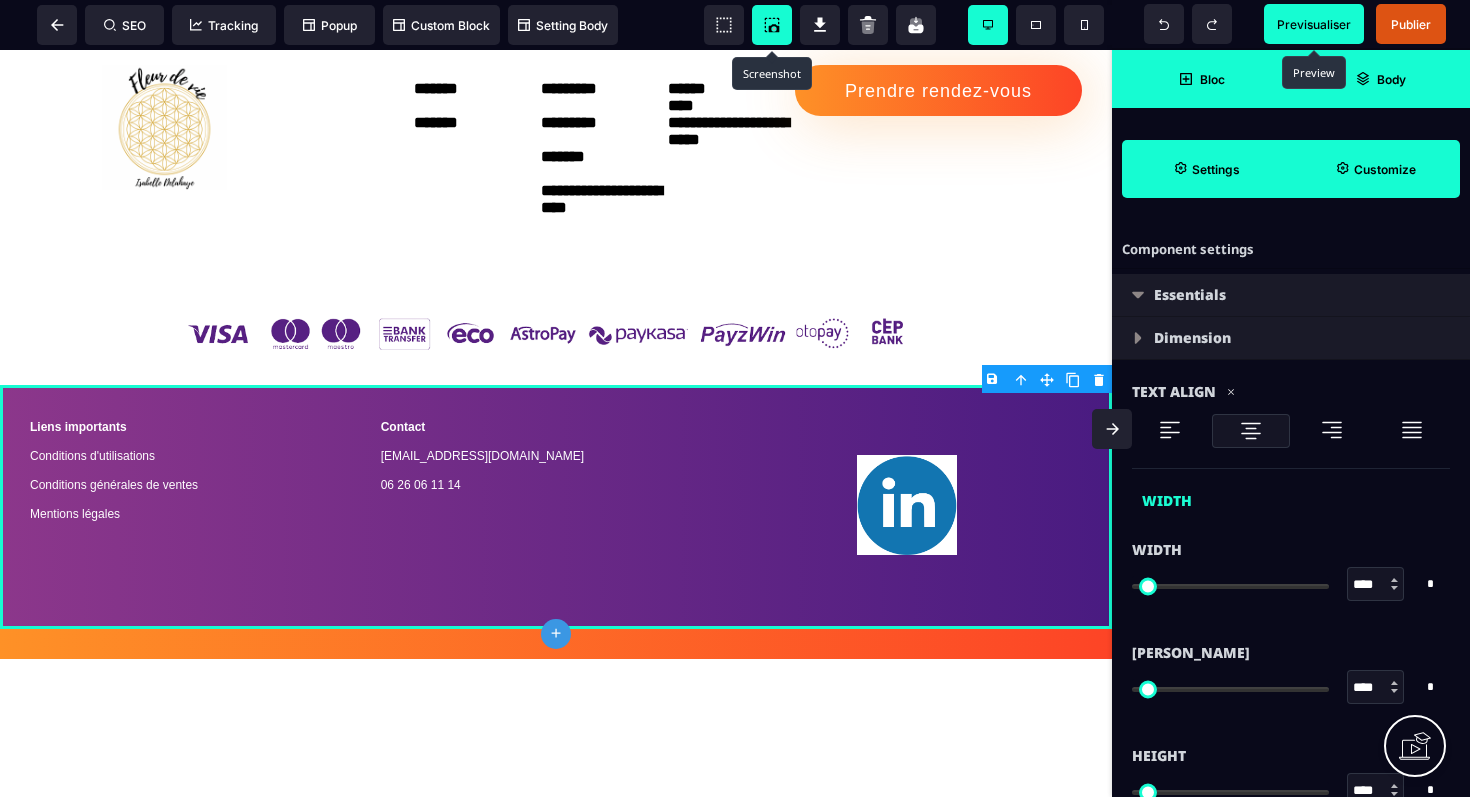 click on "plus" 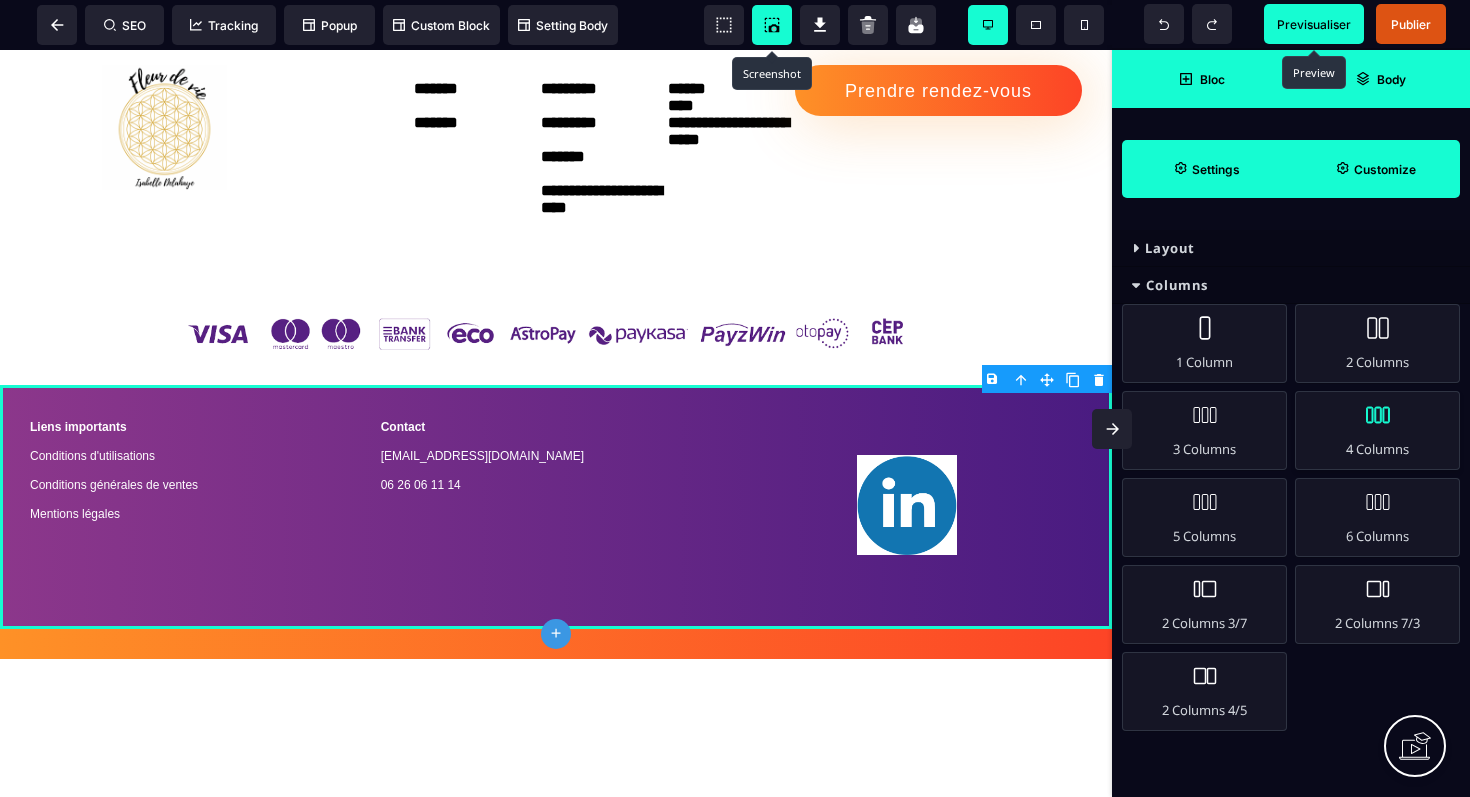 click on "4 Columns" at bounding box center (1377, 430) 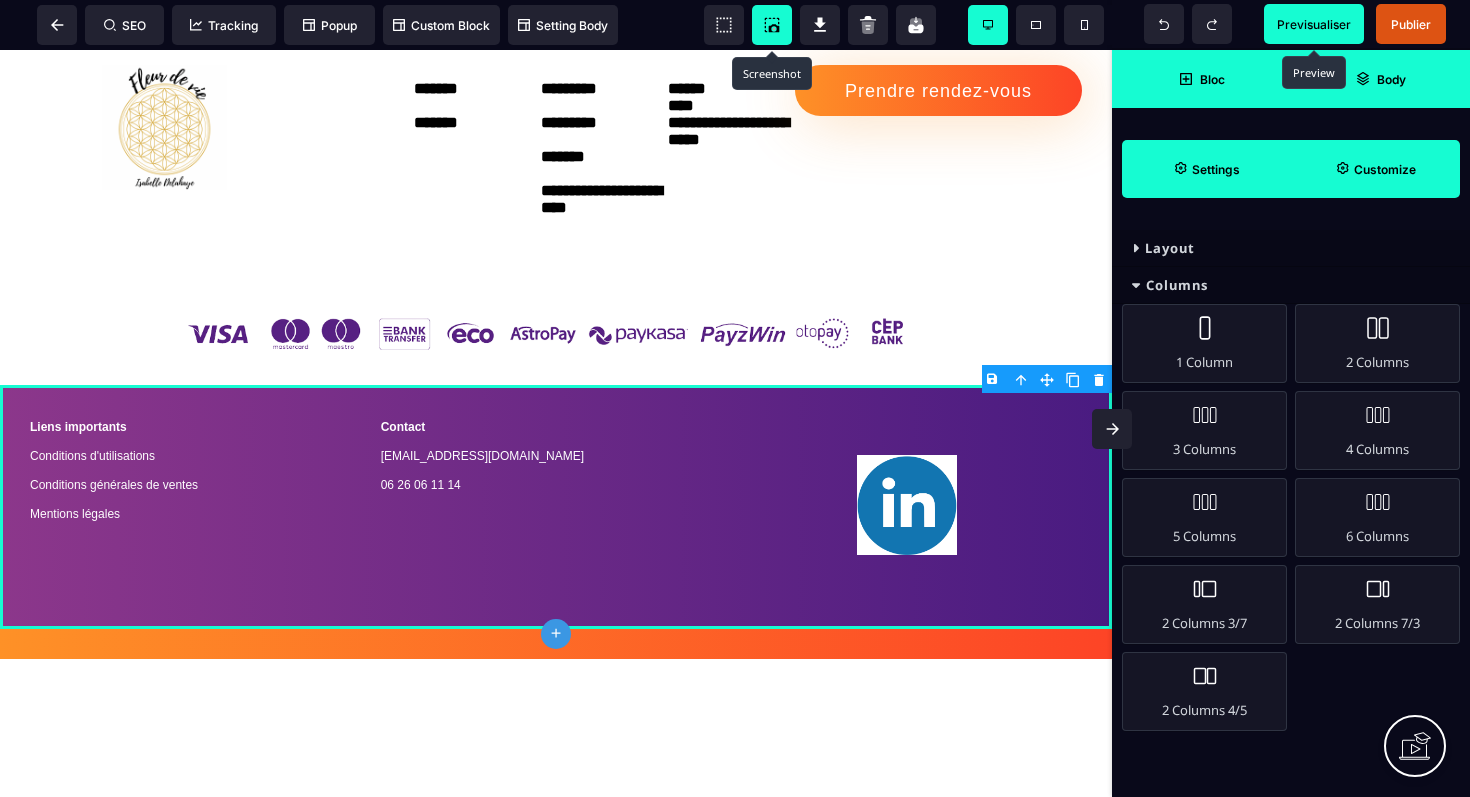 click on "plus" 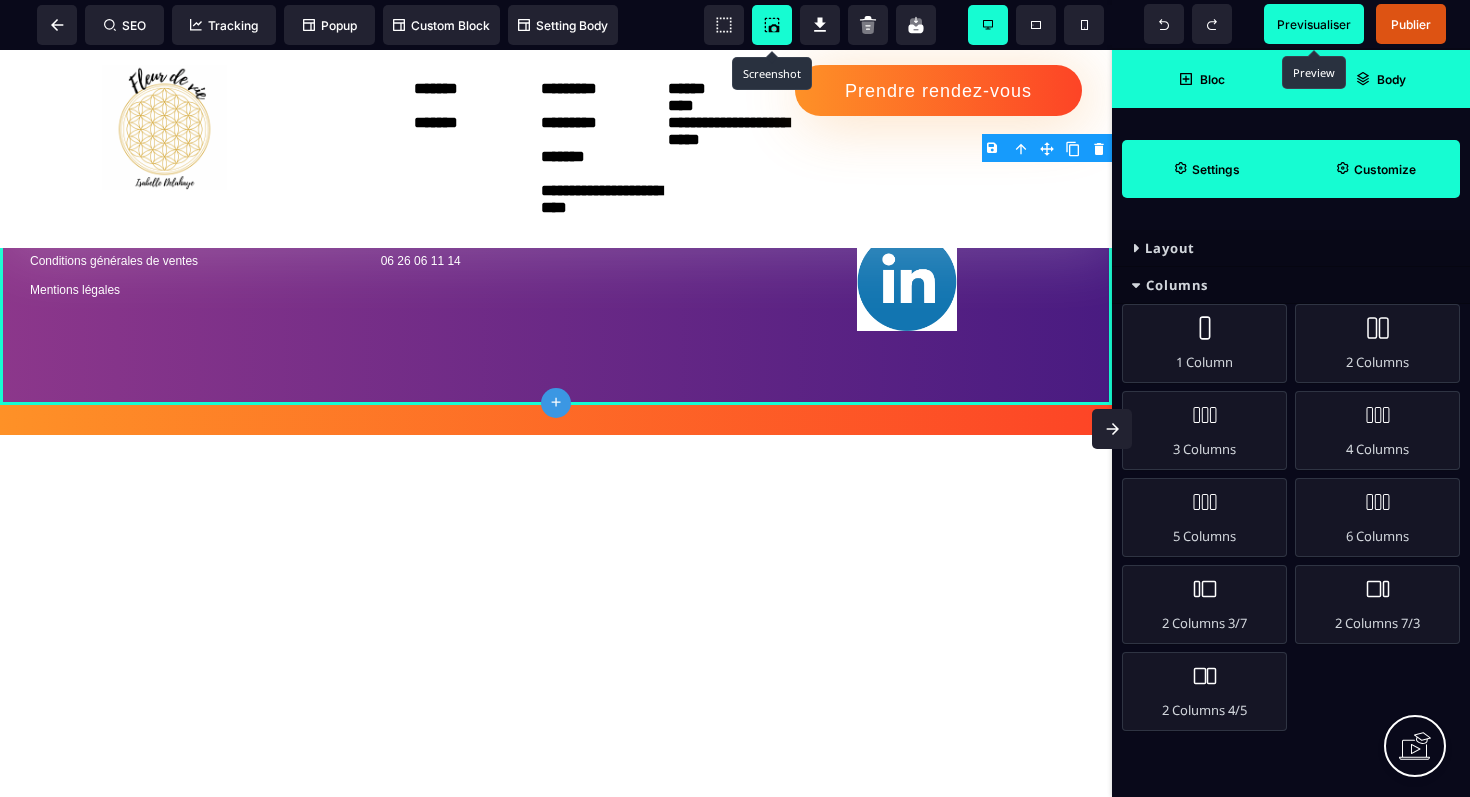 scroll, scrollTop: 3783, scrollLeft: 0, axis: vertical 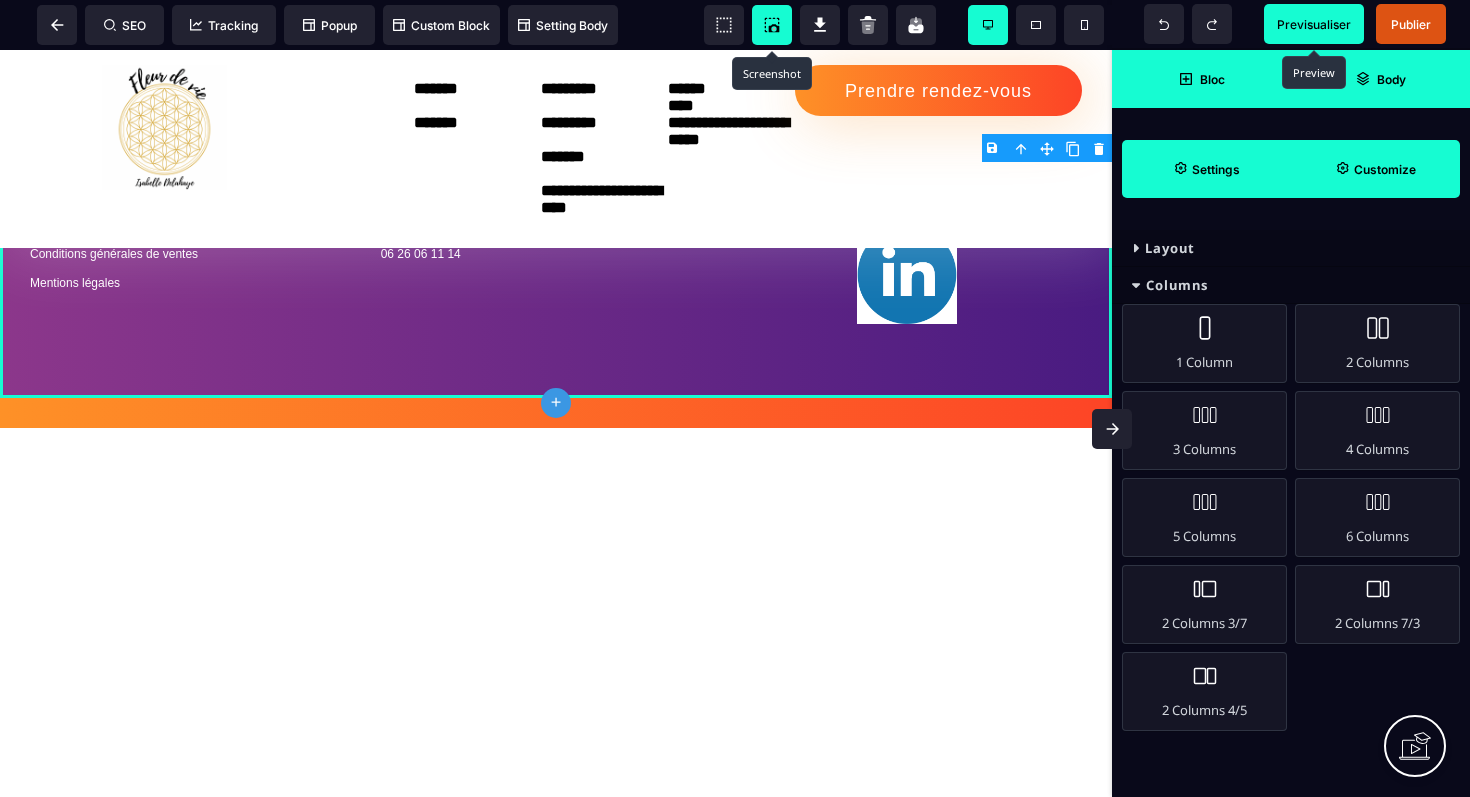 click 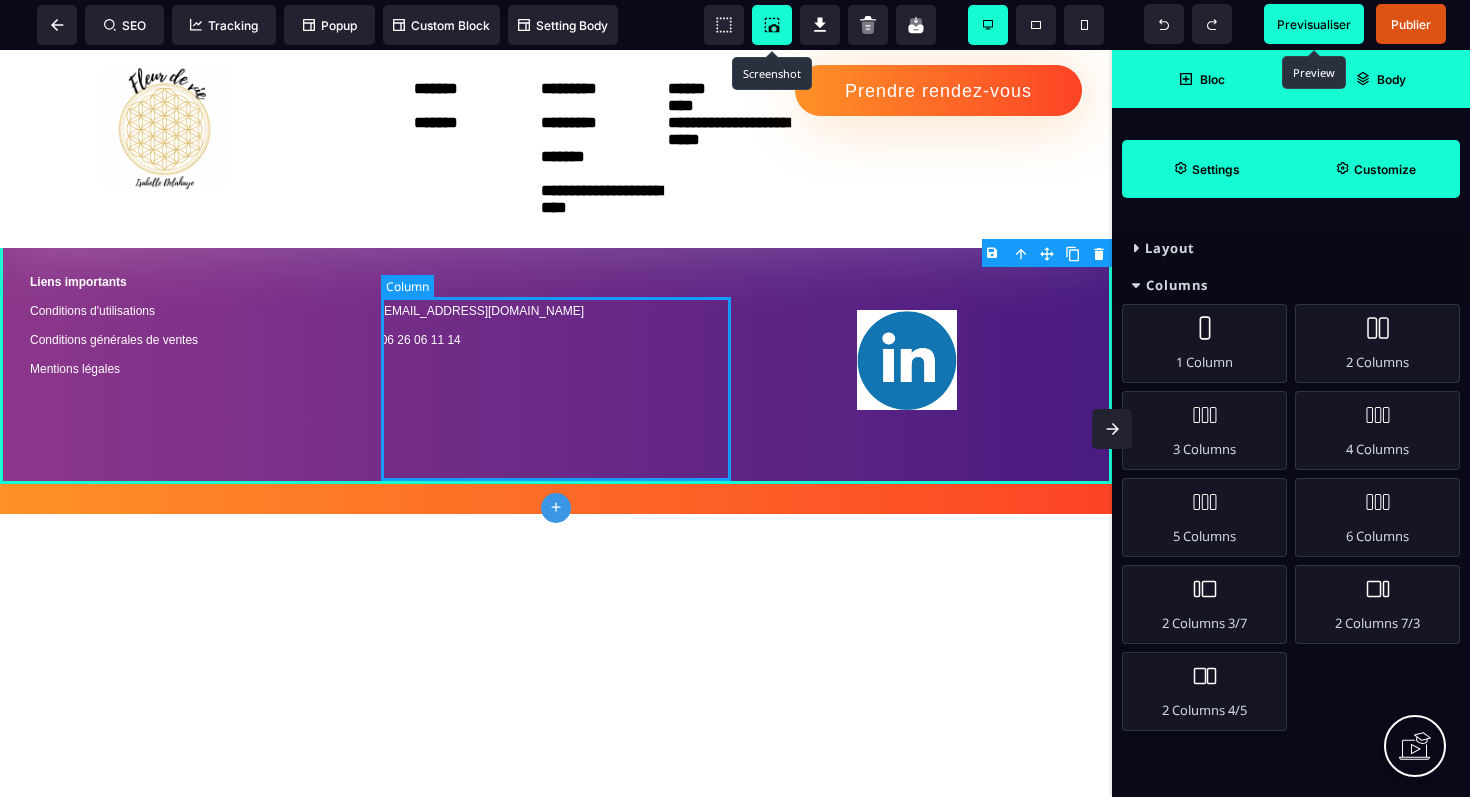 scroll, scrollTop: 3666, scrollLeft: 0, axis: vertical 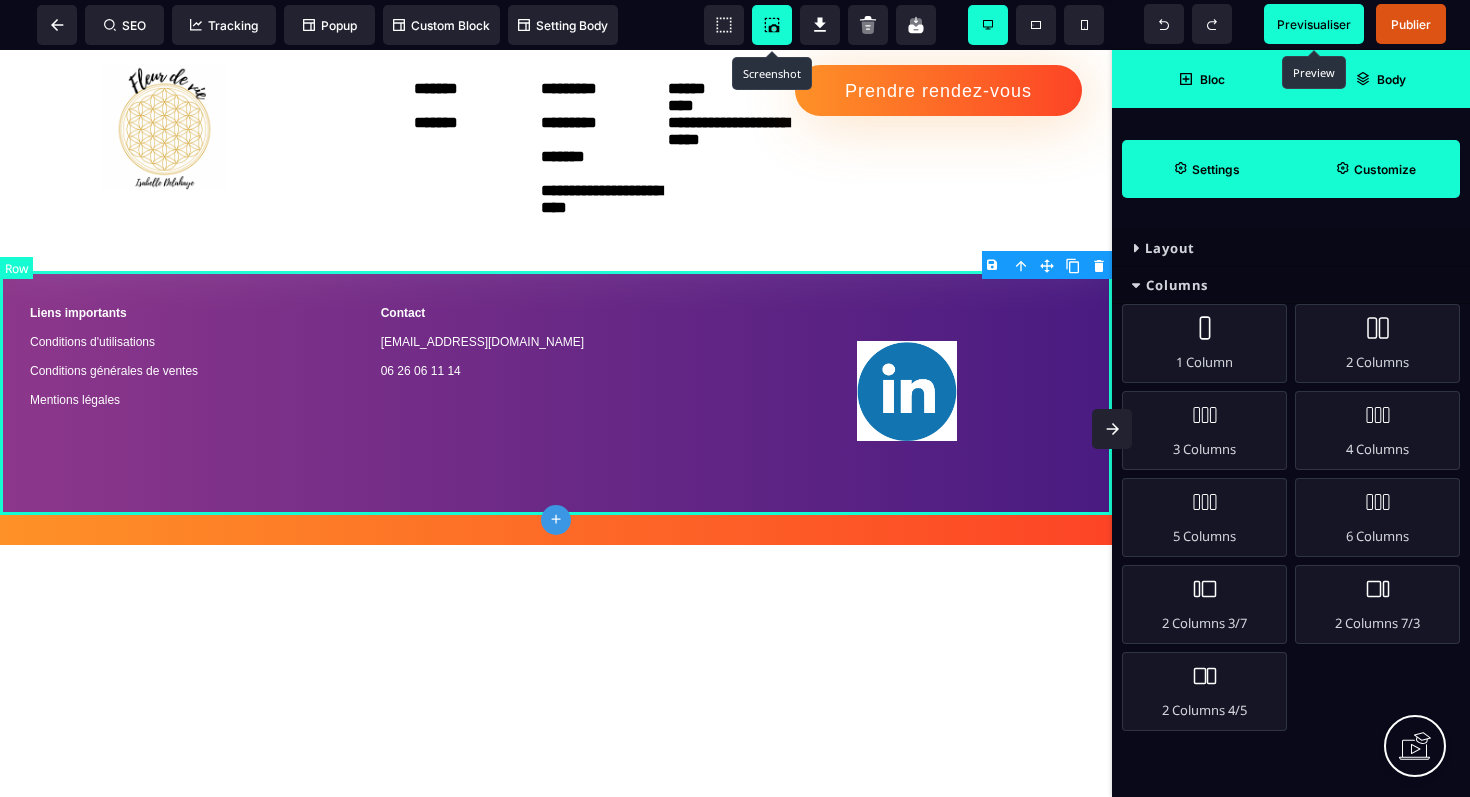 click on "Liens importants Conditions d'utilisations Conditions générales de ventes Mentions légales Contact [EMAIL_ADDRESS][DOMAIN_NAME] 06 26 06 11 14" at bounding box center [556, 393] 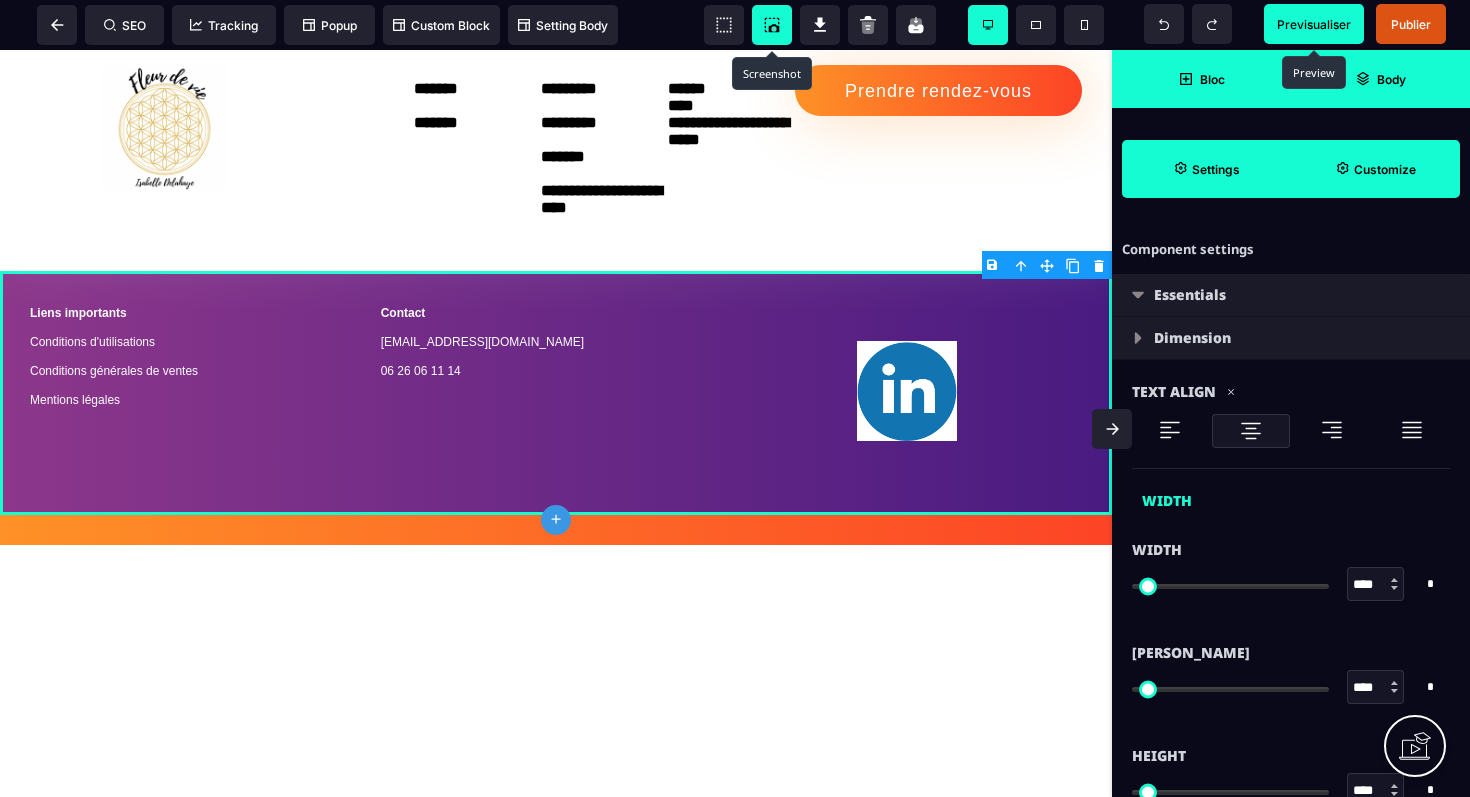click on "Customize" at bounding box center [1385, 169] 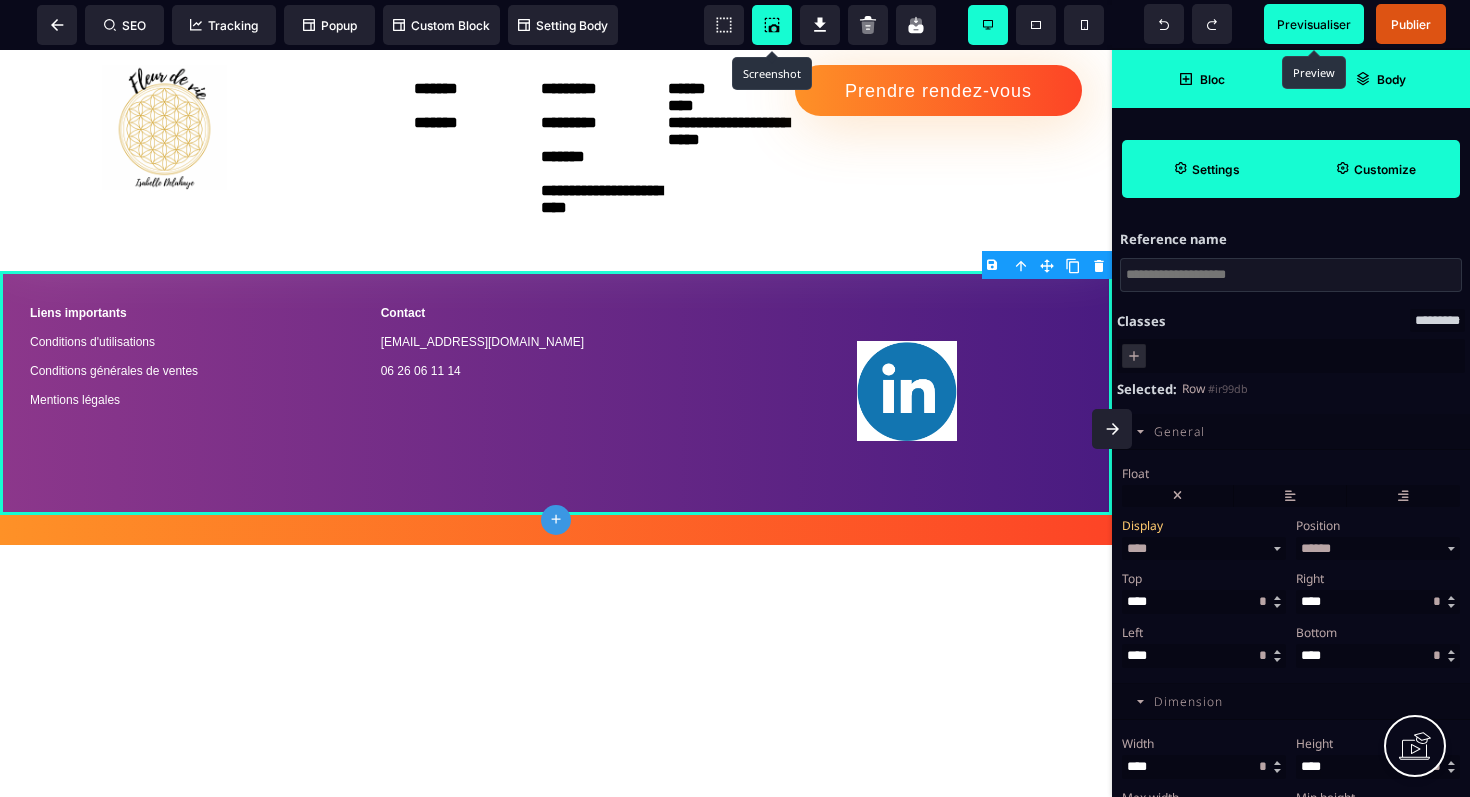click on "Settings" at bounding box center (1216, 169) 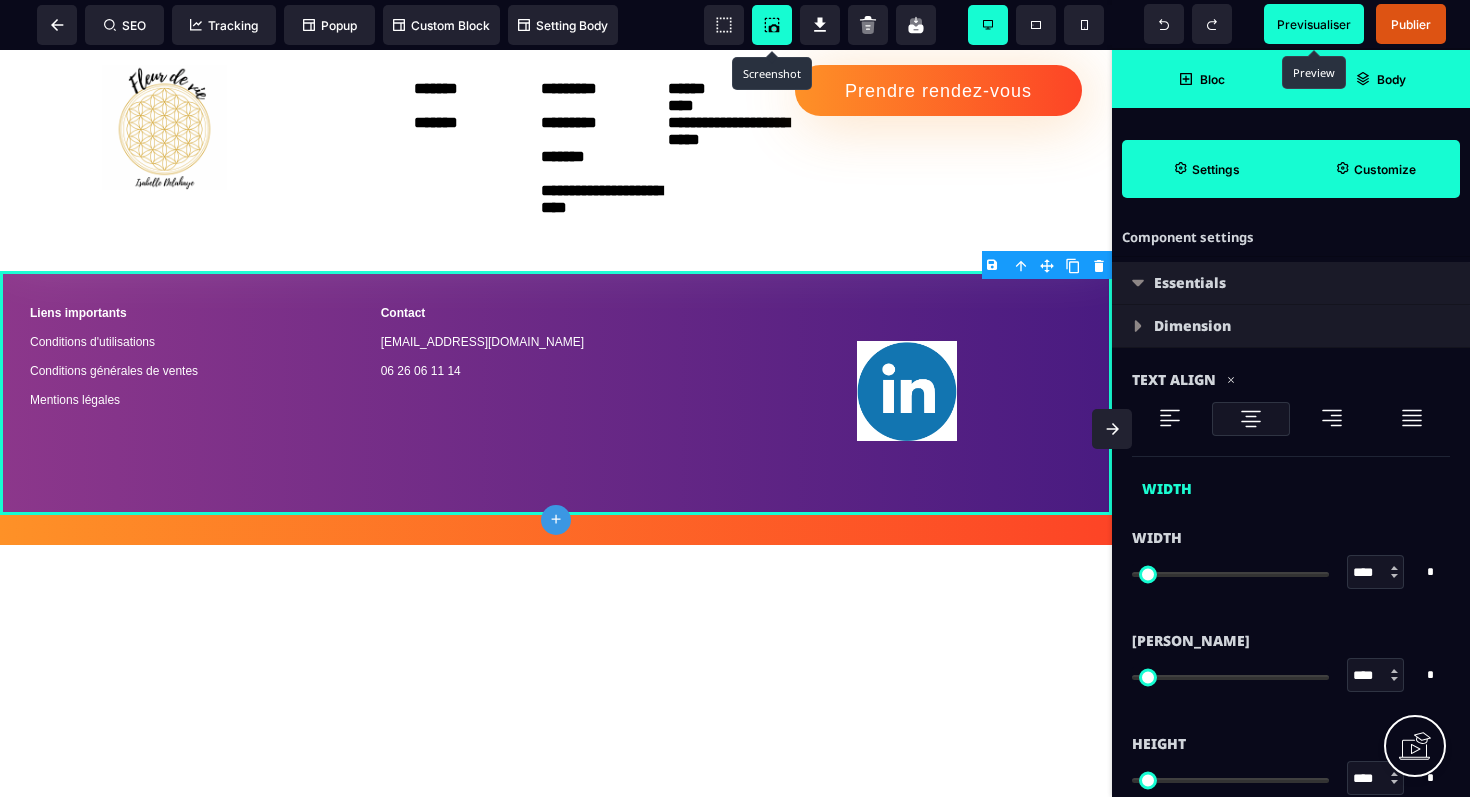 scroll, scrollTop: 0, scrollLeft: 0, axis: both 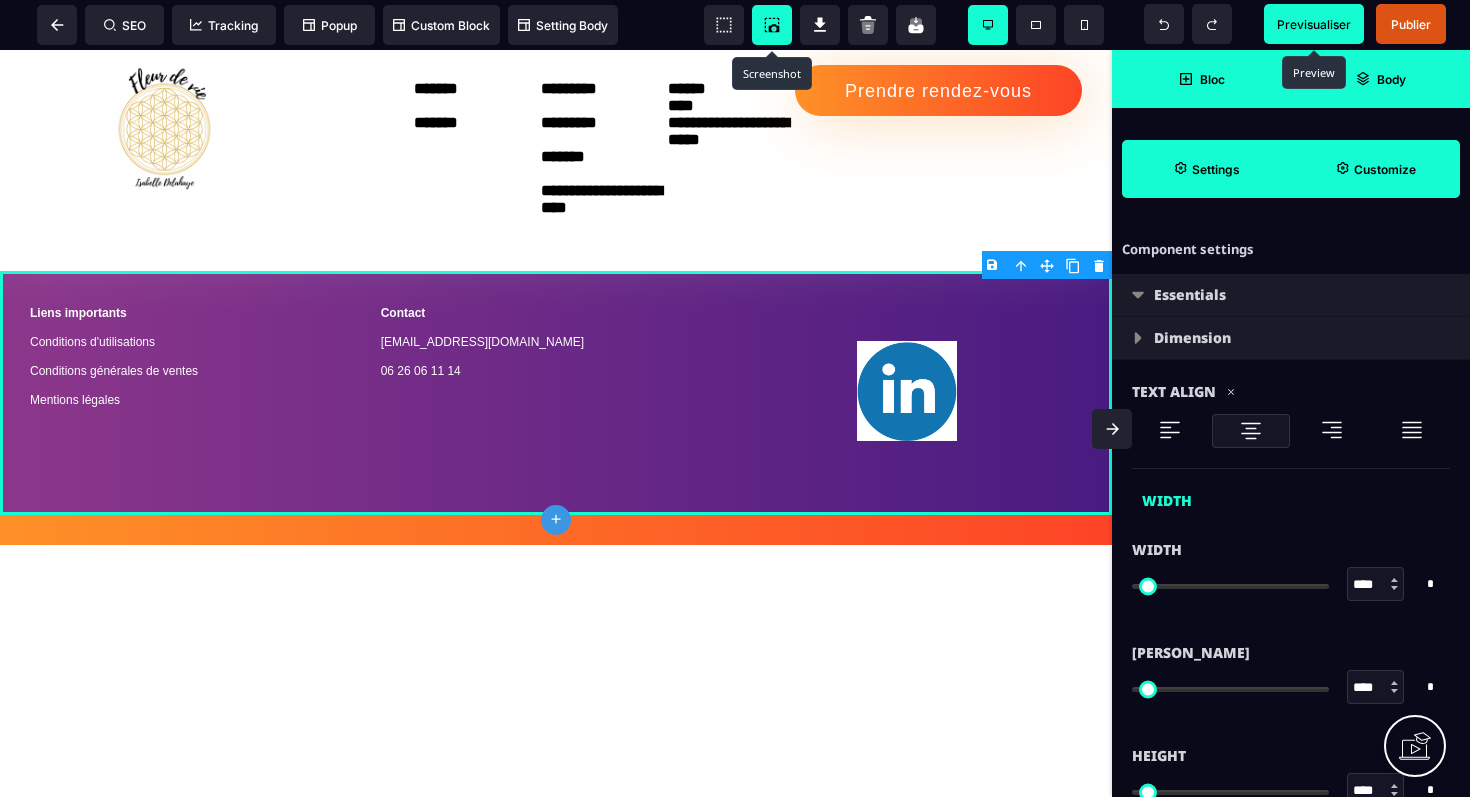 click on "Essentials" at bounding box center (1291, 295) 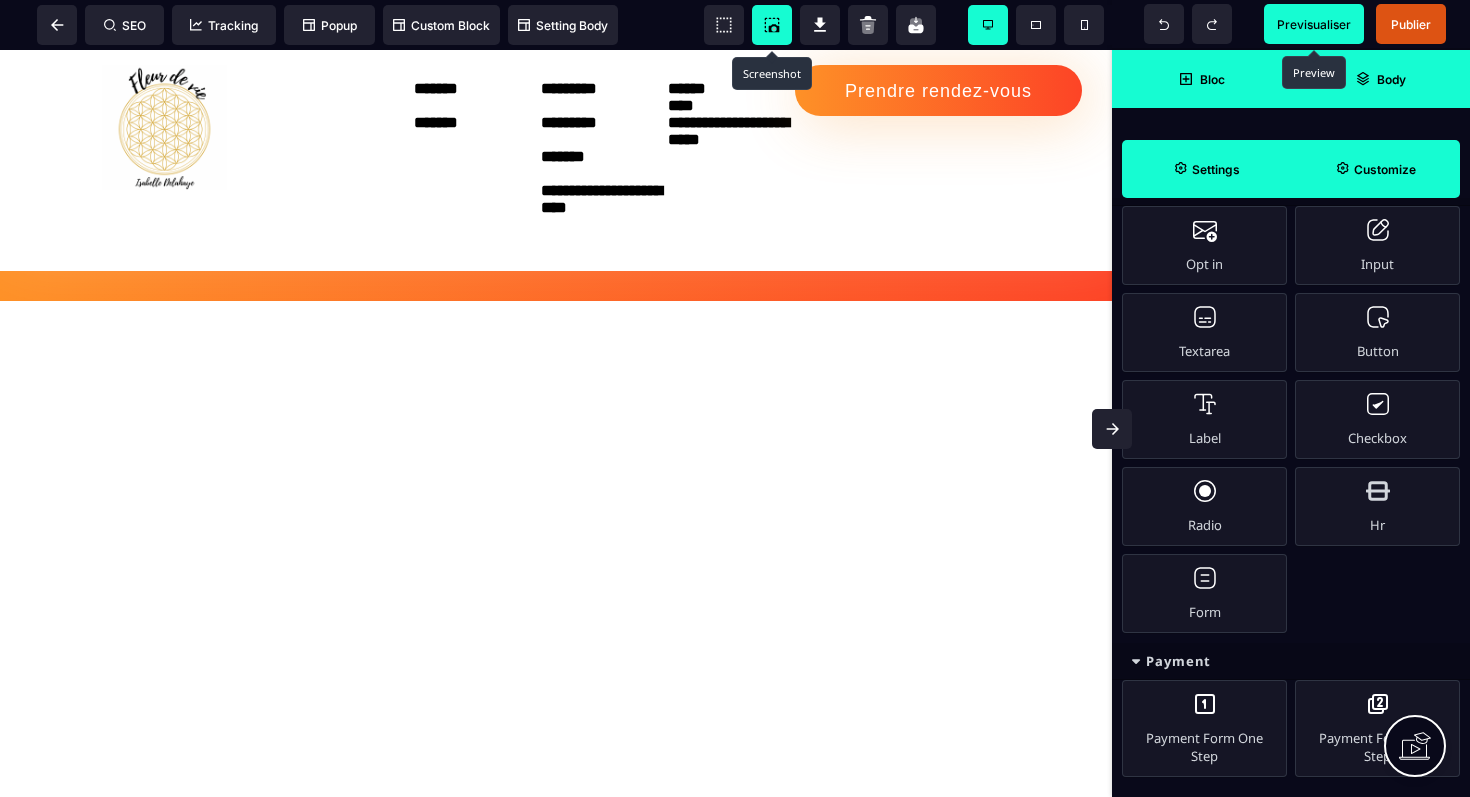 scroll, scrollTop: 1440, scrollLeft: 0, axis: vertical 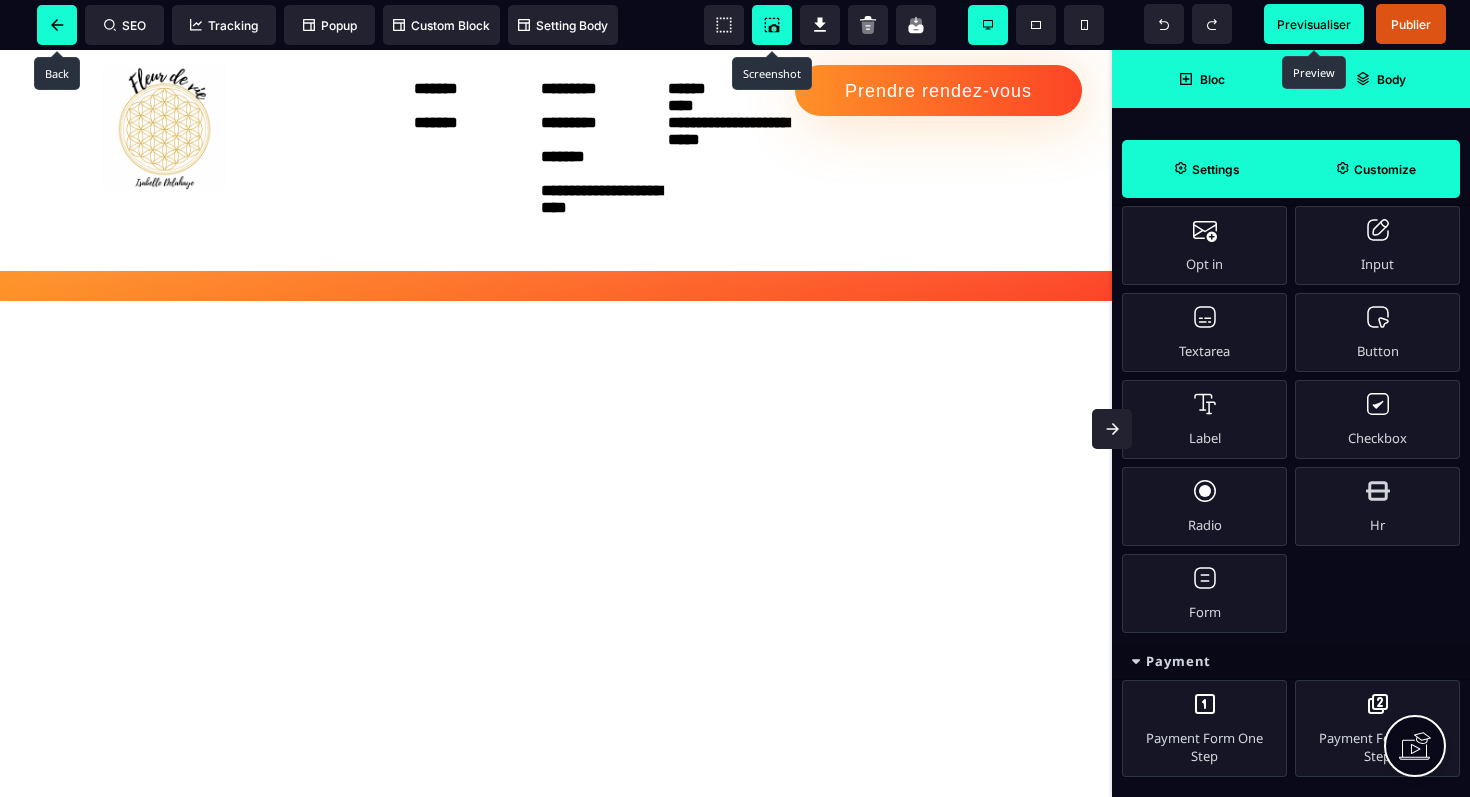 click 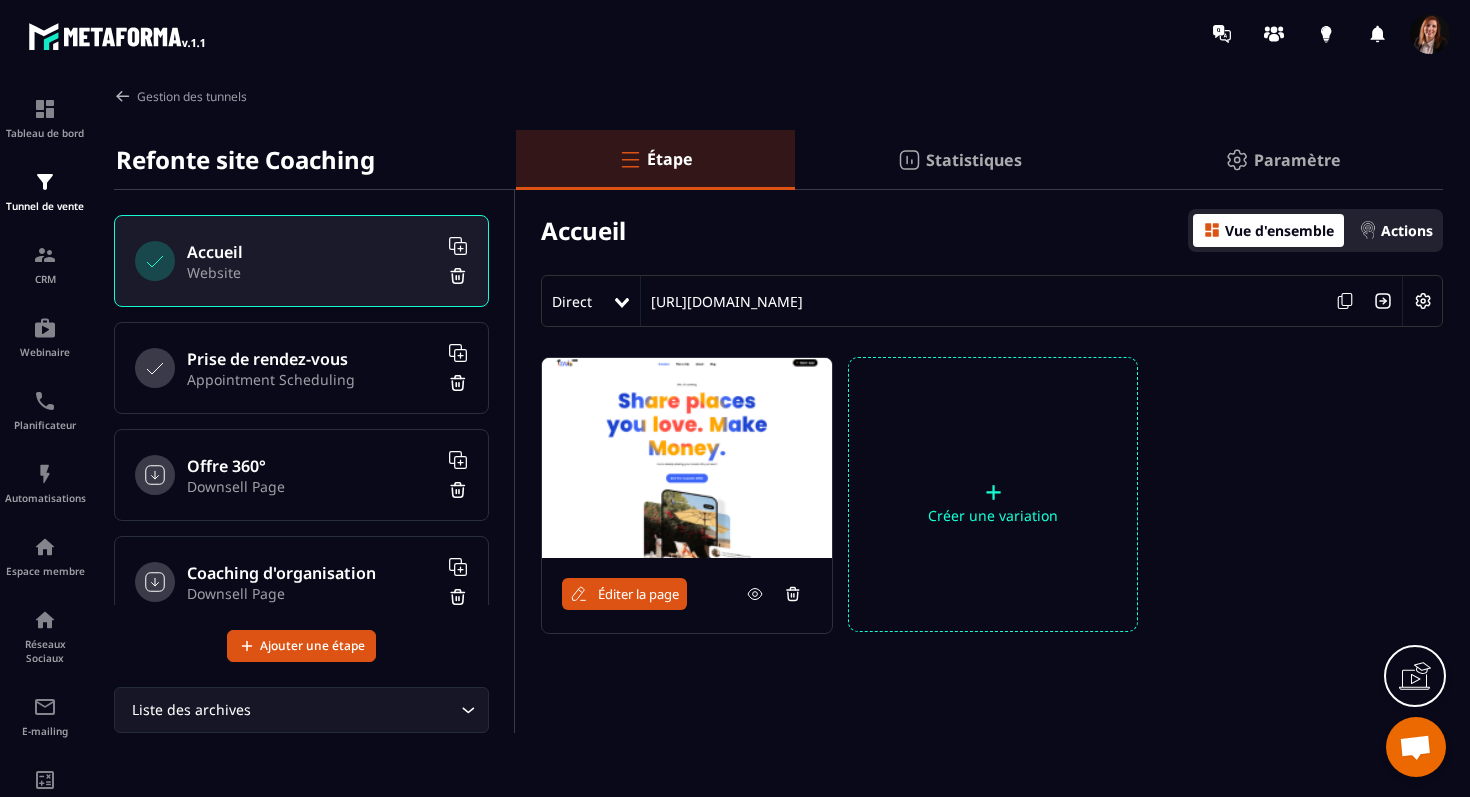 click at bounding box center (687, 458) 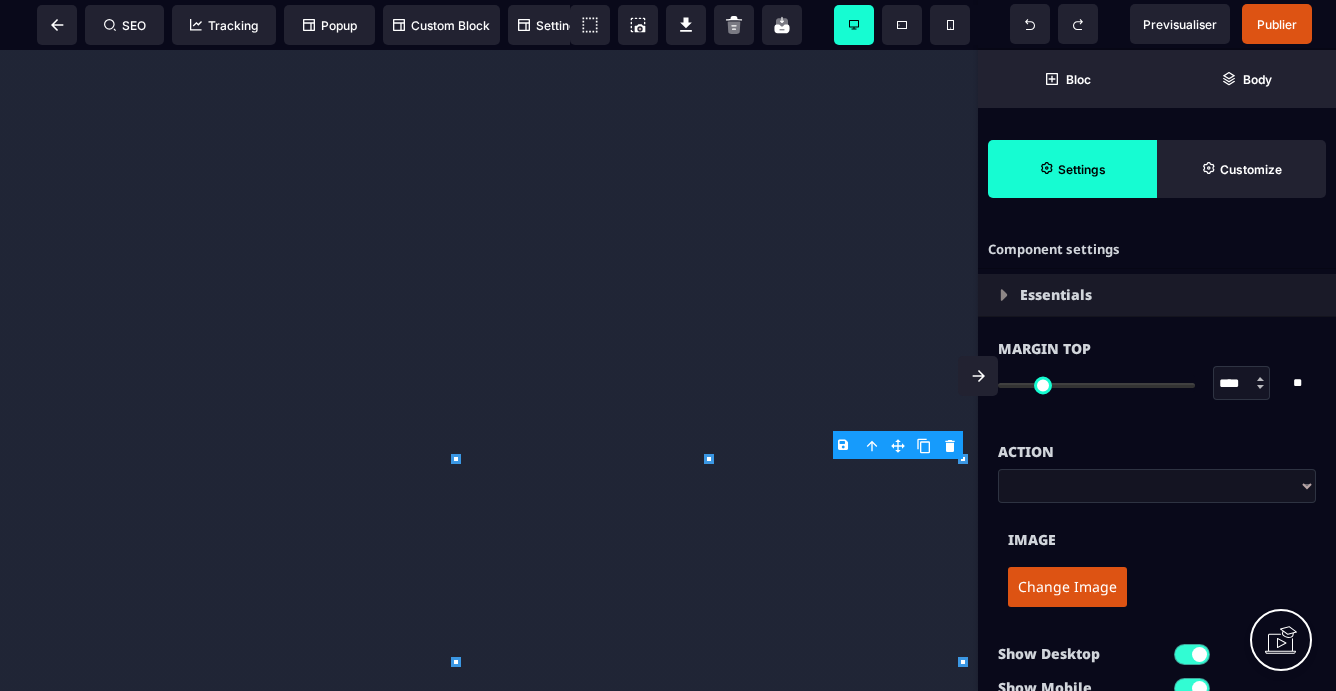 select 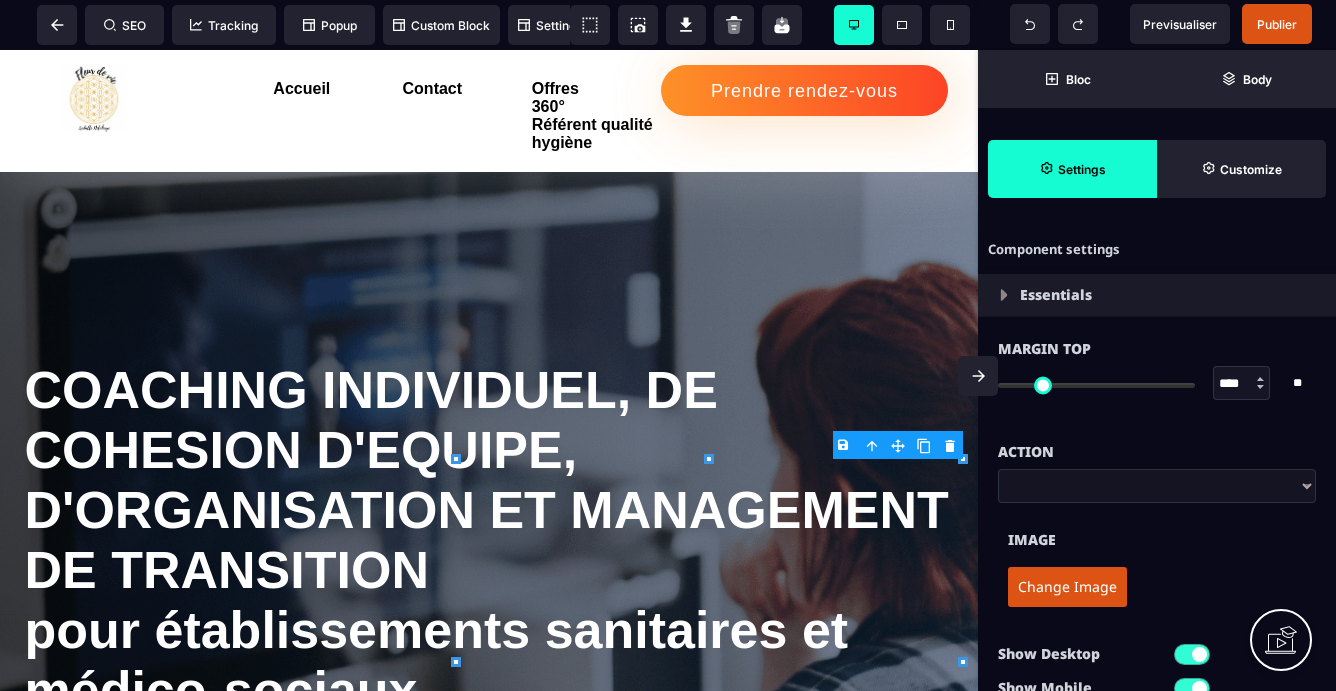 scroll, scrollTop: 0, scrollLeft: 0, axis: both 